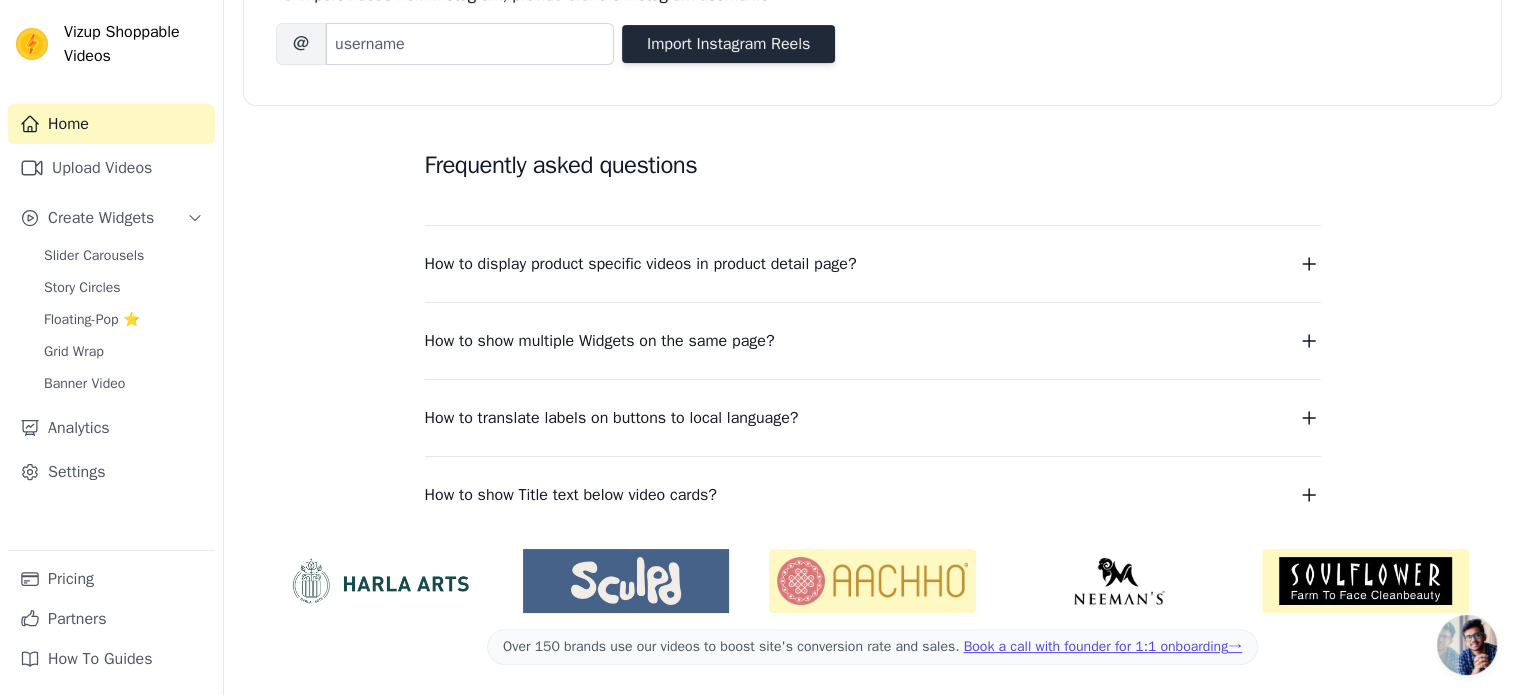 scroll, scrollTop: 0, scrollLeft: 0, axis: both 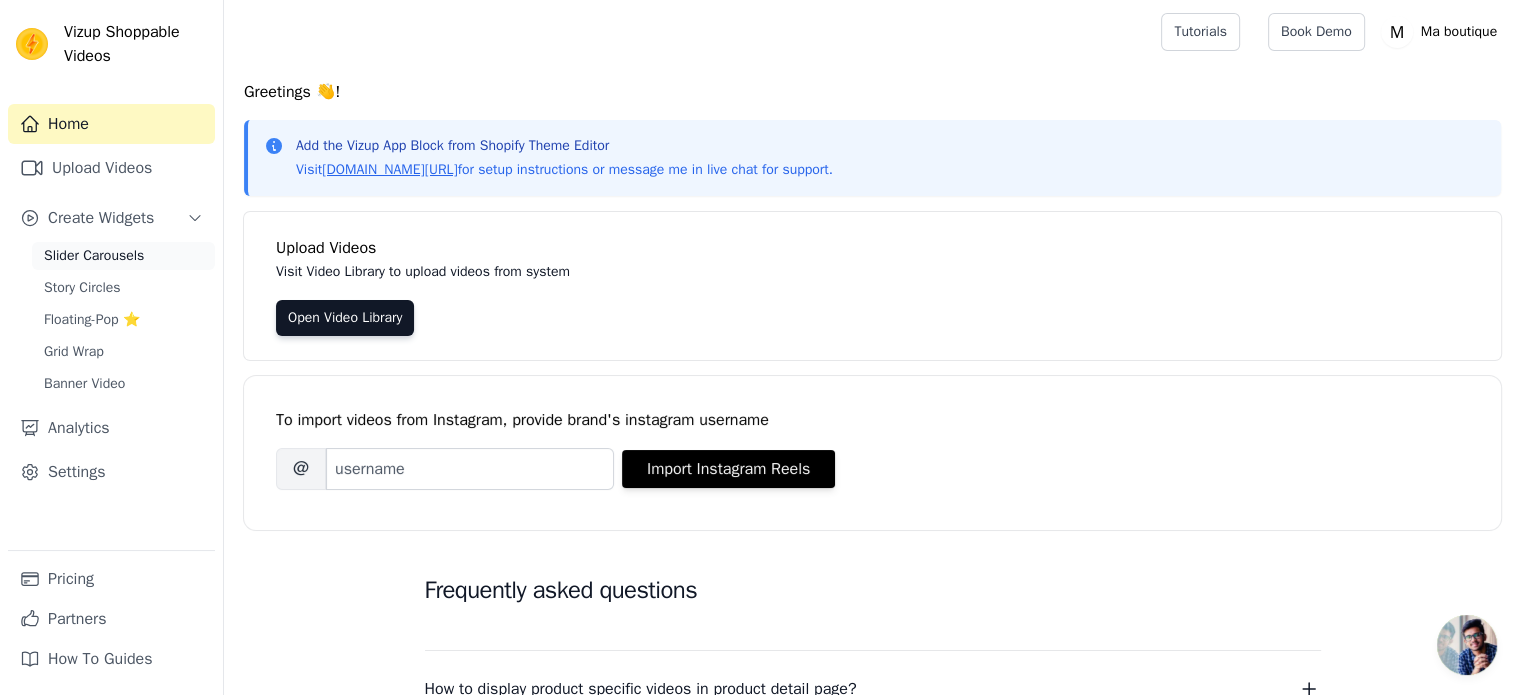 click on "Slider Carousels" at bounding box center (94, 256) 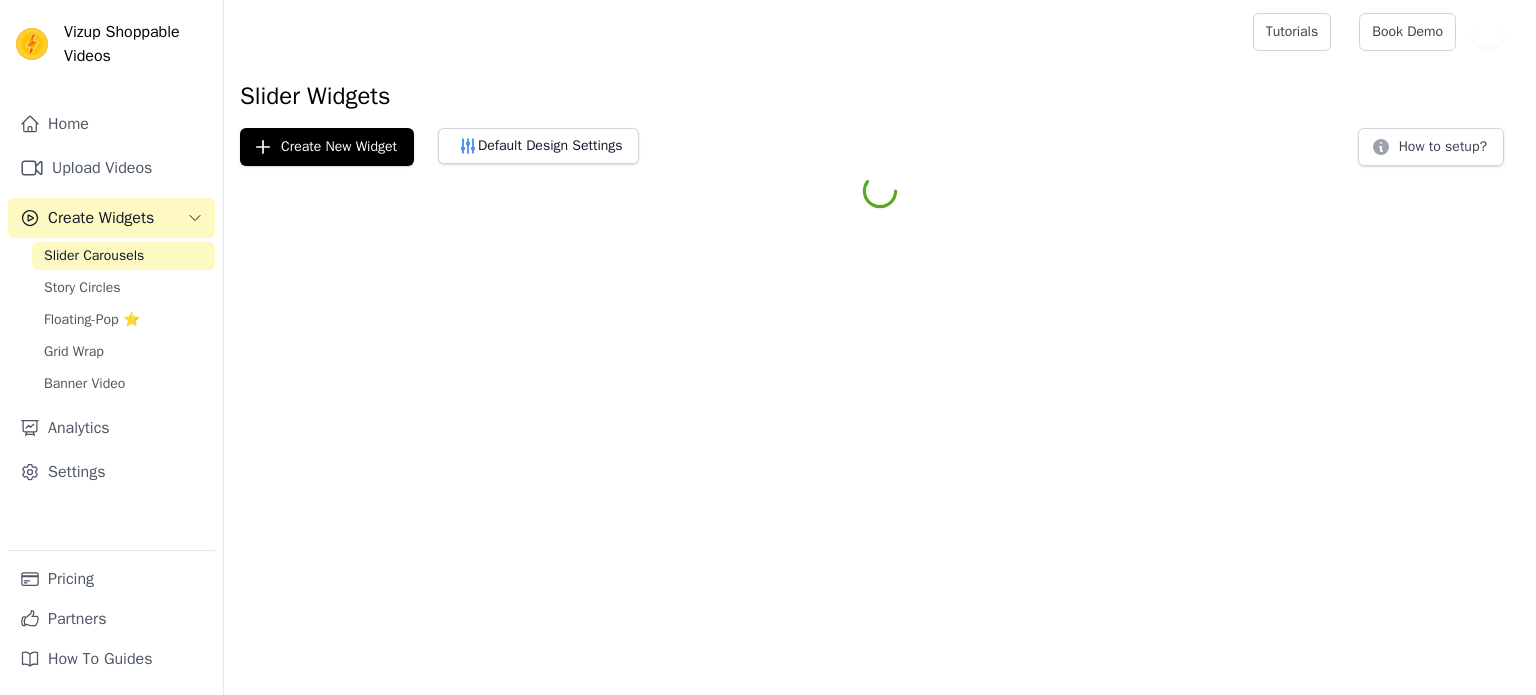 scroll, scrollTop: 0, scrollLeft: 0, axis: both 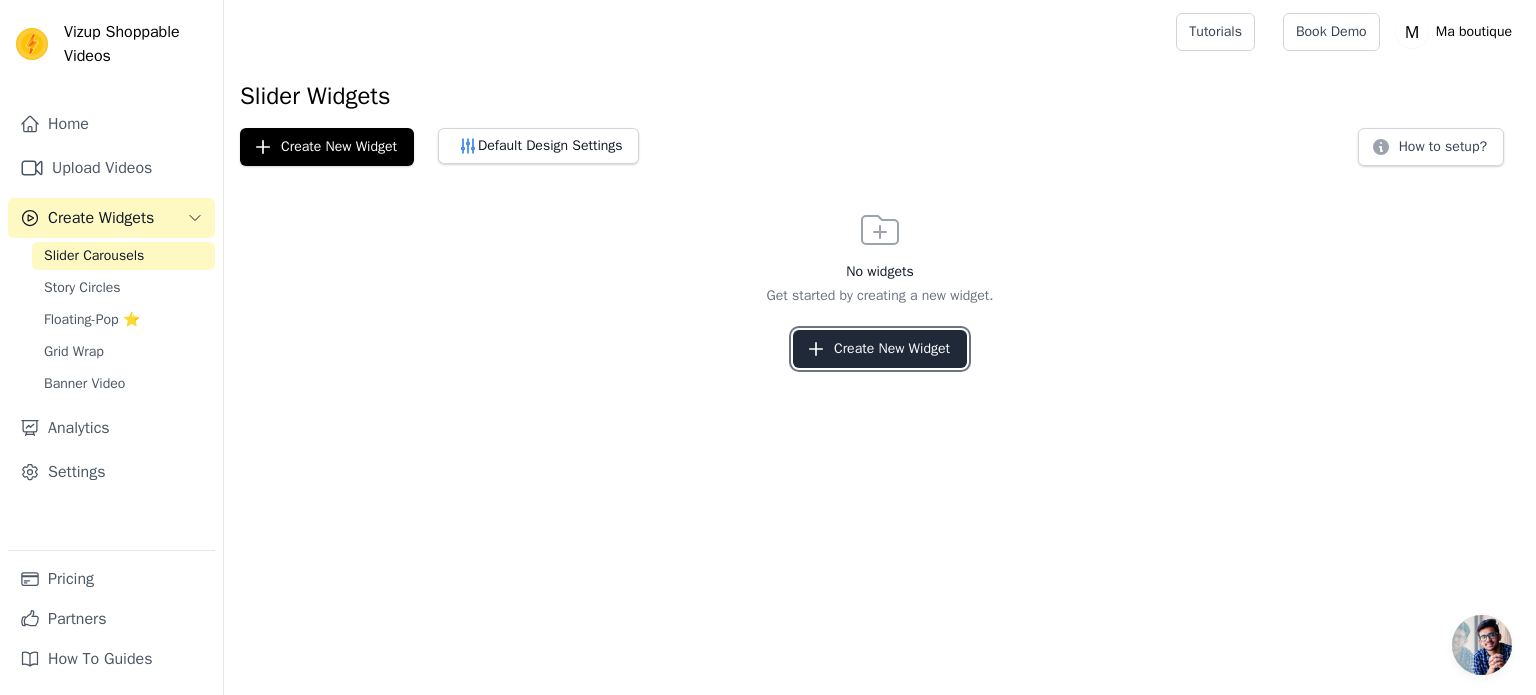 click on "Create New Widget" at bounding box center [880, 349] 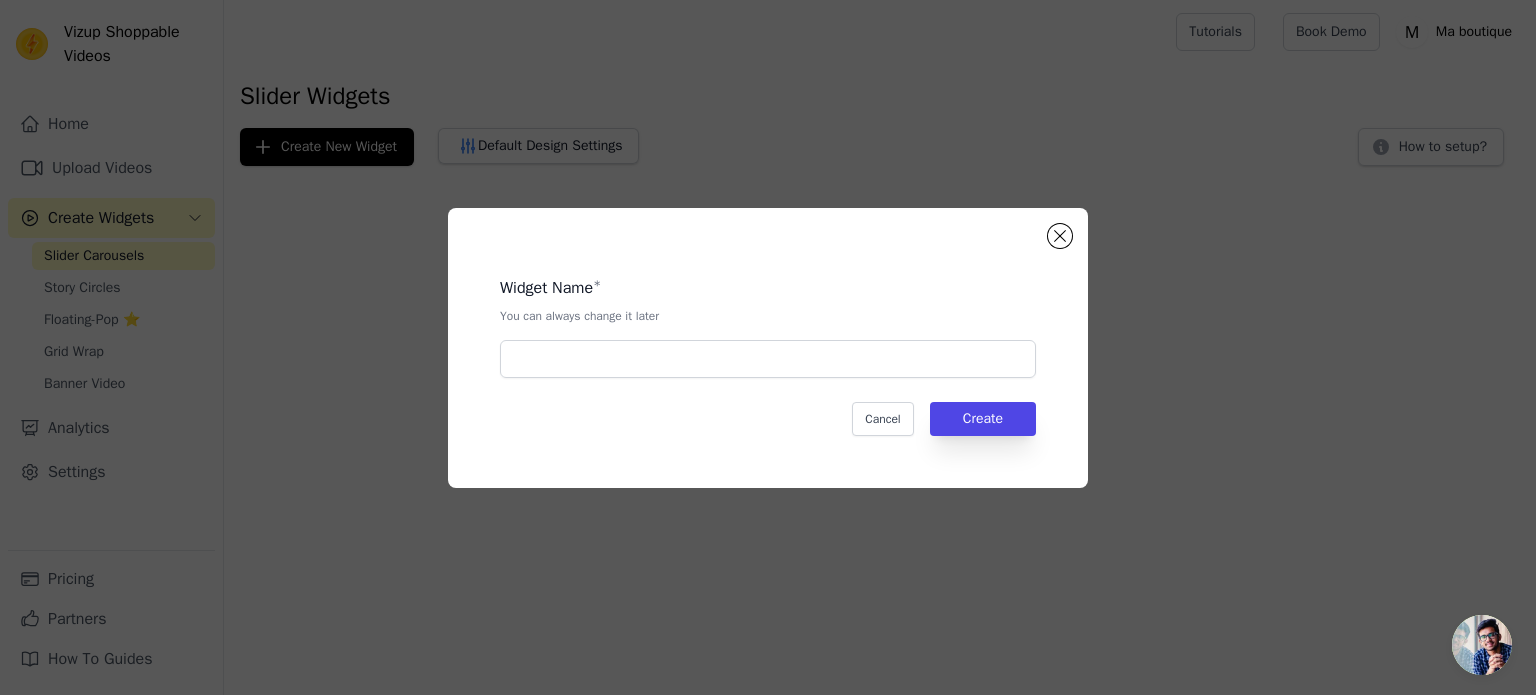 click on "Widget Name   *   You can always change it later       Cancel   Create" 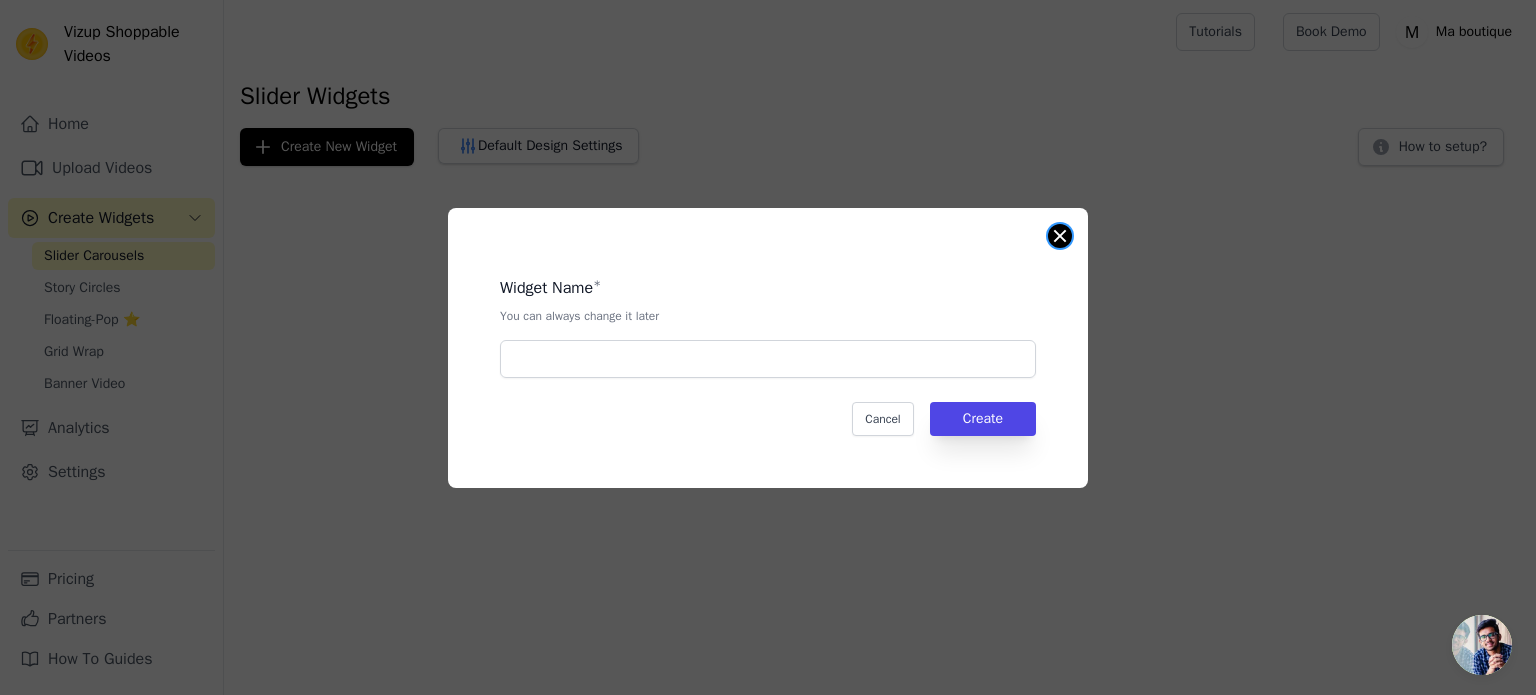 click at bounding box center (1060, 236) 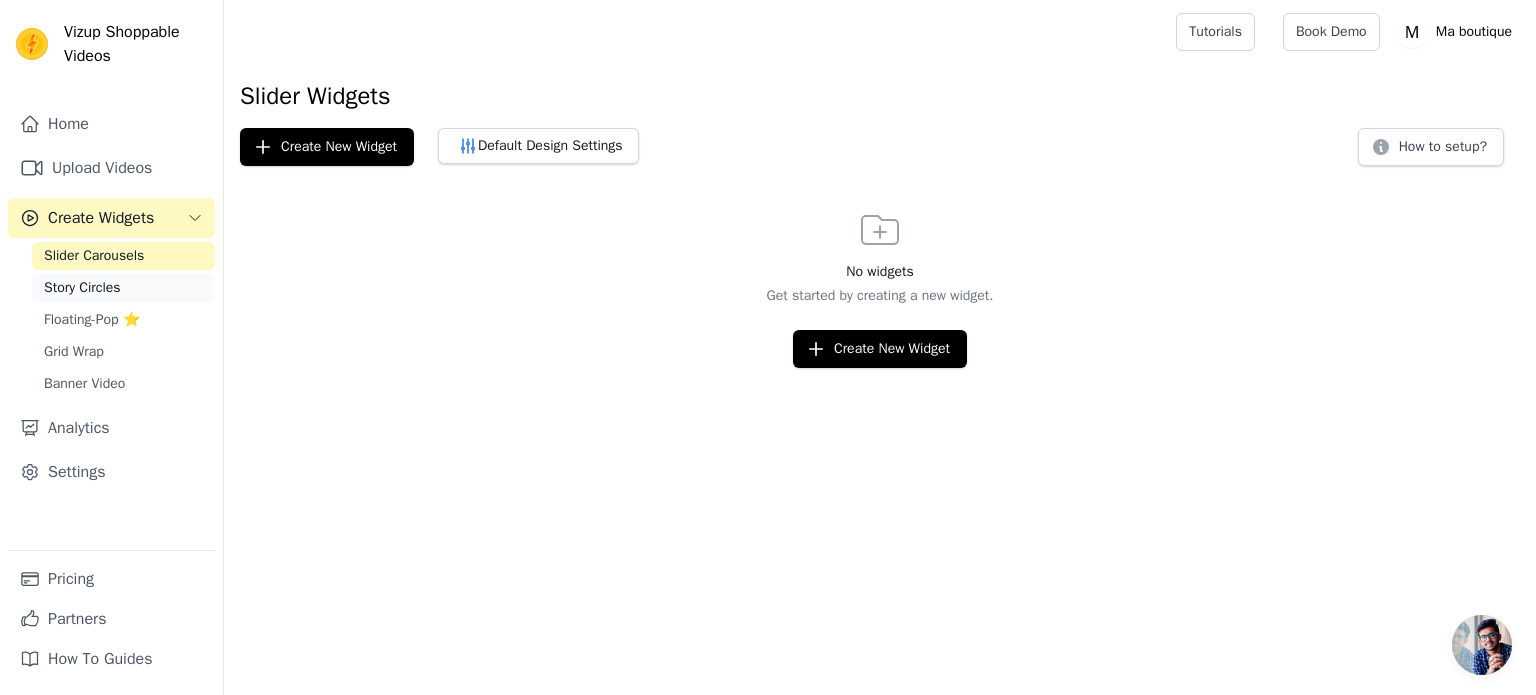 click on "Story Circles" at bounding box center (123, 288) 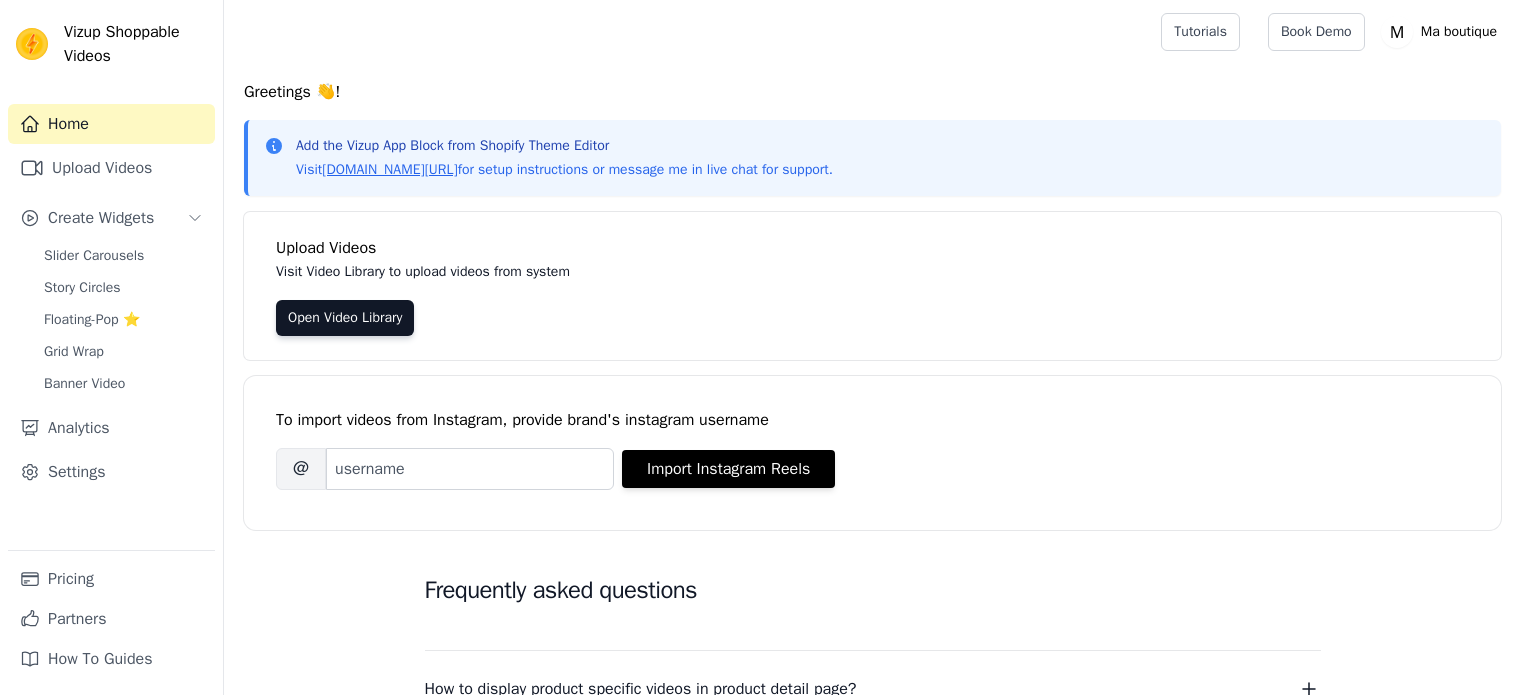 scroll, scrollTop: 0, scrollLeft: 0, axis: both 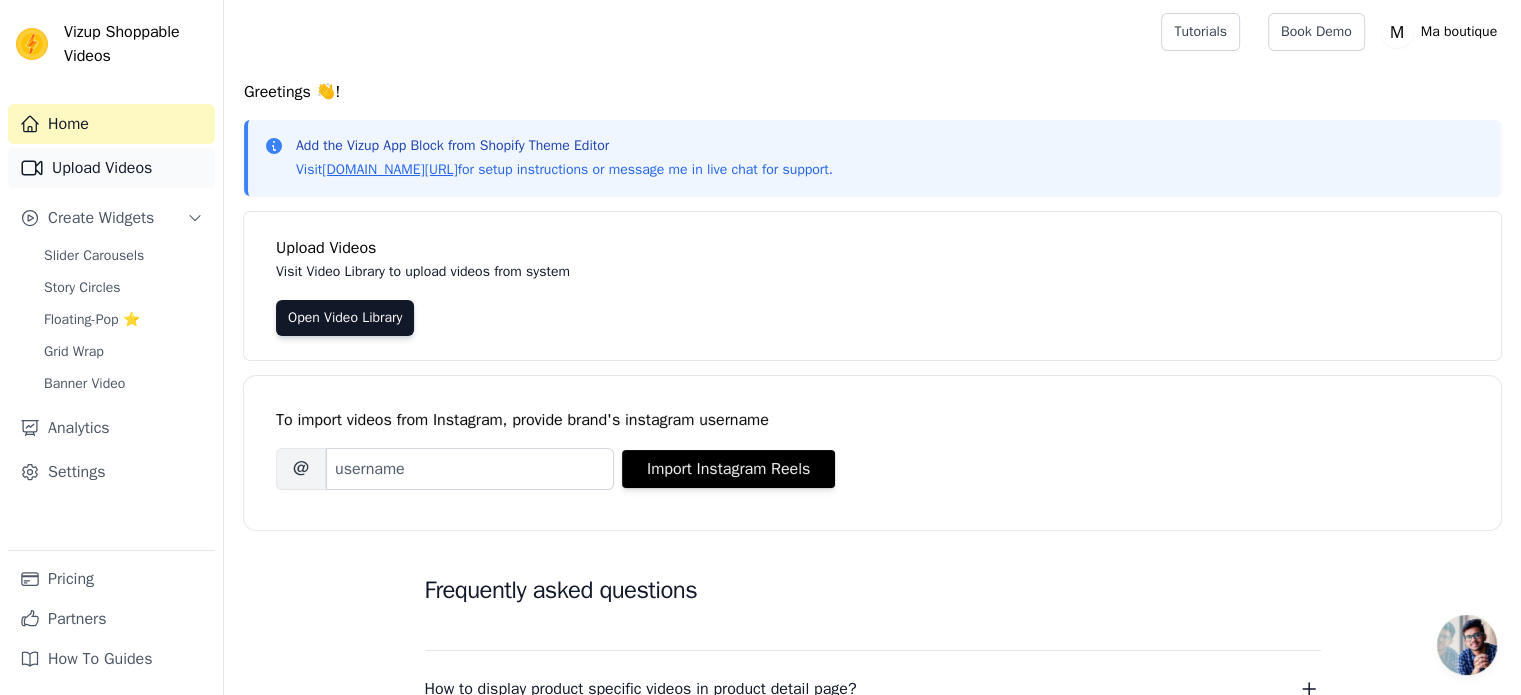 click on "Upload Videos" at bounding box center [111, 168] 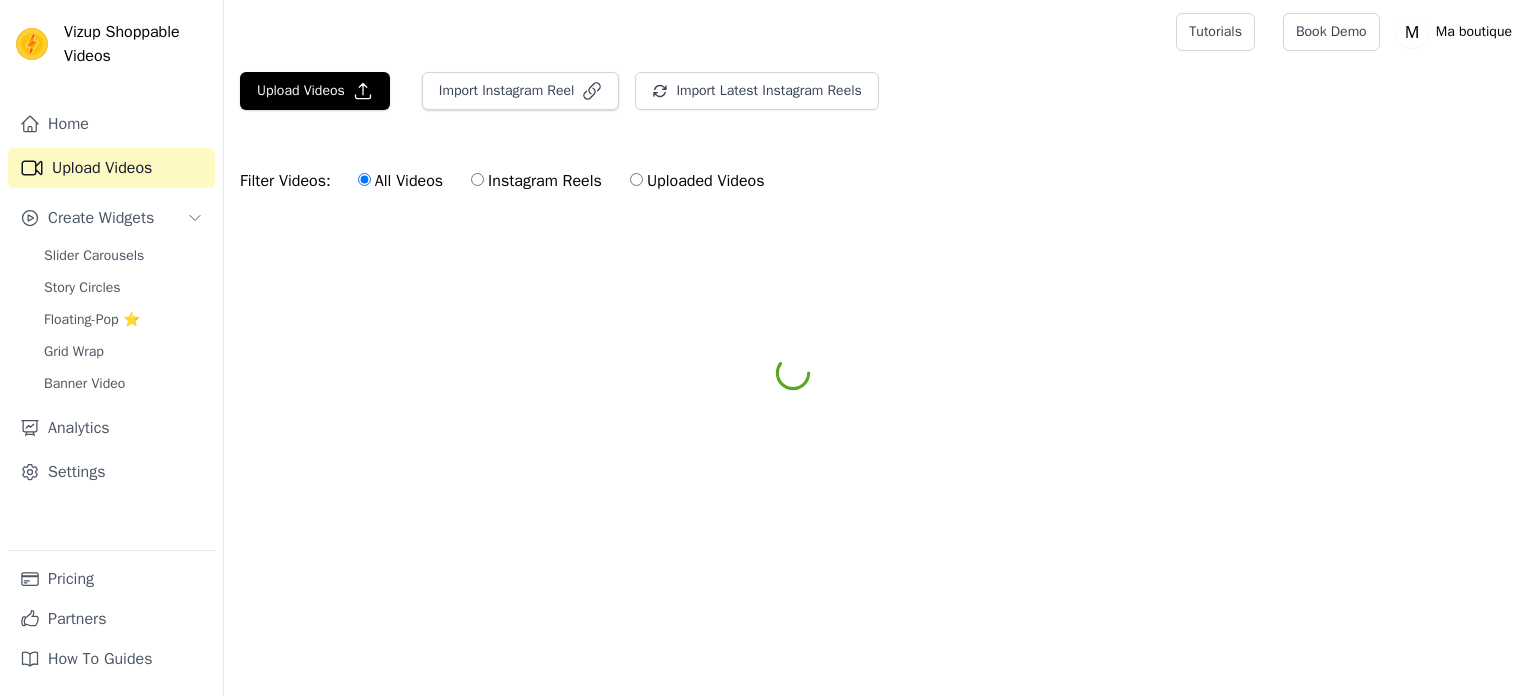 scroll, scrollTop: 0, scrollLeft: 0, axis: both 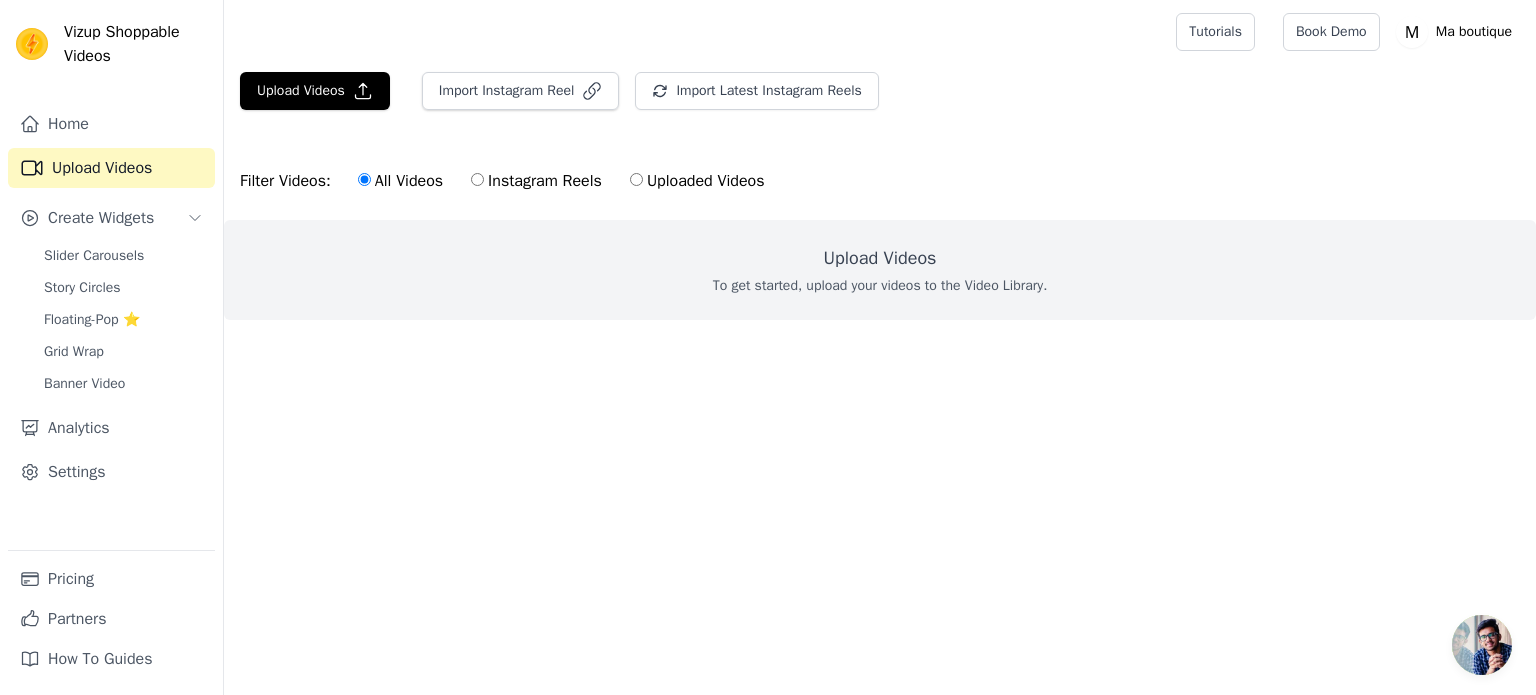 click on "Upload Videos   To get started, upload your videos to the Video Library." at bounding box center [880, 270] 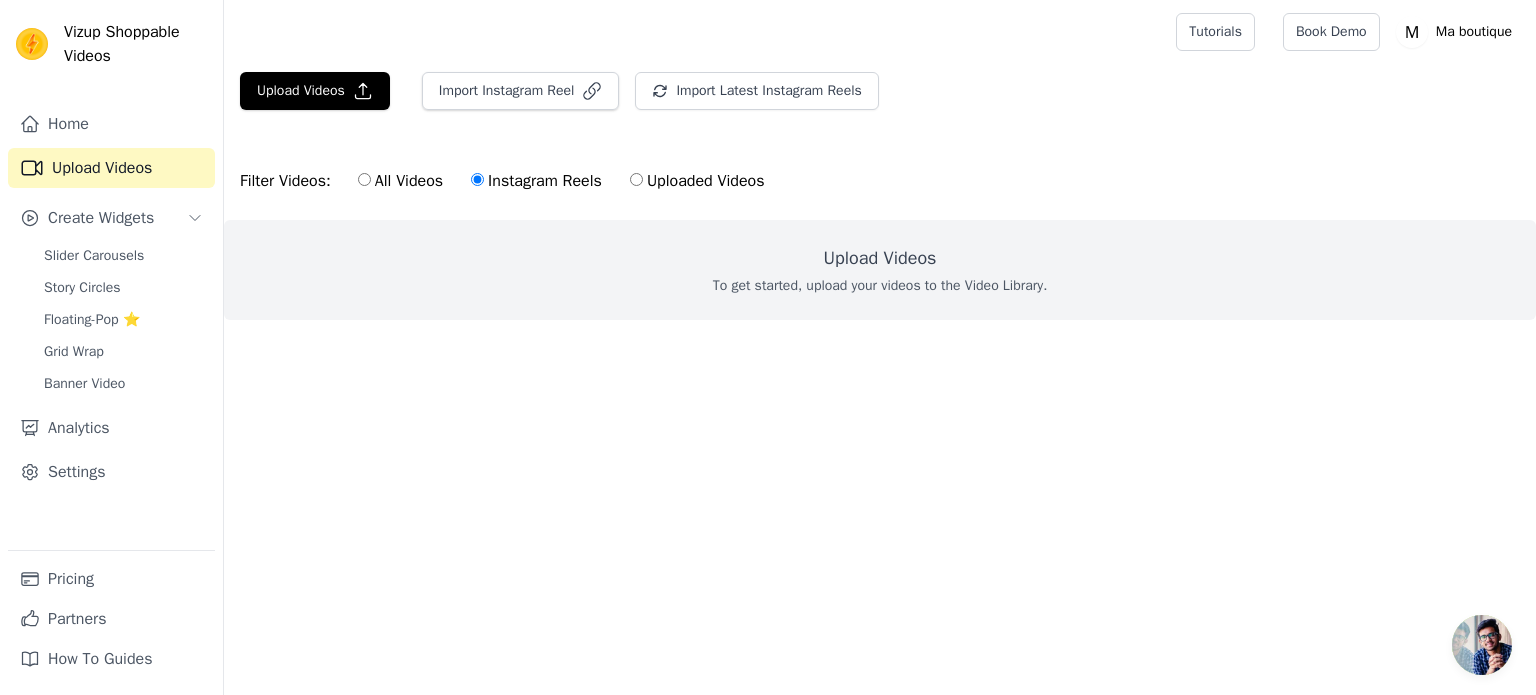 click on "Uploaded Videos" at bounding box center [697, 181] 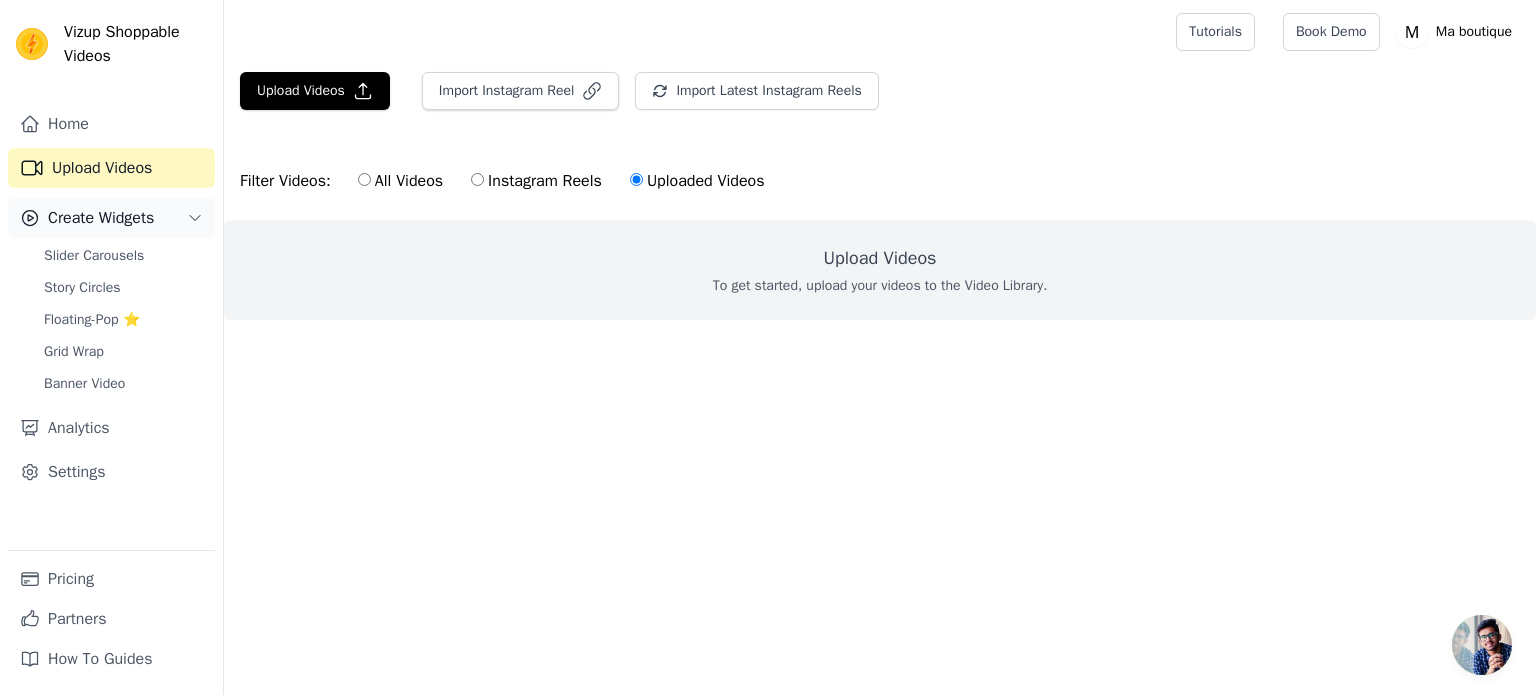click on "Create Widgets" at bounding box center (101, 218) 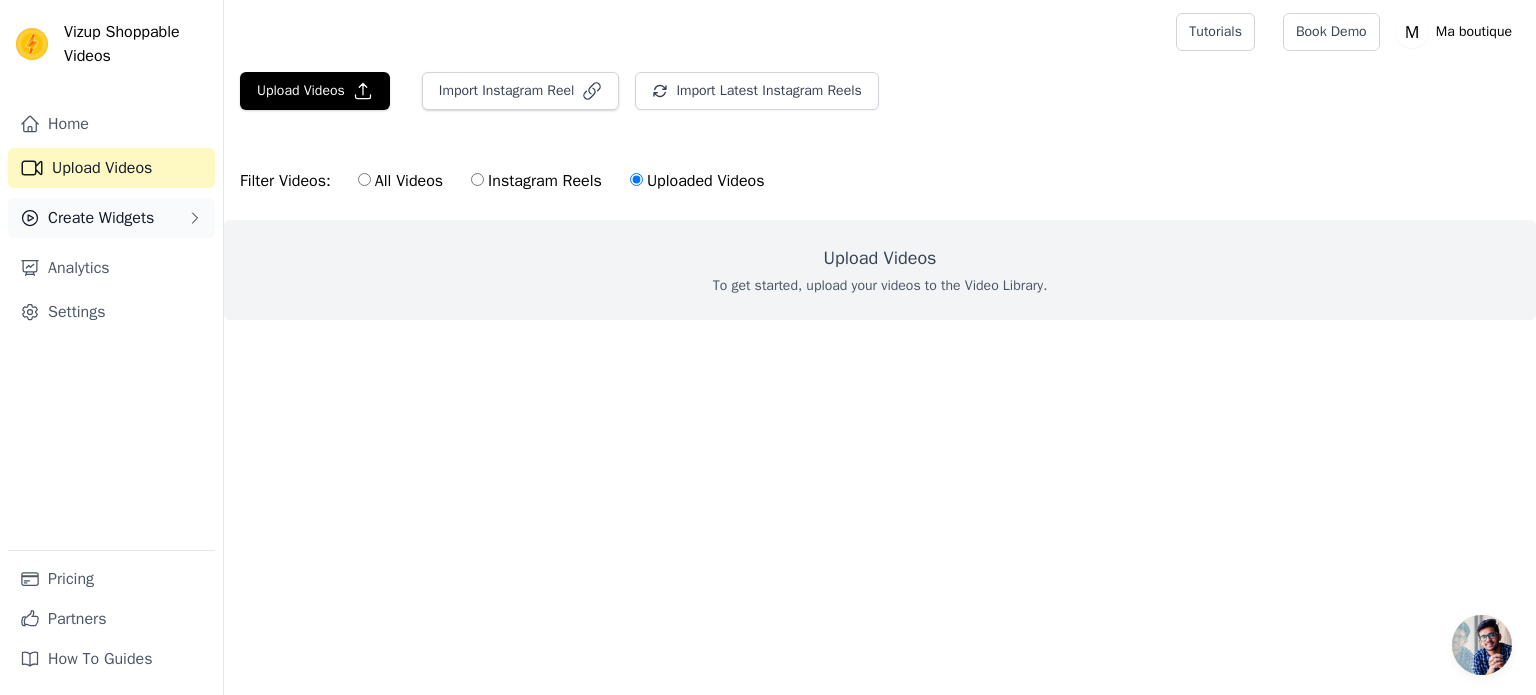 click on "Create Widgets" at bounding box center [101, 218] 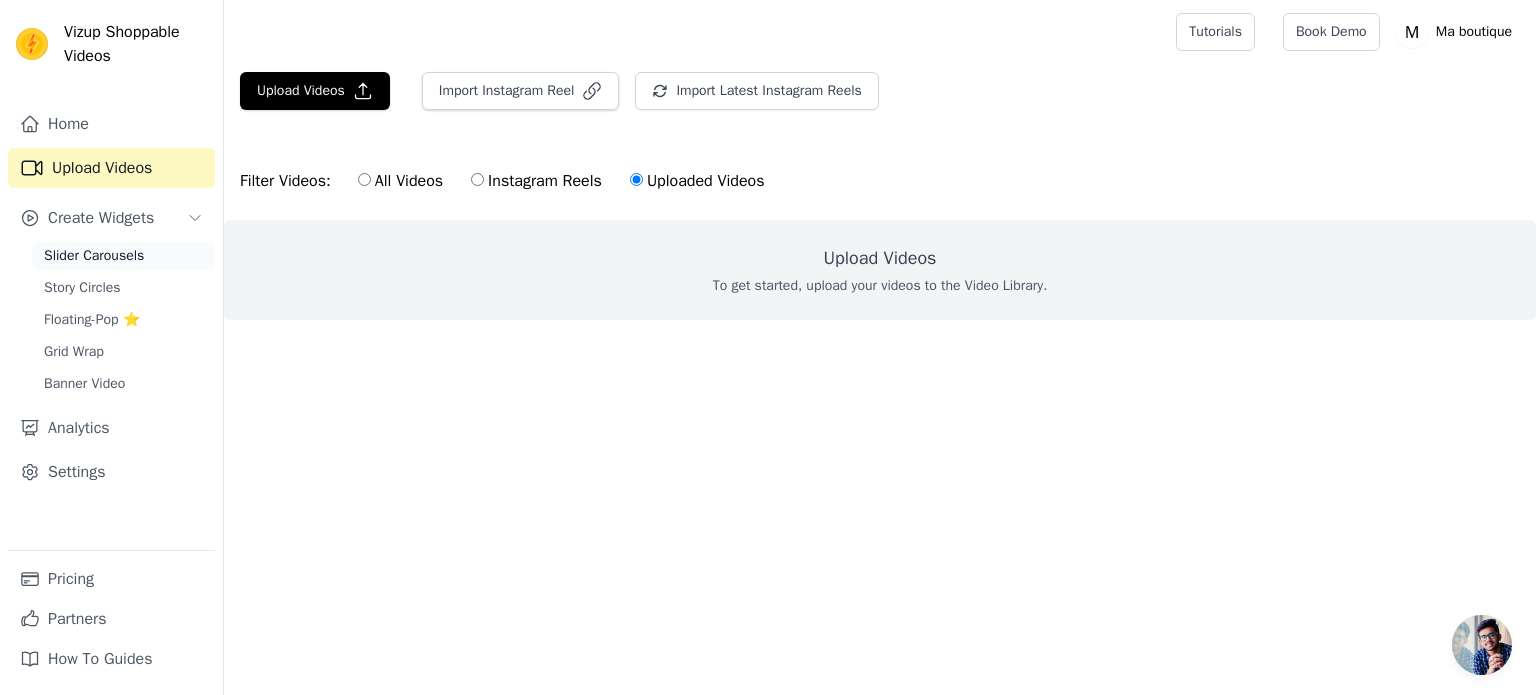 click on "Slider Carousels" at bounding box center (94, 256) 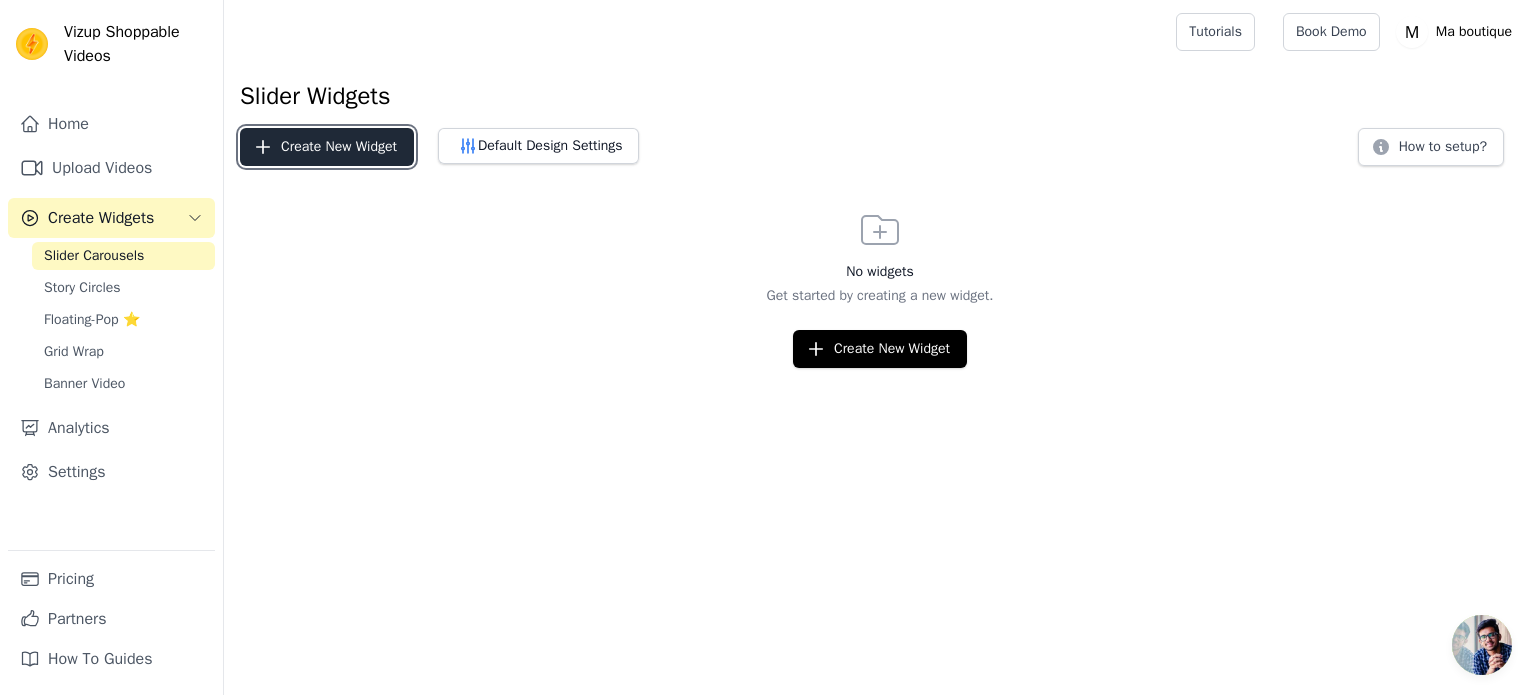 click on "Create New Widget" at bounding box center [327, 147] 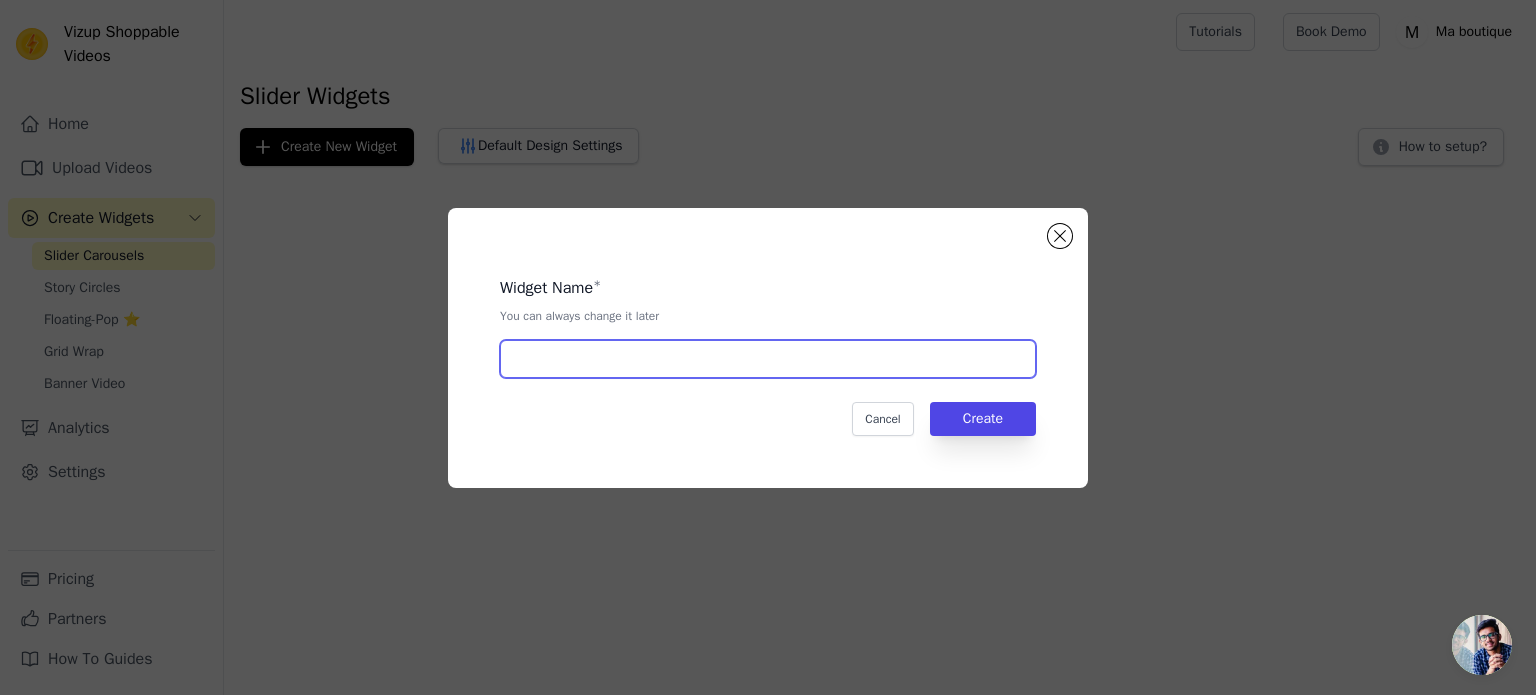 click at bounding box center [768, 359] 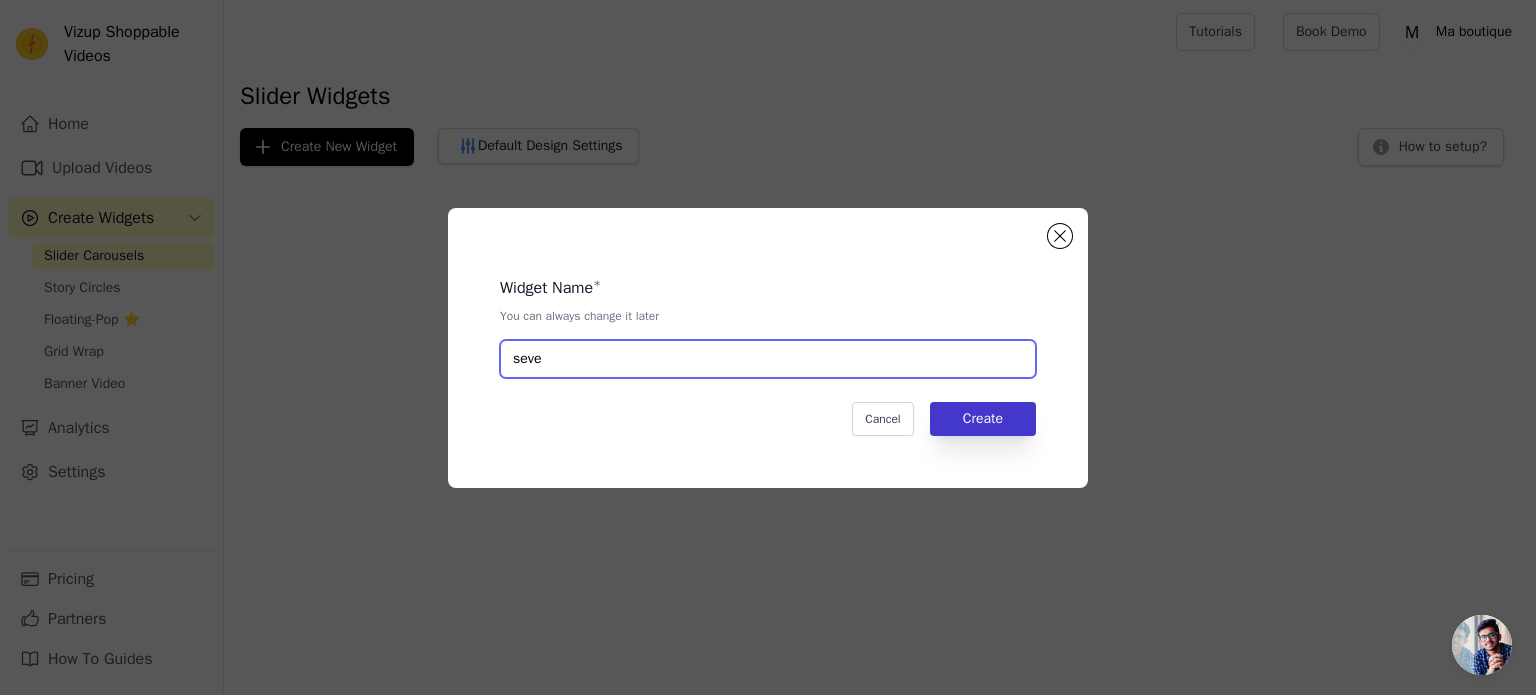 type on "seve" 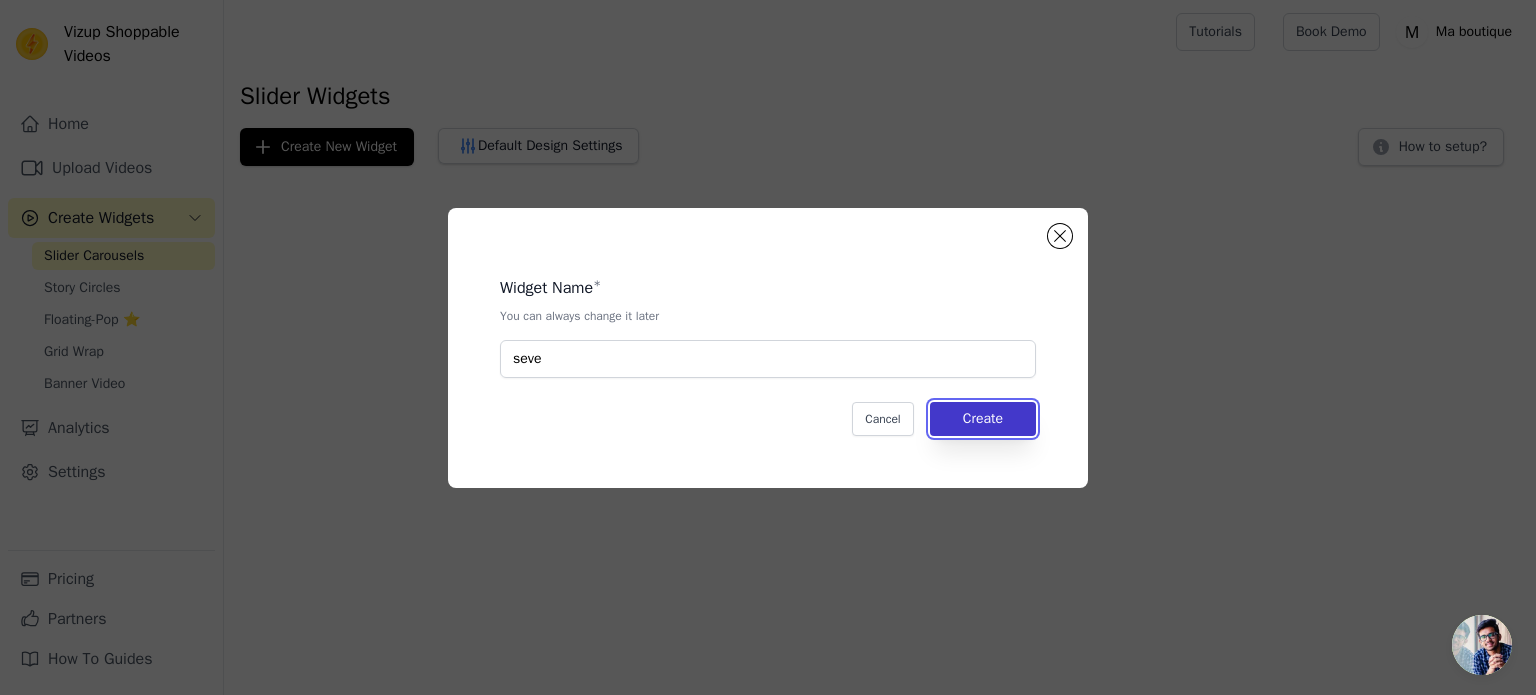 click on "Create" at bounding box center [983, 419] 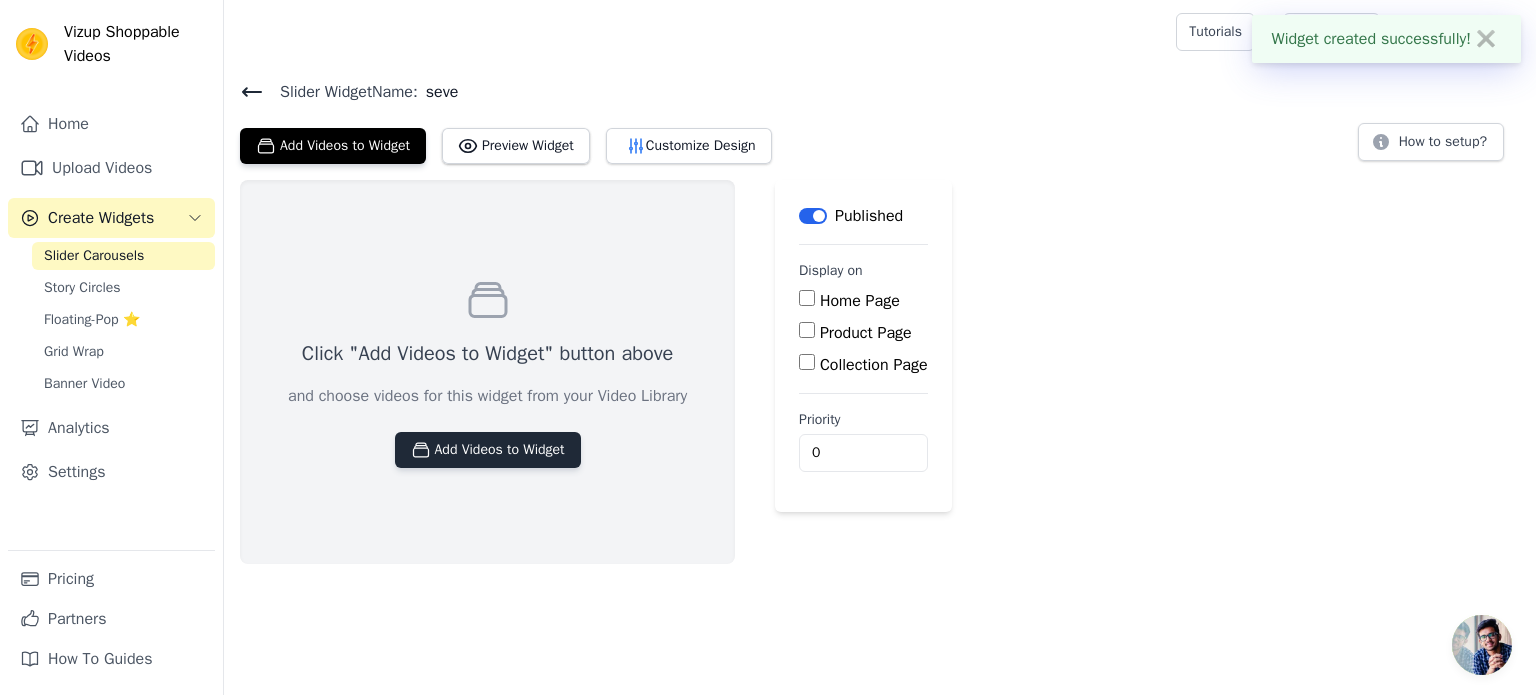 click on "Add Videos to Widget" at bounding box center (488, 450) 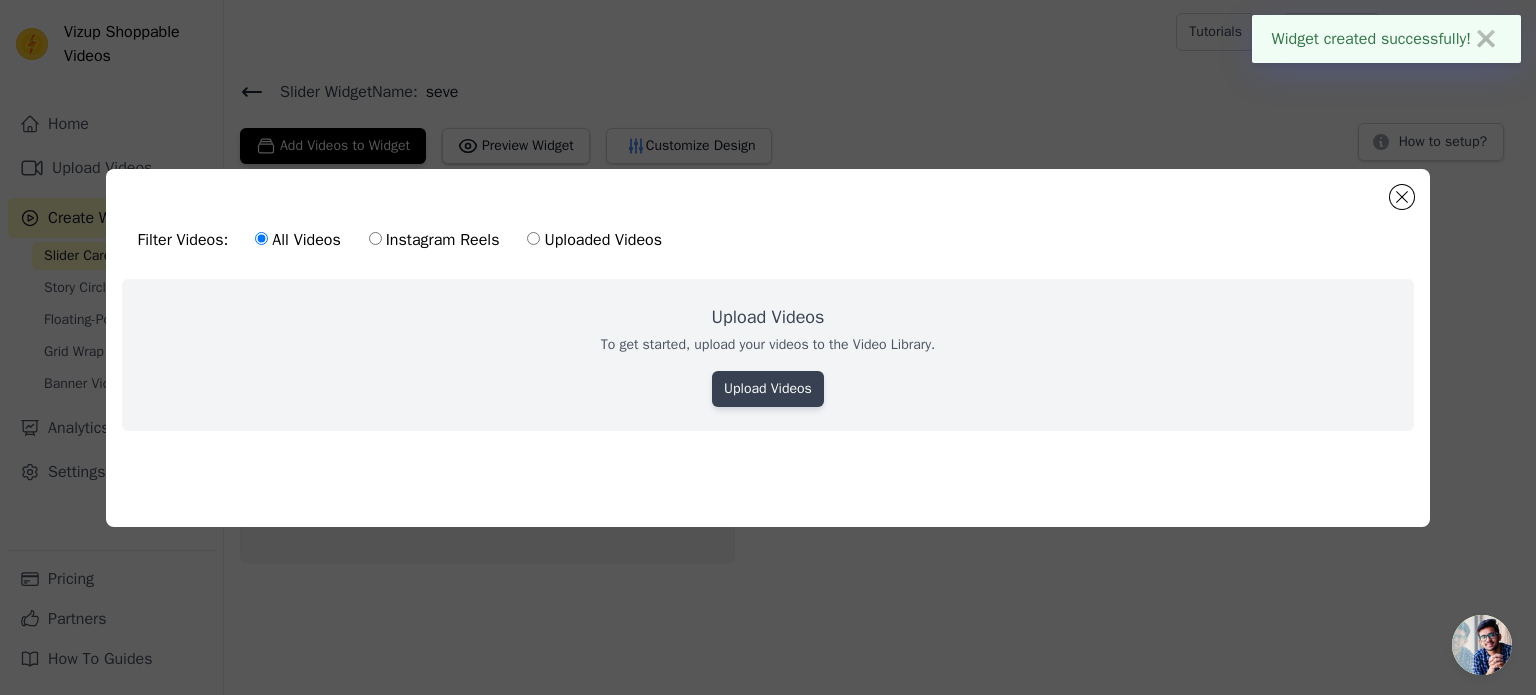 click on "Upload Videos" at bounding box center (768, 389) 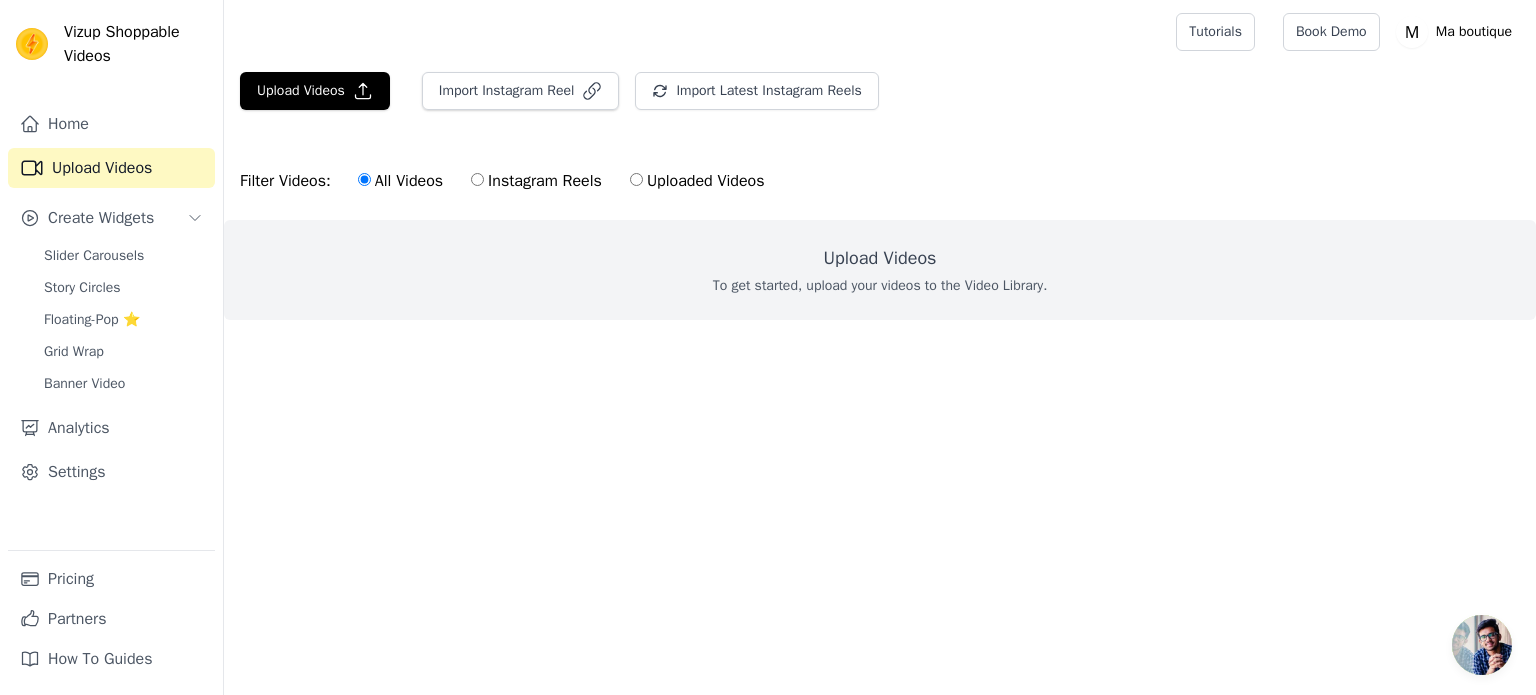 click on "Upload Videos   To get started, upload your videos to the Video Library." at bounding box center (880, 270) 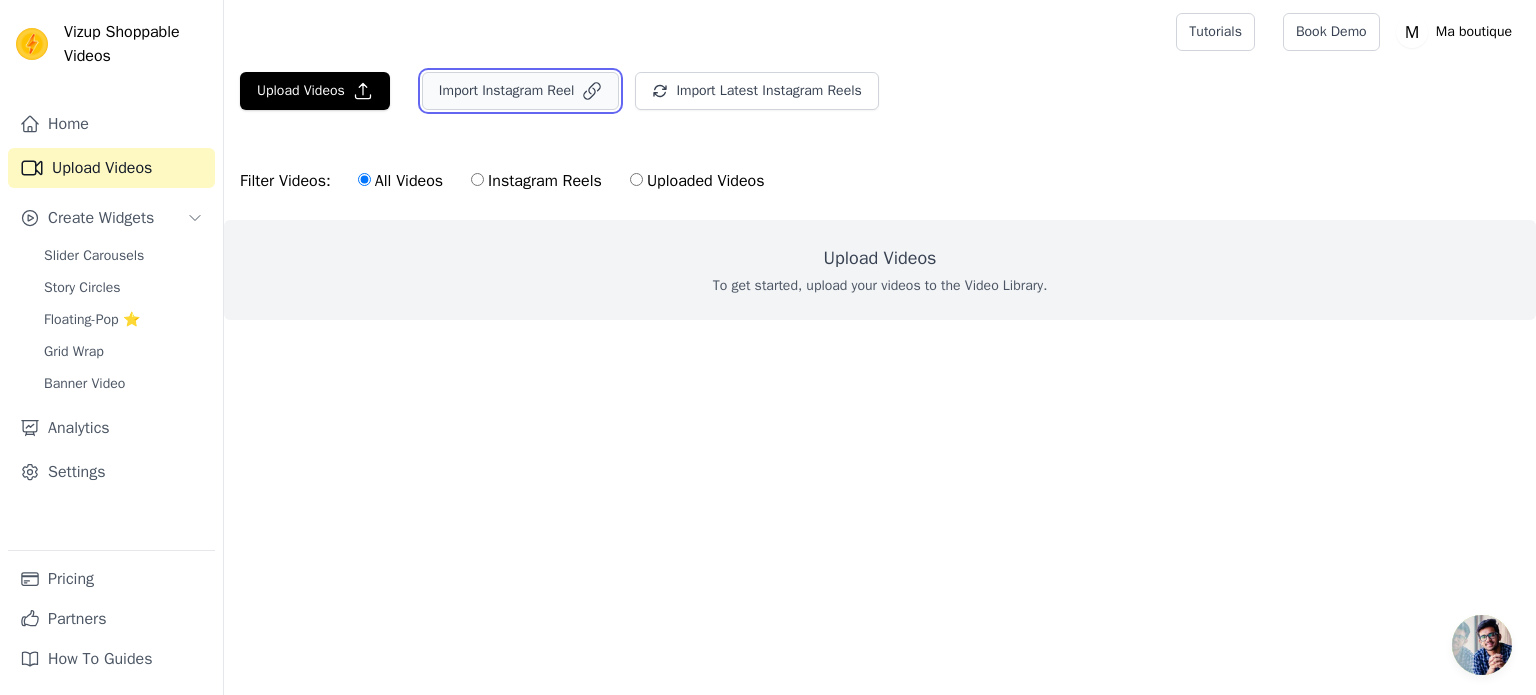 click on "Import Instagram Reel" at bounding box center (521, 91) 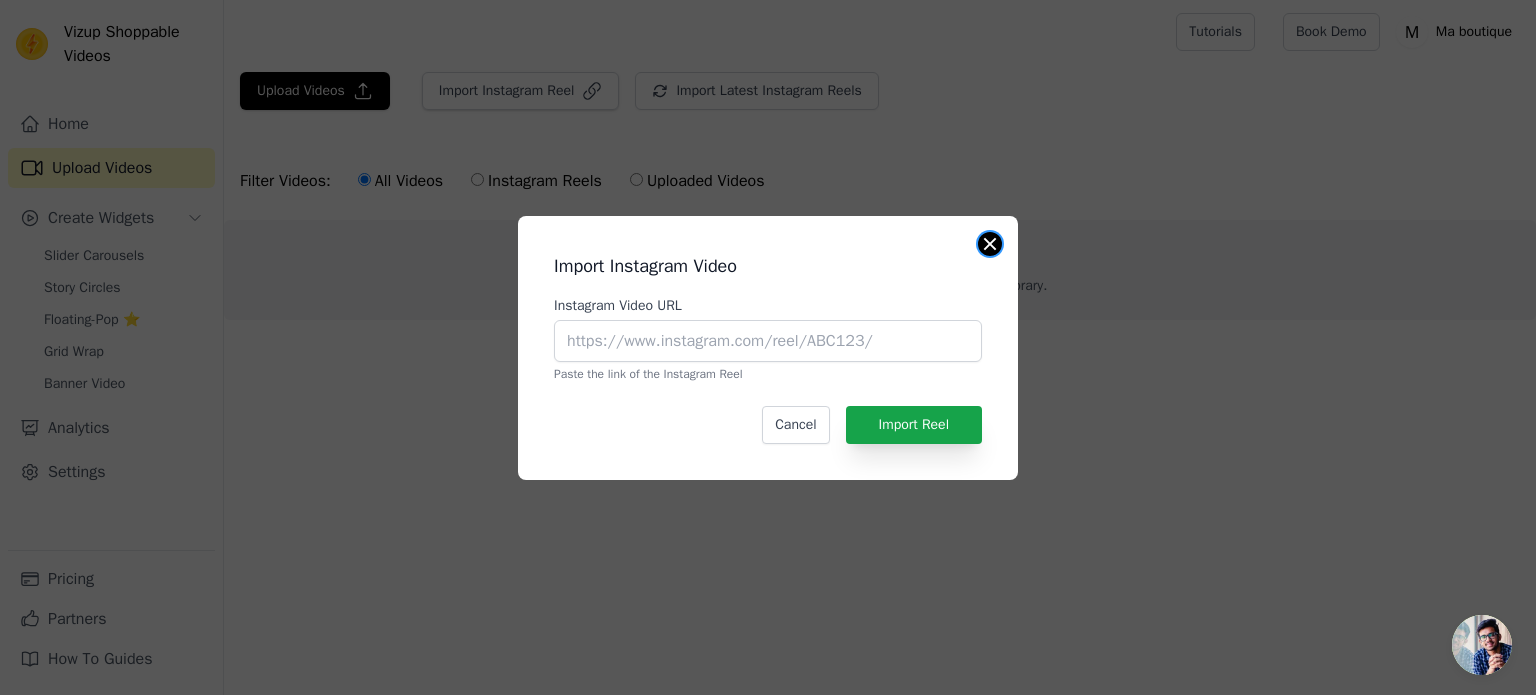 click on "Import Instagram Video   Instagram Video URL       Paste the link of the Instagram Reel   Cancel   Import Reel" at bounding box center [768, 348] 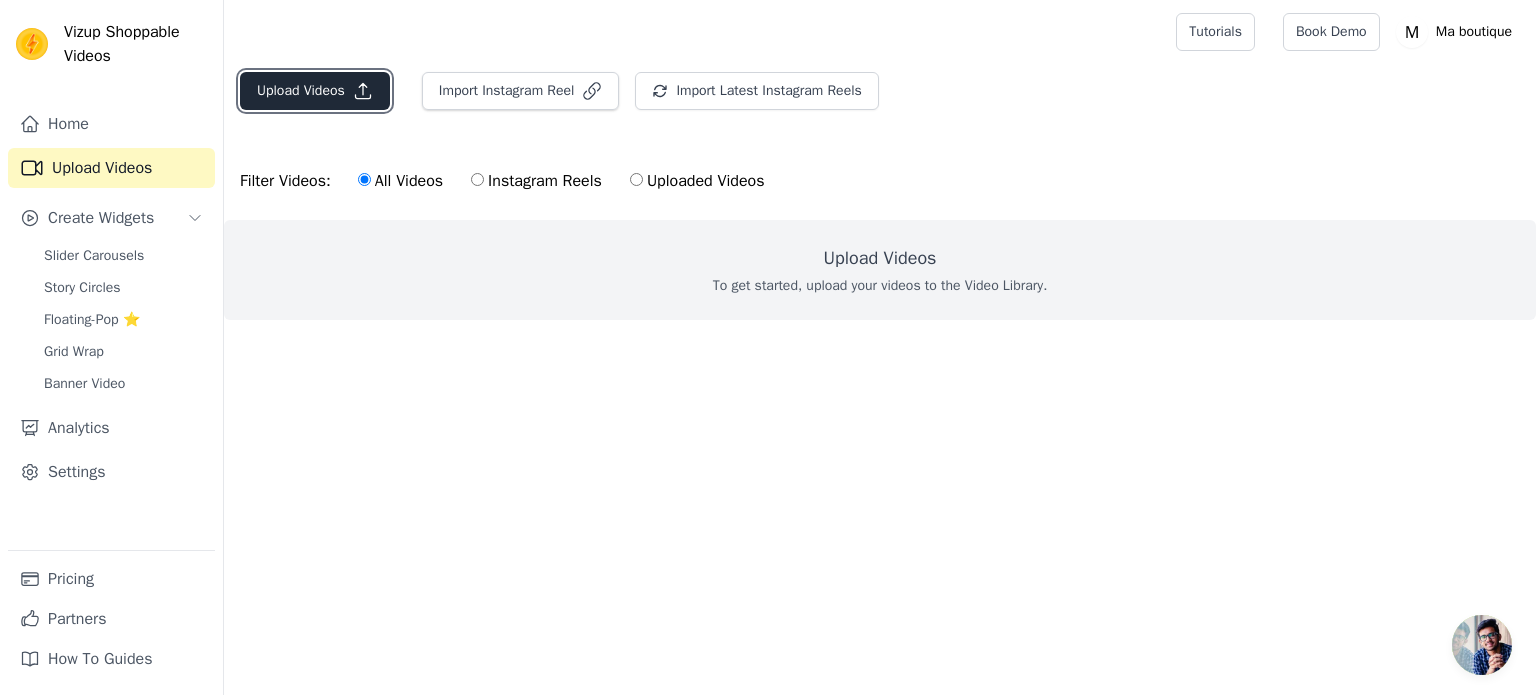 click on "Upload Videos" at bounding box center (315, 91) 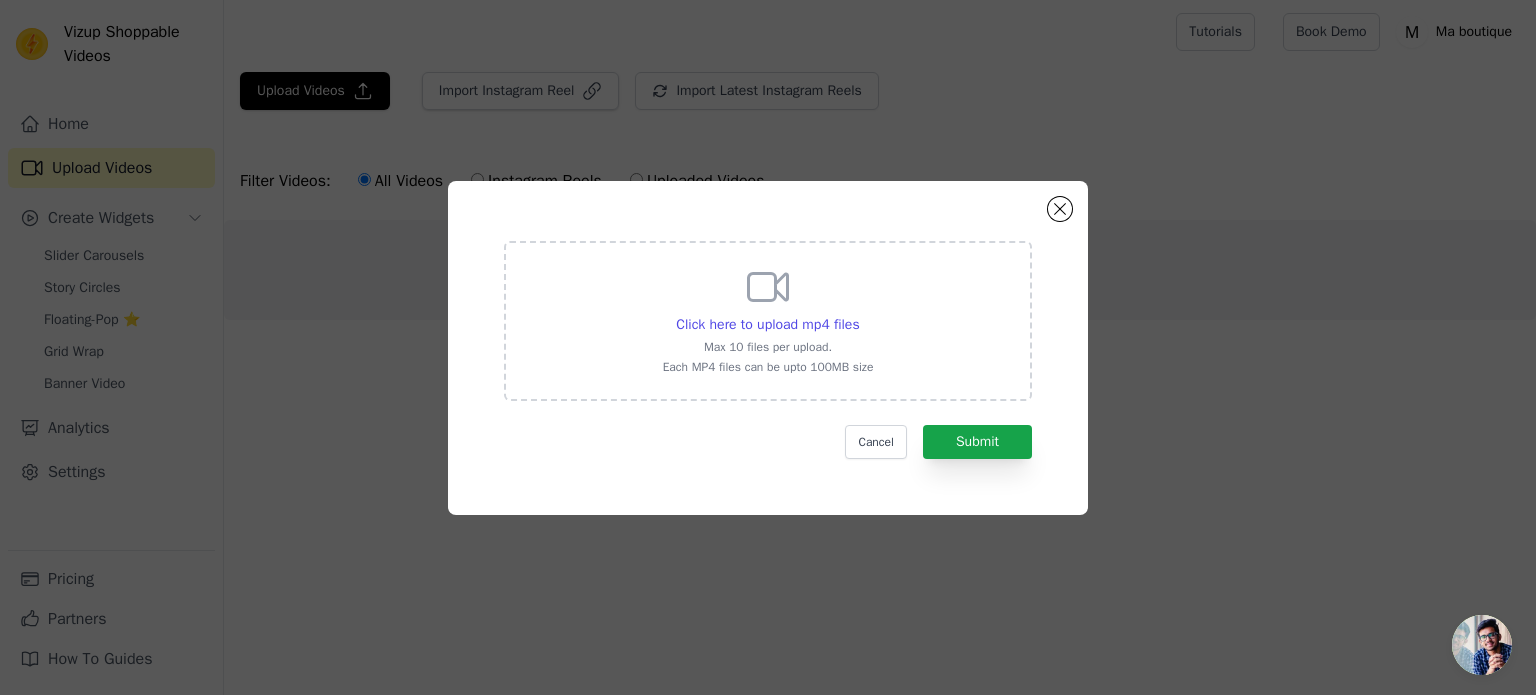 click on "Max 10 files per upload." at bounding box center [768, 347] 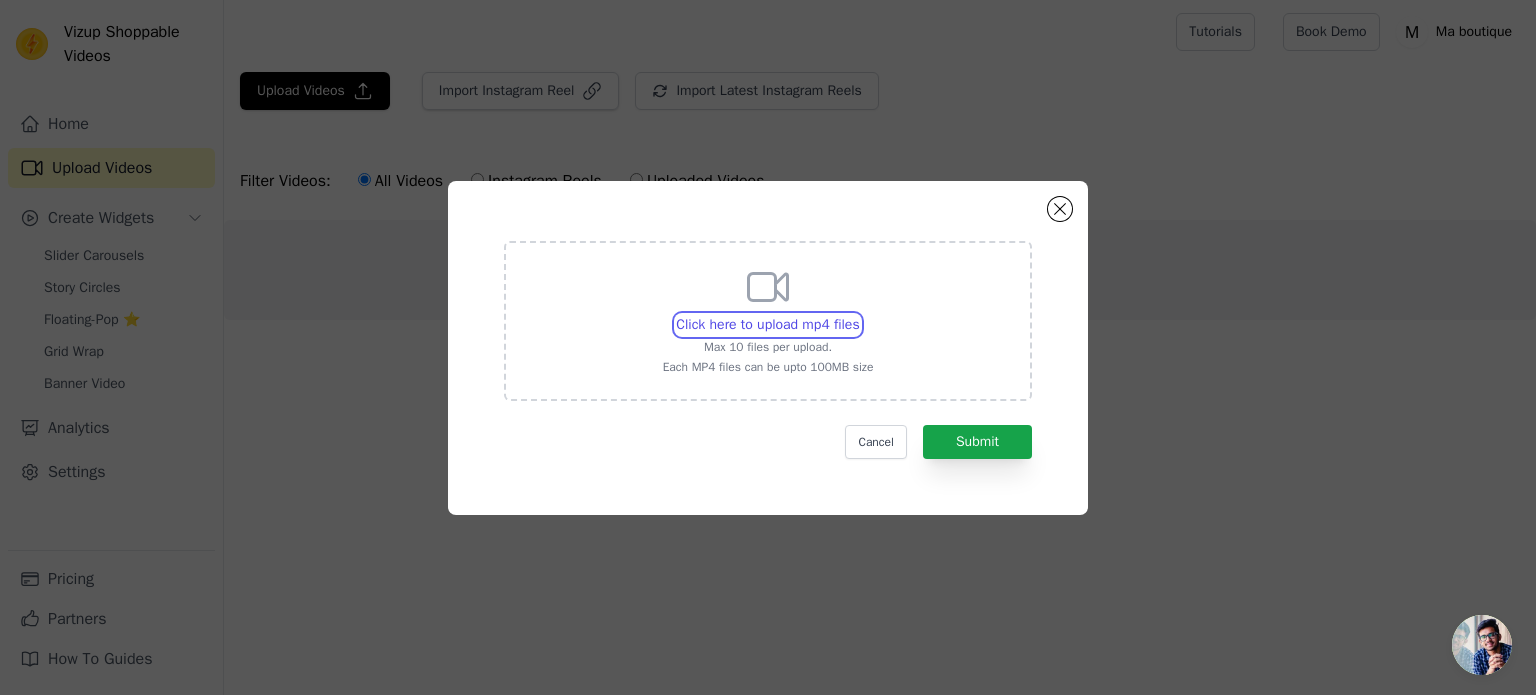 type on "C:\fakepath\9b6e659063354897836f29df85658f1a.mp4" 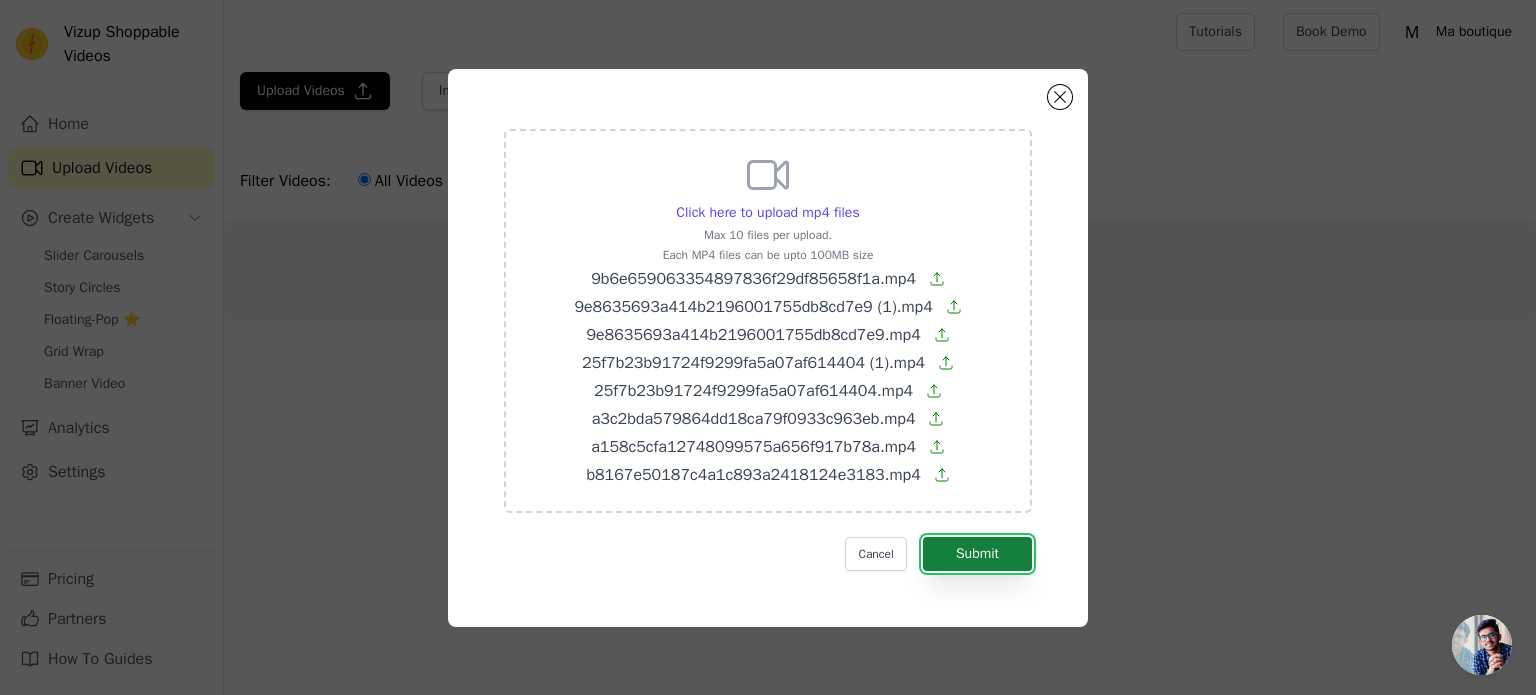 click on "Submit" at bounding box center [977, 554] 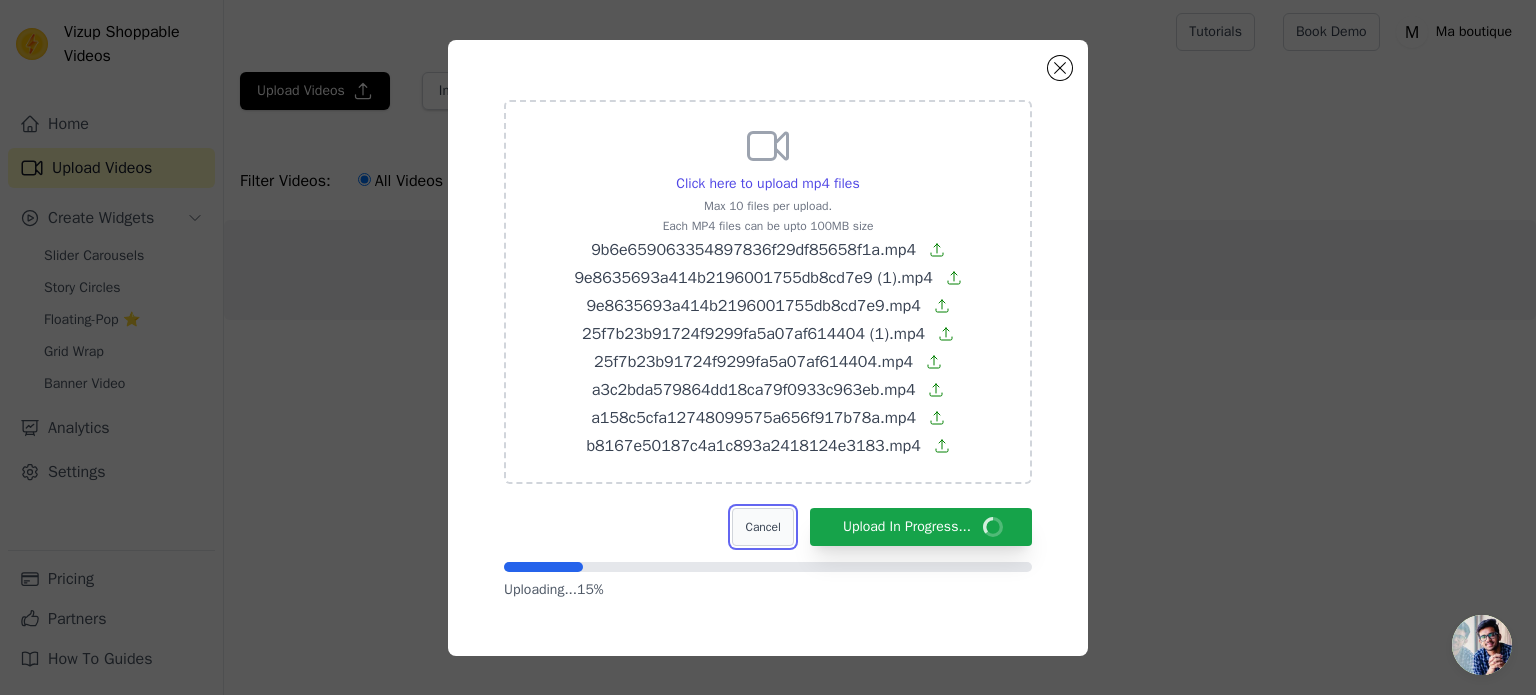 click on "Cancel" at bounding box center (762, 527) 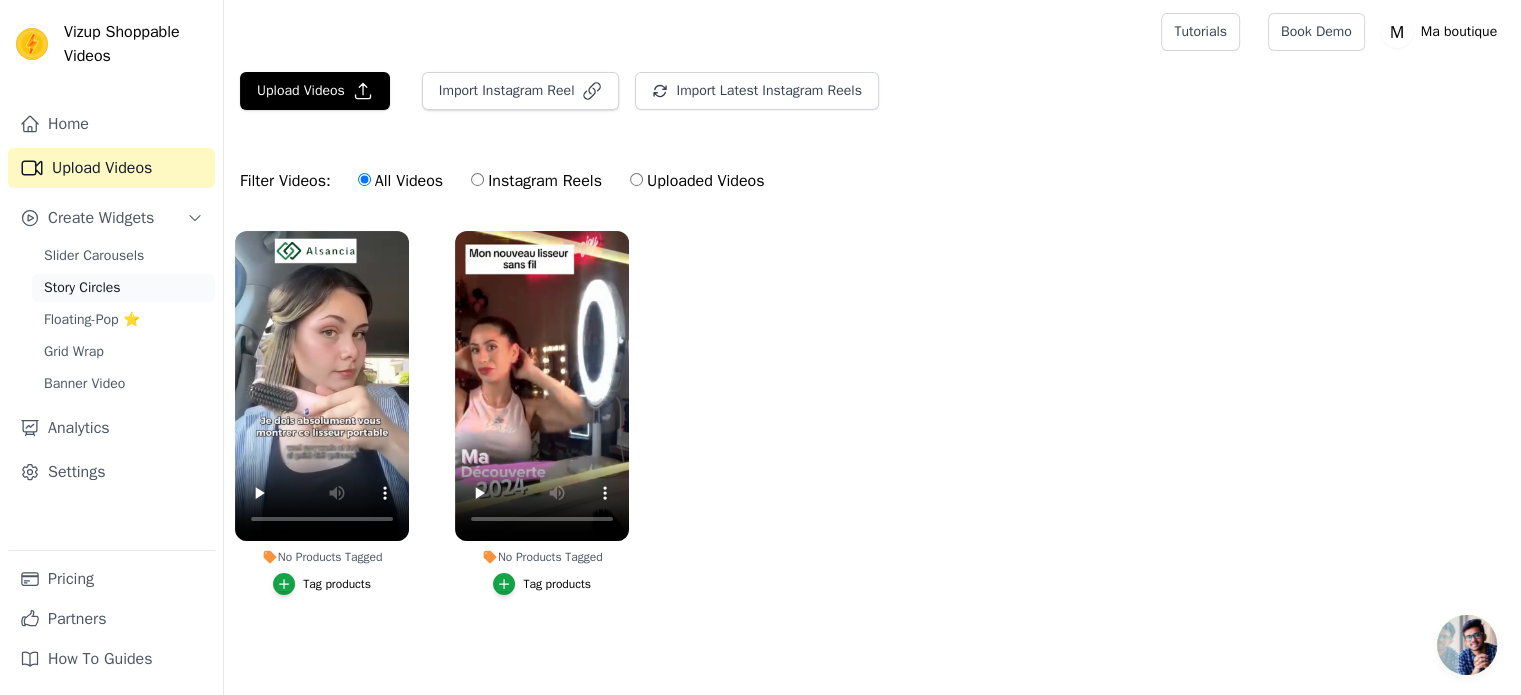 click on "Story Circles" at bounding box center [82, 288] 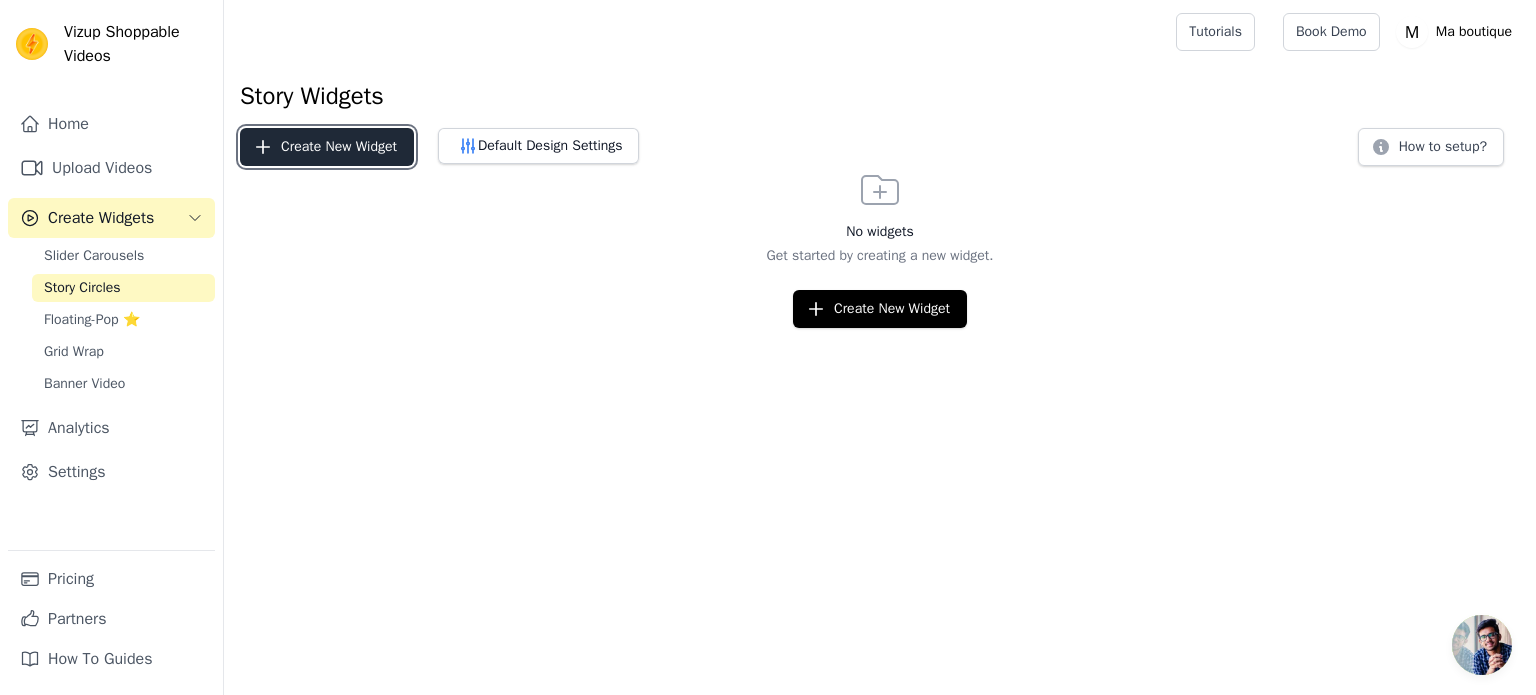 click on "Create New Widget" at bounding box center [327, 147] 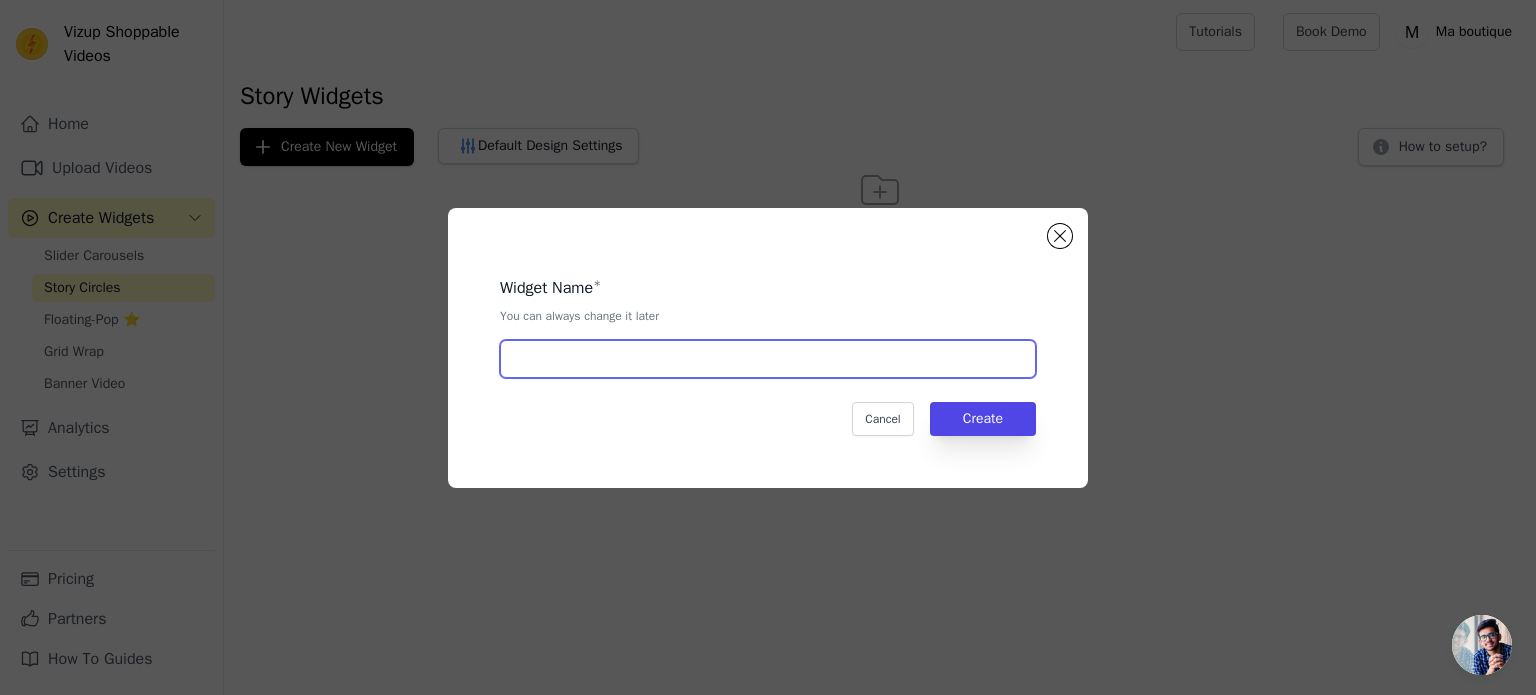 click at bounding box center (768, 359) 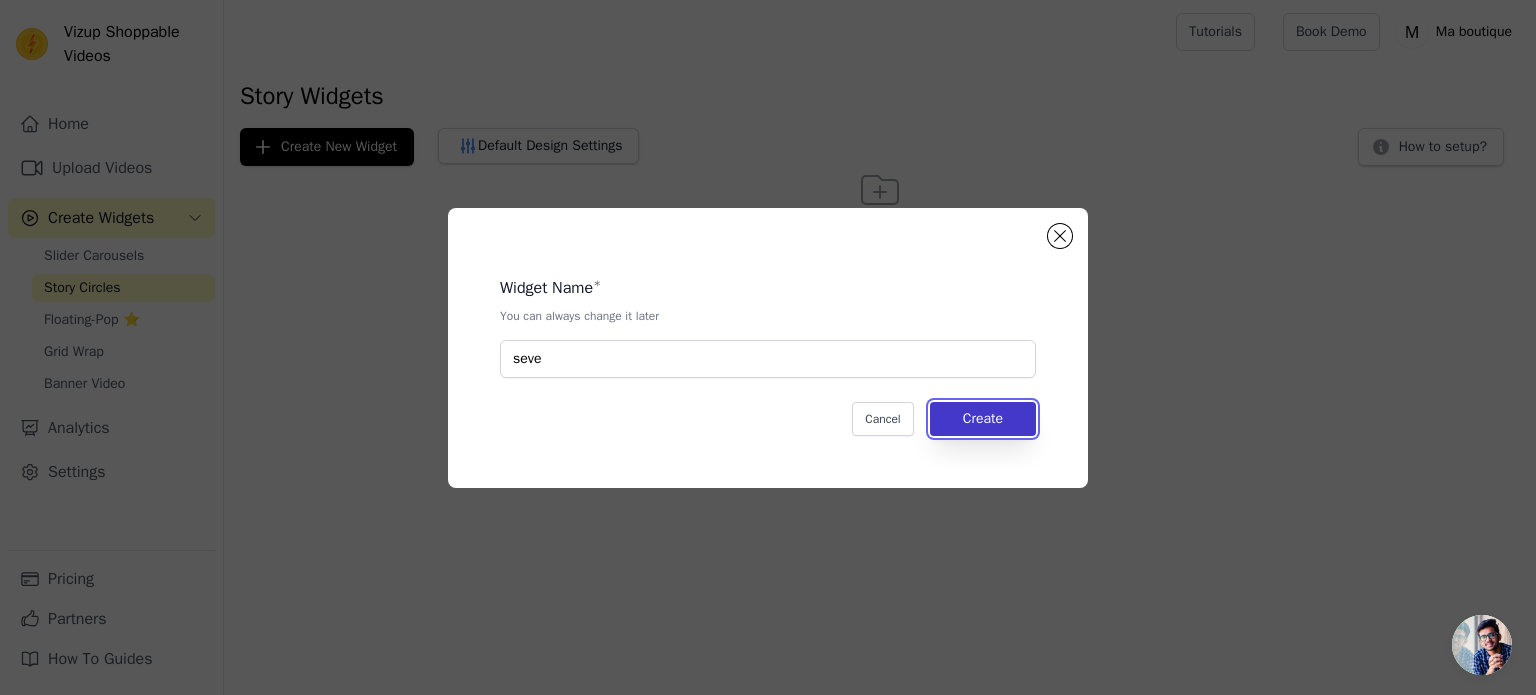 click on "Create" at bounding box center [983, 419] 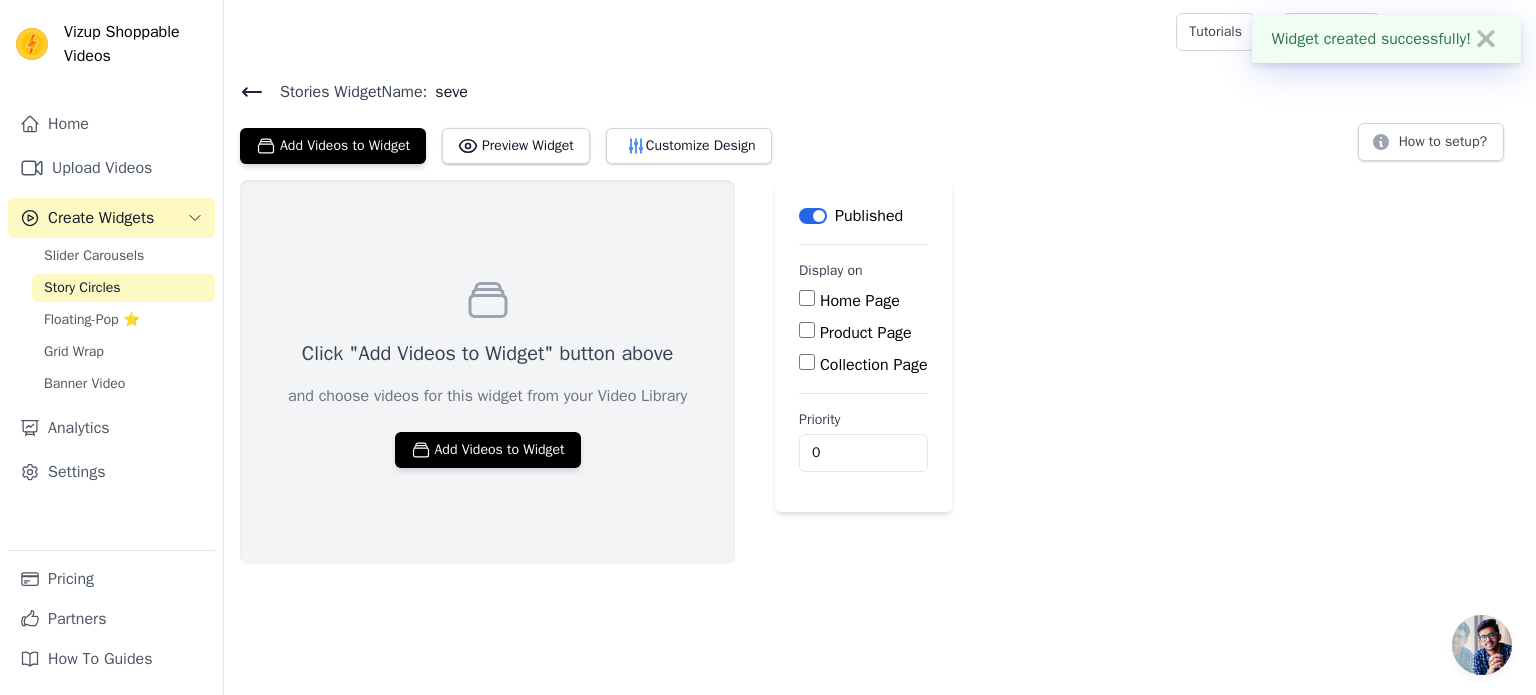 click on "Click "Add Videos to Widget" button above   and choose videos for this widget from your Video Library
Add Videos to Widget" at bounding box center (487, 372) 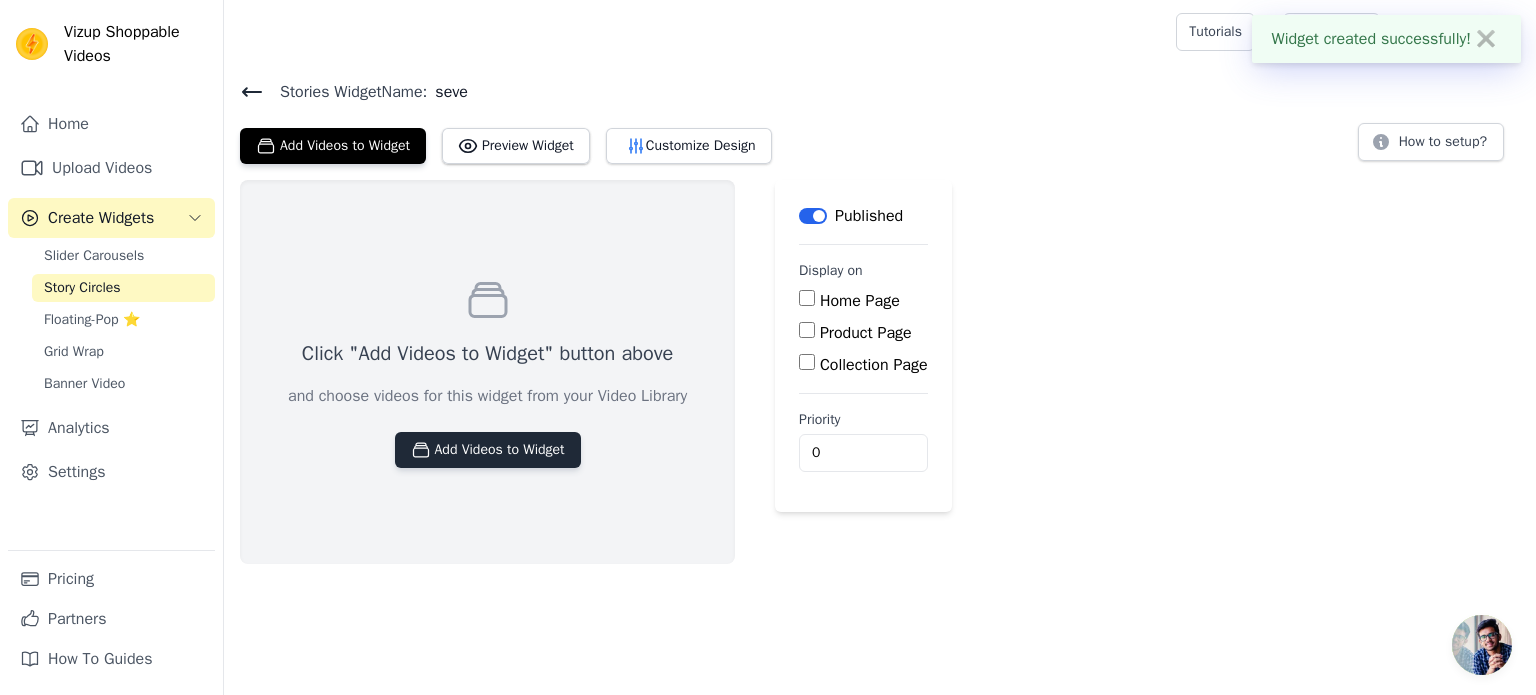 click on "Add Videos to Widget" at bounding box center [488, 450] 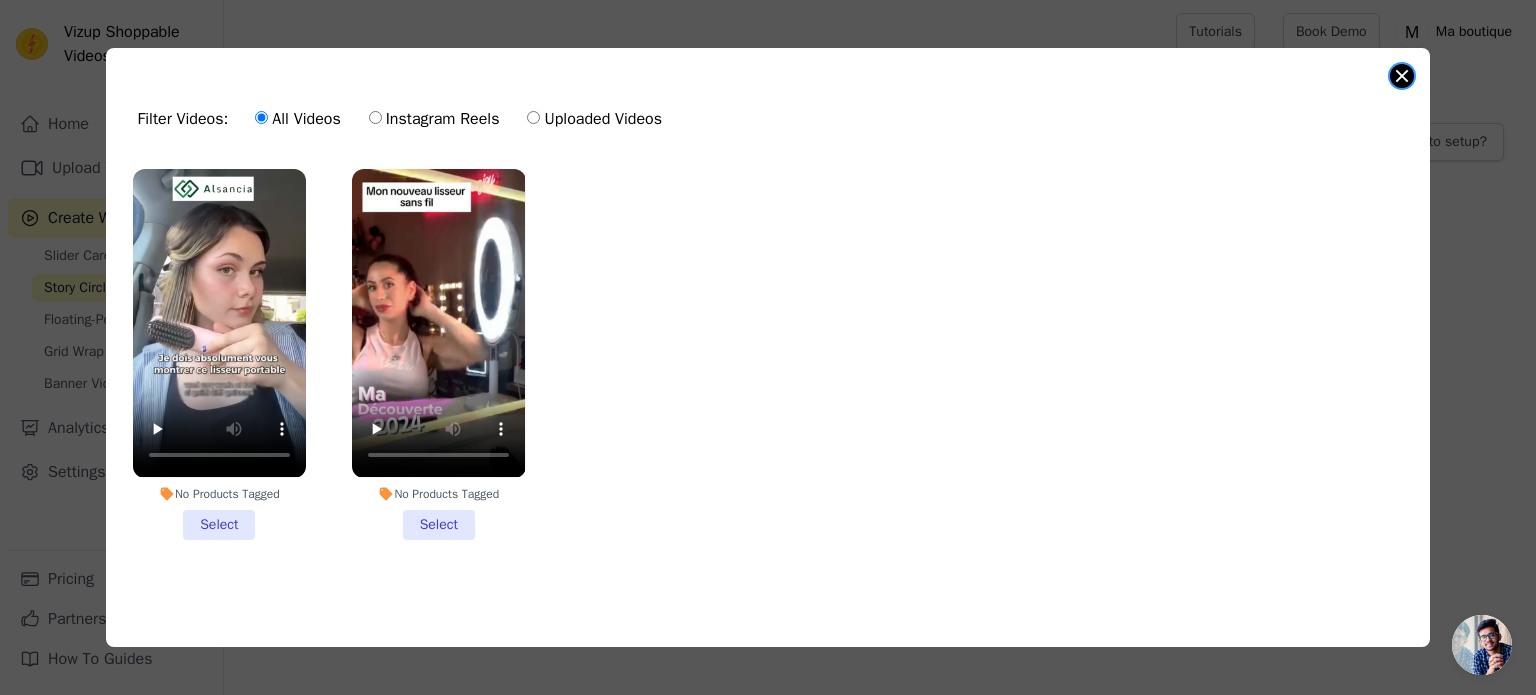 click at bounding box center [1402, 76] 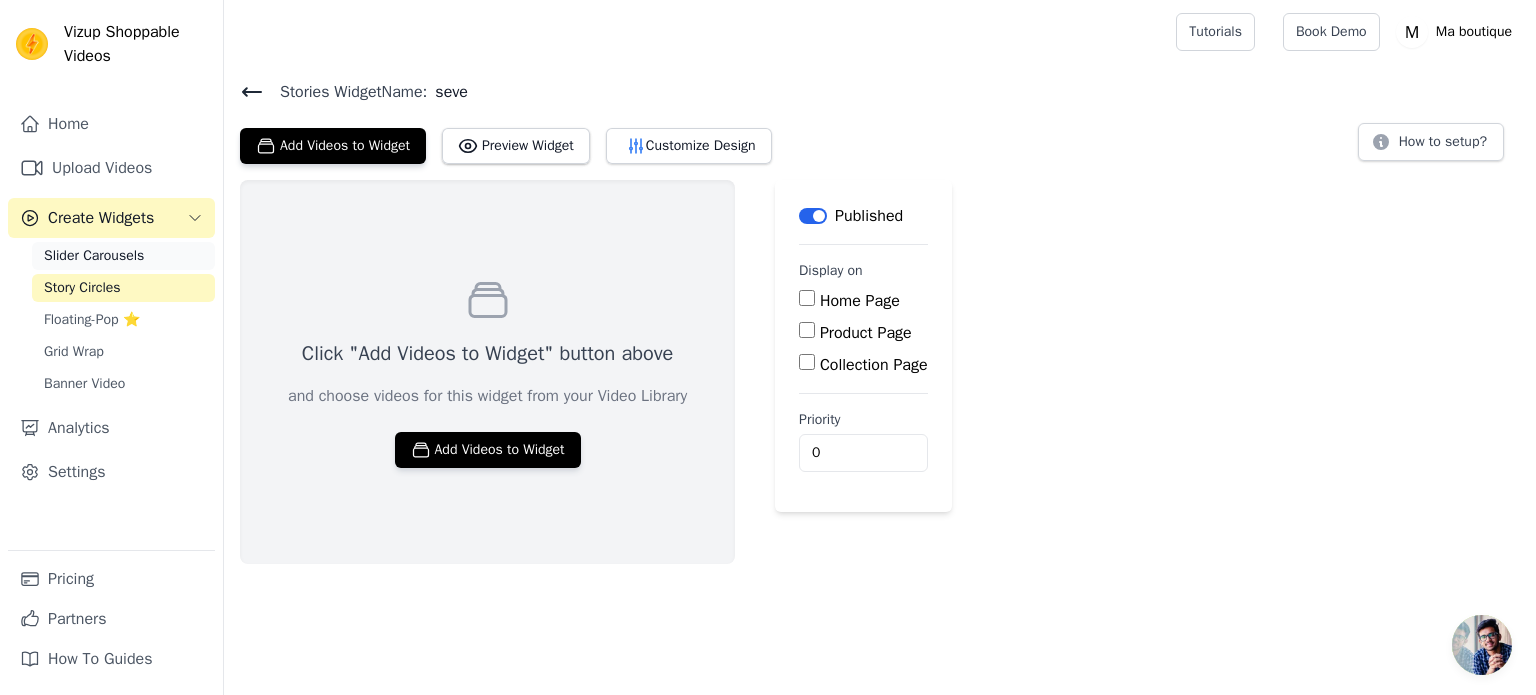 click on "Slider Carousels" at bounding box center [123, 256] 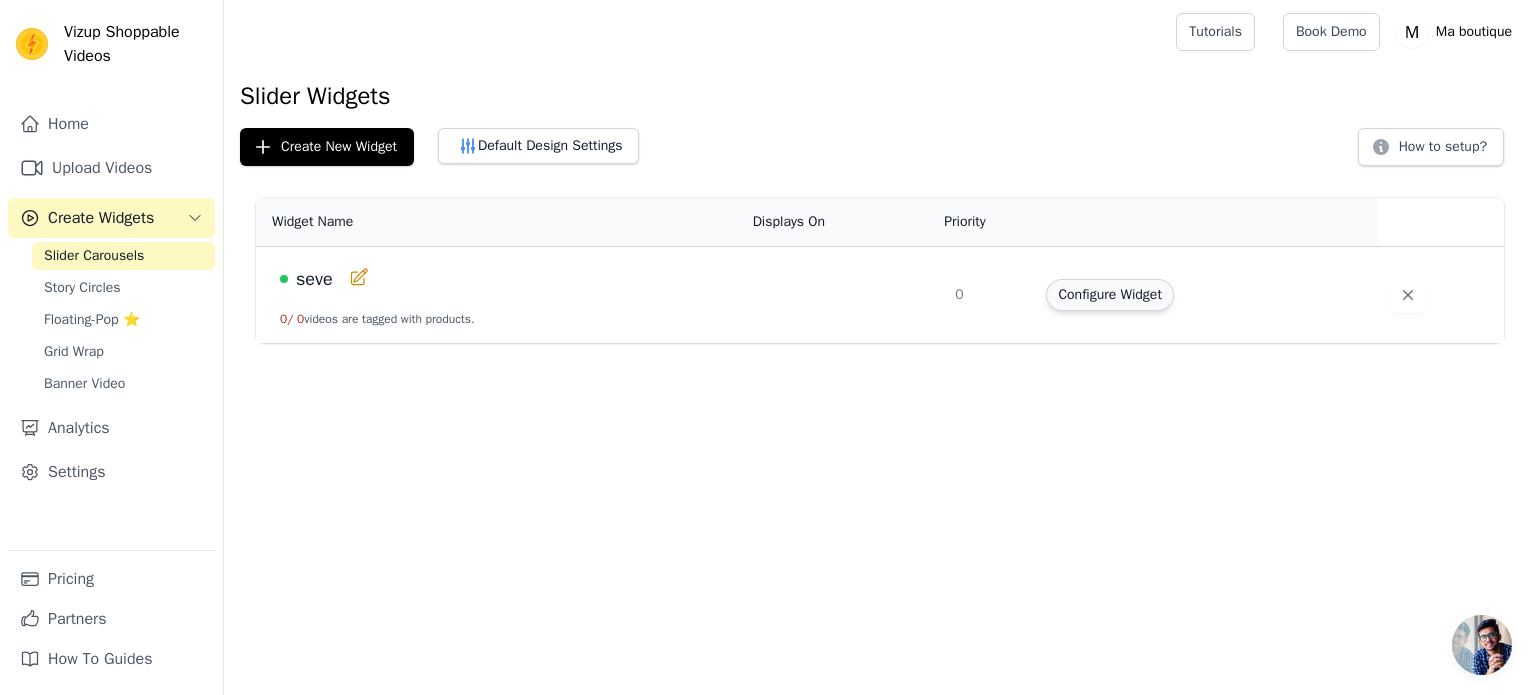 click on "Configure Widget" at bounding box center [1109, 295] 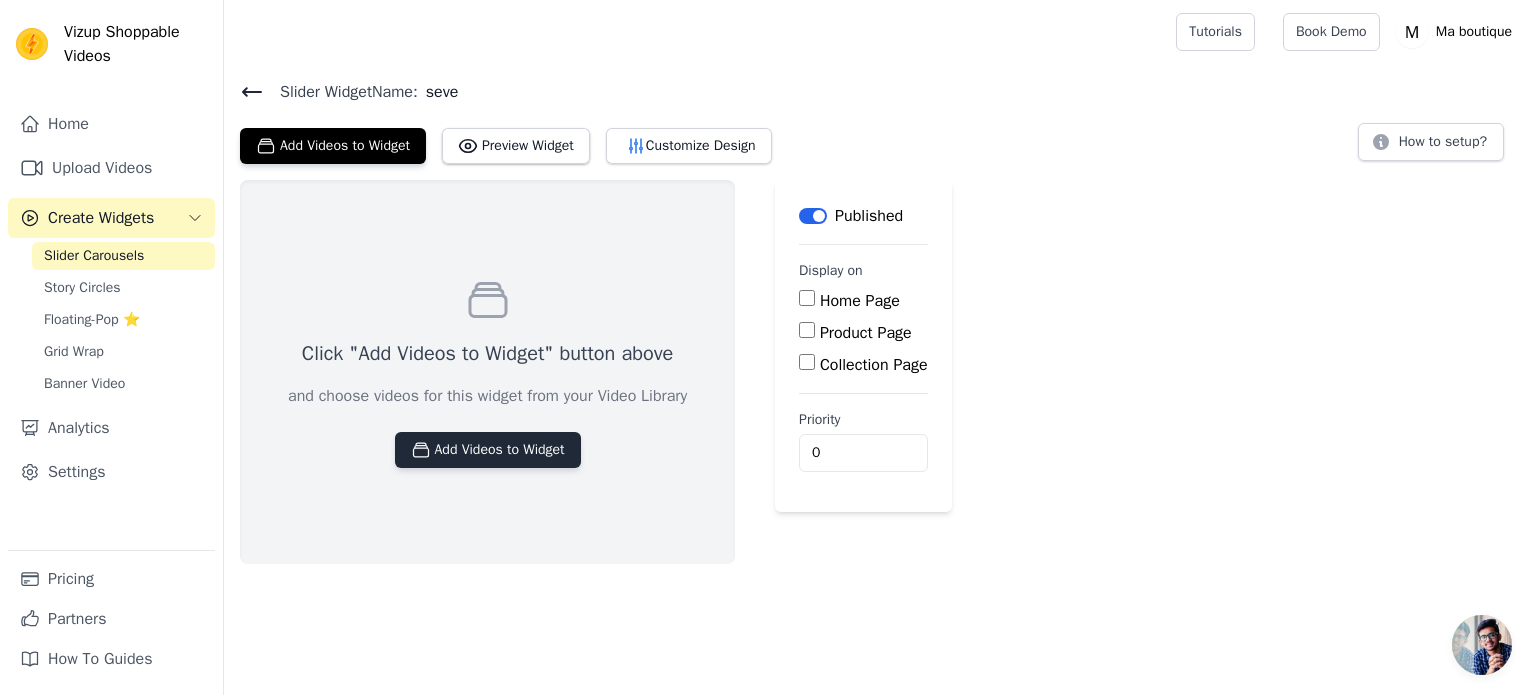 click on "Add Videos to Widget" at bounding box center (488, 450) 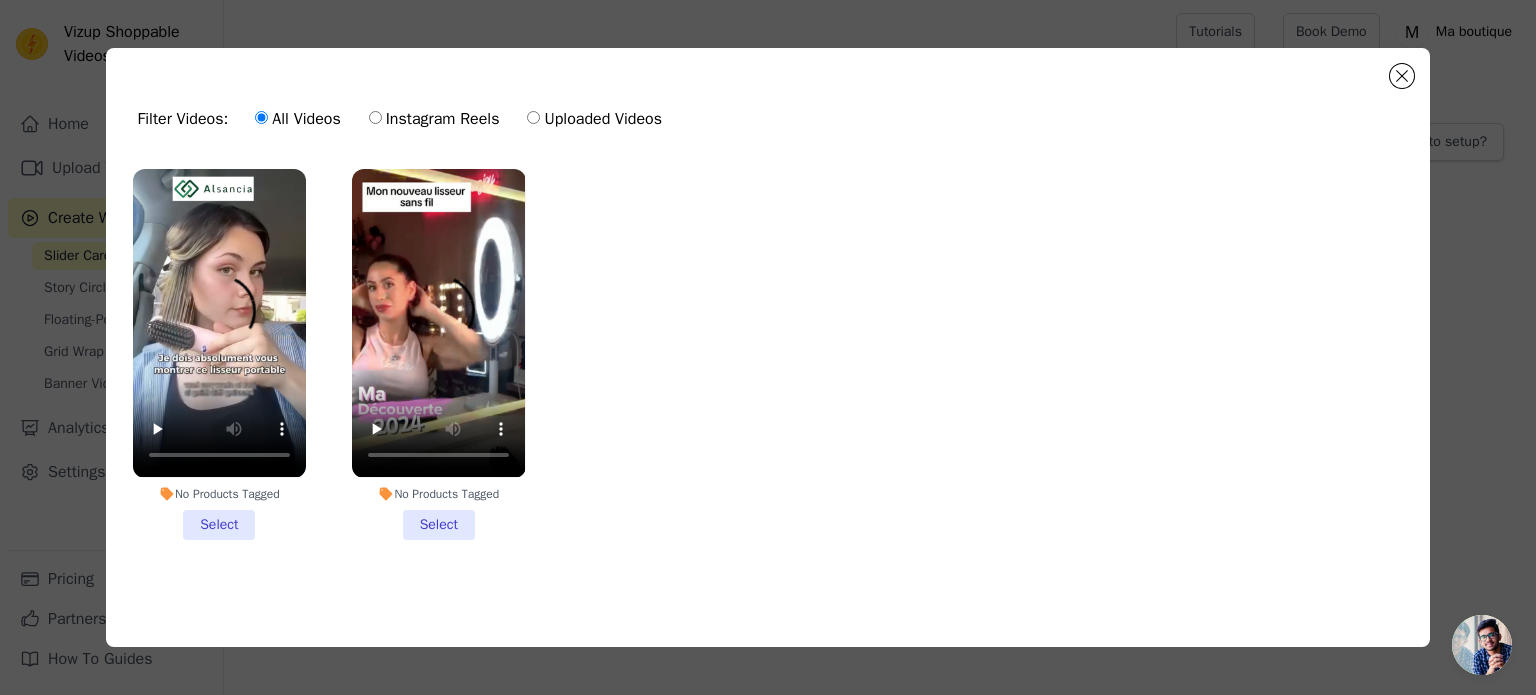 click on "No Products Tagged     Select" at bounding box center [219, 354] 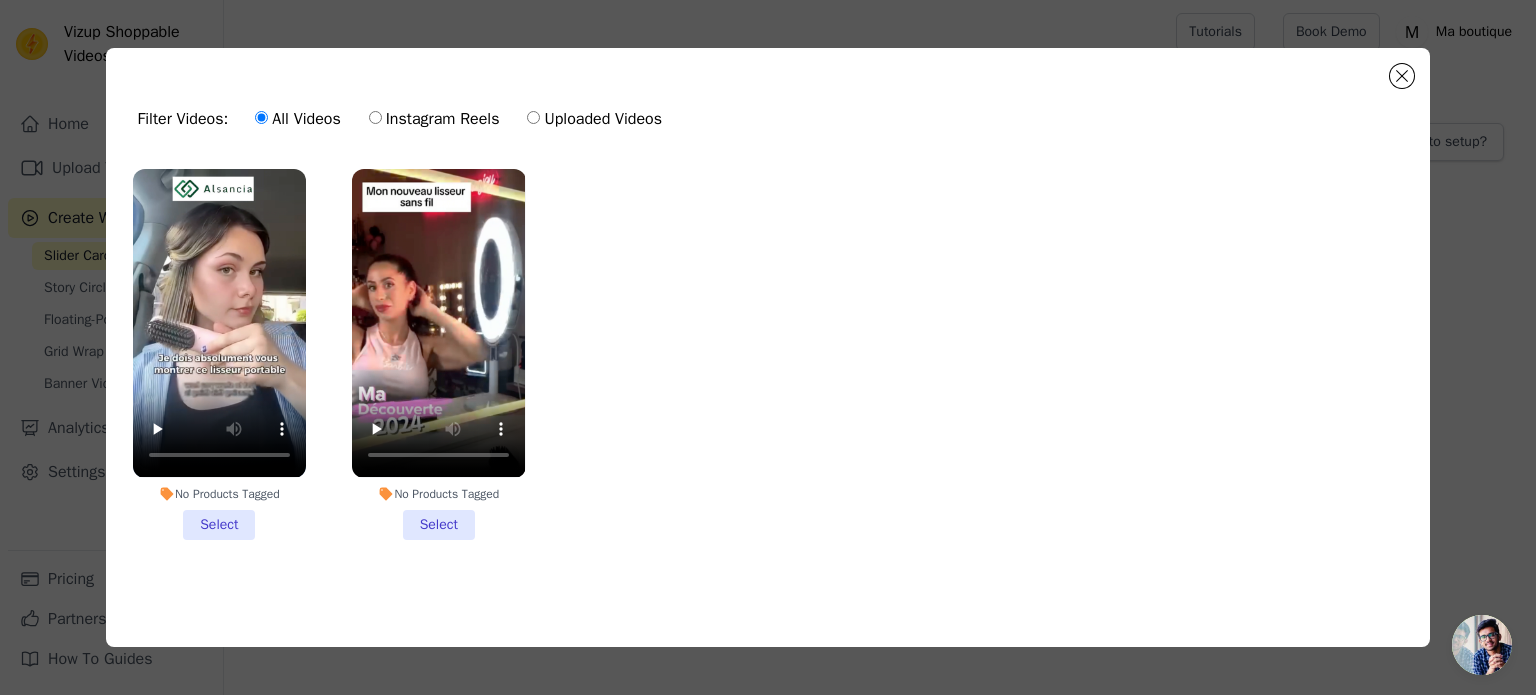 click on "No Products Tagged     Select" at bounding box center (0, 0) 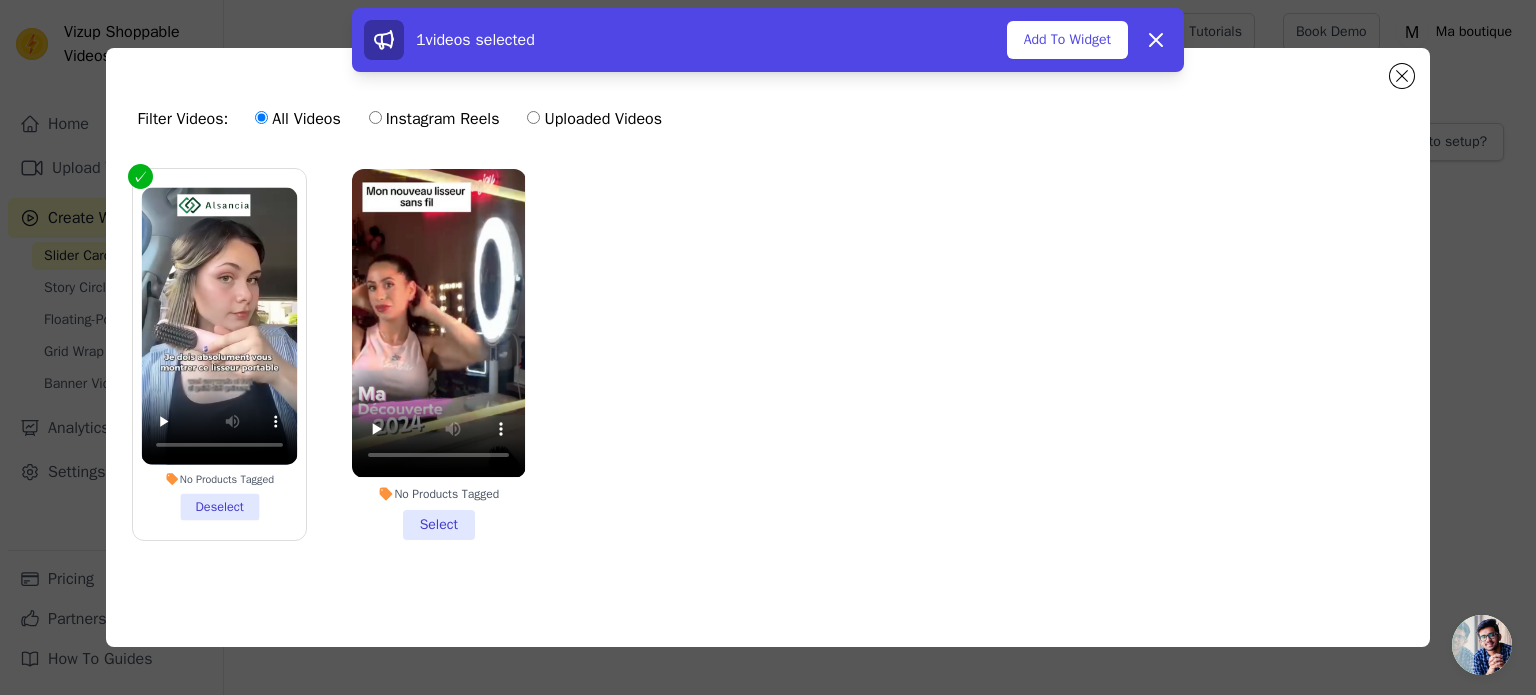 click on "No Products Tagged     Select" at bounding box center (438, 354) 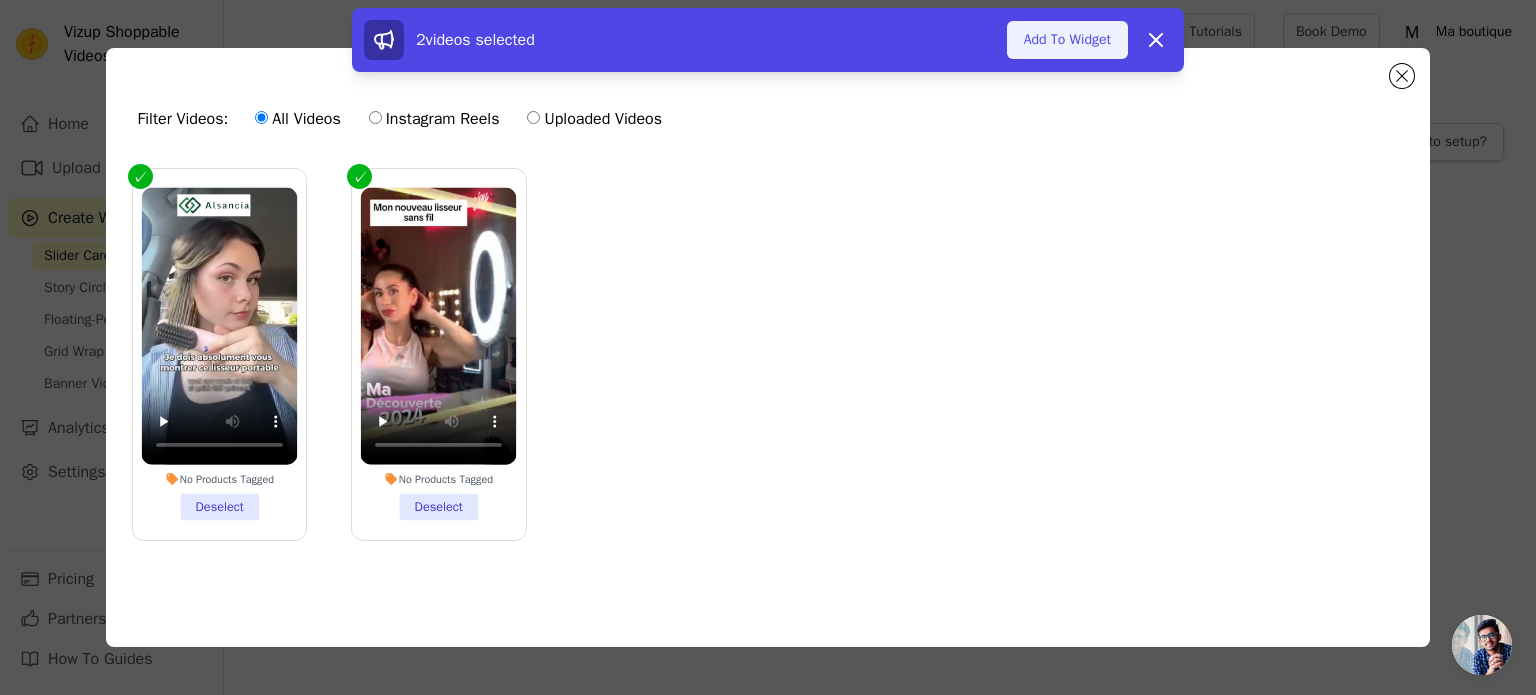 click on "Add To Widget" at bounding box center [1067, 40] 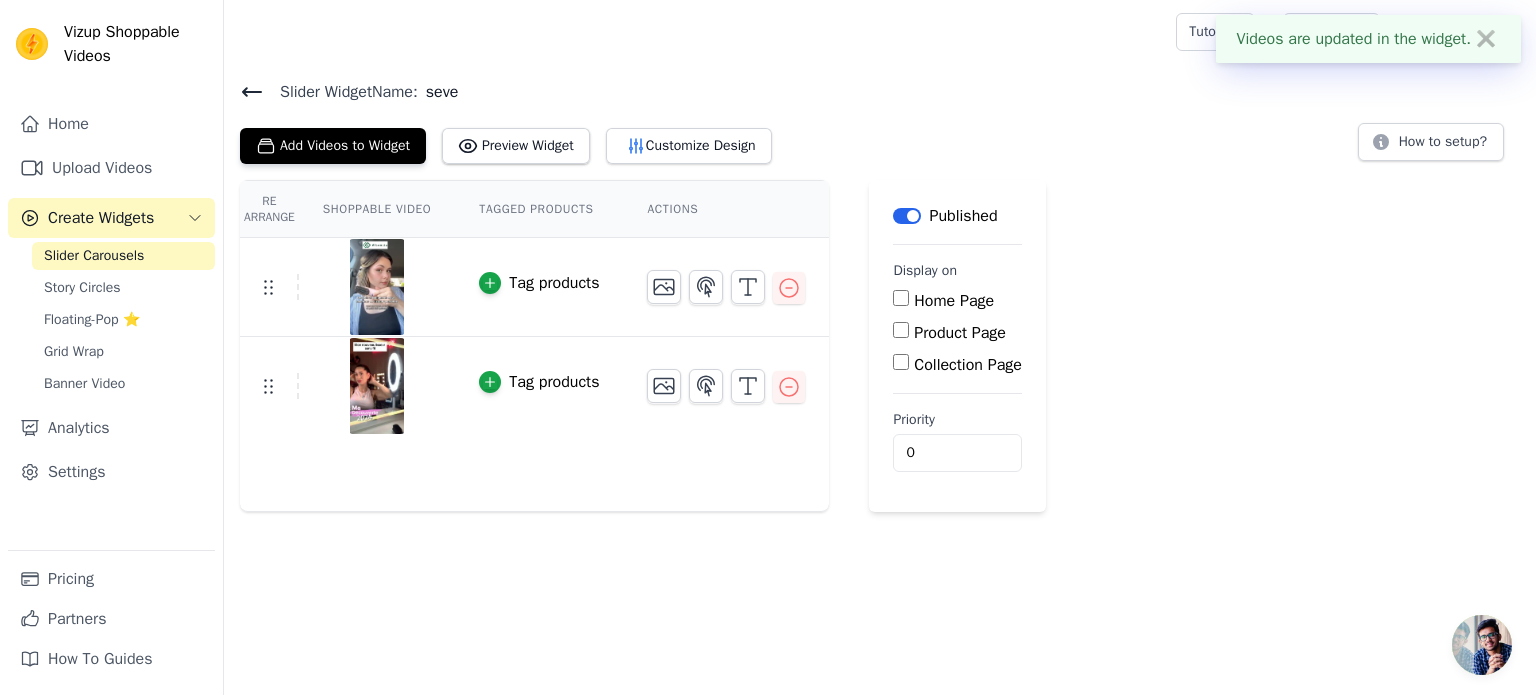 click on "Re Arrange   Shoppable Video   Tagged Products   Actions             Tag products                             Tag products                       Save Videos In This New Order   Save   Dismiss     Label     Published     Display on     Home Page     Product Page       Collection Page       Priority   0" at bounding box center (880, 346) 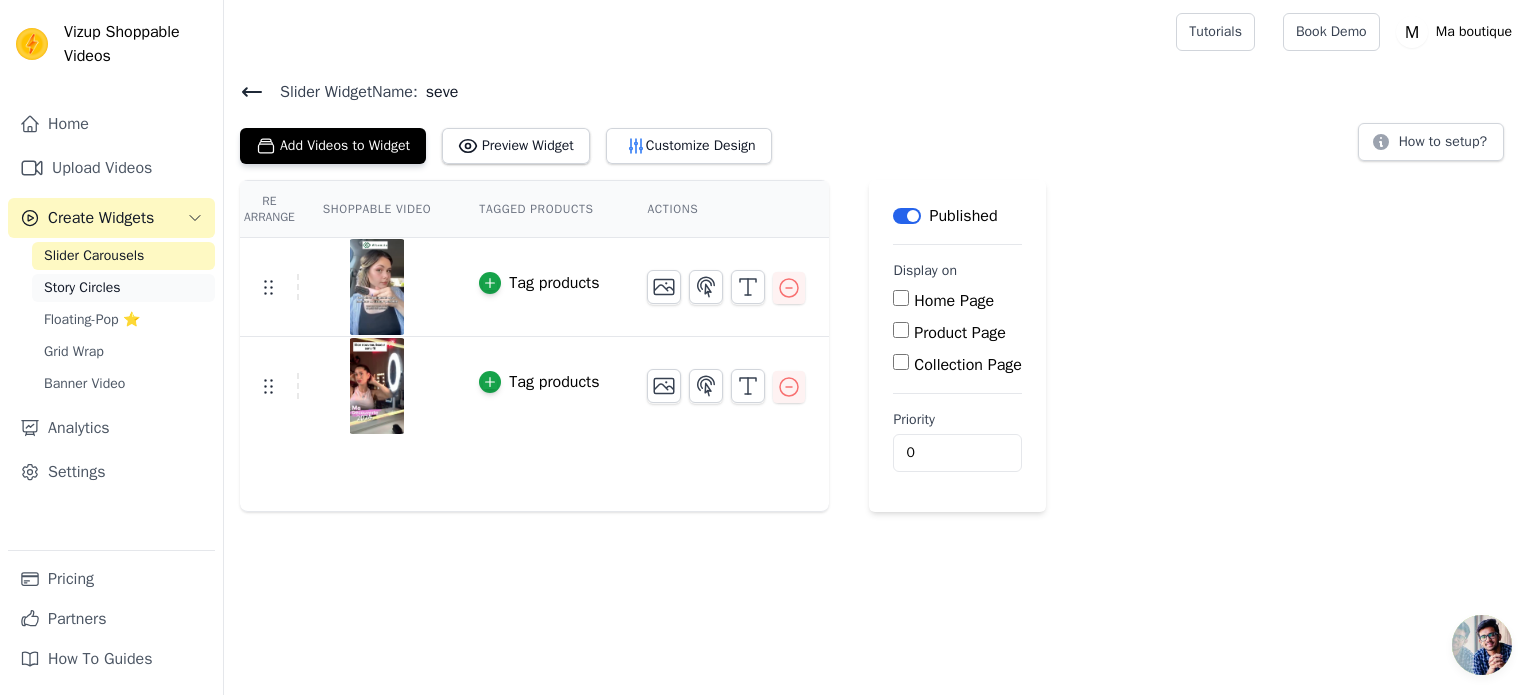 click on "Story Circles" at bounding box center [123, 288] 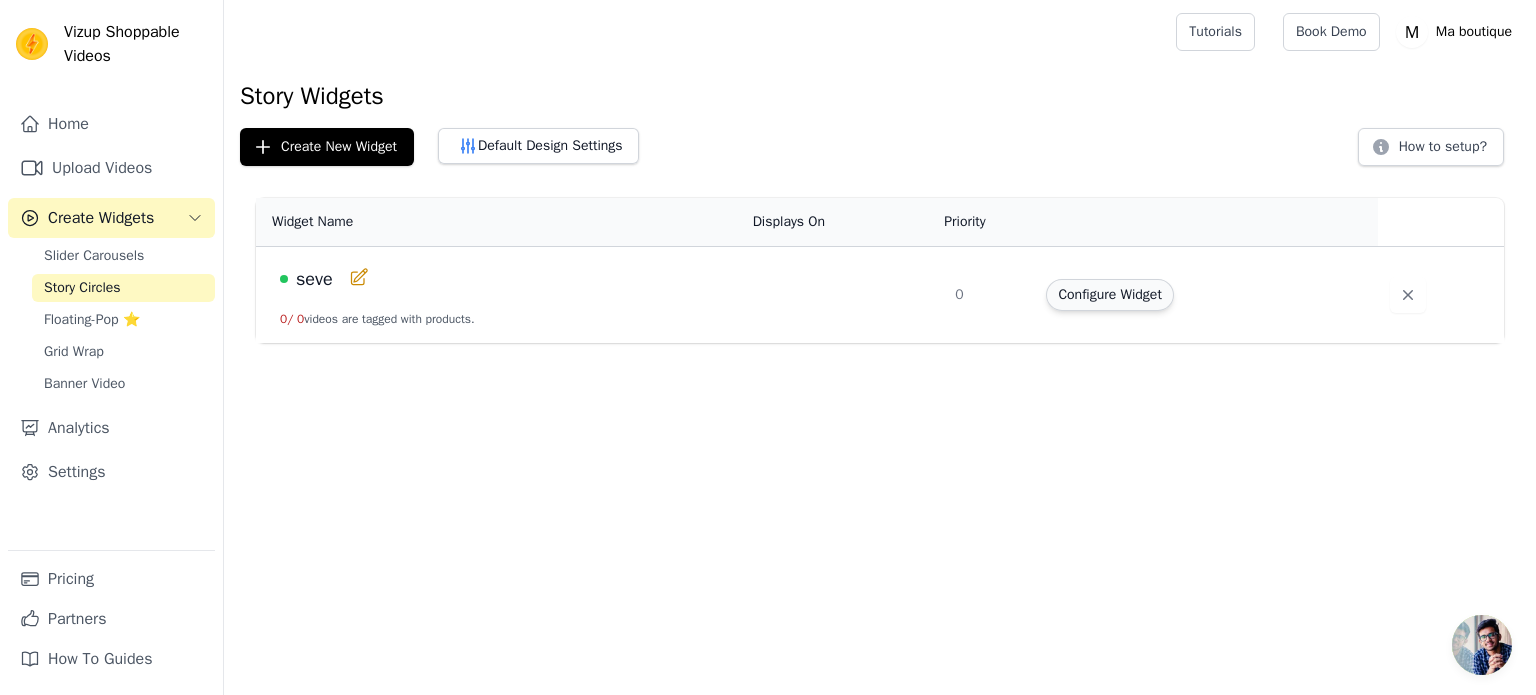 click on "Configure Widget" at bounding box center (1109, 295) 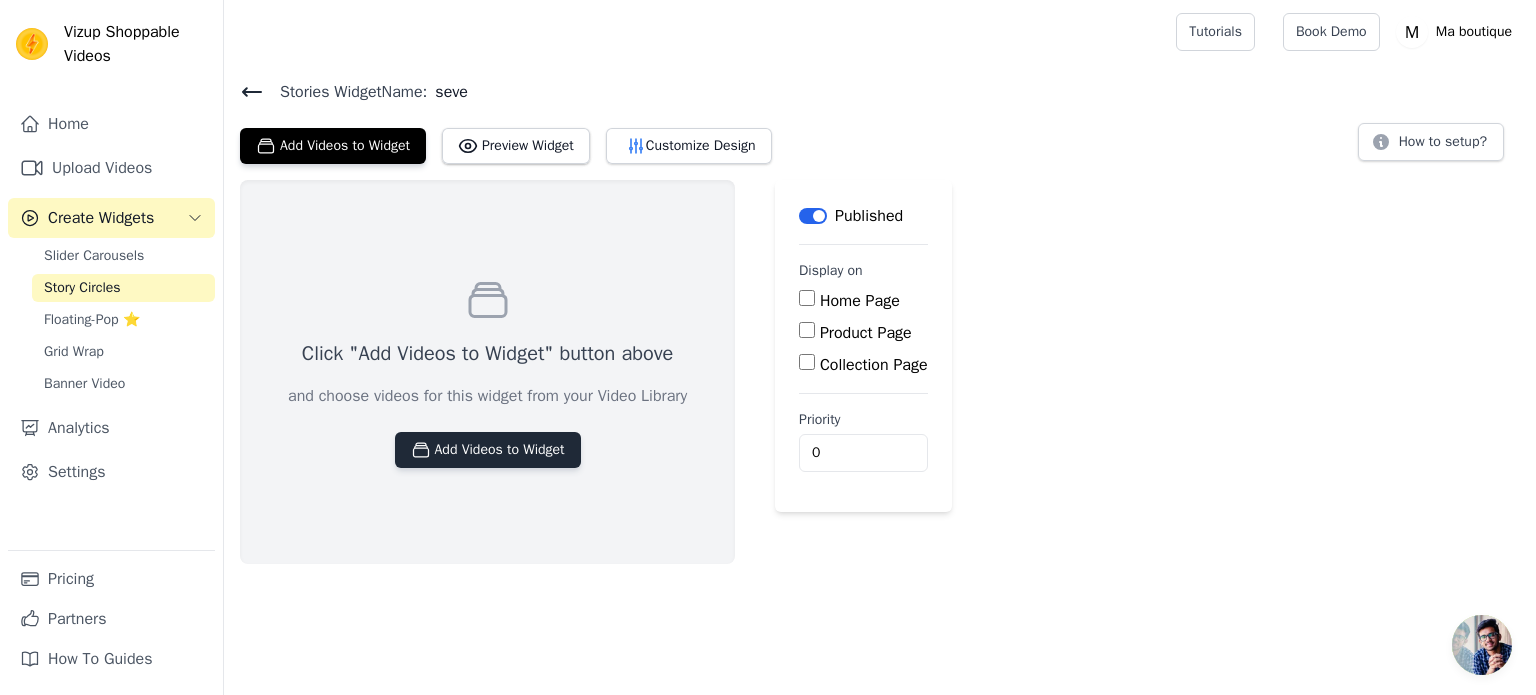 click on "Add Videos to Widget" at bounding box center (488, 450) 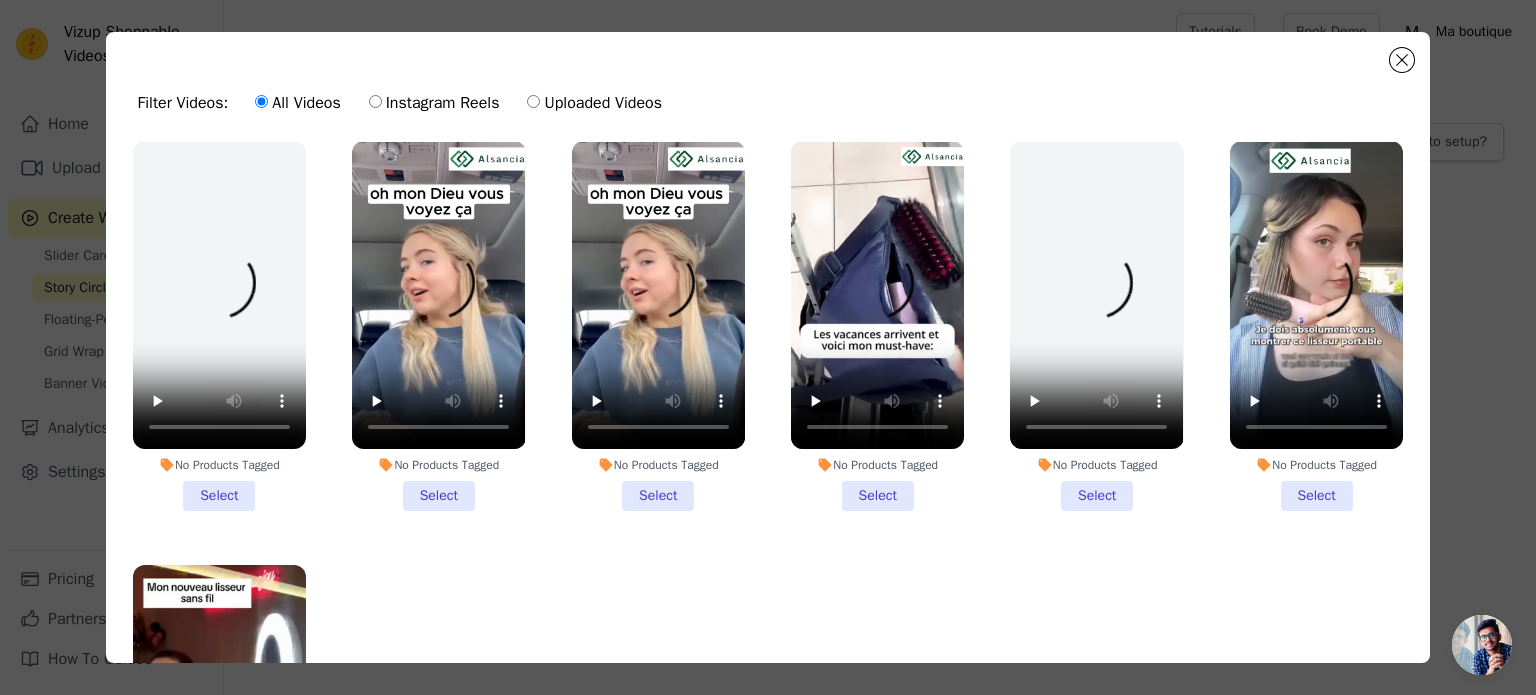 scroll, scrollTop: 12, scrollLeft: 0, axis: vertical 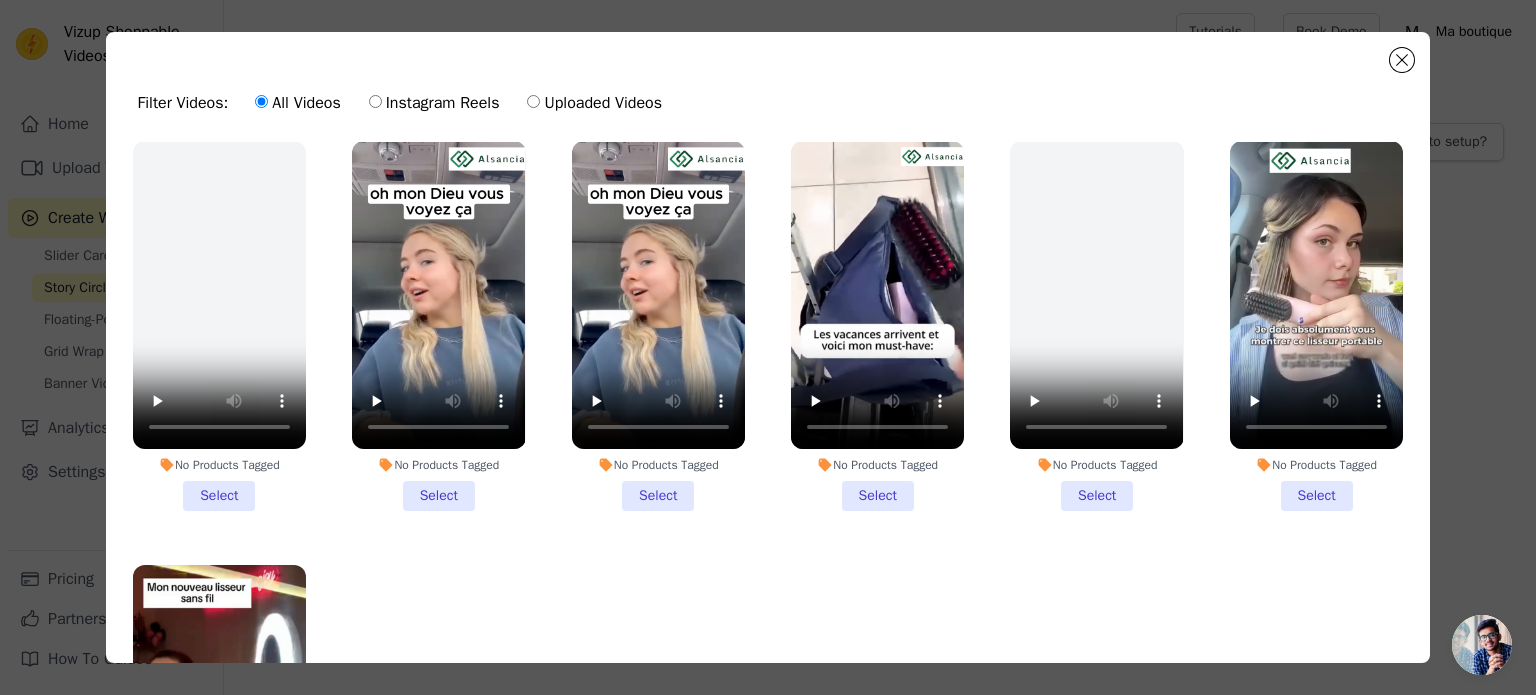 click on "No Products Tagged     Select" at bounding box center [658, 326] 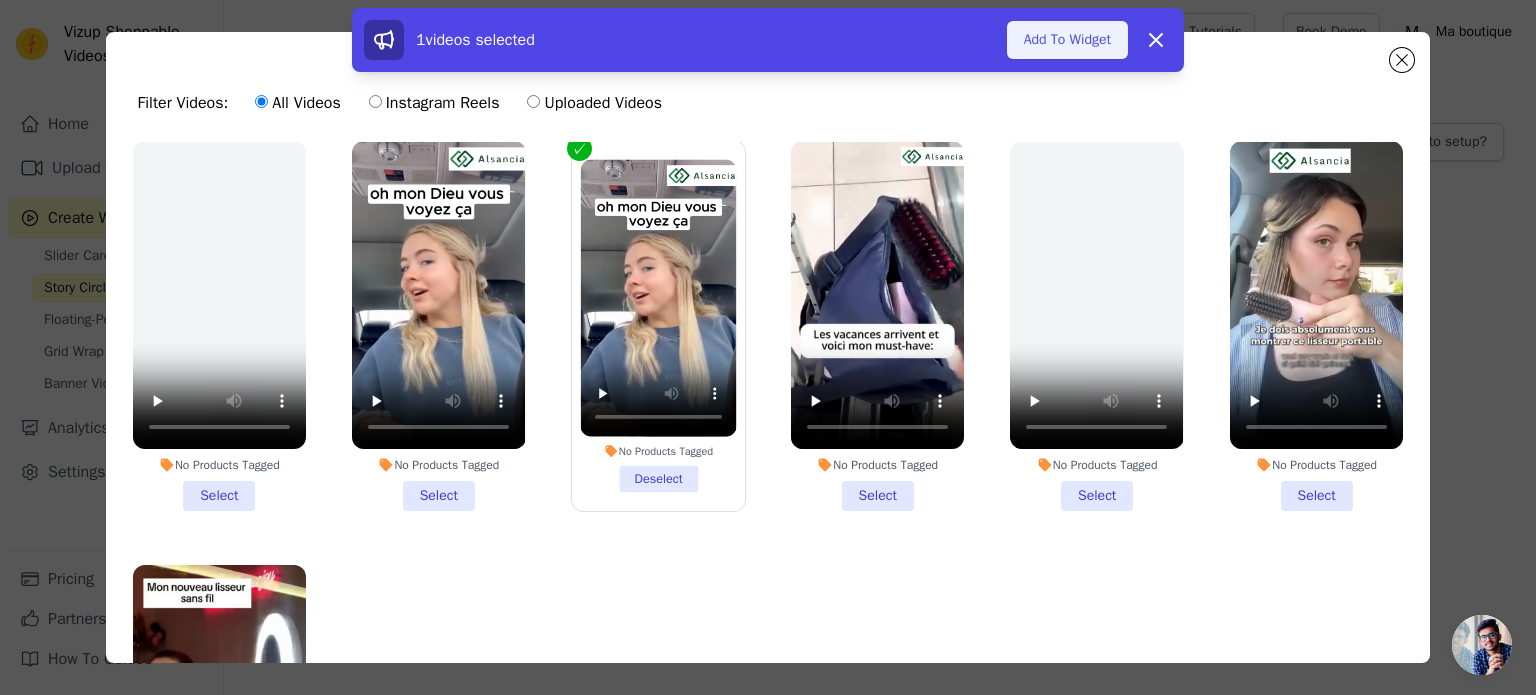 click on "Add To Widget" at bounding box center [1067, 40] 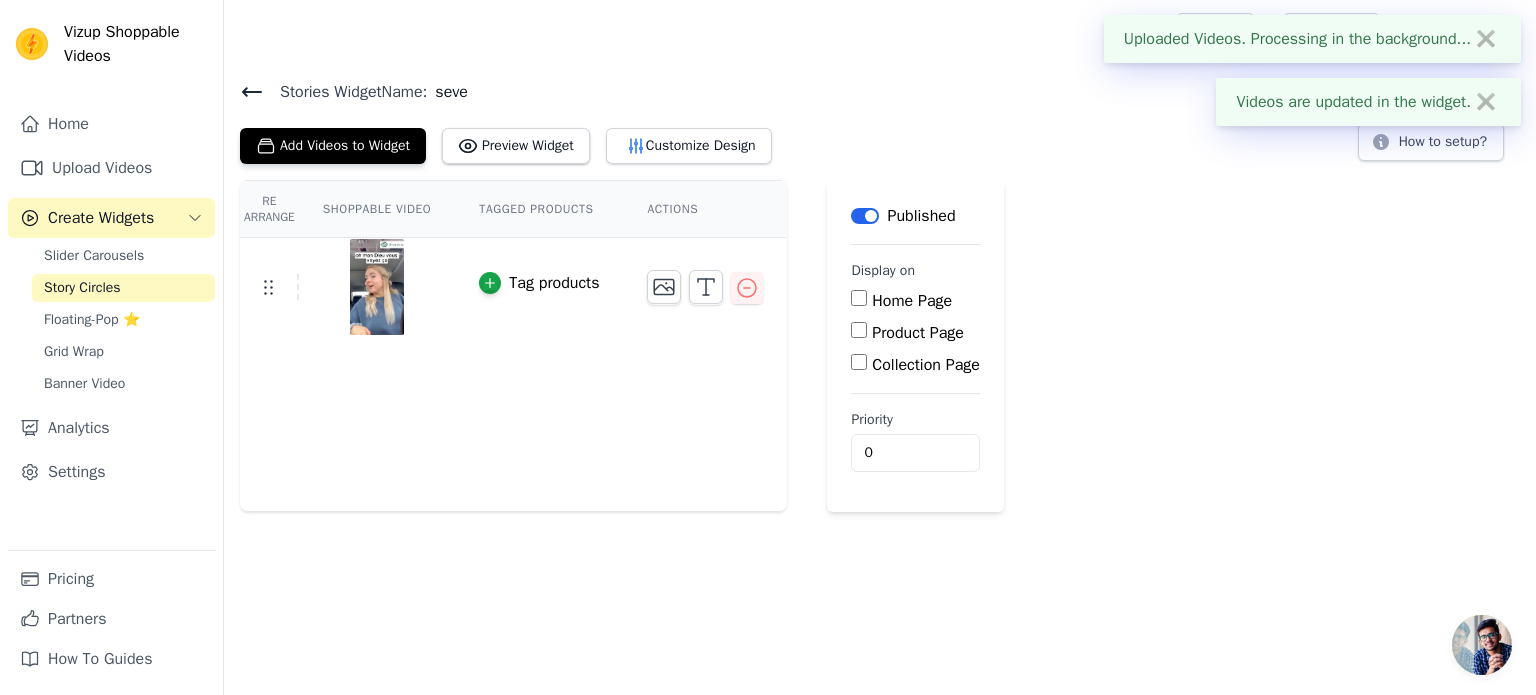 click on "Re Arrange   Shoppable Video   Tagged Products   Actions             Tag products                   Save Videos In This New Order   Save   Dismiss     Label     Published     Display on     Home Page     Product Page       Collection Page       Priority   0" at bounding box center [880, 346] 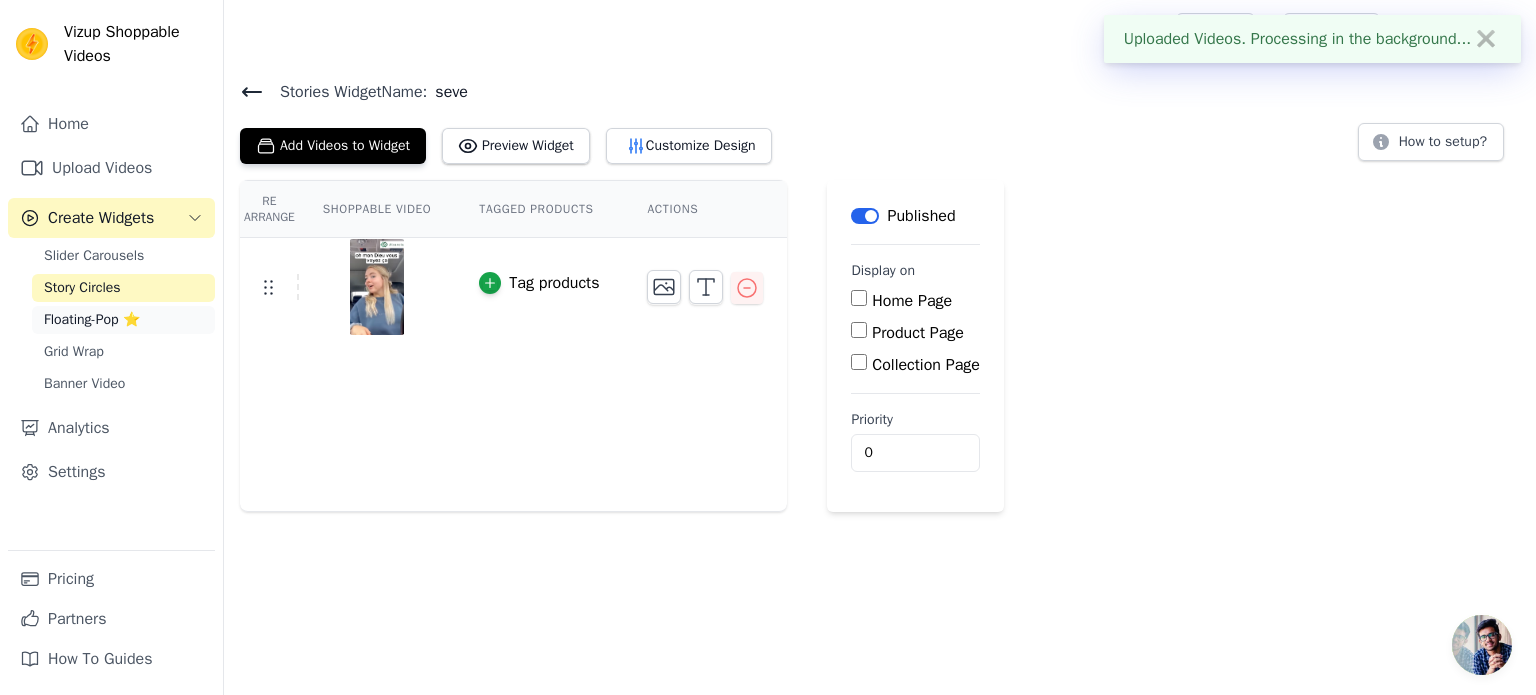 click on "Floating-Pop ⭐" at bounding box center [92, 320] 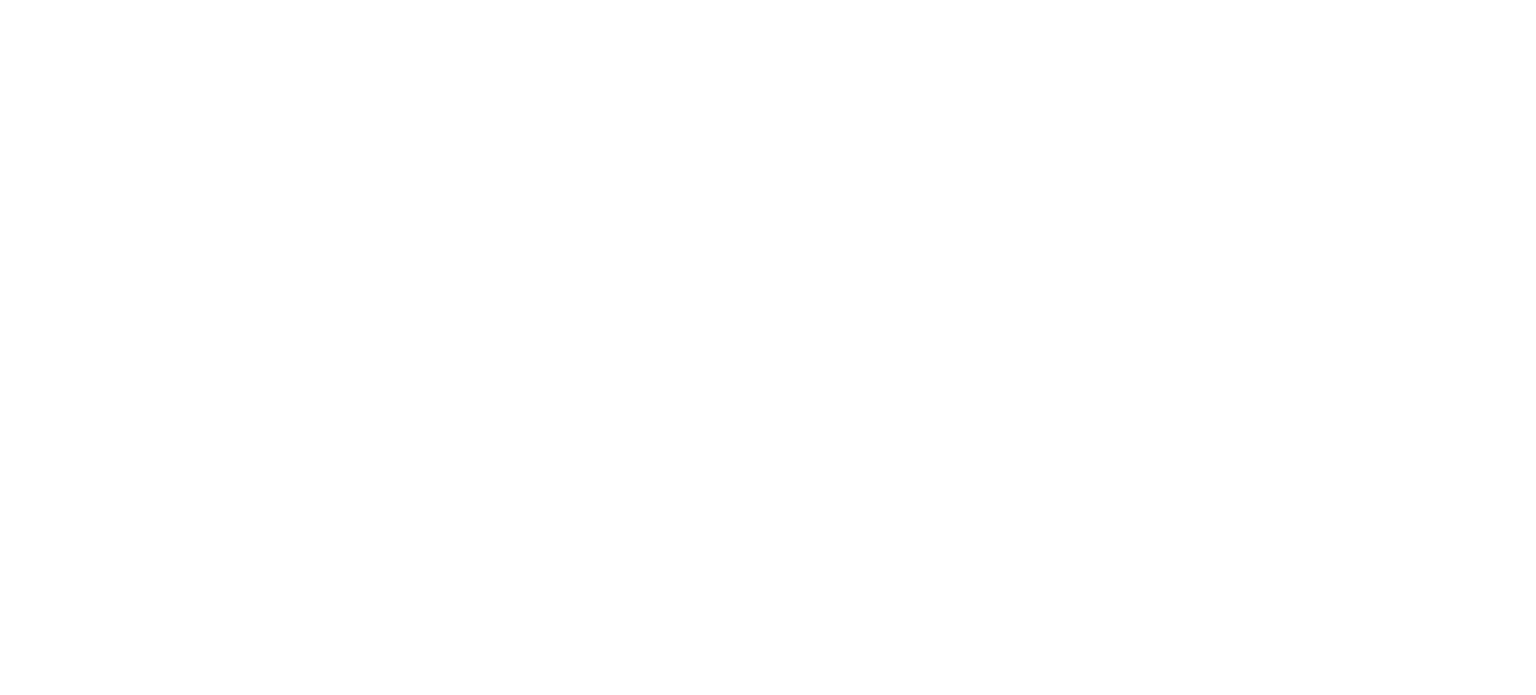 scroll, scrollTop: 0, scrollLeft: 0, axis: both 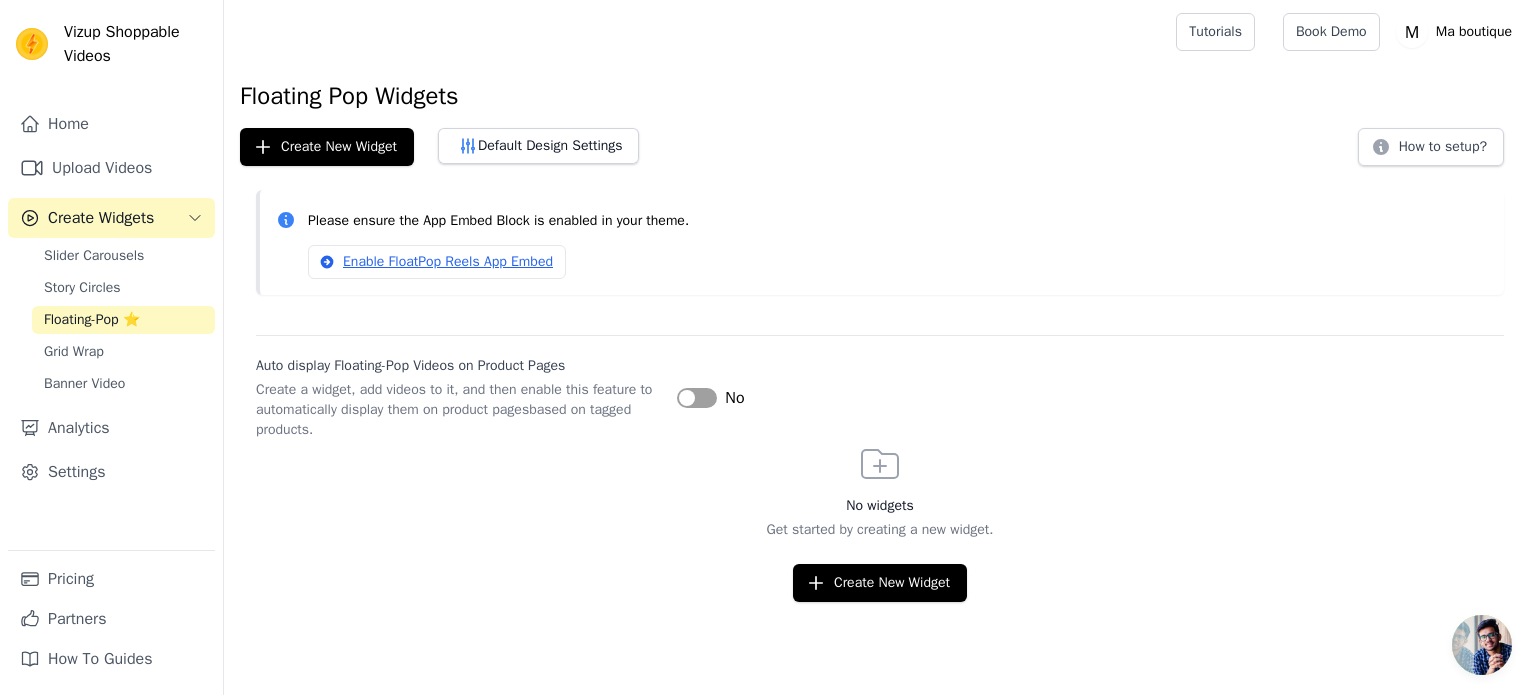 click on "Slider Carousels   Story Circles   Floating-Pop ⭐   Grid Wrap   Banner Video" at bounding box center (123, 320) 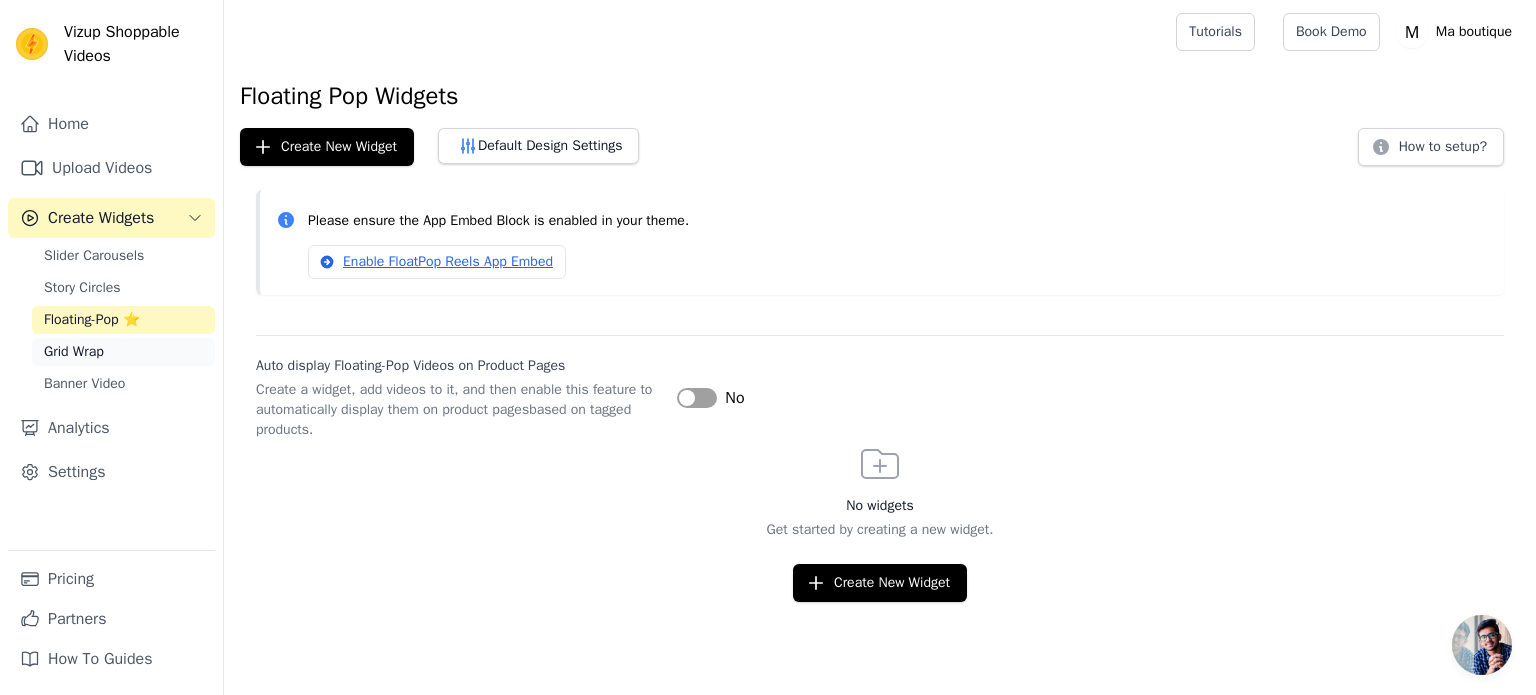 click on "Grid Wrap" at bounding box center (74, 352) 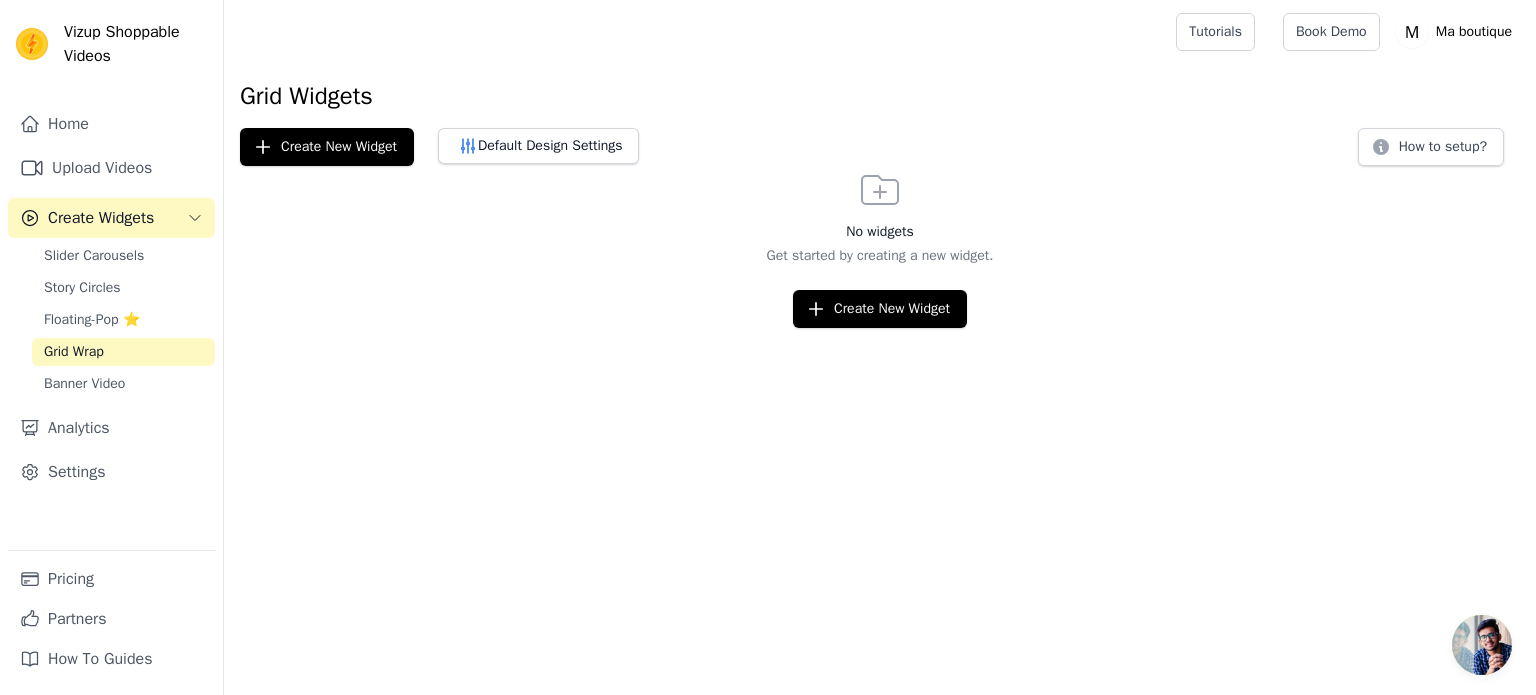 click on "Slider Carousels   Story Circles   Floating-Pop ⭐   Grid Wrap   Banner Video" at bounding box center [123, 320] 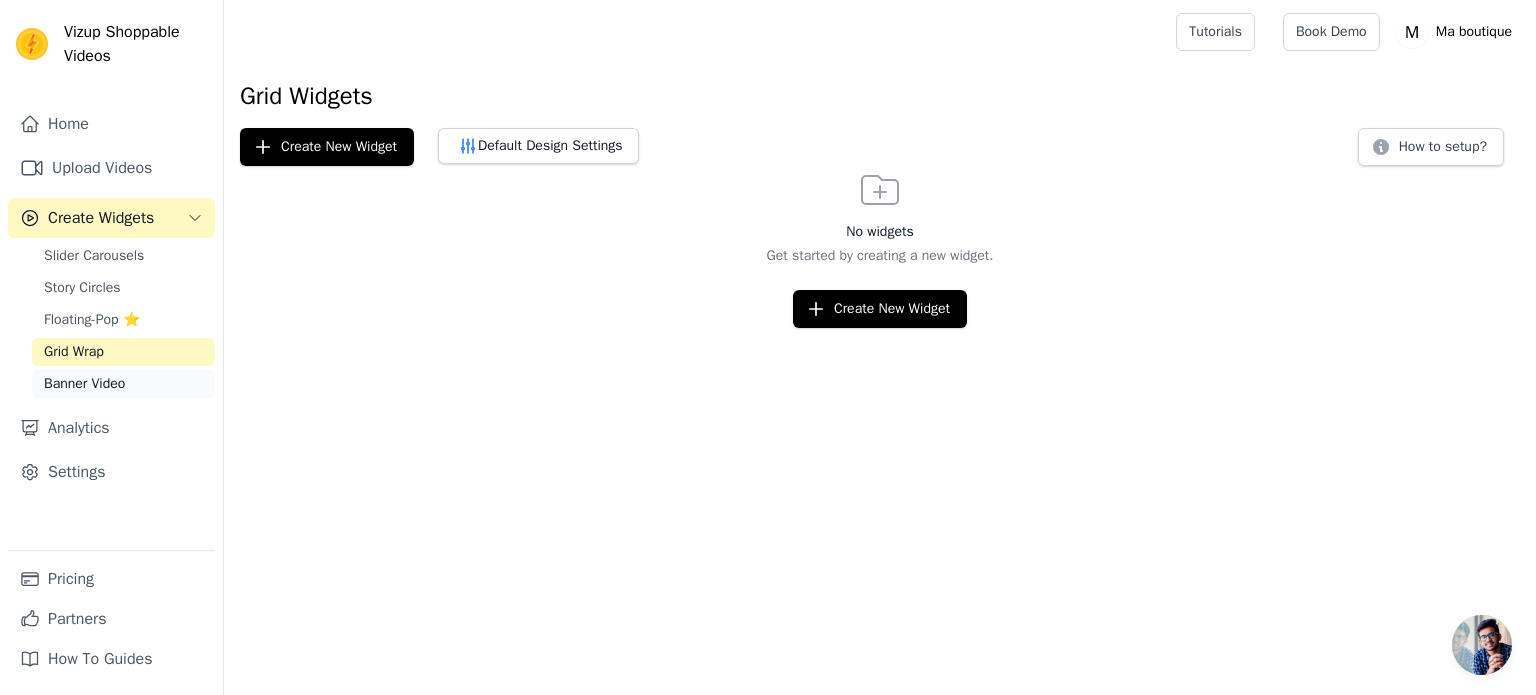 click on "Banner Video" at bounding box center (84, 384) 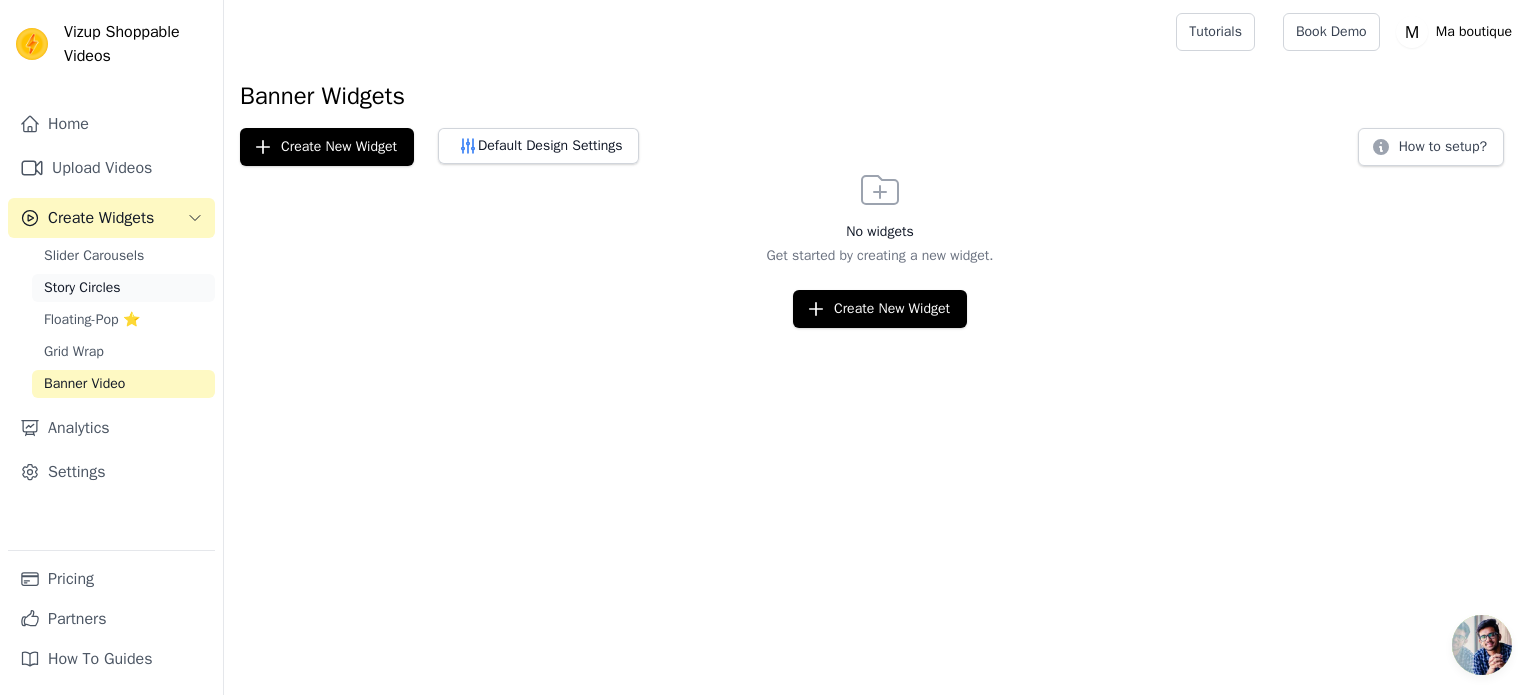 click on "Story Circles" at bounding box center [82, 288] 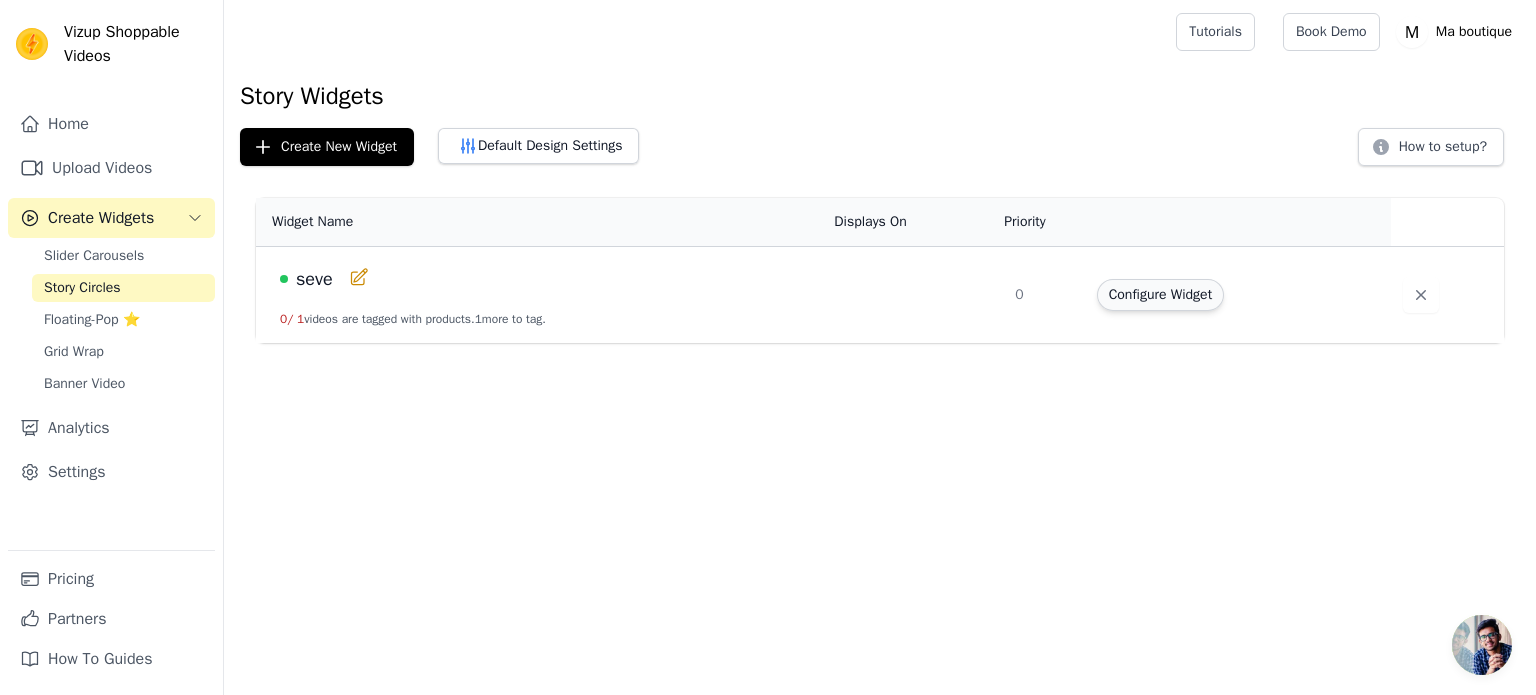click on "Configure Widget" at bounding box center (1160, 295) 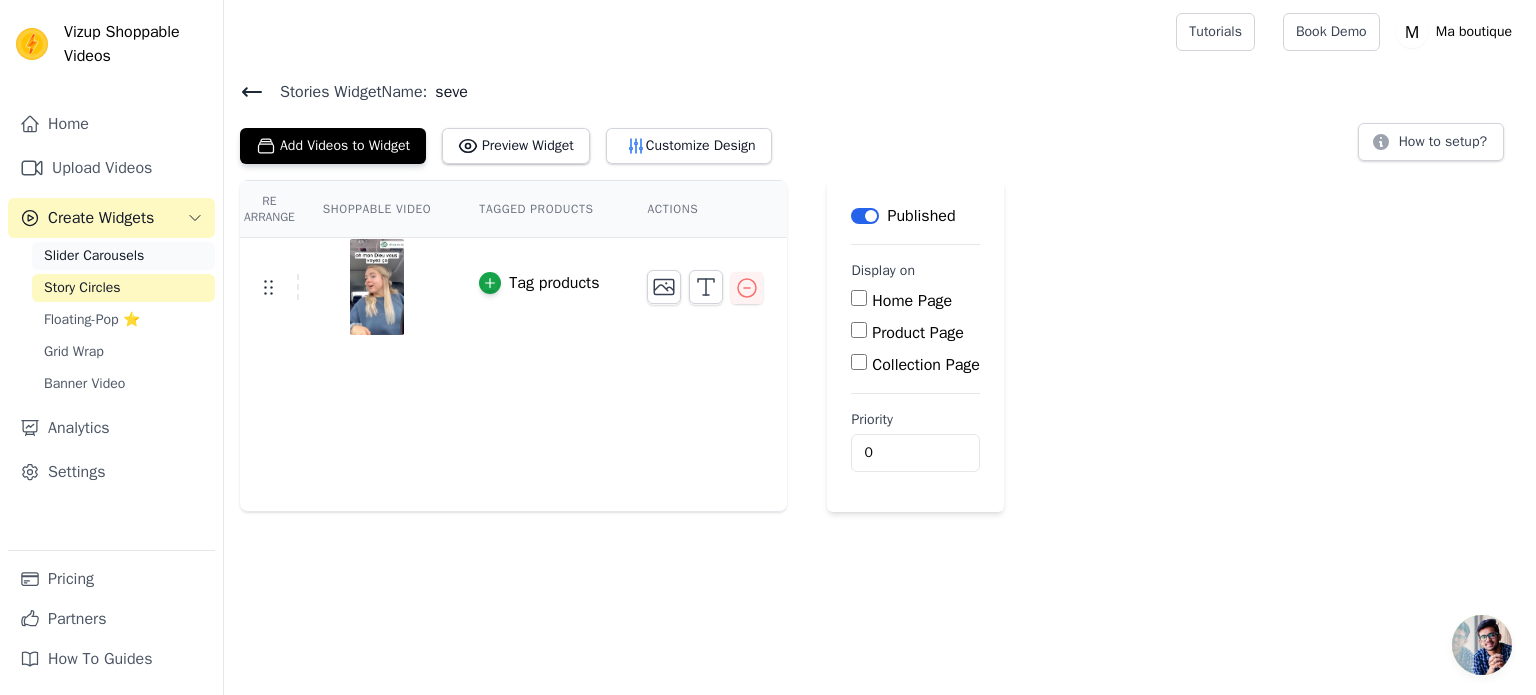 click on "Slider Carousels" at bounding box center (123, 256) 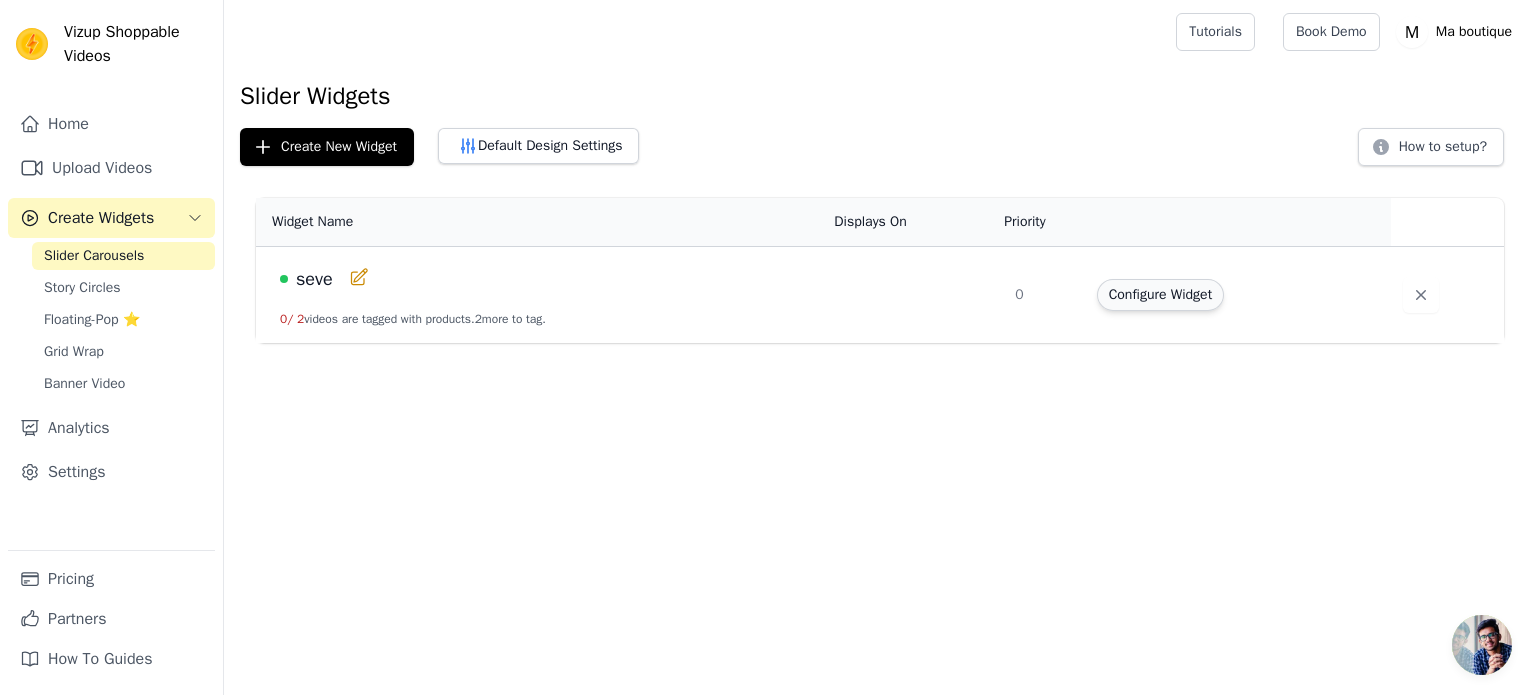 click on "Configure Widget" at bounding box center [1160, 295] 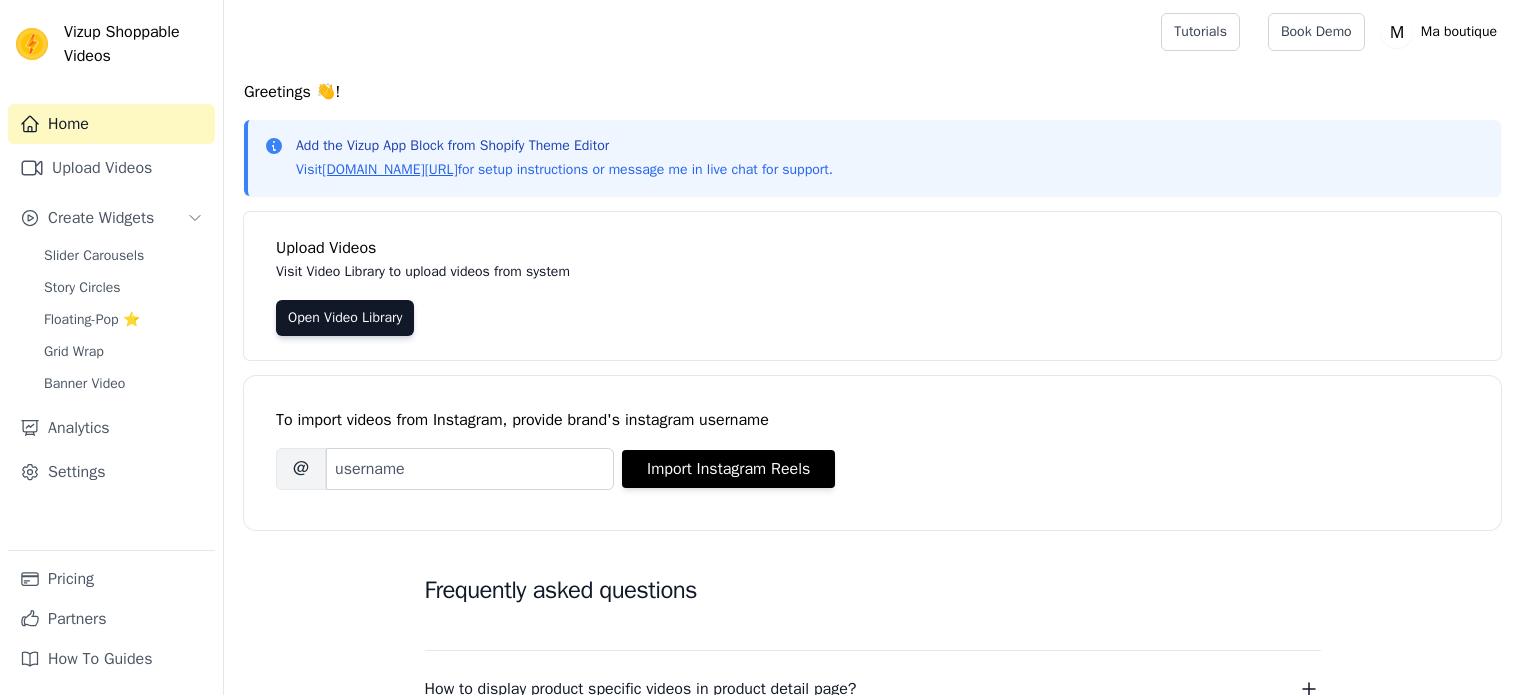 scroll, scrollTop: 0, scrollLeft: 0, axis: both 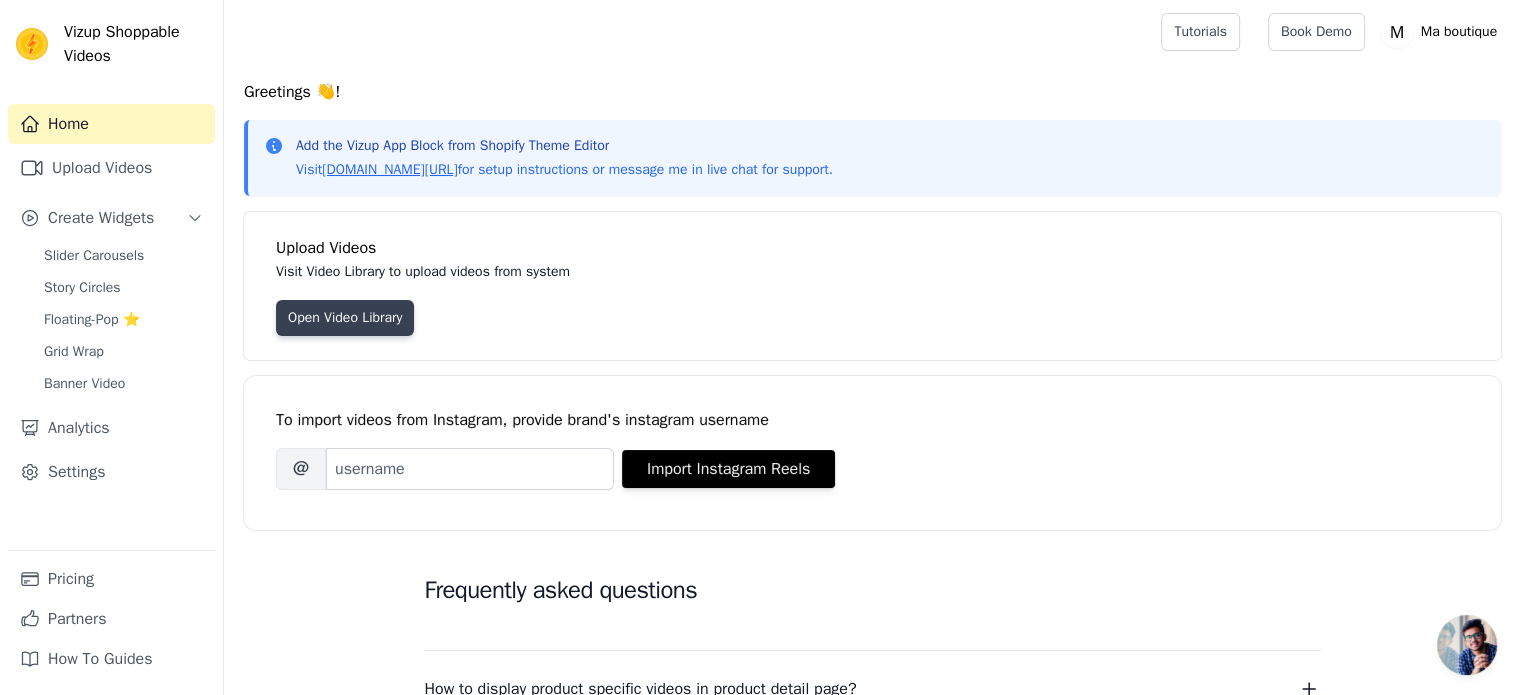 click on "Open Video Library" at bounding box center [345, 318] 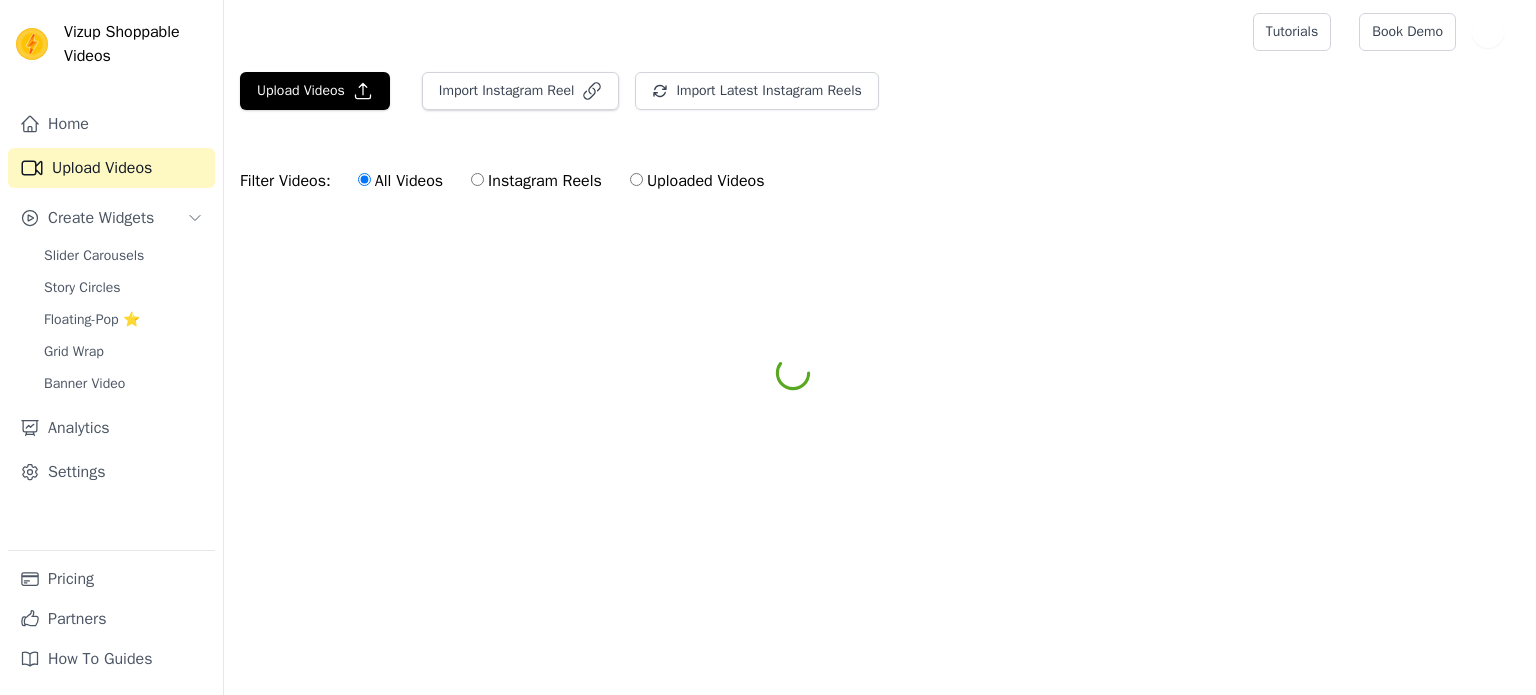 scroll, scrollTop: 0, scrollLeft: 0, axis: both 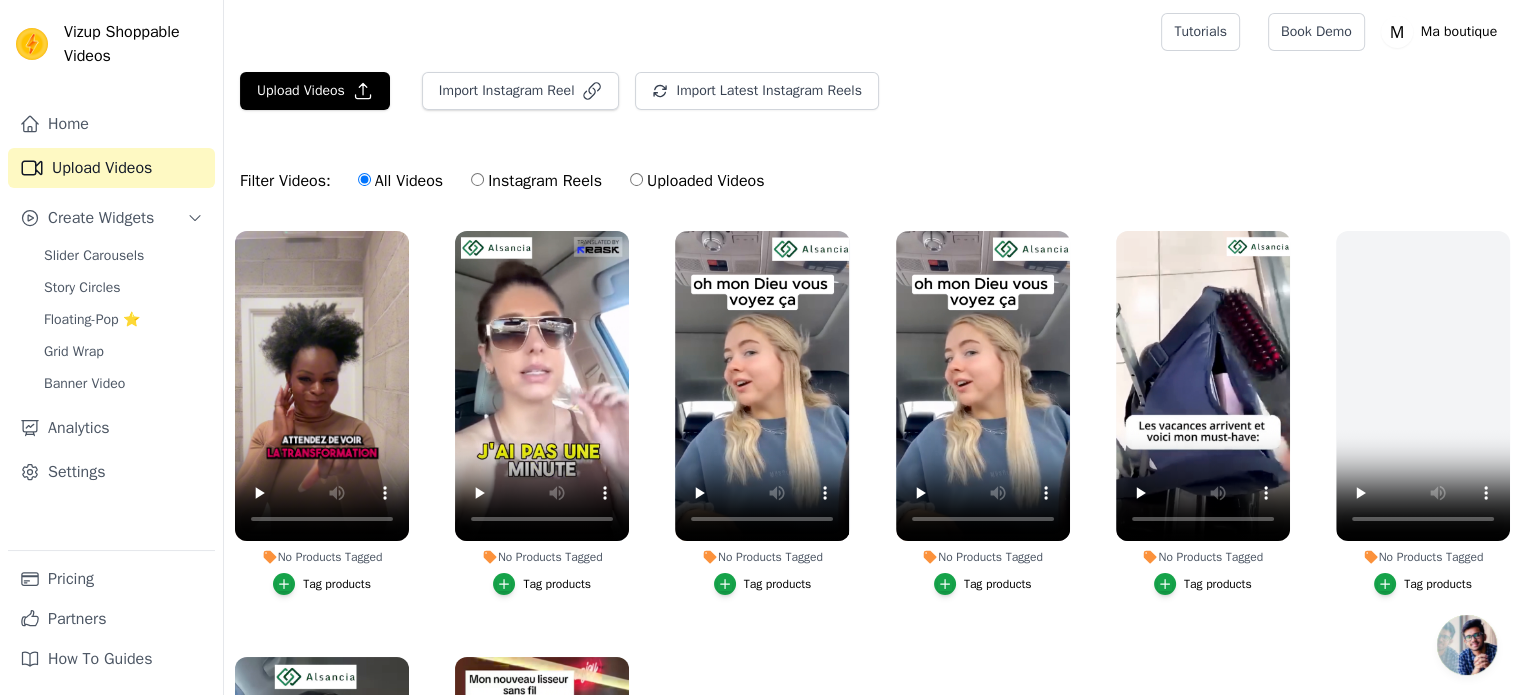 click on "Tag products" at bounding box center (322, 584) 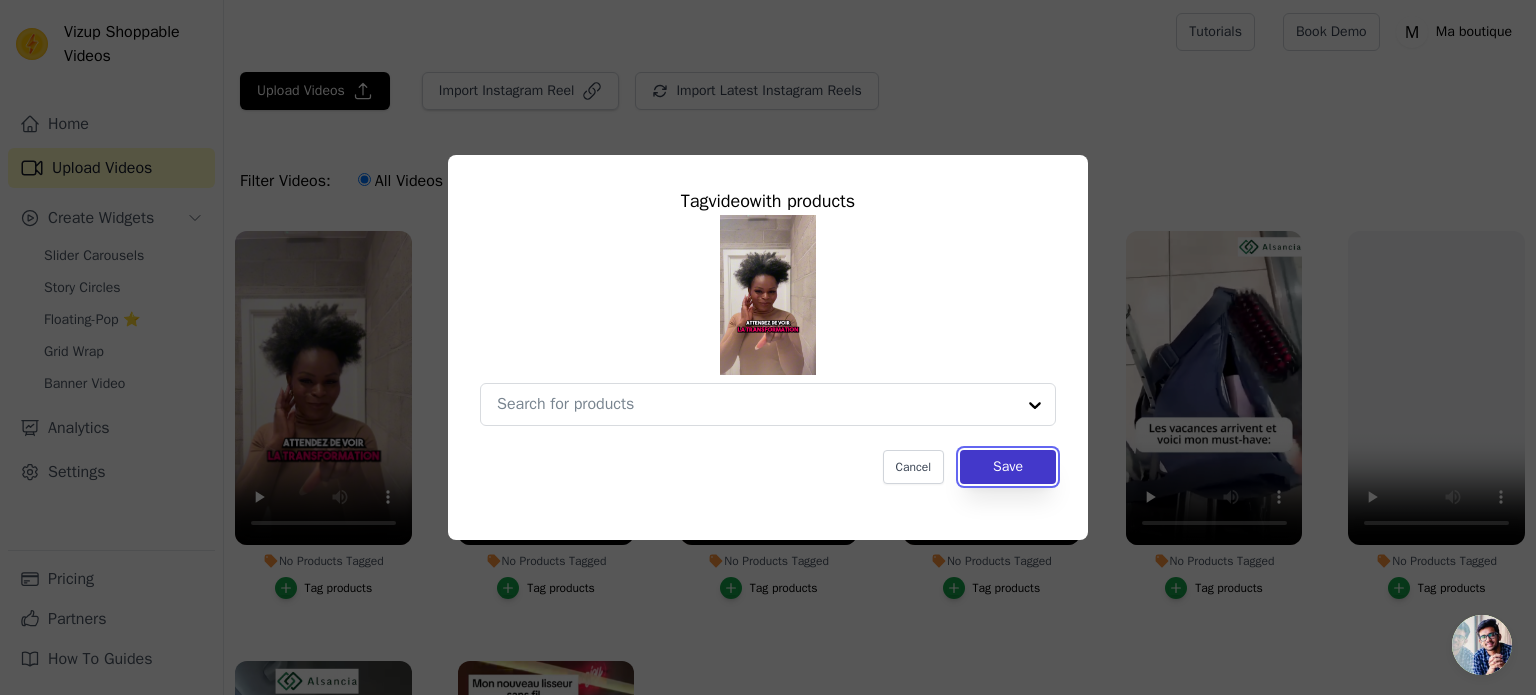 click on "Save" at bounding box center [1008, 467] 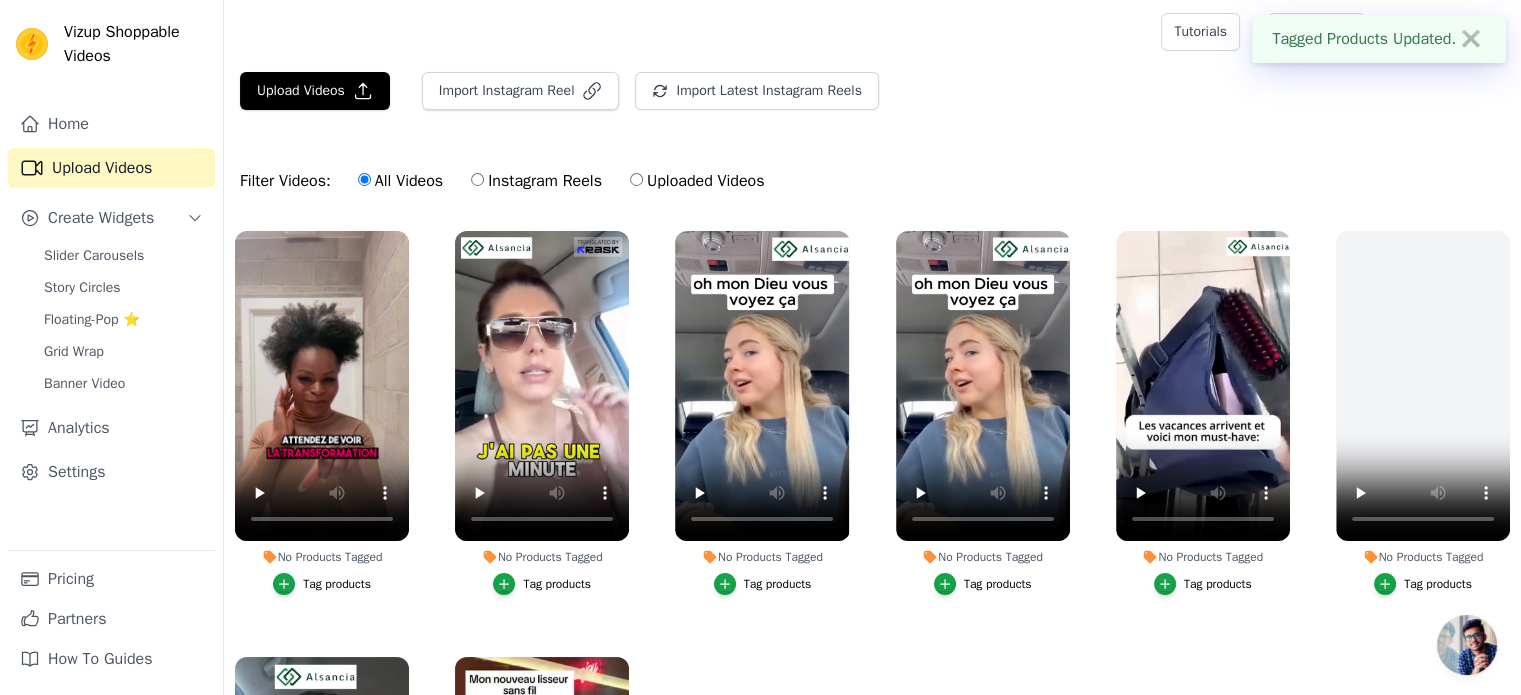 click on "Tag products" at bounding box center (557, 584) 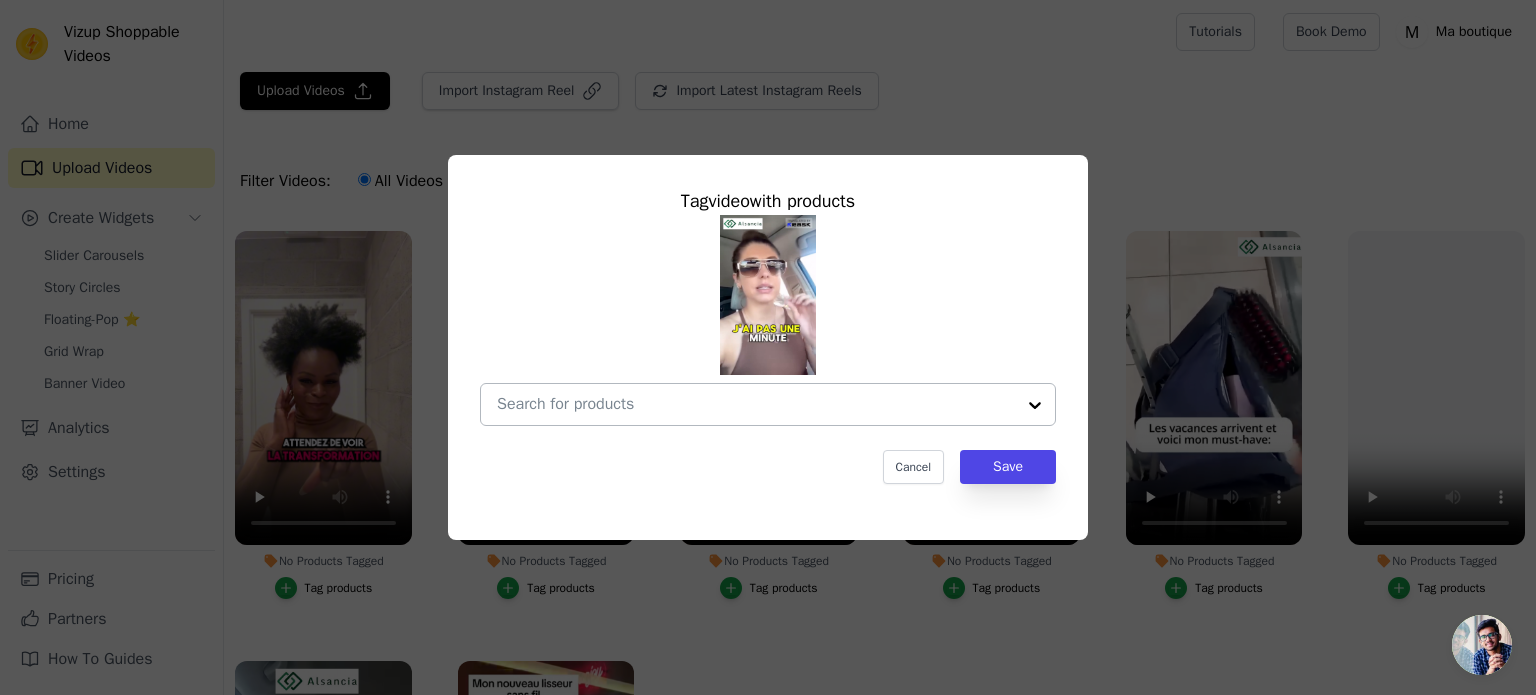 click at bounding box center [756, 404] 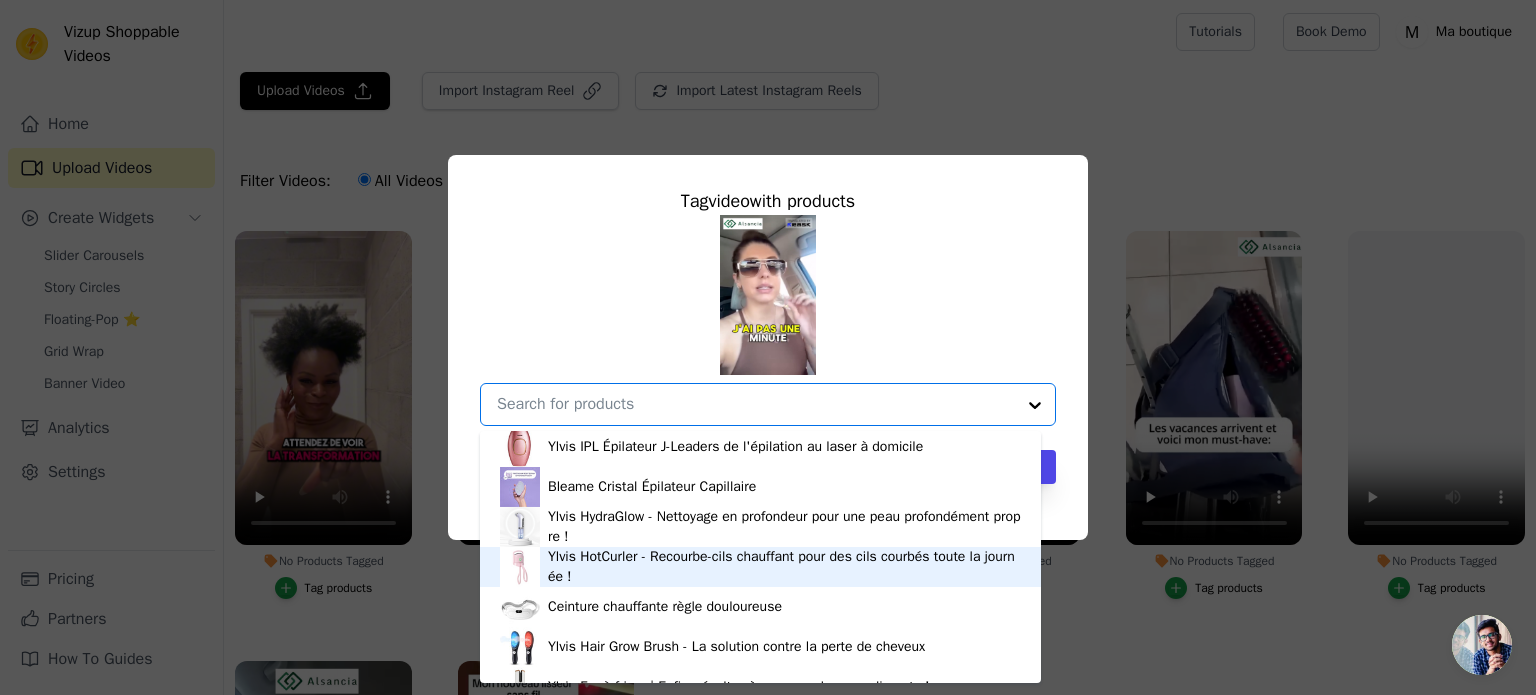 scroll, scrollTop: 468, scrollLeft: 0, axis: vertical 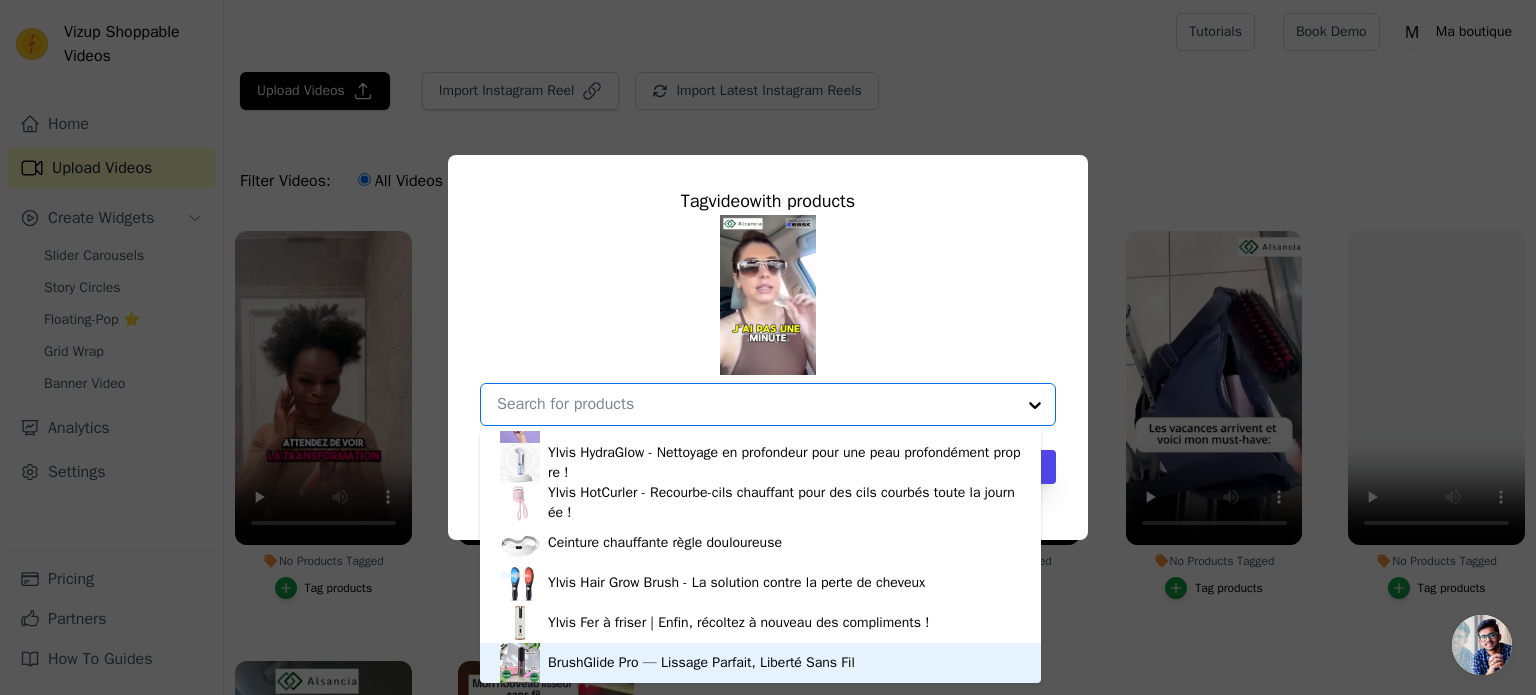 click on "BrushGlide Pro — Lissage Parfait, Liberté Sans Fil" at bounding box center (701, 663) 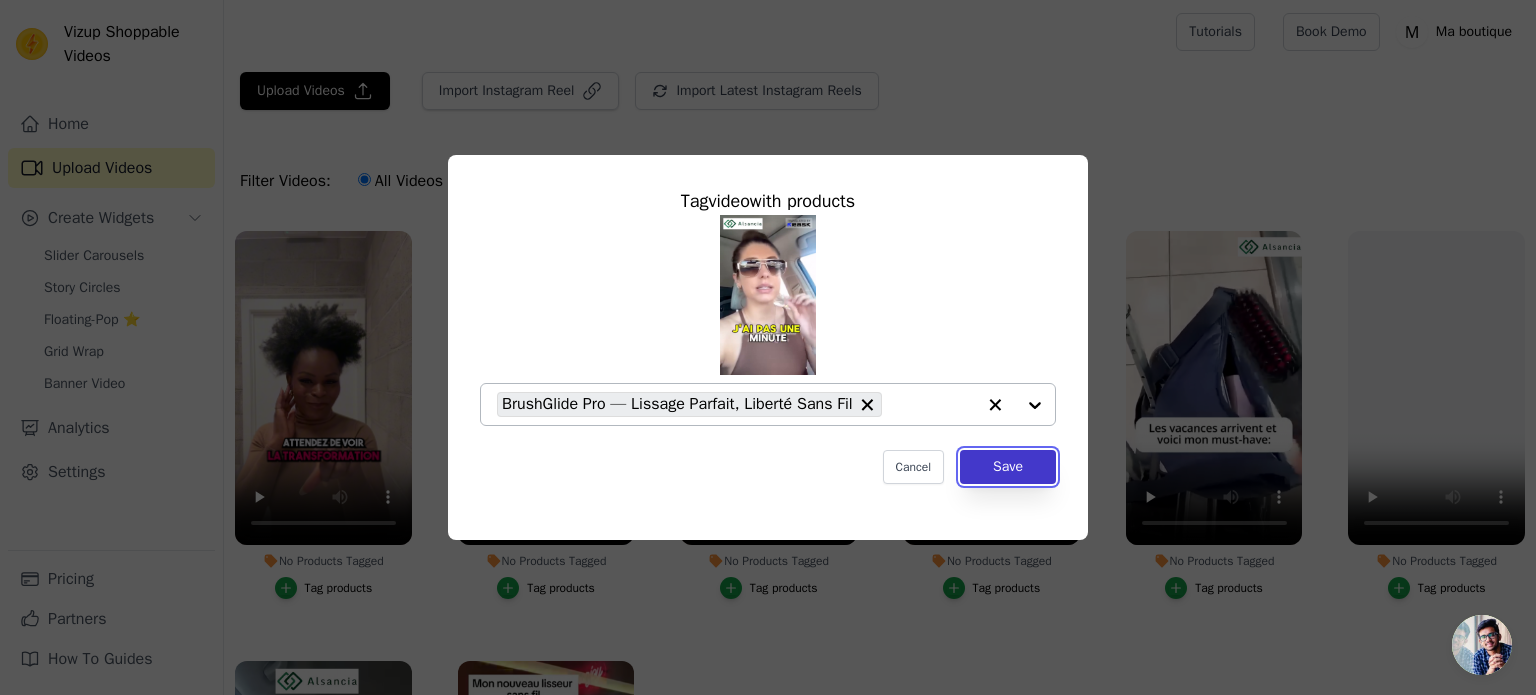 click on "Save" at bounding box center (1008, 467) 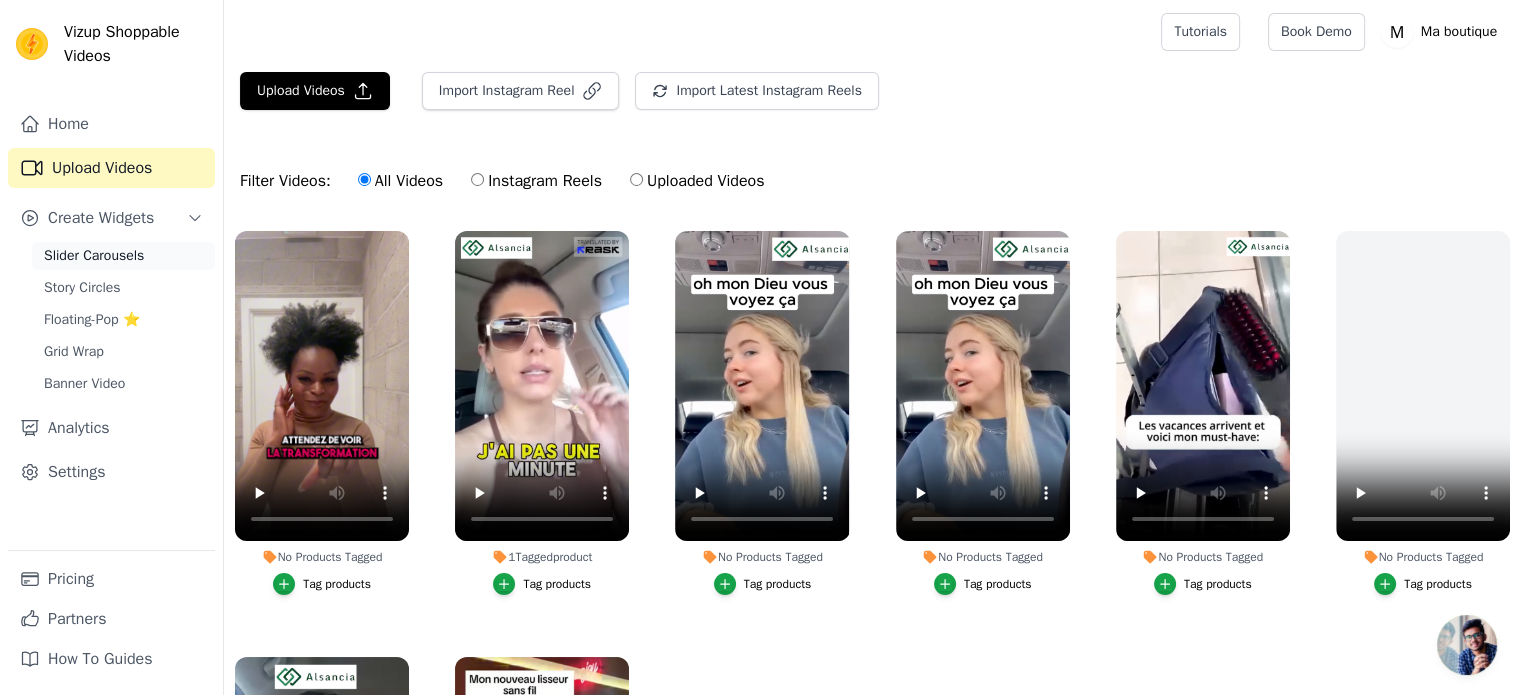 click on "Slider Carousels" at bounding box center [123, 256] 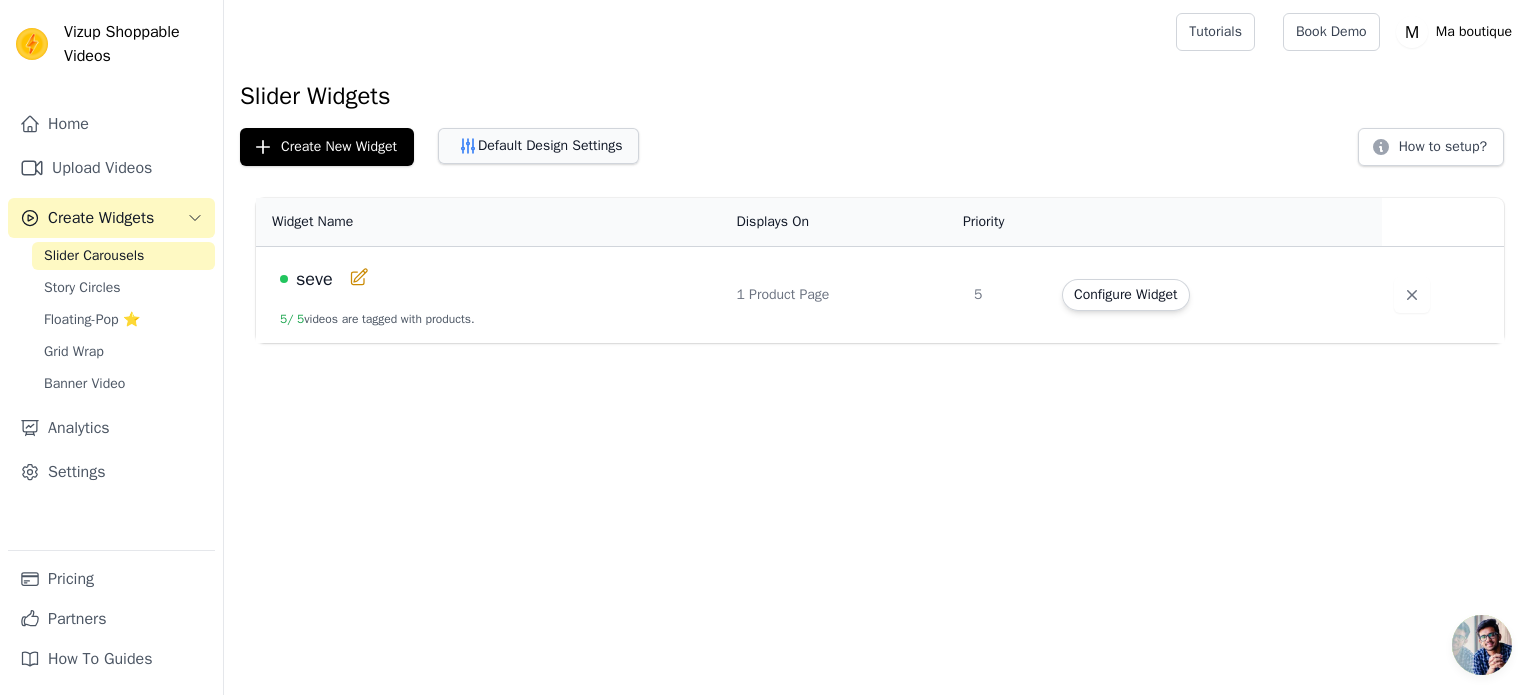 click on "Default Design Settings" at bounding box center [538, 146] 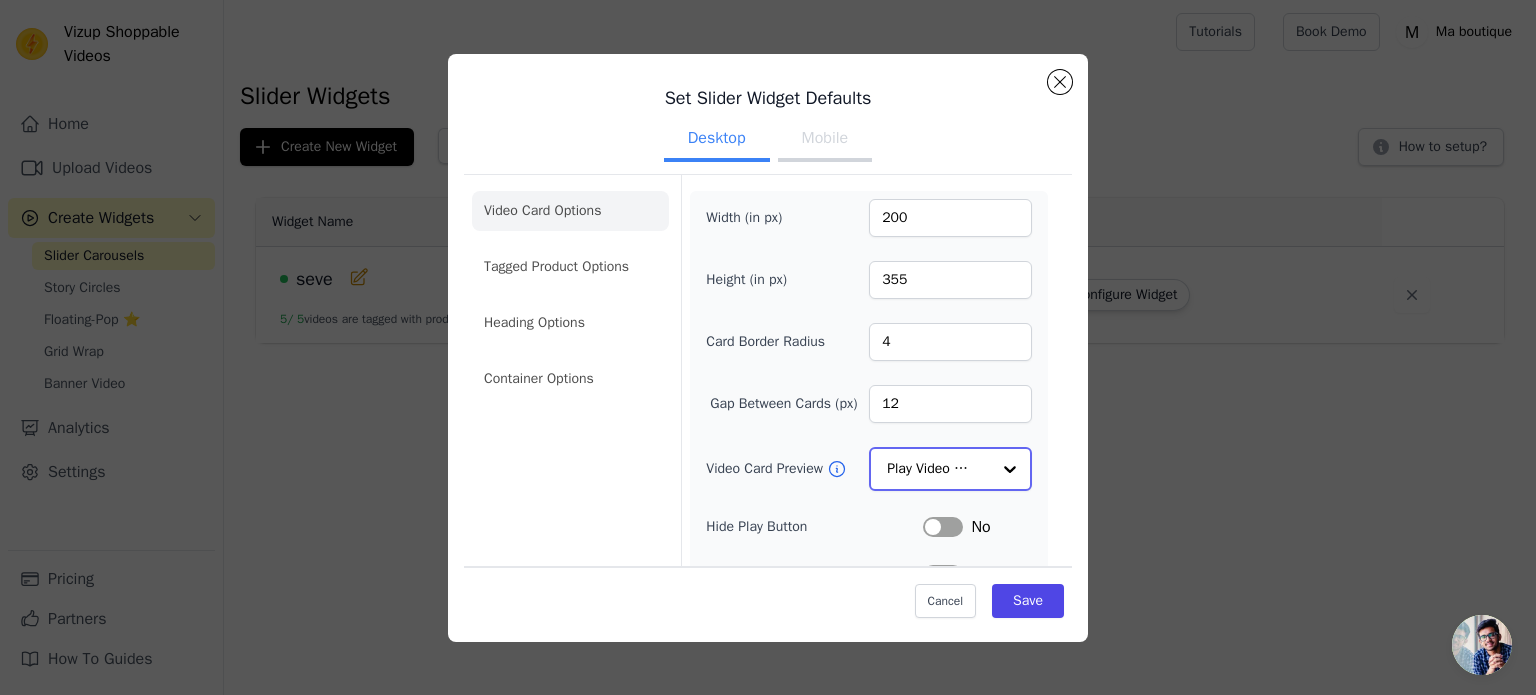 click at bounding box center (1010, 469) 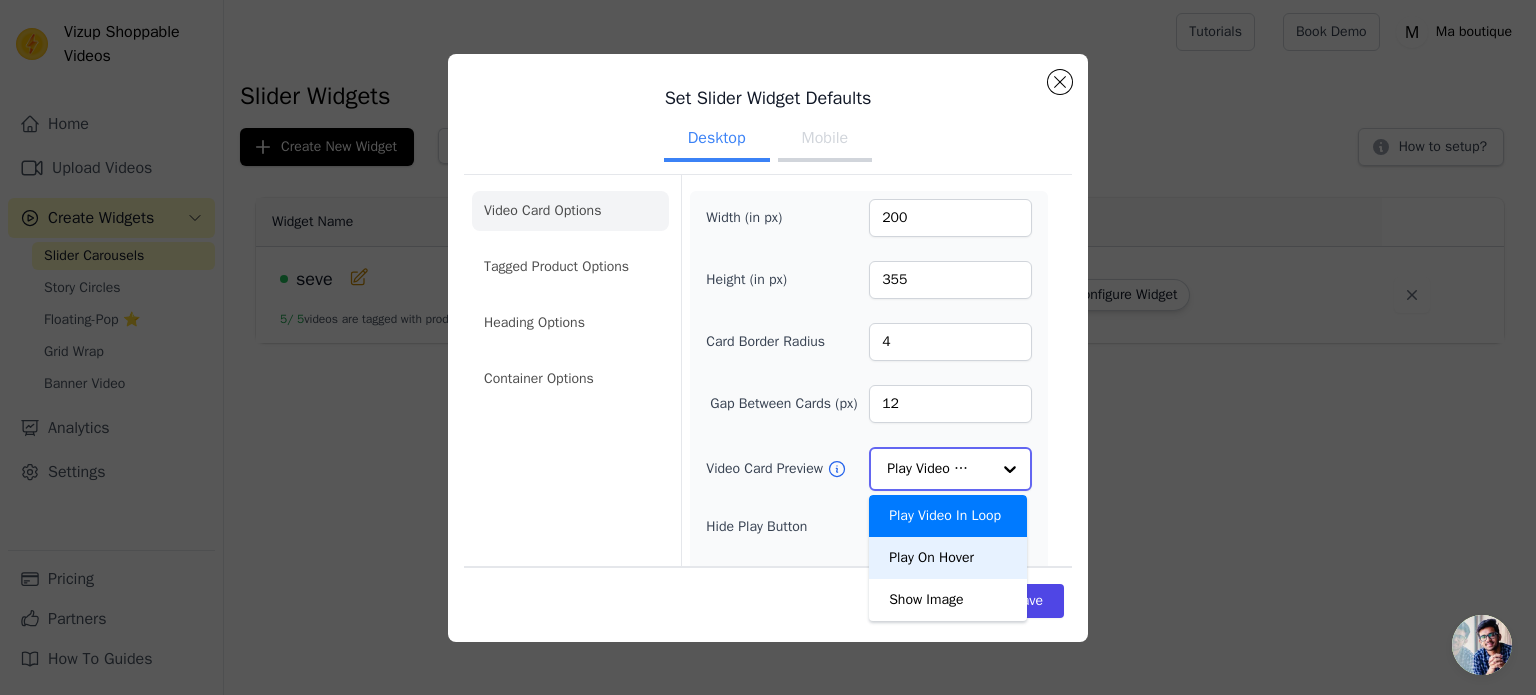 click on "Play On Hover" at bounding box center (948, 558) 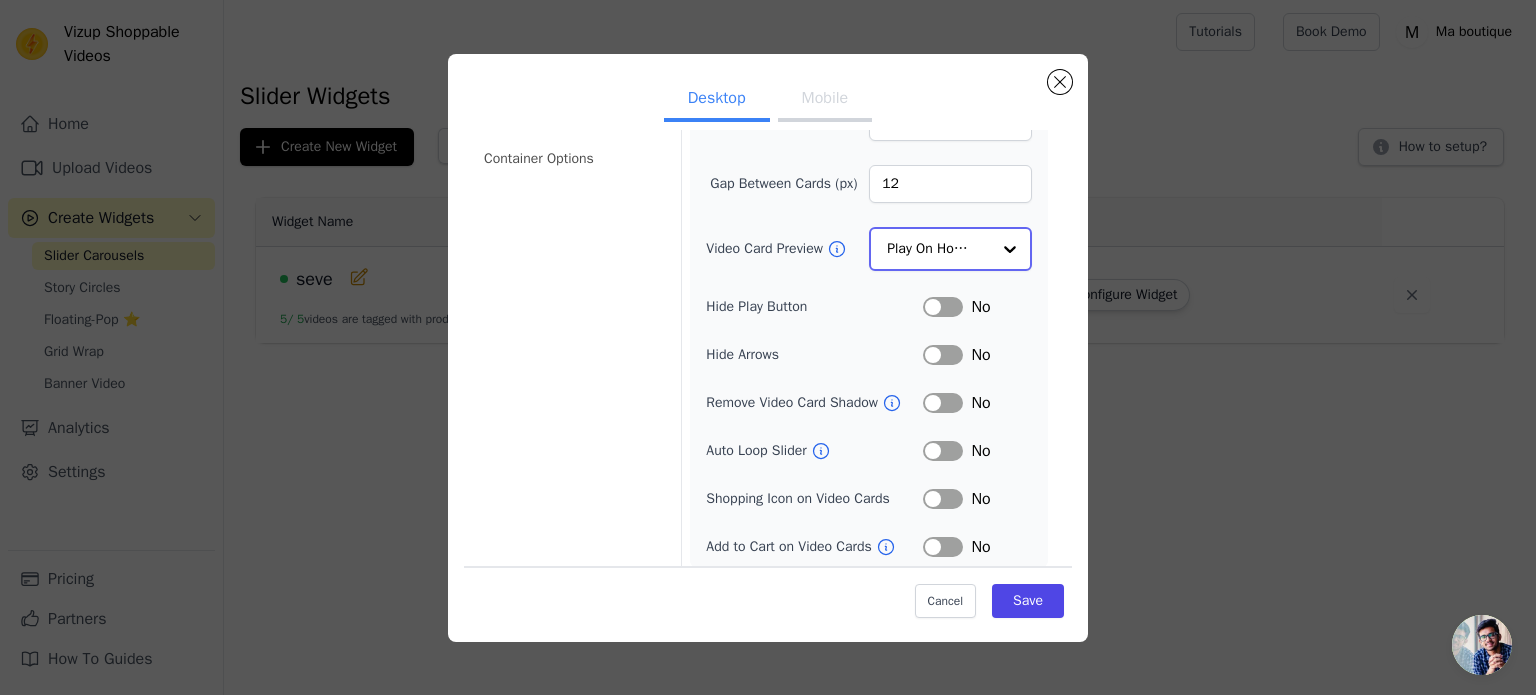 scroll, scrollTop: 225, scrollLeft: 0, axis: vertical 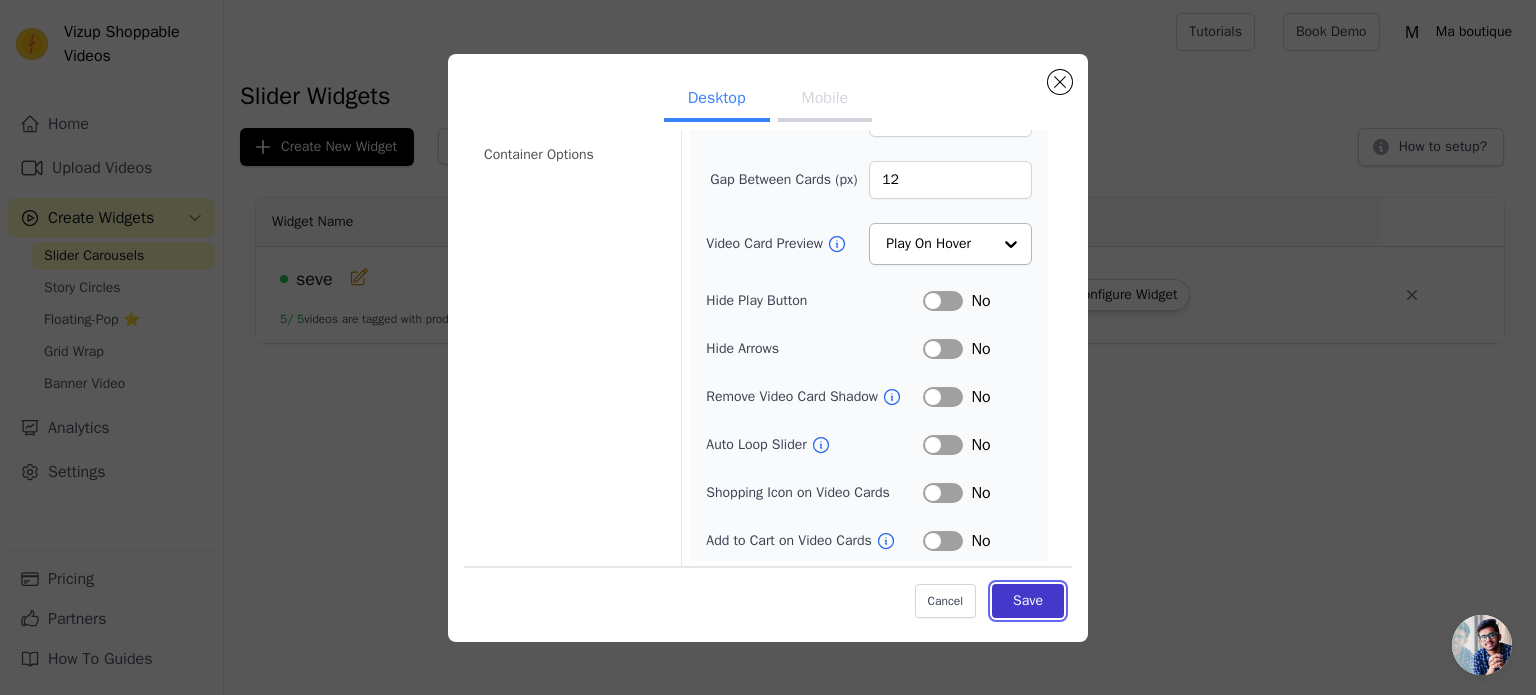 click on "Save" at bounding box center [1028, 601] 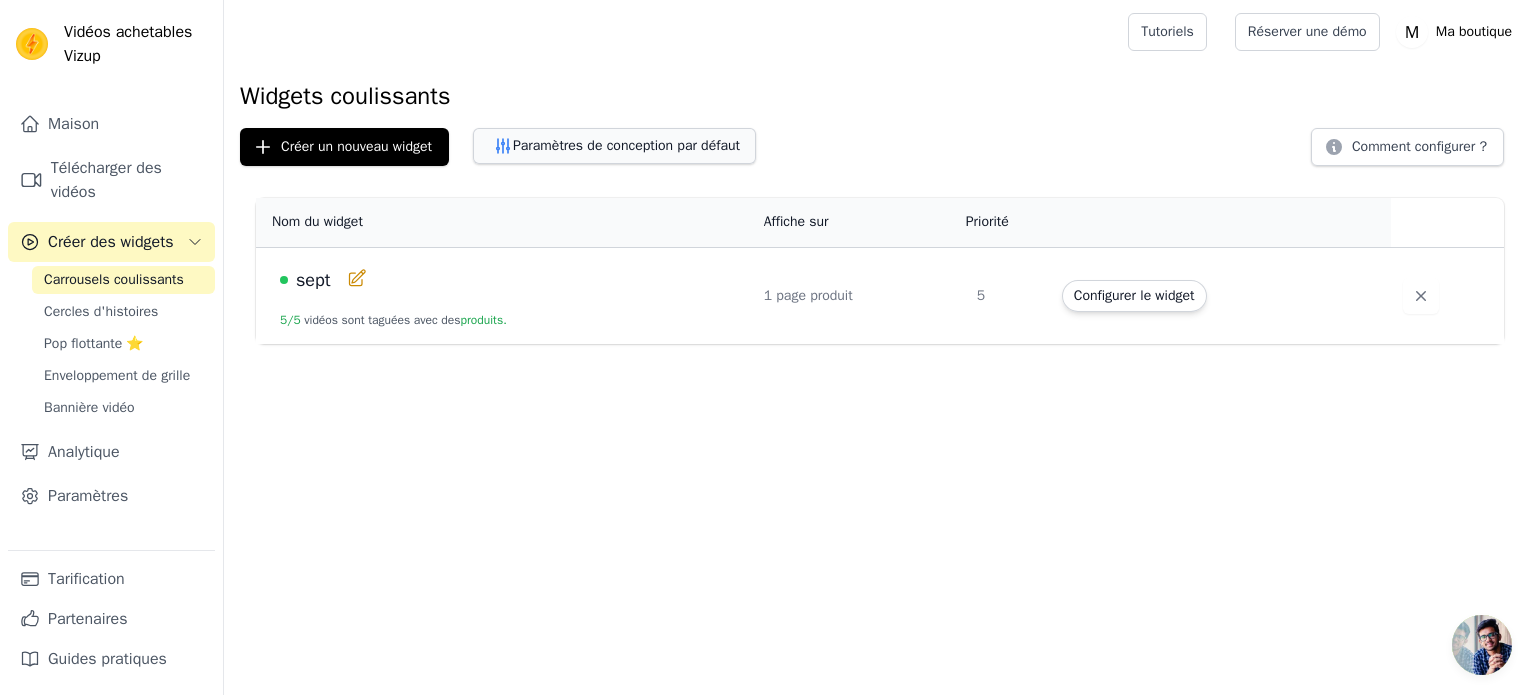 click on "Paramètres de conception par défaut" at bounding box center [614, 146] 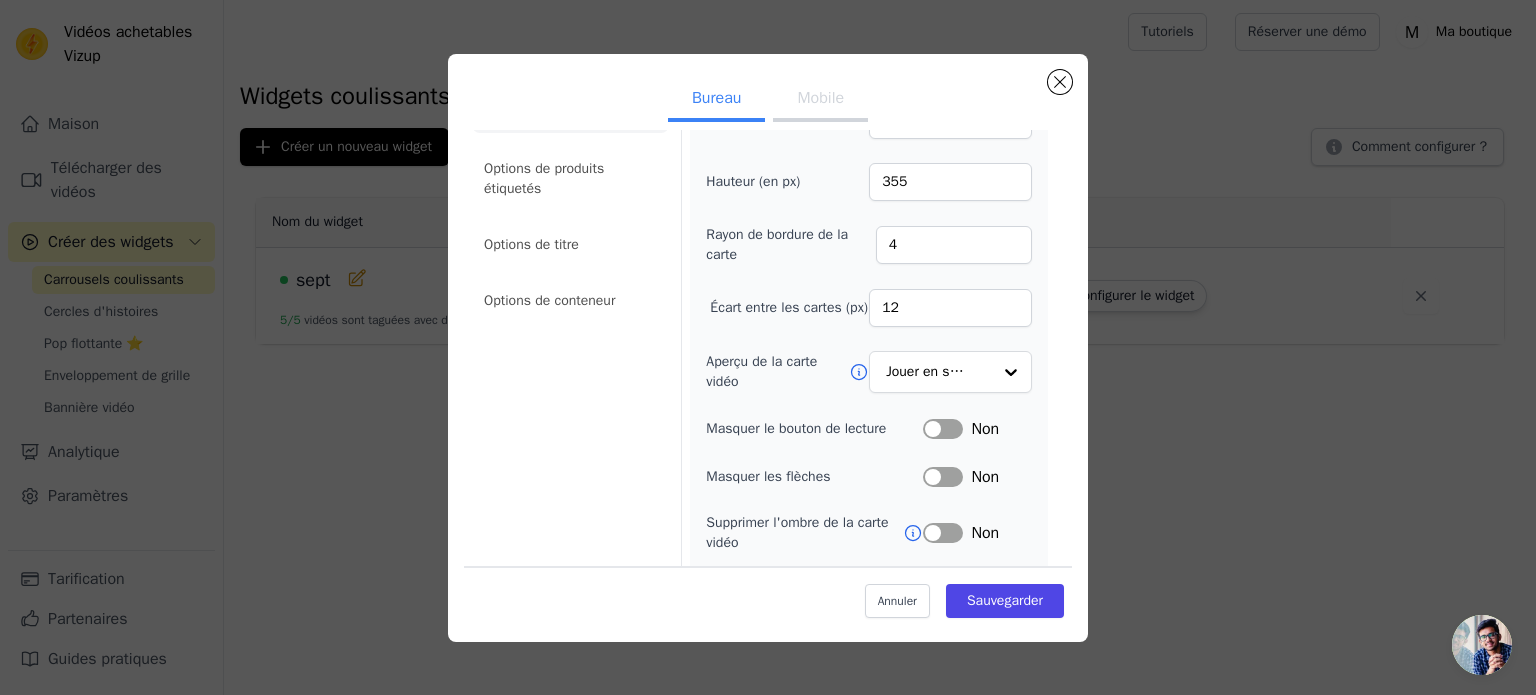 scroll, scrollTop: 99, scrollLeft: 0, axis: vertical 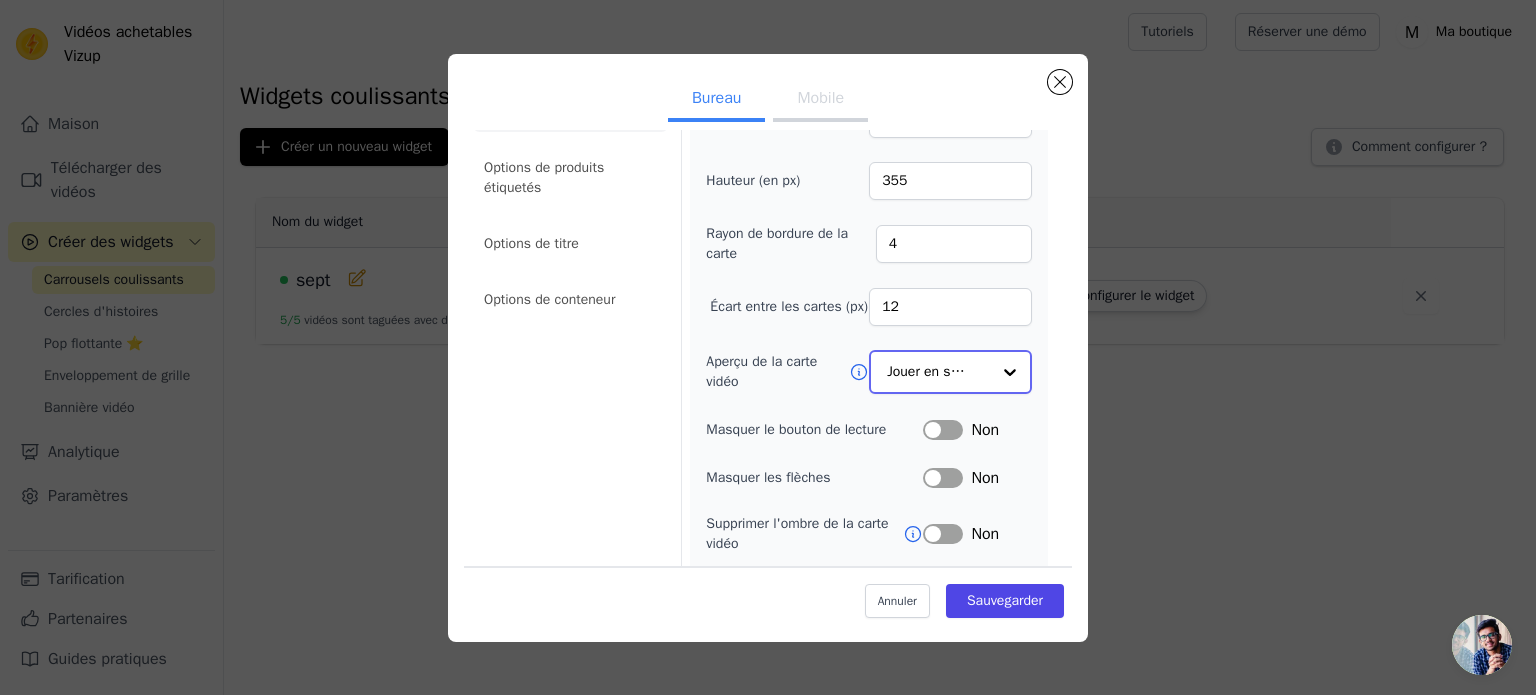 click on "Aperçu de la carte vidéo" 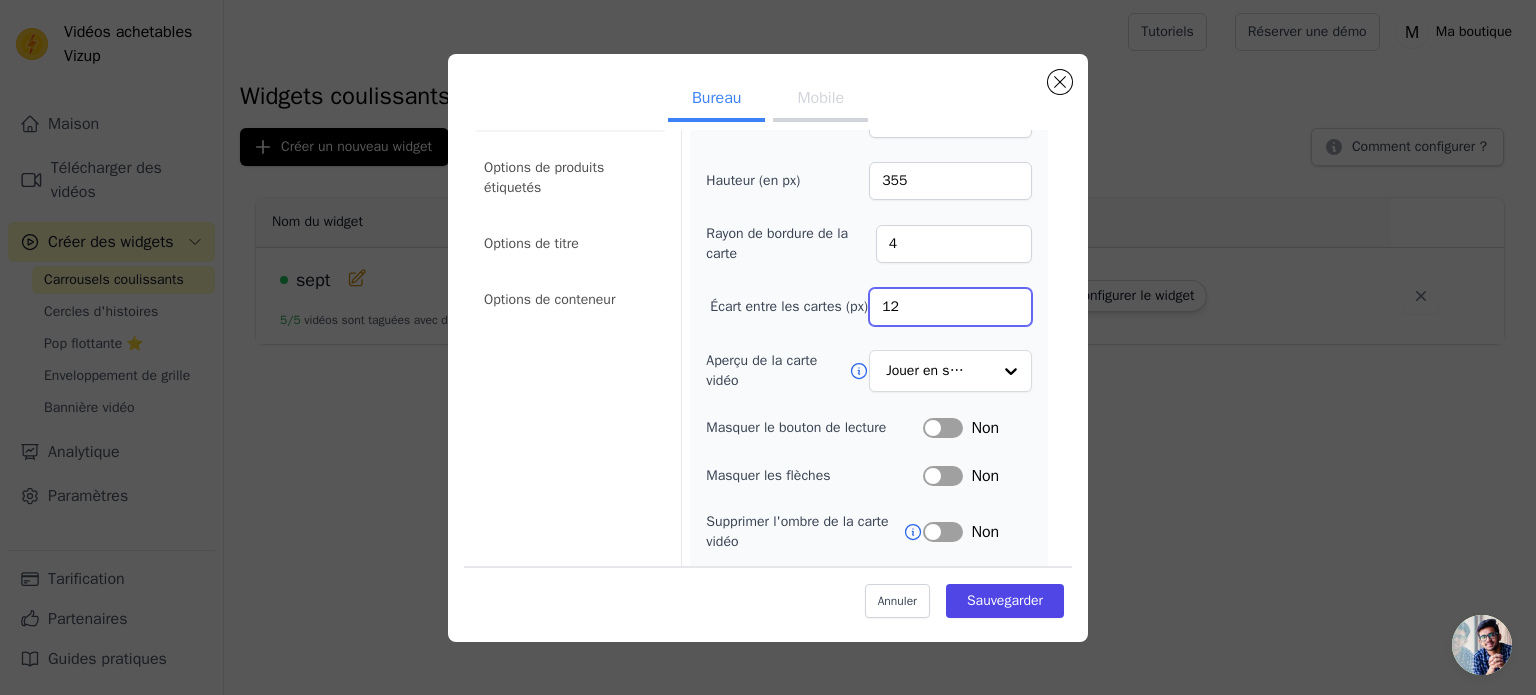 click on "12" at bounding box center (950, 307) 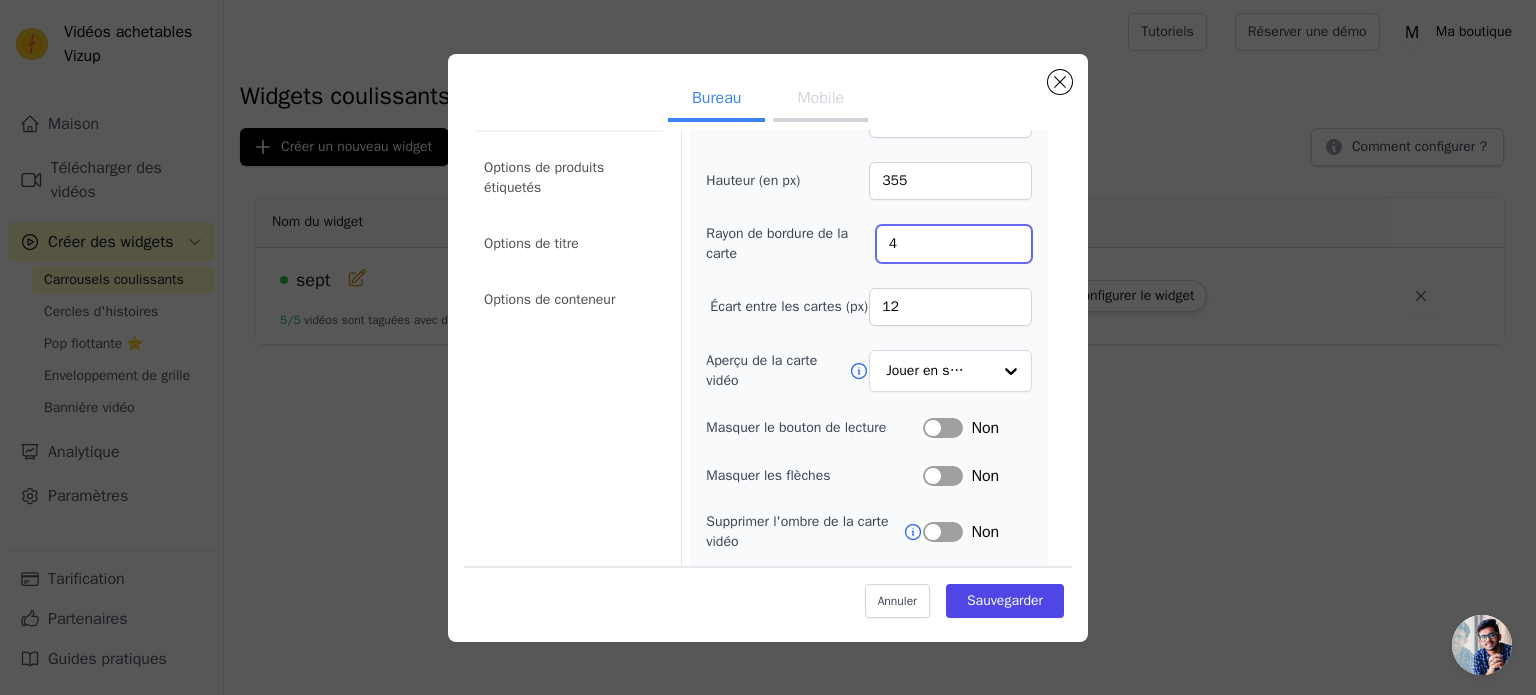 click on "4" at bounding box center [954, 244] 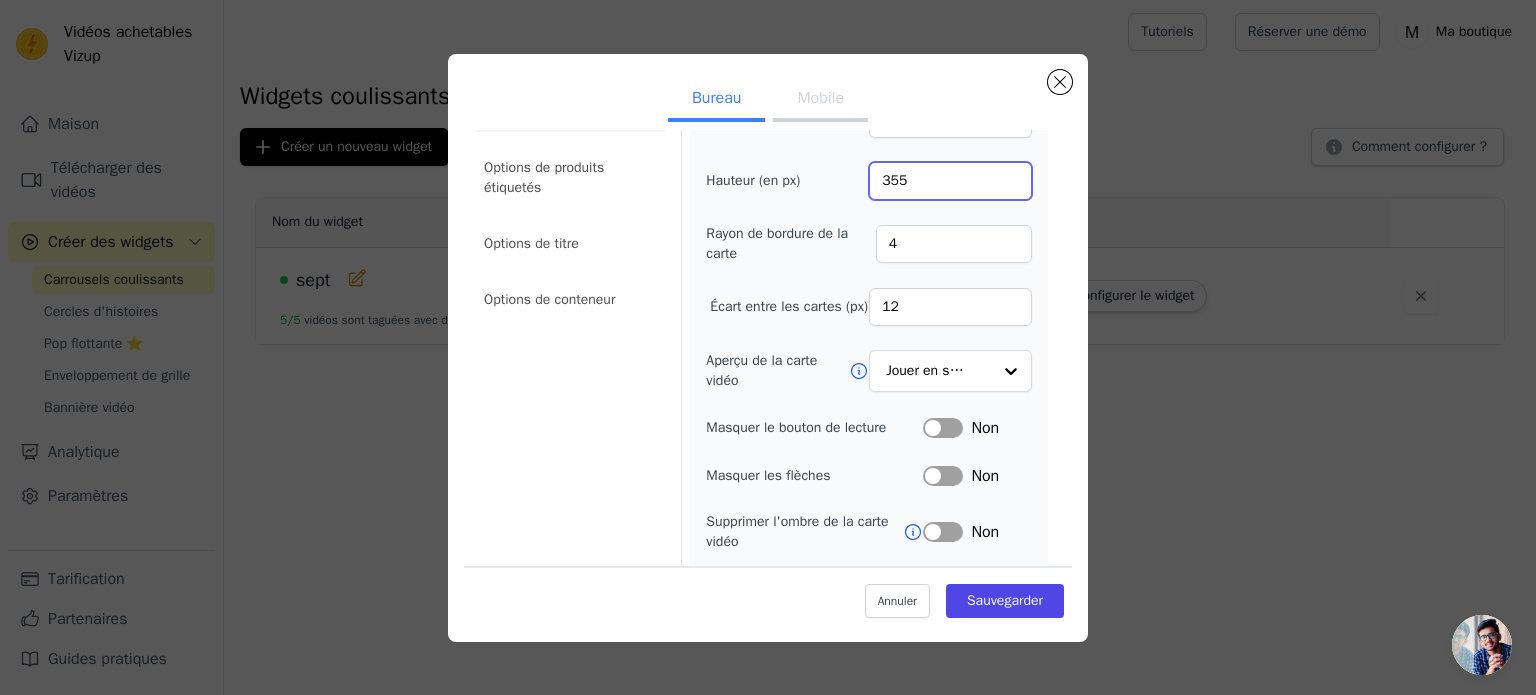 click on "355" at bounding box center [950, 181] 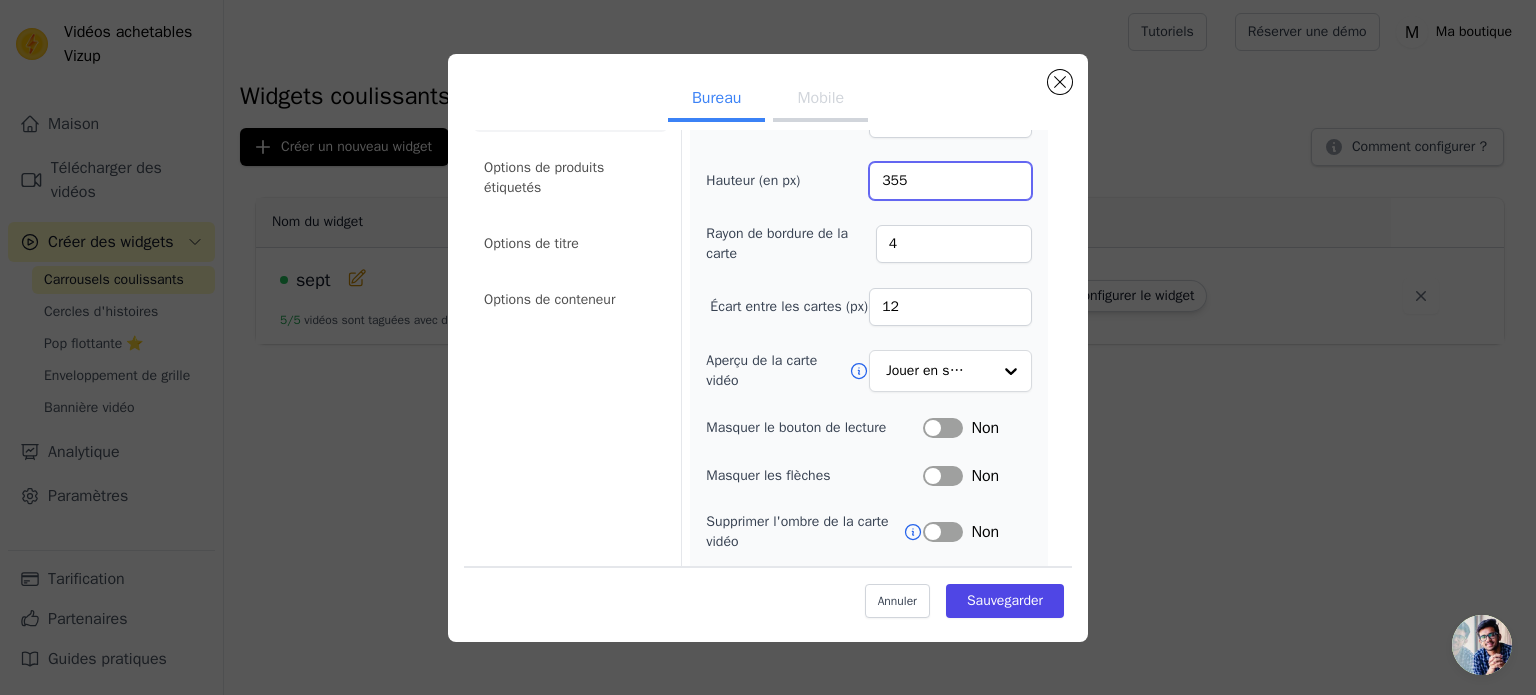 drag, startPoint x: 903, startPoint y: 182, endPoint x: 808, endPoint y: 173, distance: 95.42536 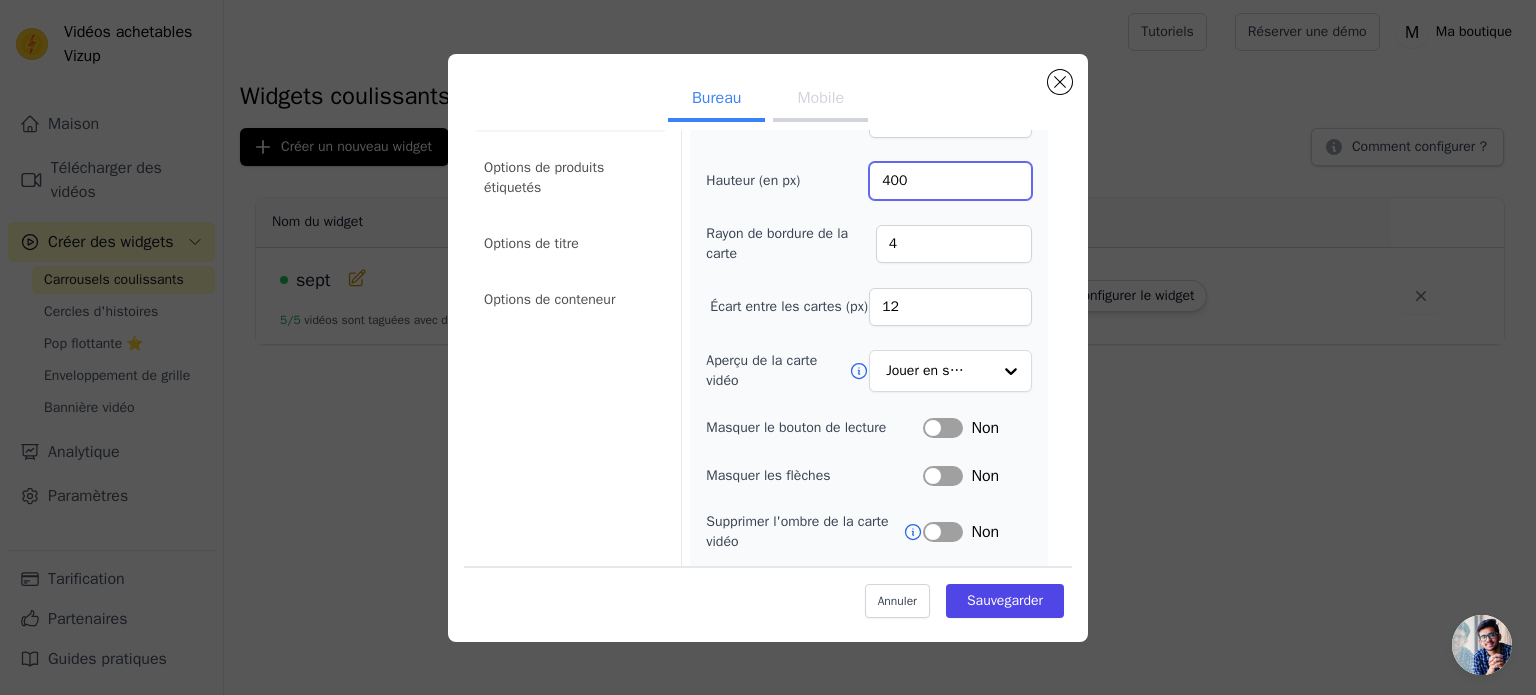type on "400" 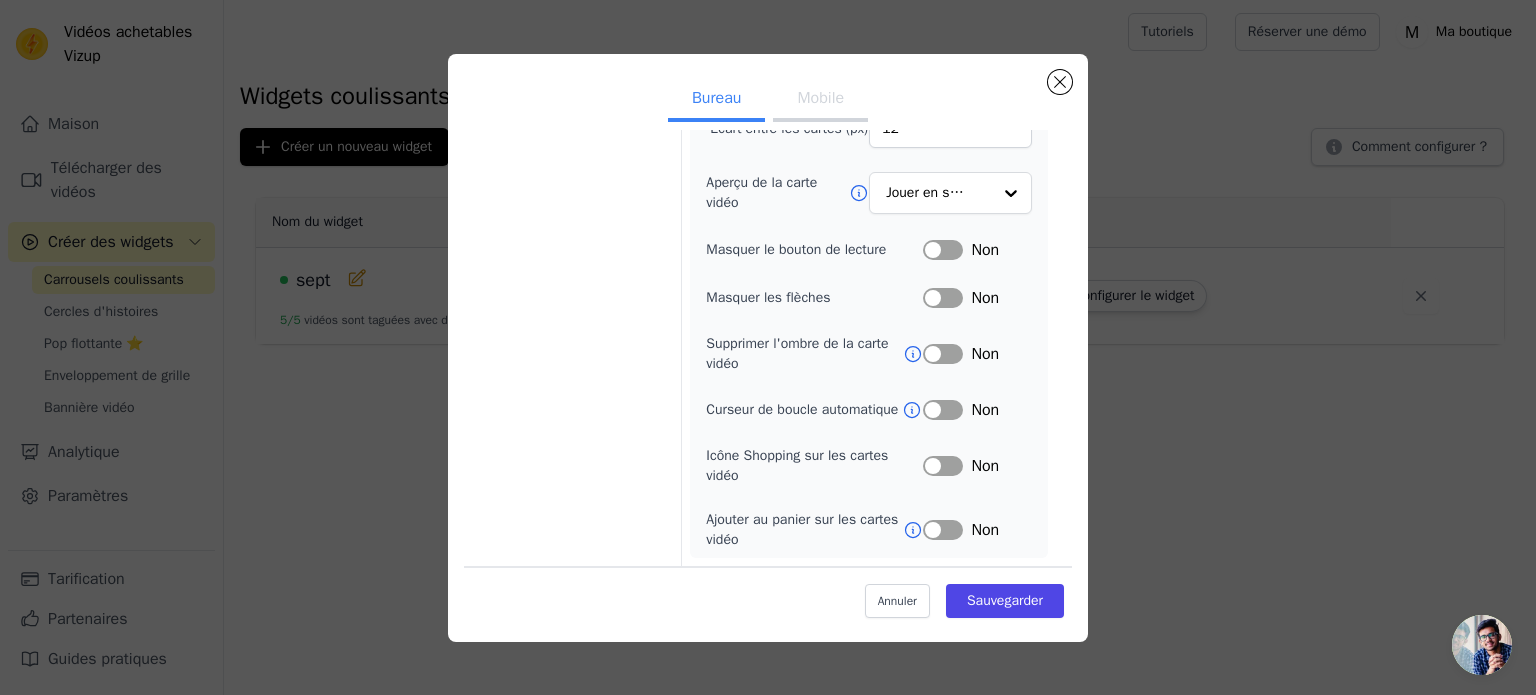 scroll, scrollTop: 292, scrollLeft: 0, axis: vertical 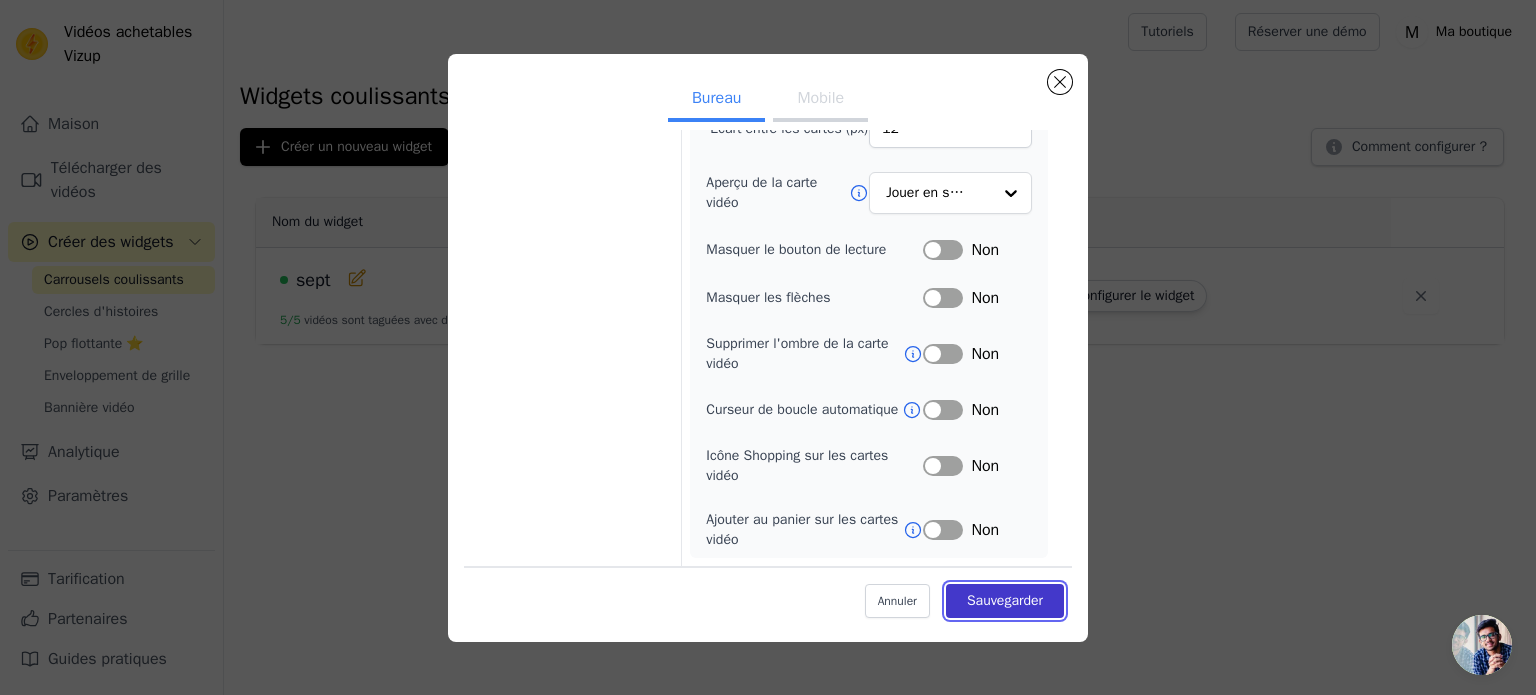 click on "Sauvegarder" at bounding box center [1005, 601] 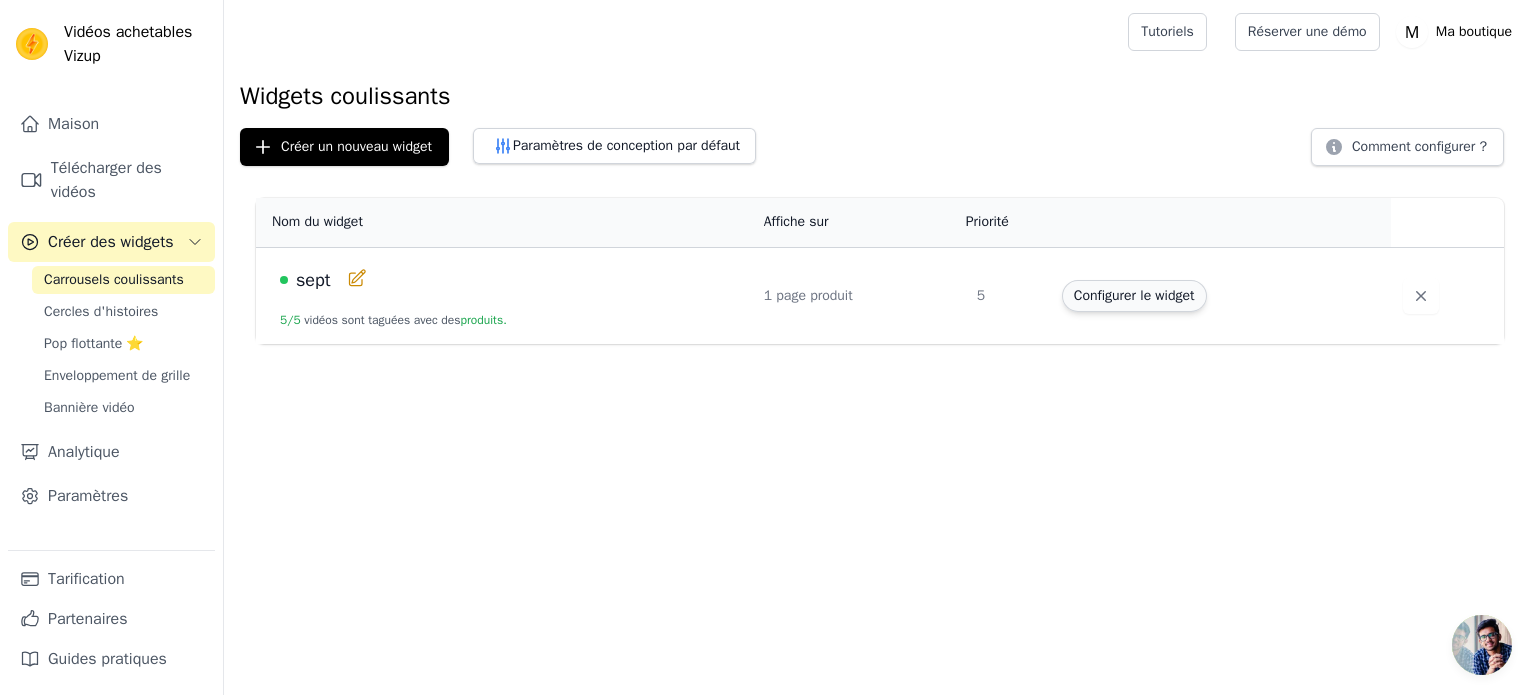 click on "Configurer le widget" at bounding box center (1134, 295) 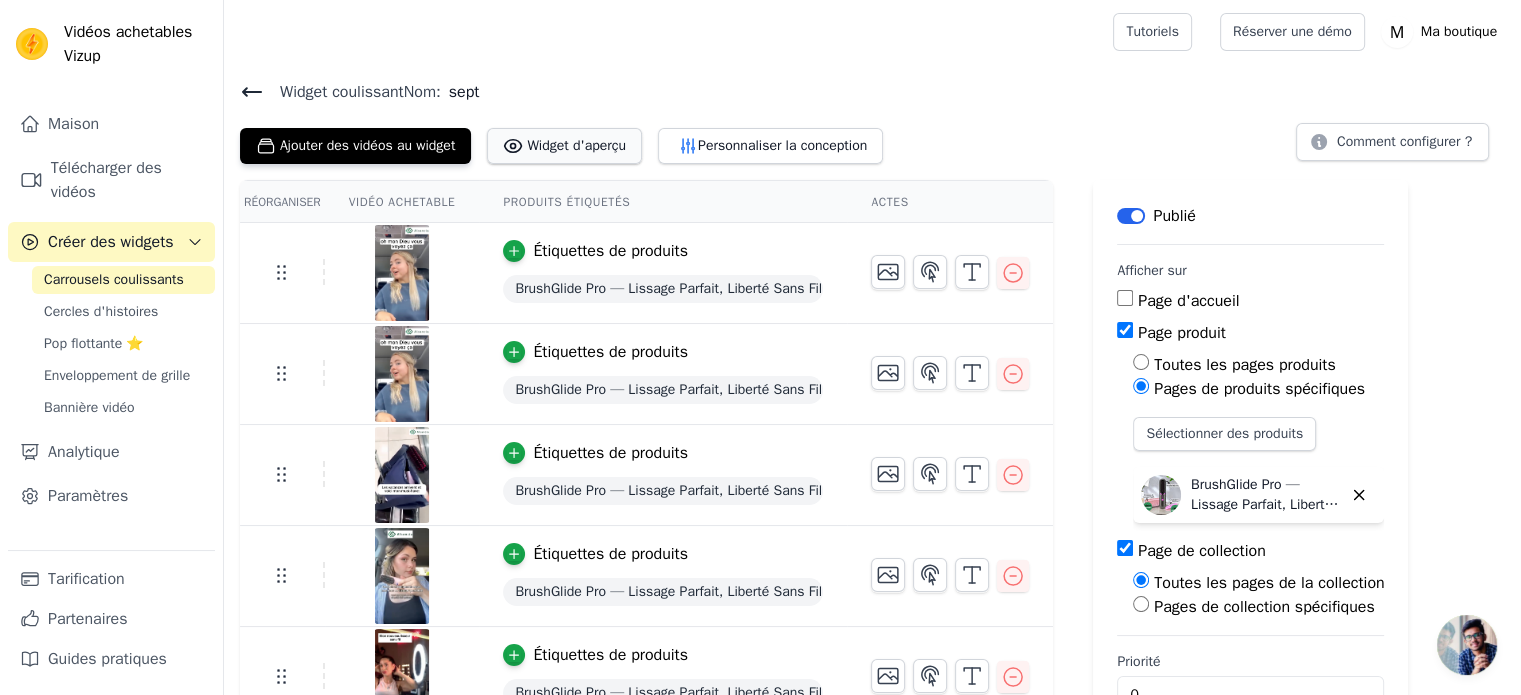 click on "Widget d'aperçu" at bounding box center (576, 145) 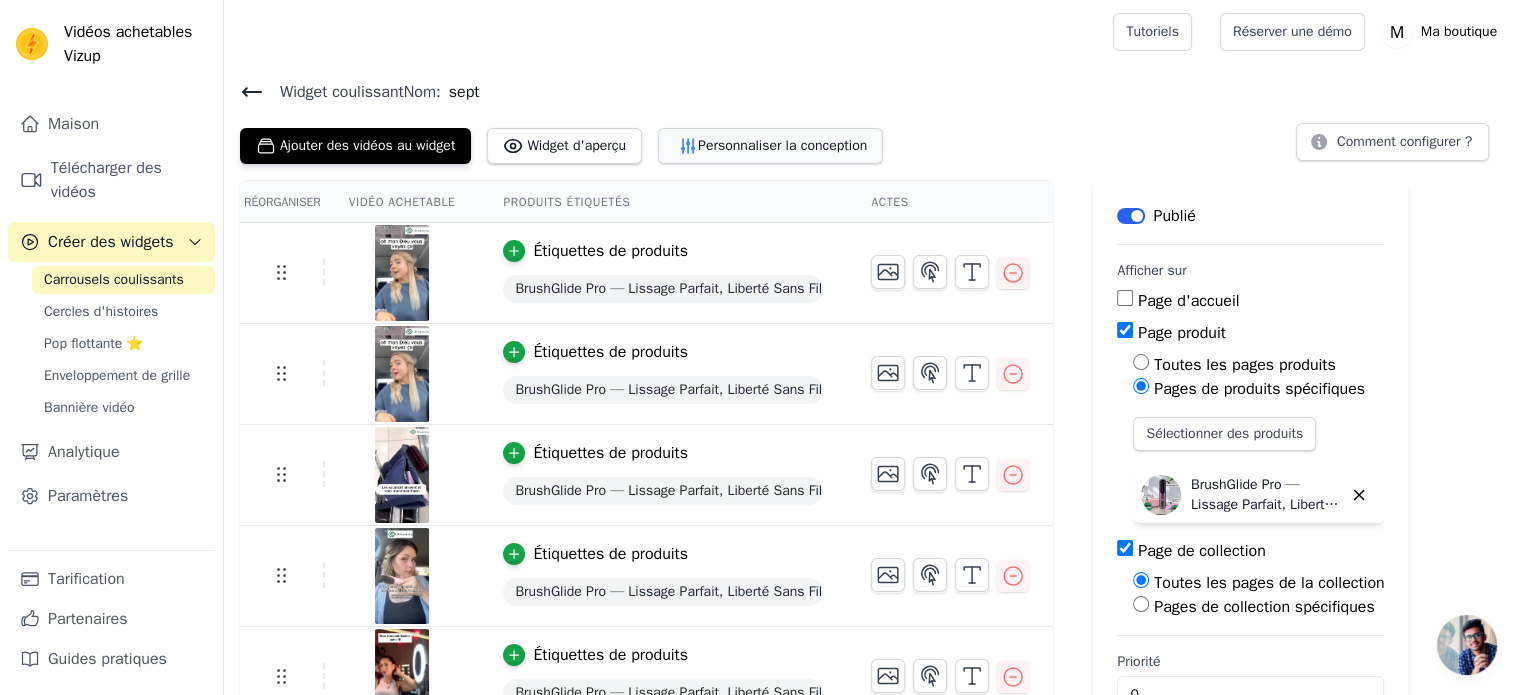 click on "Personnaliser la conception" at bounding box center [782, 145] 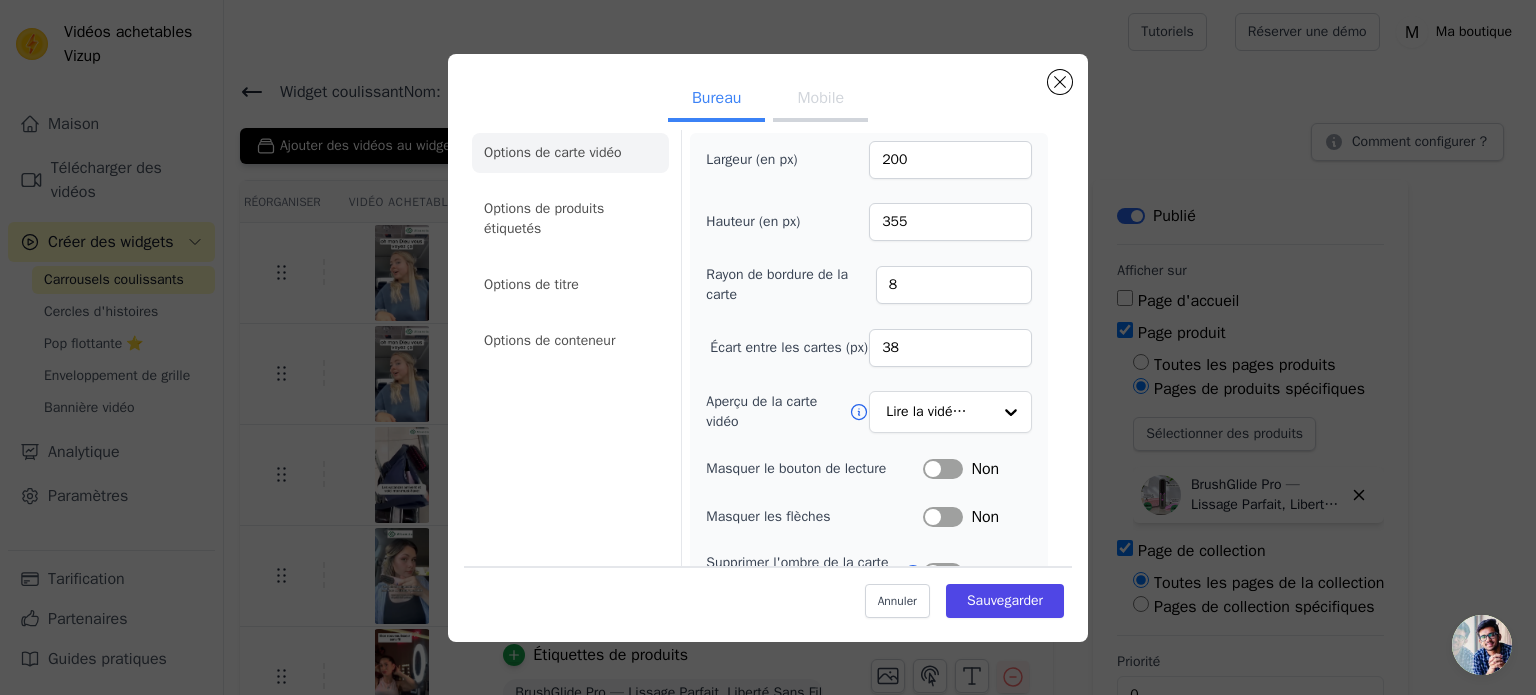scroll, scrollTop: 19, scrollLeft: 0, axis: vertical 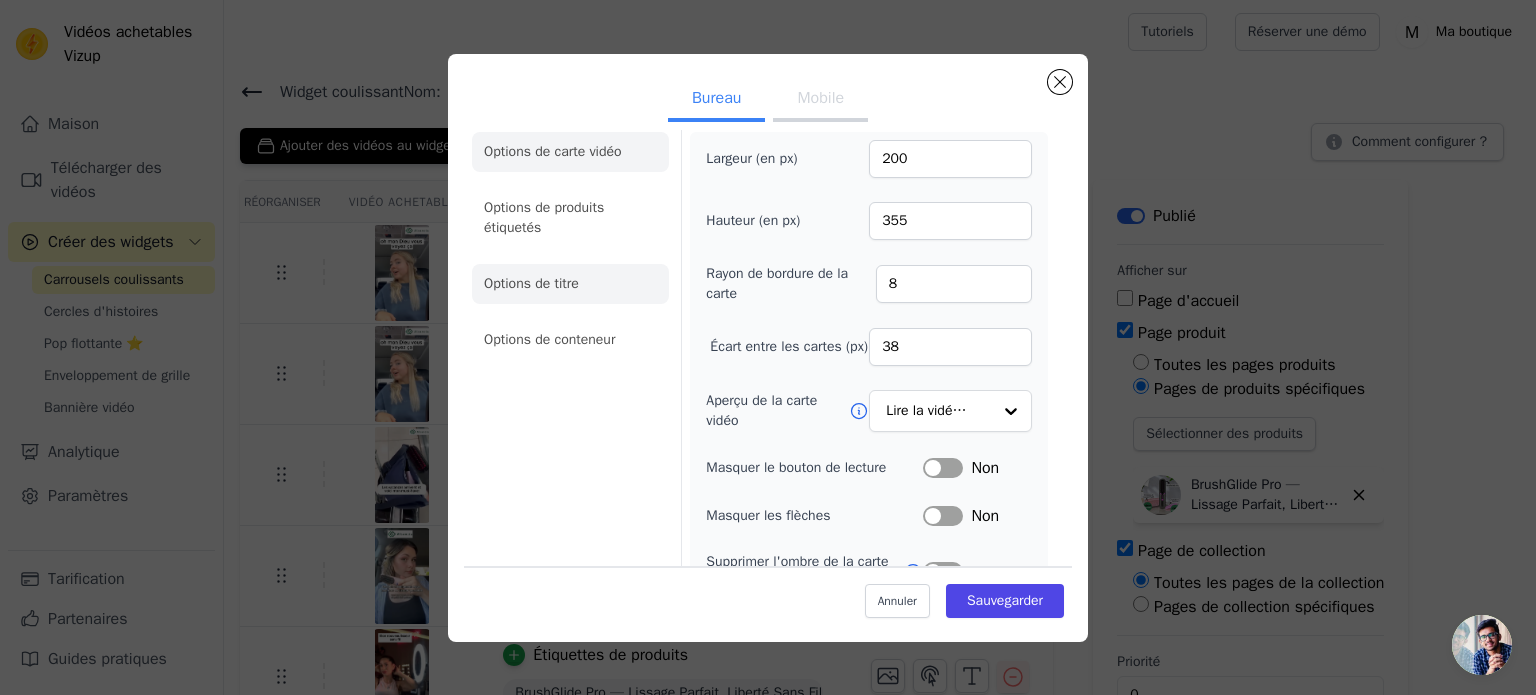 click on "Options de titre" 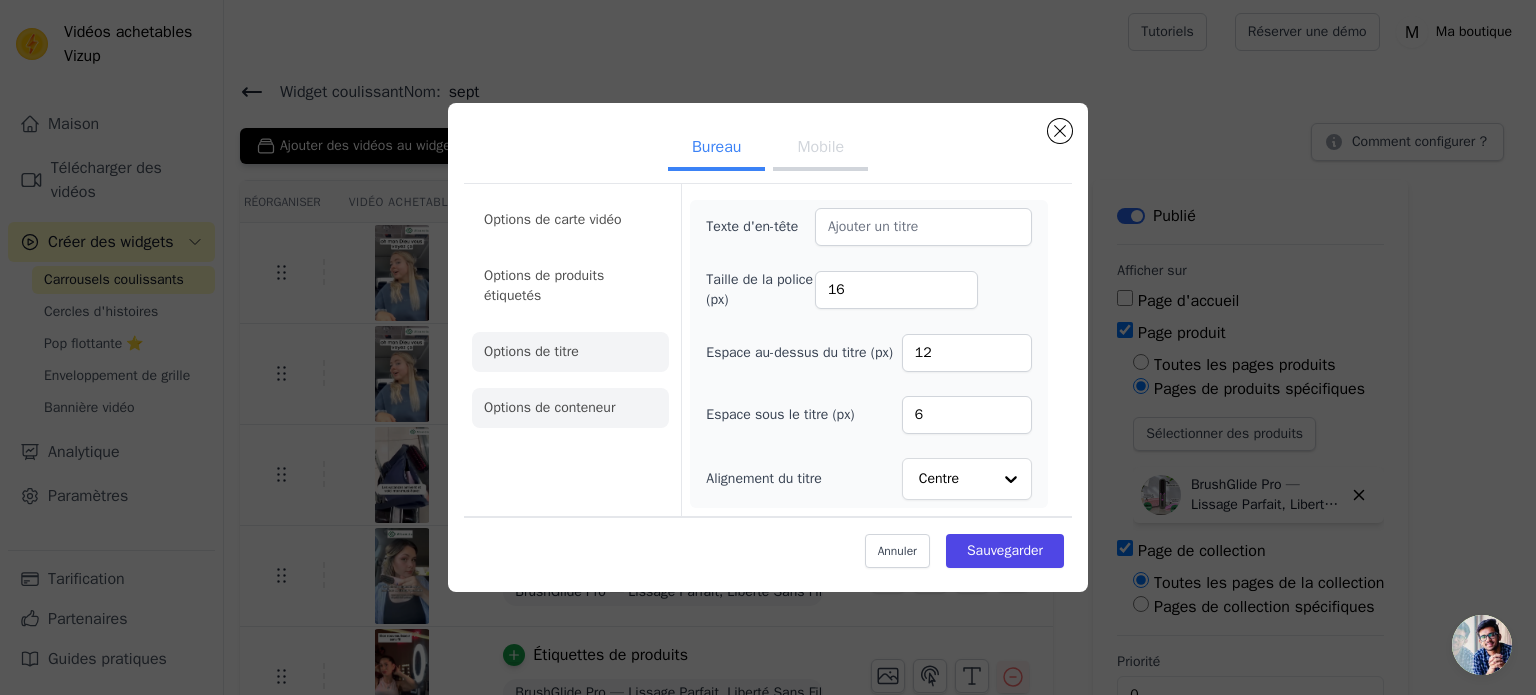 click on "Options de conteneur" at bounding box center (549, 407) 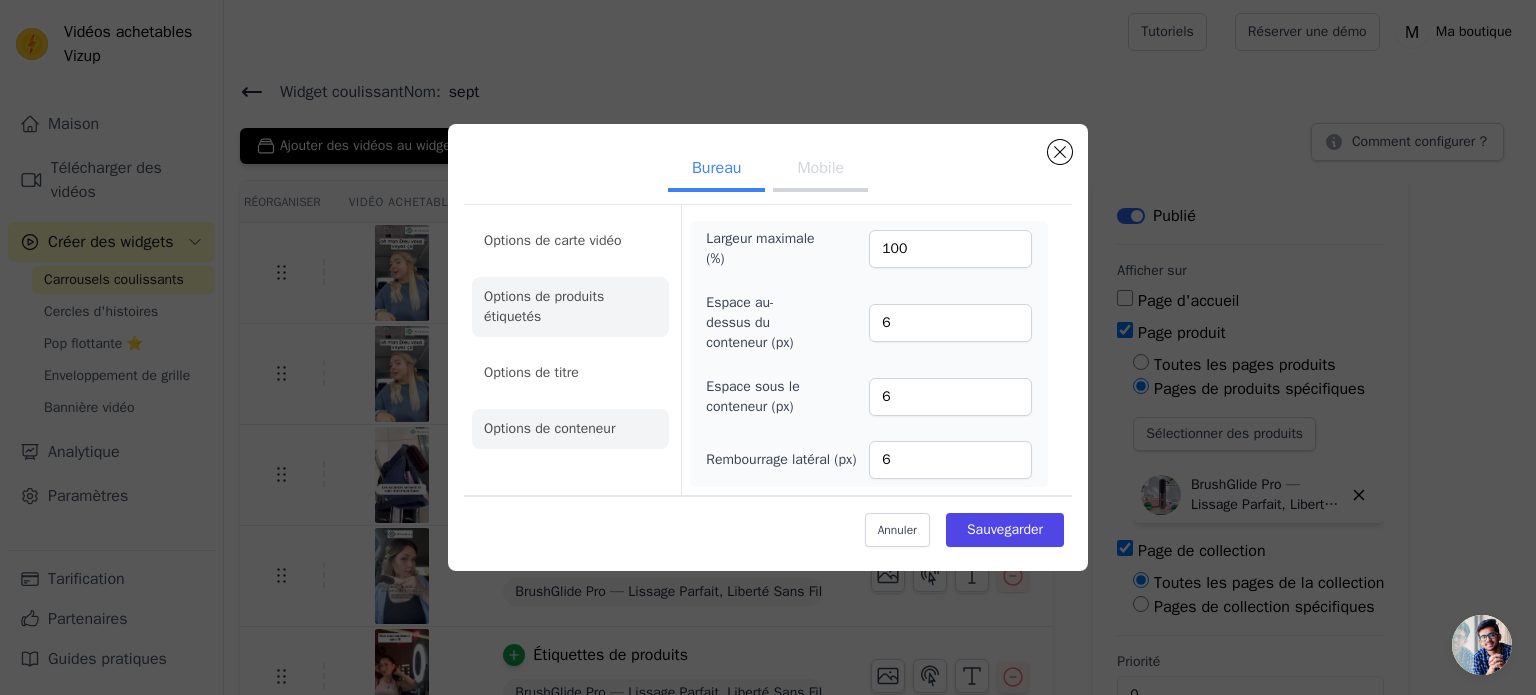 click on "Options de produits étiquetés" at bounding box center (544, 306) 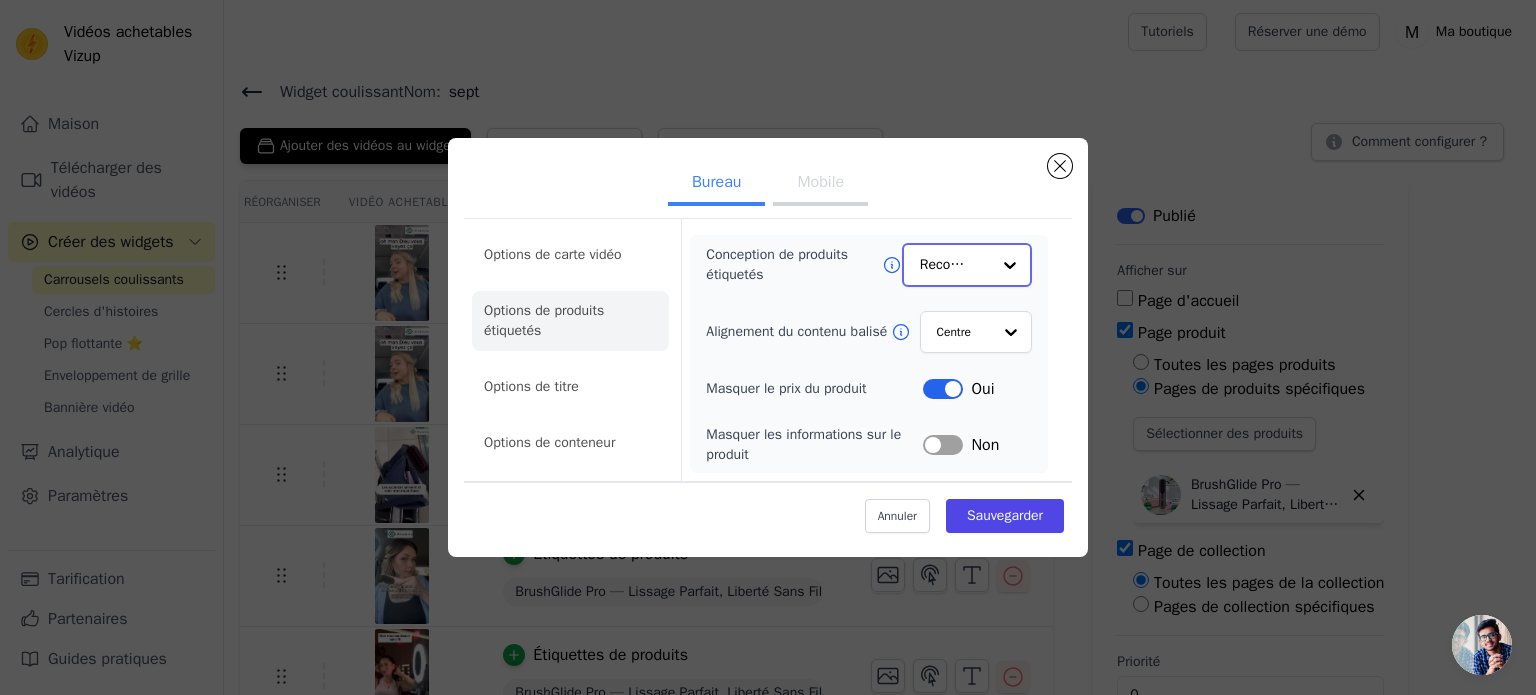 click on "Conception de produits étiquetés" 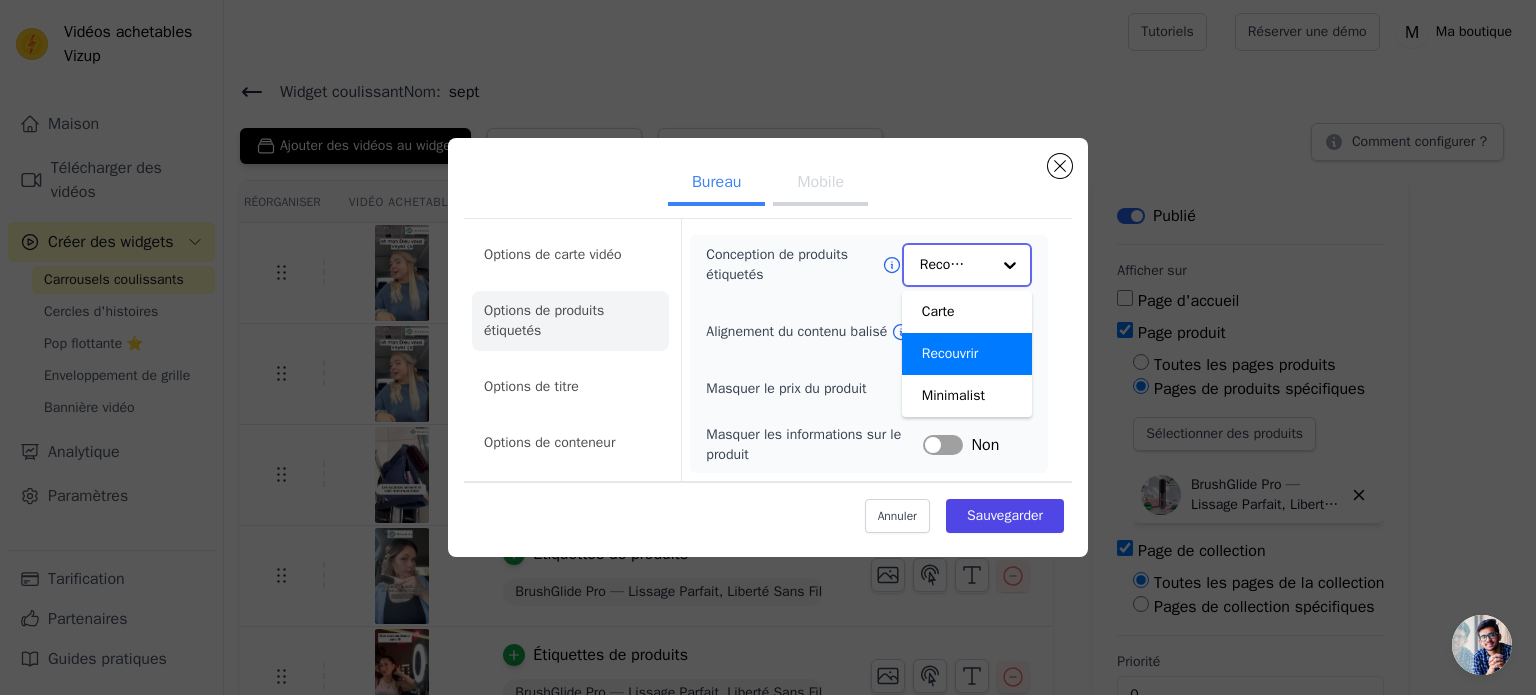 click on "Conception de produits étiquetés" 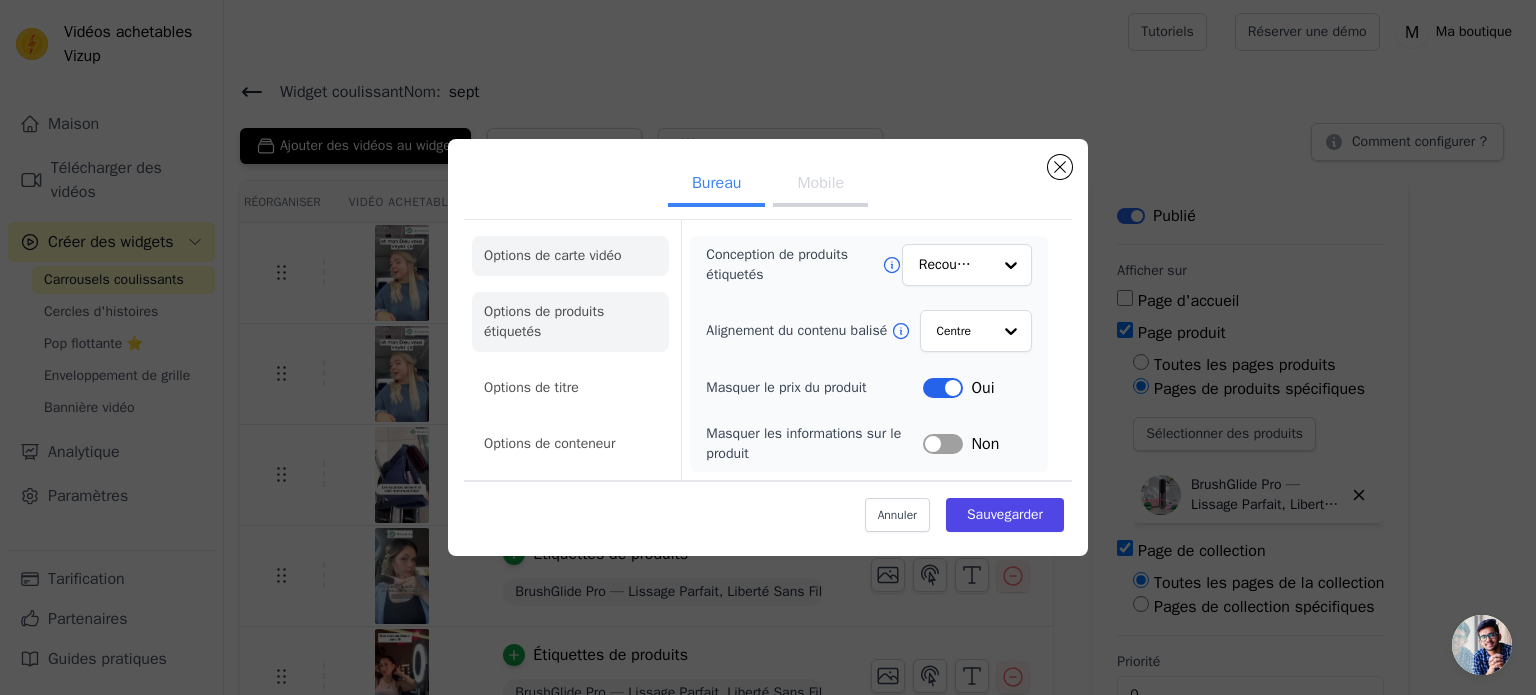 click on "Options de carte vidéo" at bounding box center [553, 255] 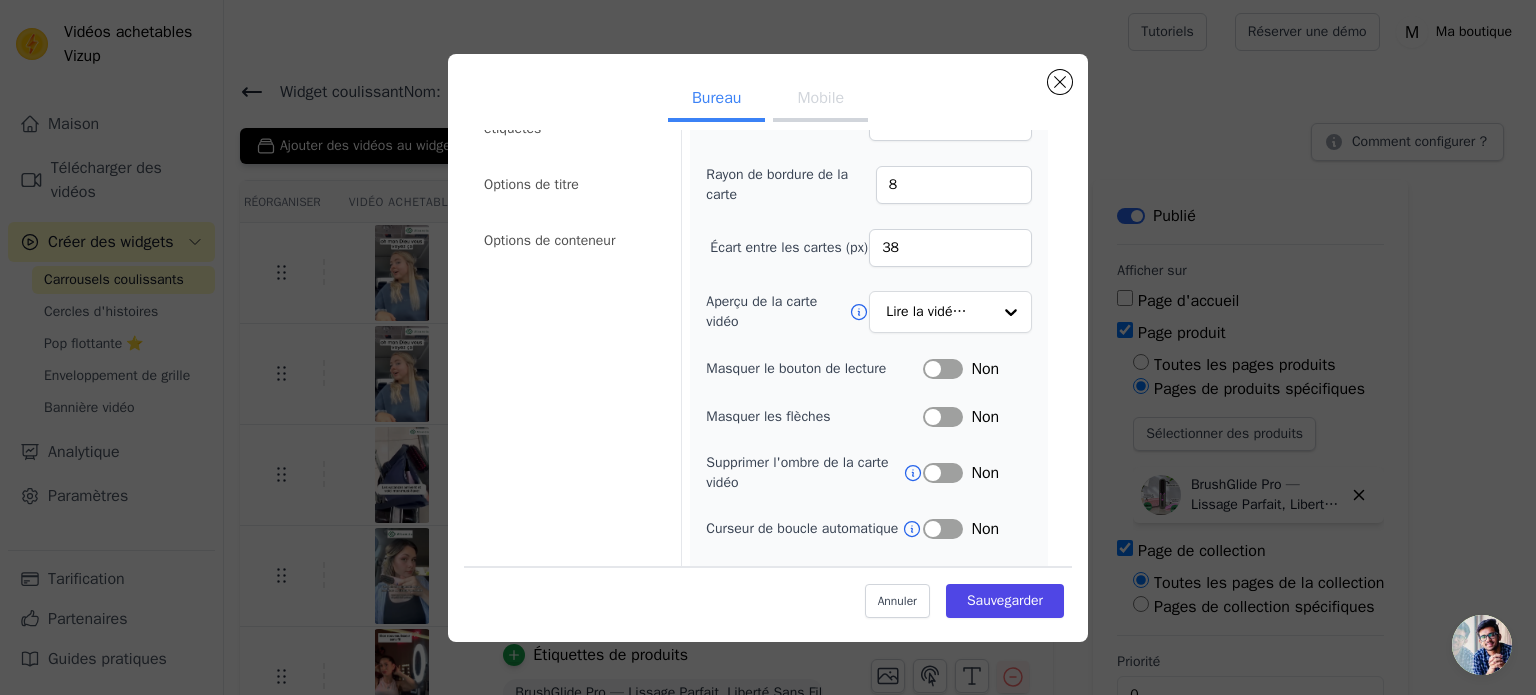 scroll, scrollTop: 122, scrollLeft: 0, axis: vertical 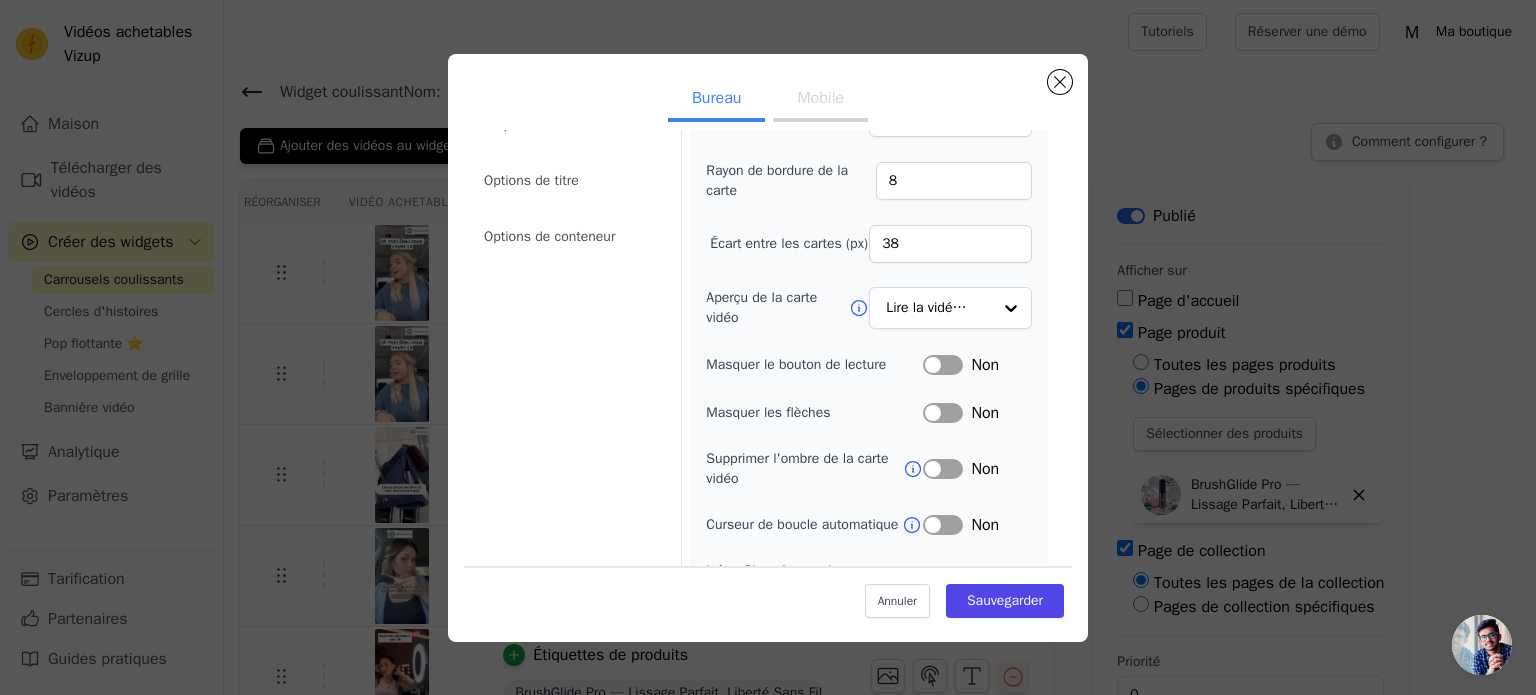 click on "Étiquette" at bounding box center (943, 365) 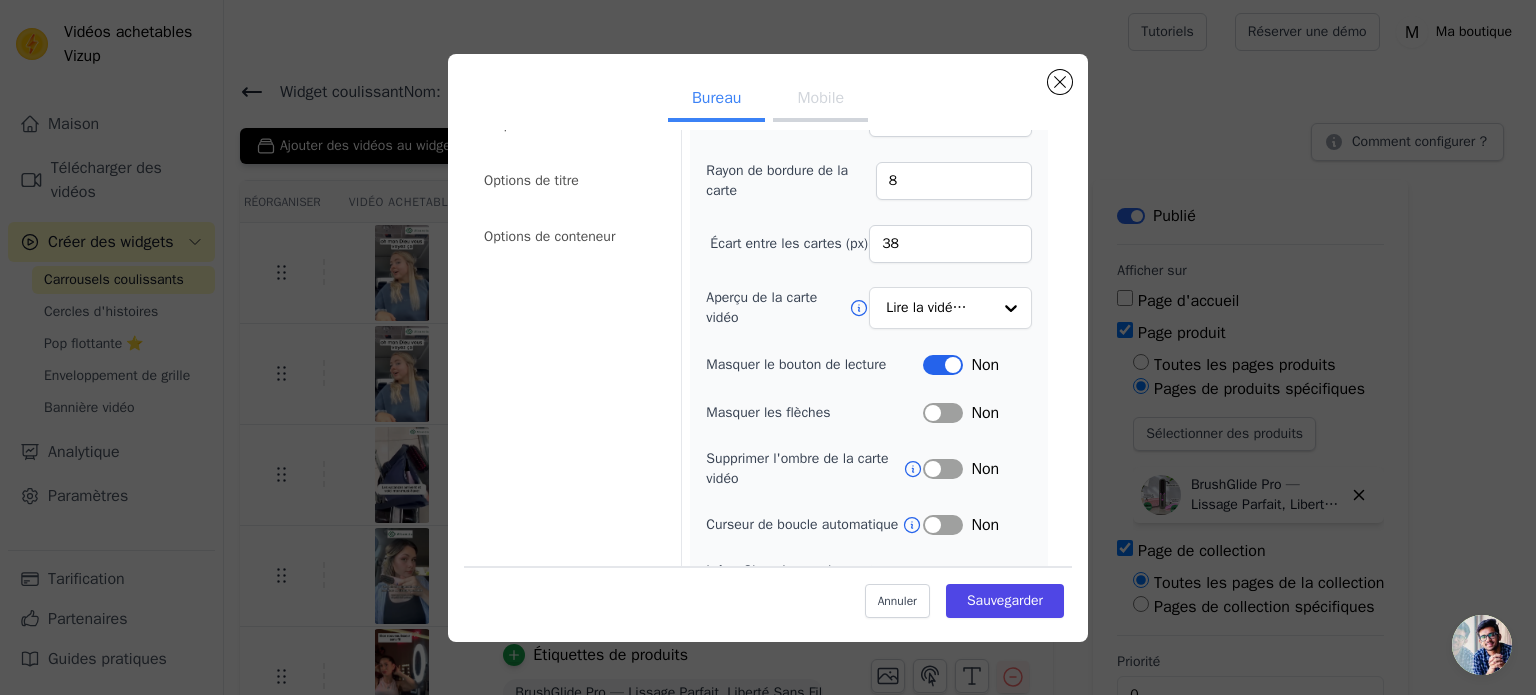 click on "Étiquette" at bounding box center (943, 525) 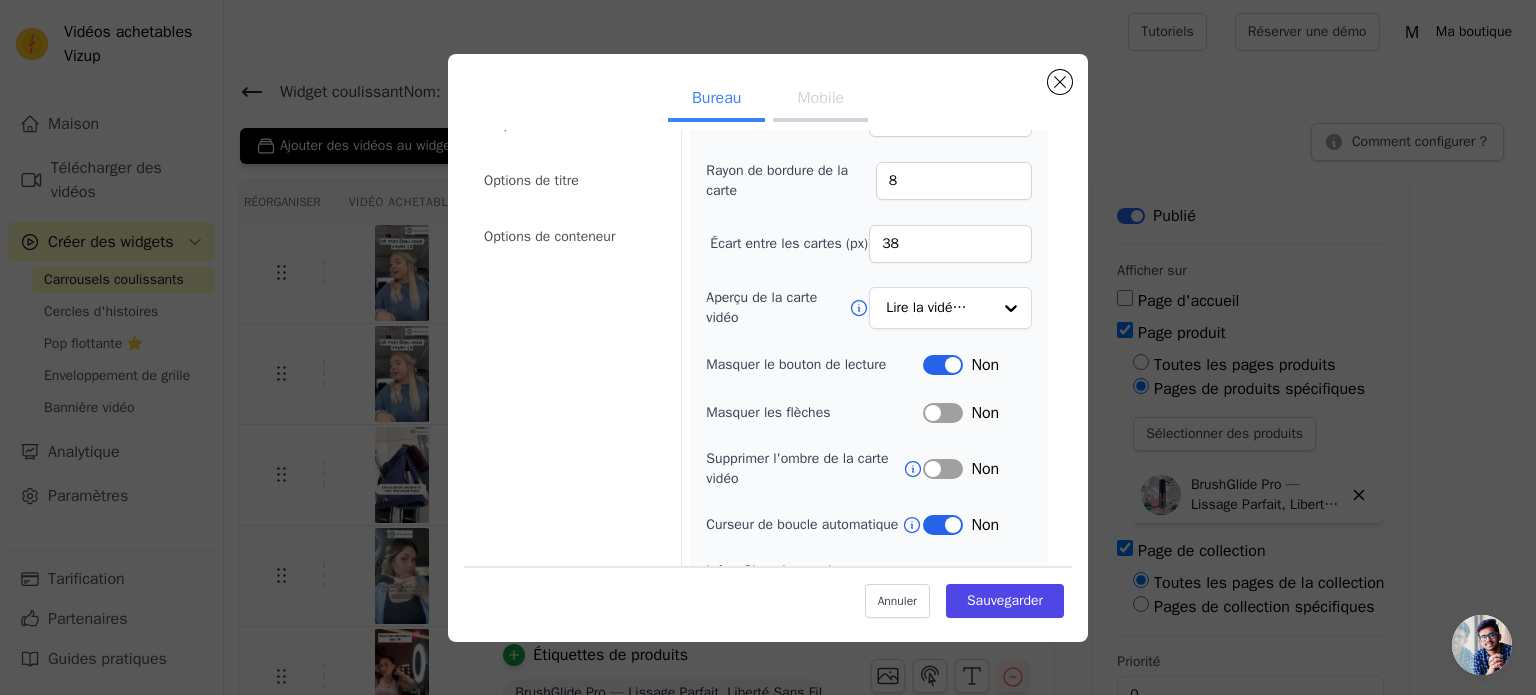 scroll, scrollTop: 0, scrollLeft: 0, axis: both 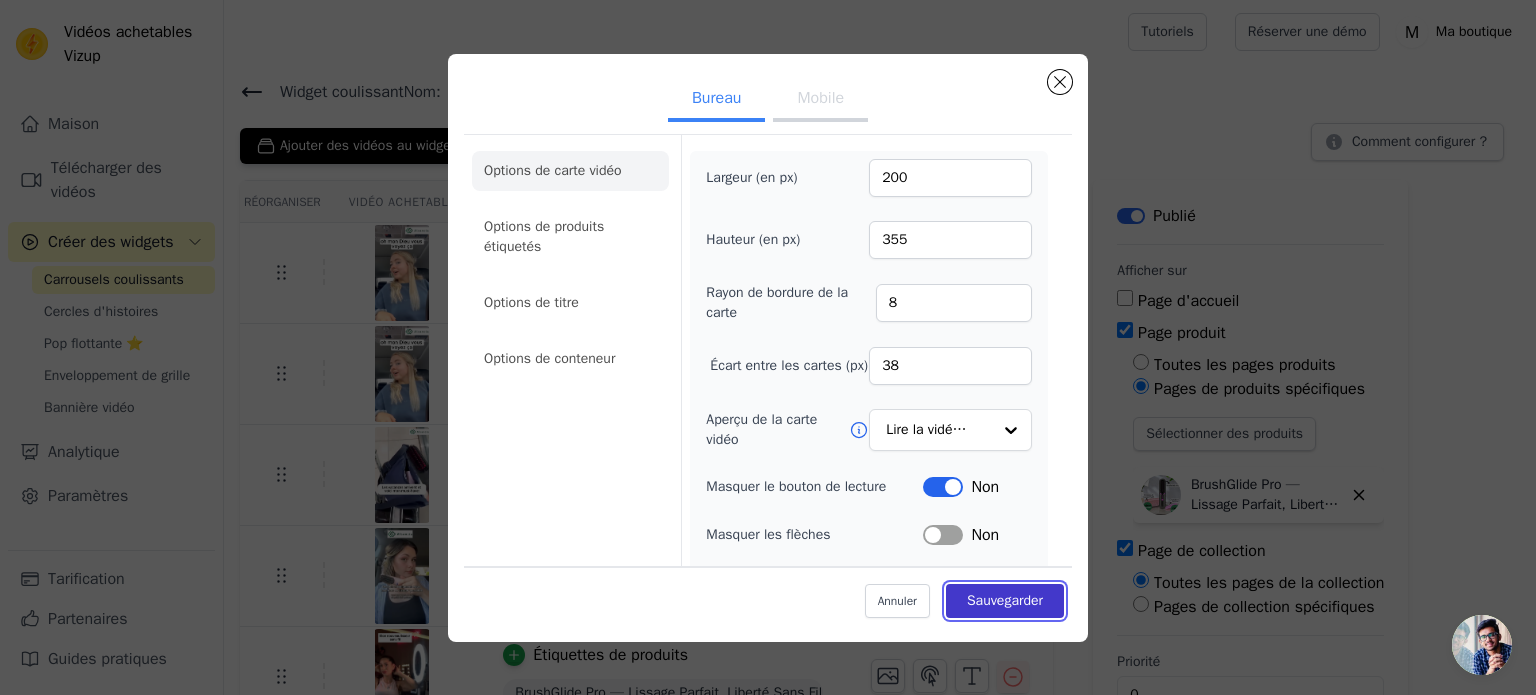 click on "Sauvegarder" at bounding box center (1005, 600) 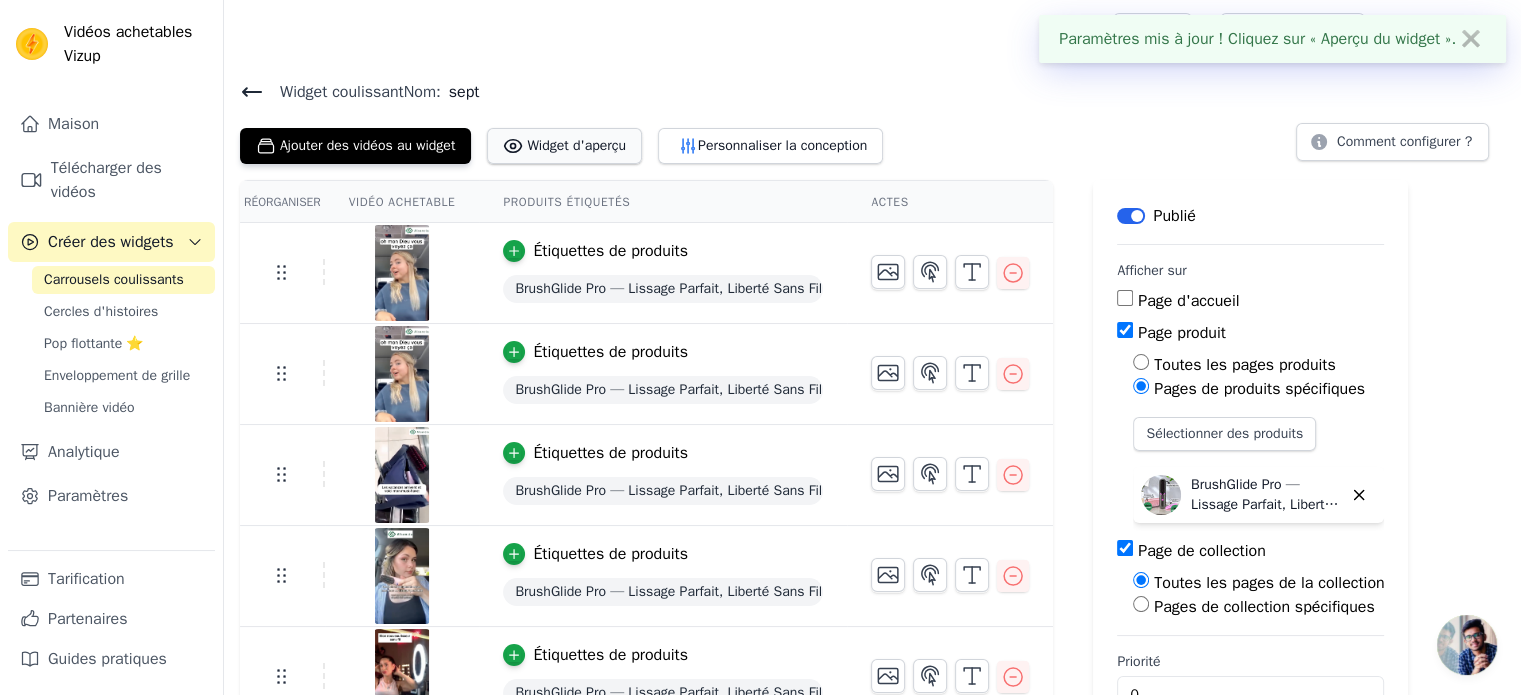 click on "Widget d'aperçu" at bounding box center [576, 145] 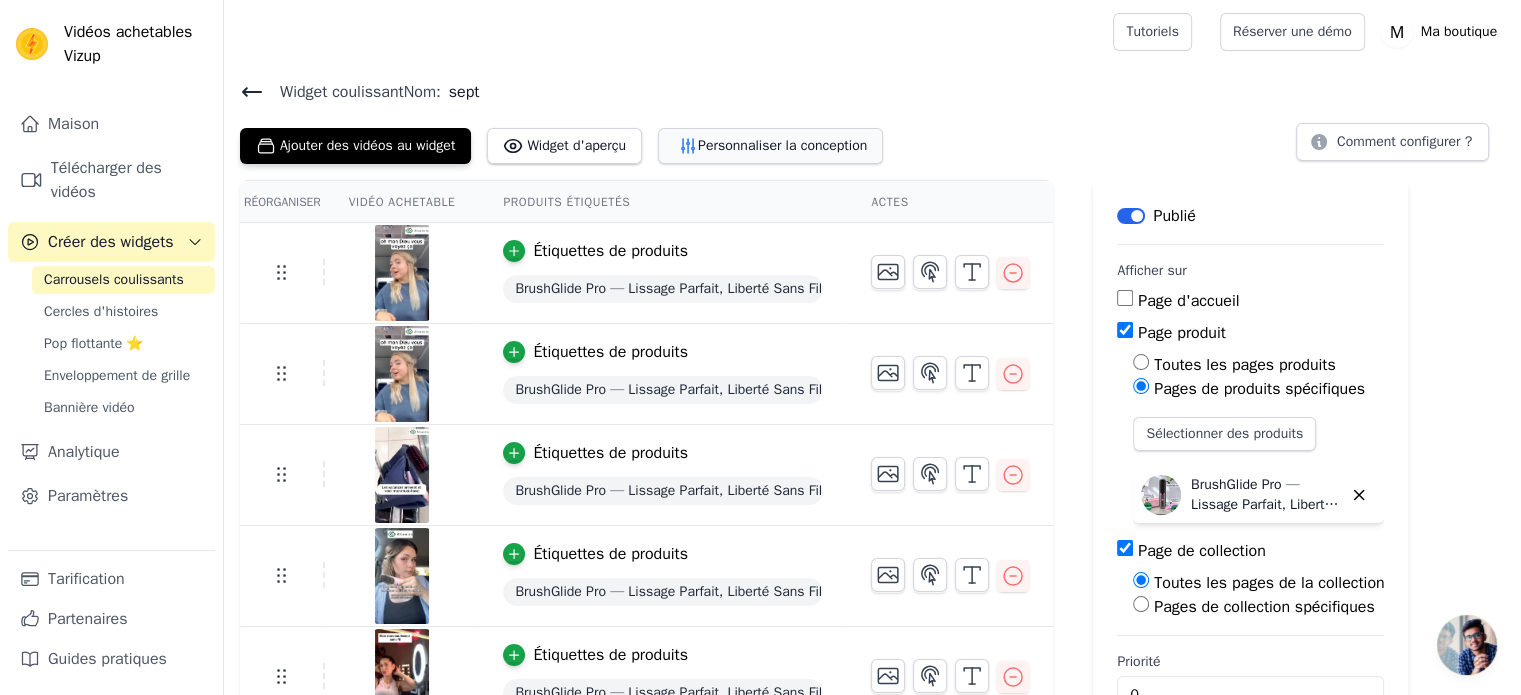 click on "Personnaliser la conception" at bounding box center (770, 146) 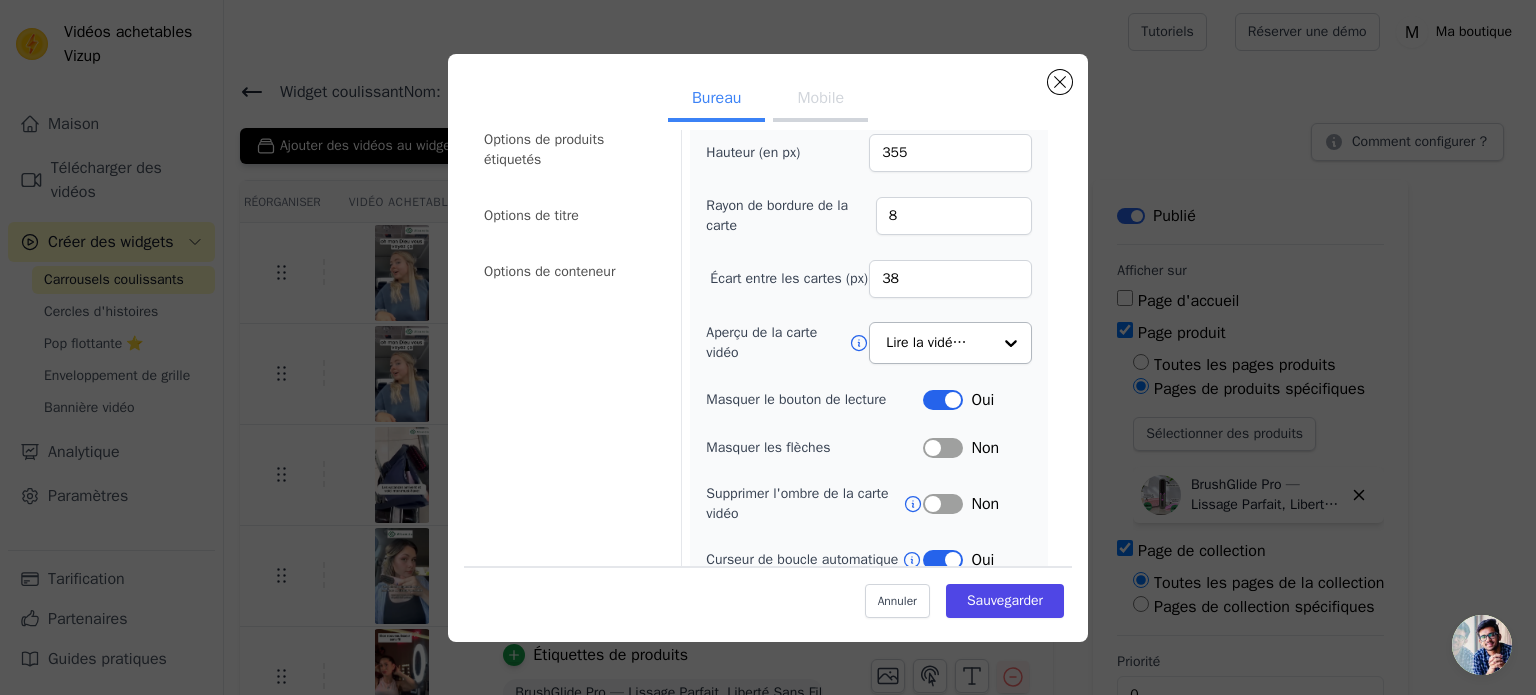scroll, scrollTop: 88, scrollLeft: 0, axis: vertical 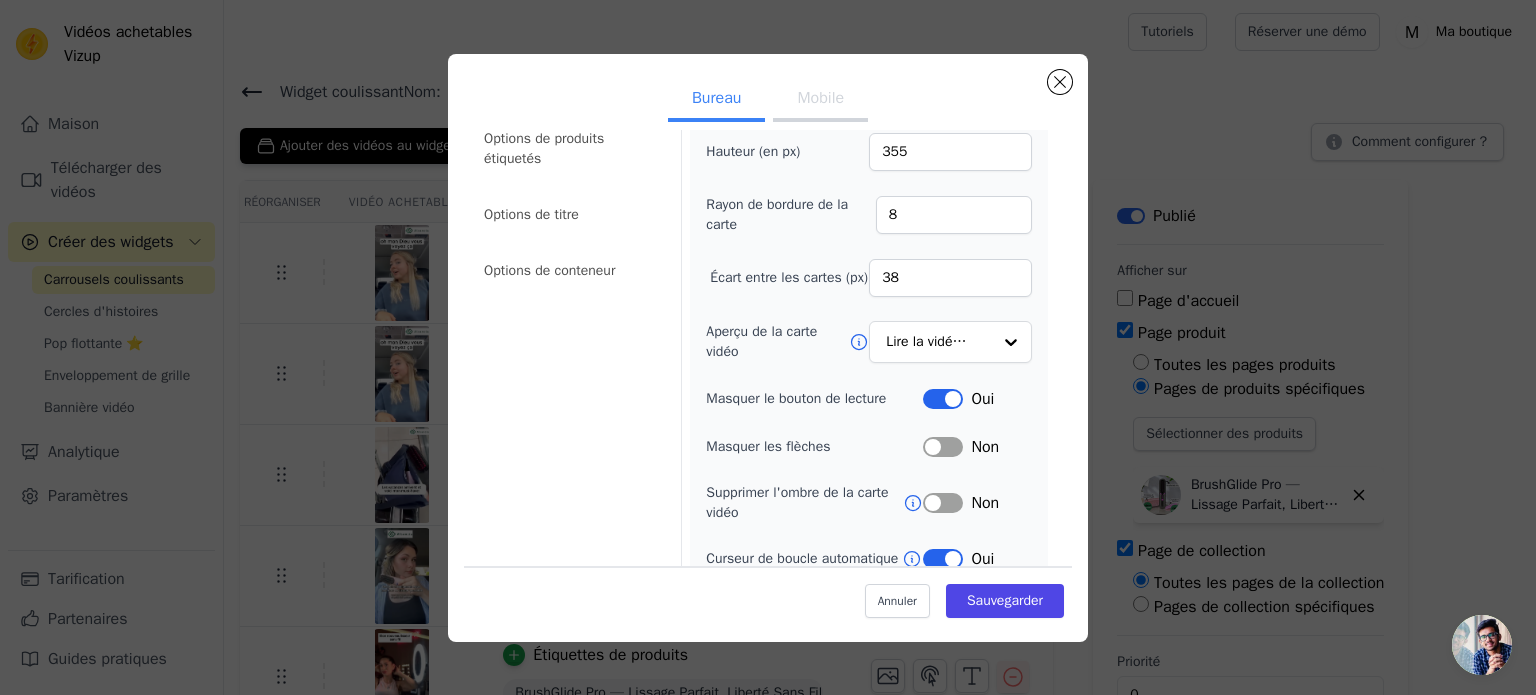click on "Étiquette" at bounding box center (943, 399) 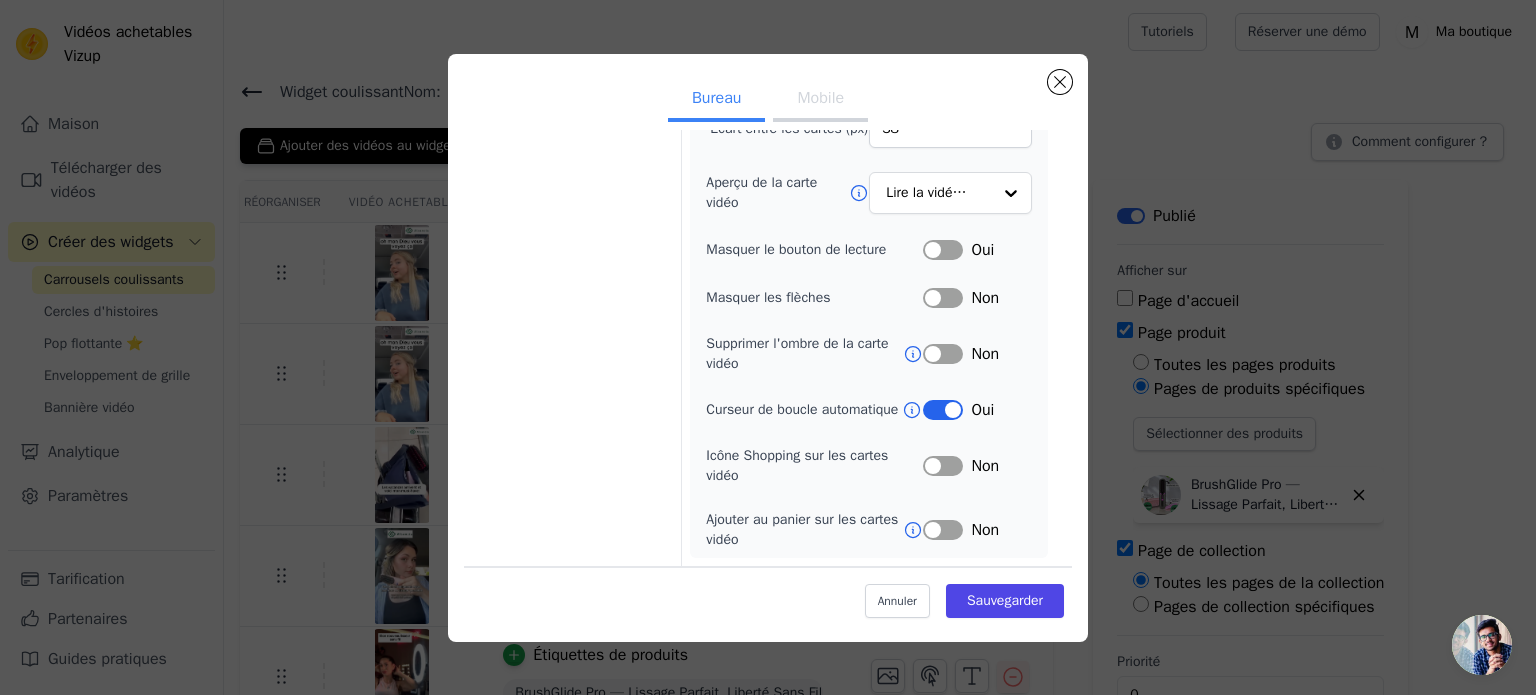 scroll, scrollTop: 252, scrollLeft: 0, axis: vertical 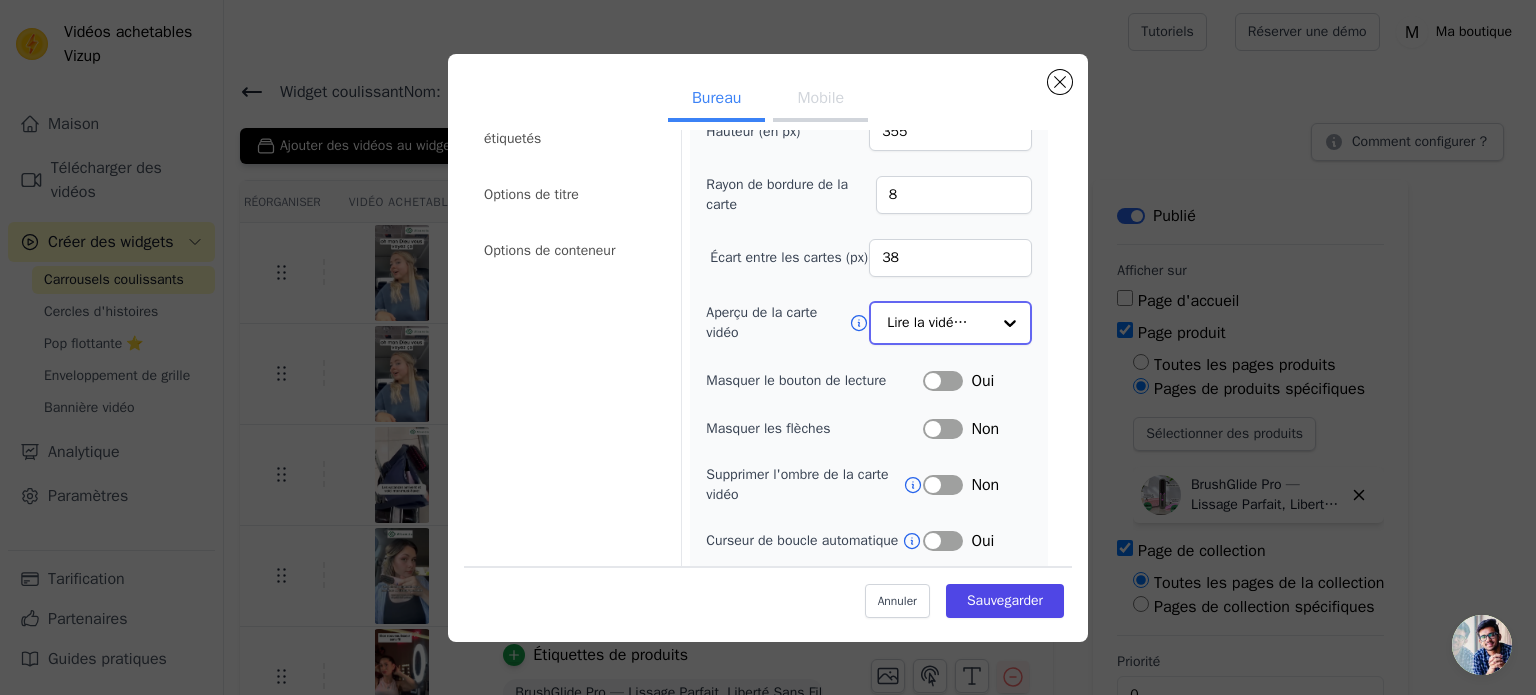 click on "Aperçu de la carte vidéo" 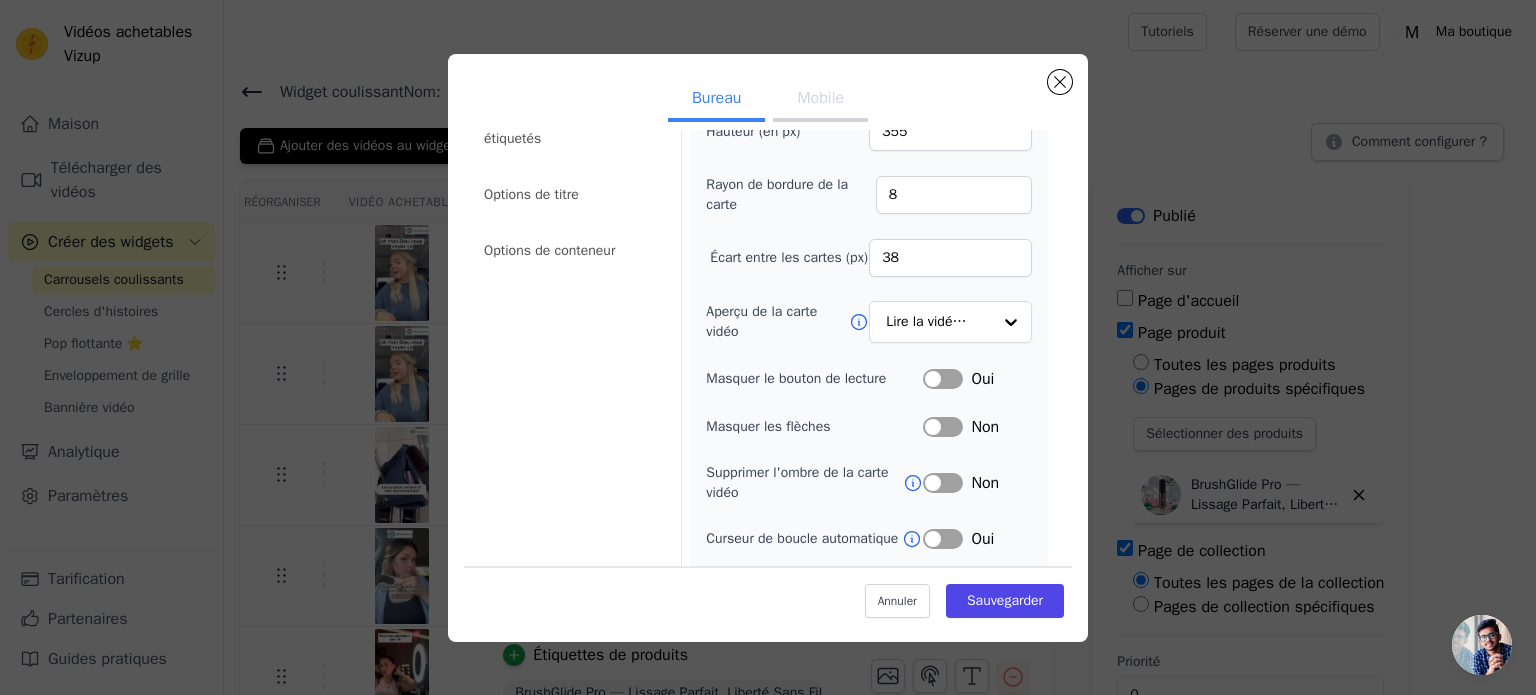 click on "Largeur (en px)   200   Hauteur (en px)   355   Rayon de bordure de la carte   8   Écart entre les cartes (px)   38   Aperçu de la carte vidéo           Lire la vidéo en boucle               Masquer le bouton de lecture   Étiquette     Oui   Masquer les flèches   Étiquette     Non   Supprimer l'ombre de la carte vidéo     Étiquette     Non   Curseur de boucle automatique     Étiquette     Oui   Icône Shopping sur les cartes vidéo   Étiquette     Non   Ajouter au panier sur les cartes vidéo     Étiquette     Non" at bounding box center (869, 365) 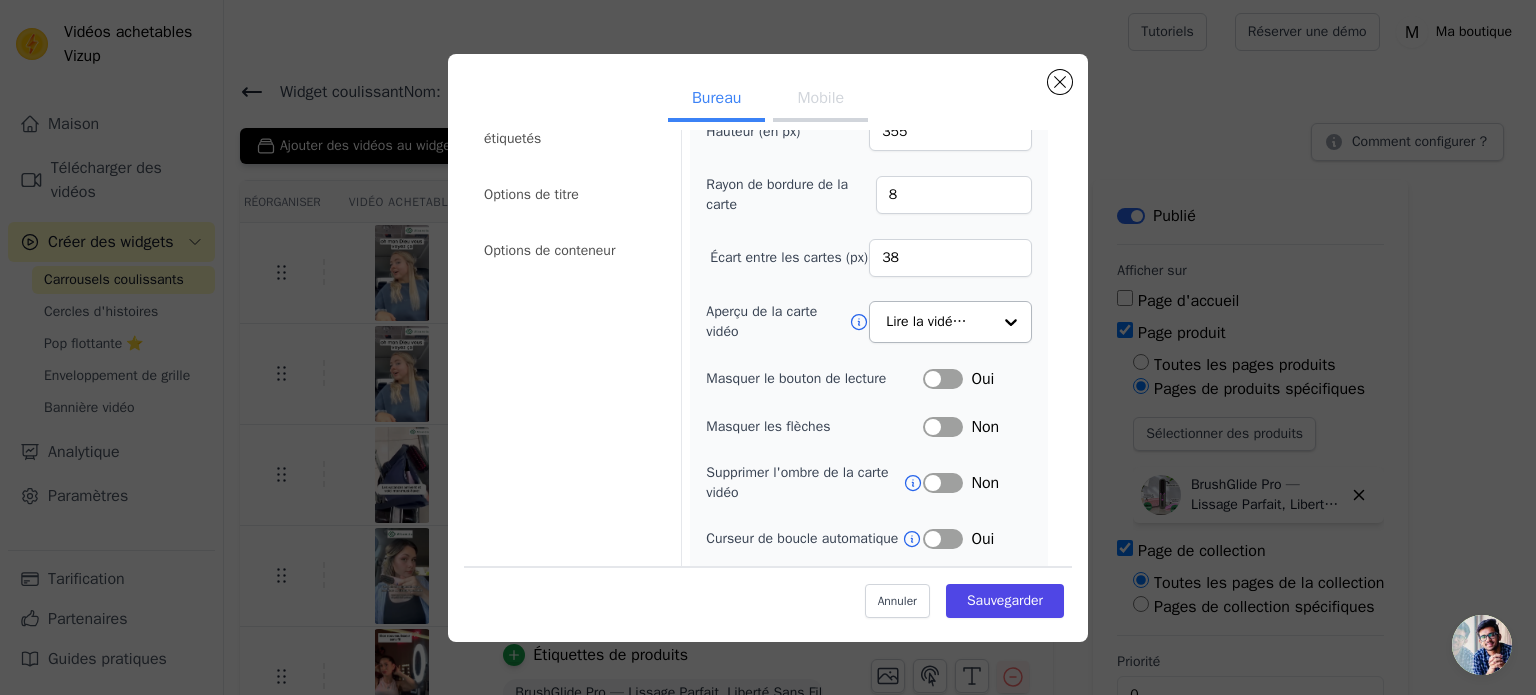 scroll, scrollTop: 0, scrollLeft: 0, axis: both 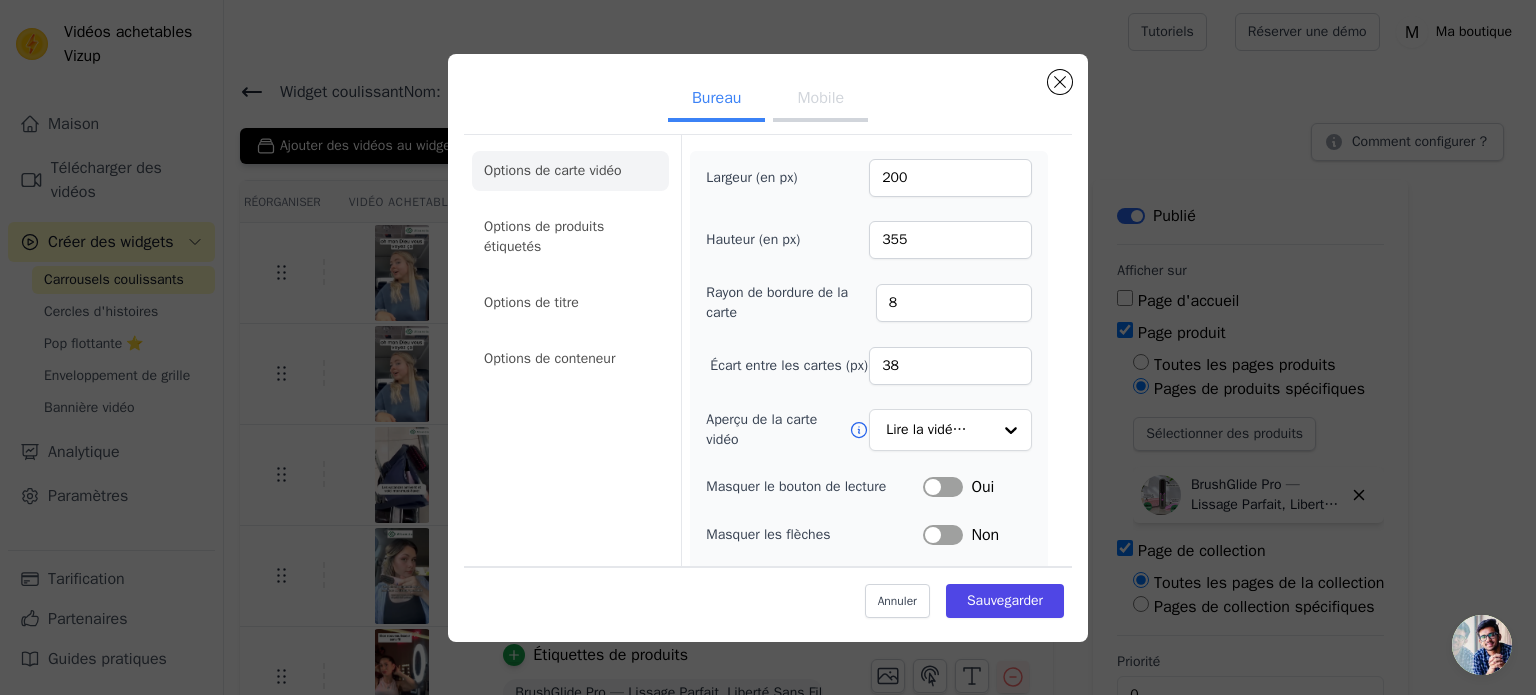 click on "Mobile" at bounding box center [820, 98] 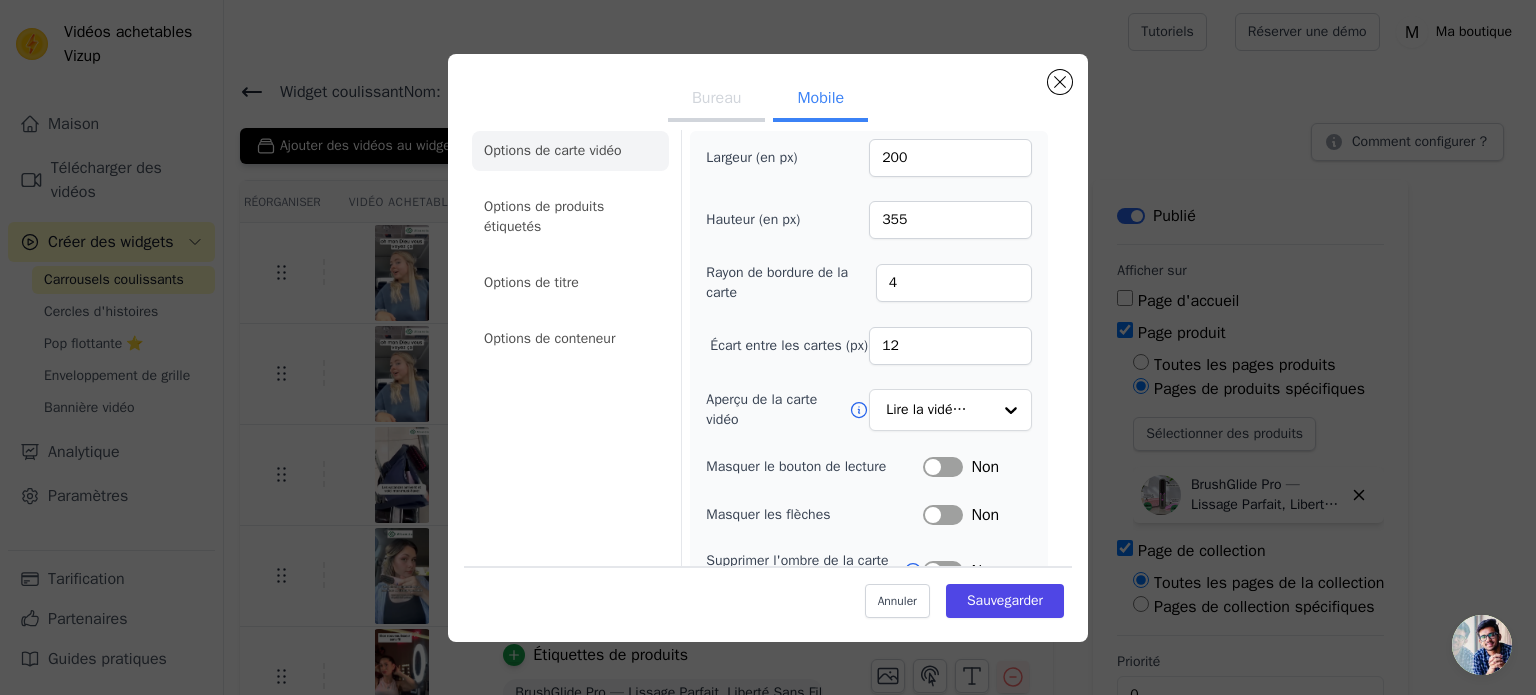 scroll, scrollTop: 0, scrollLeft: 0, axis: both 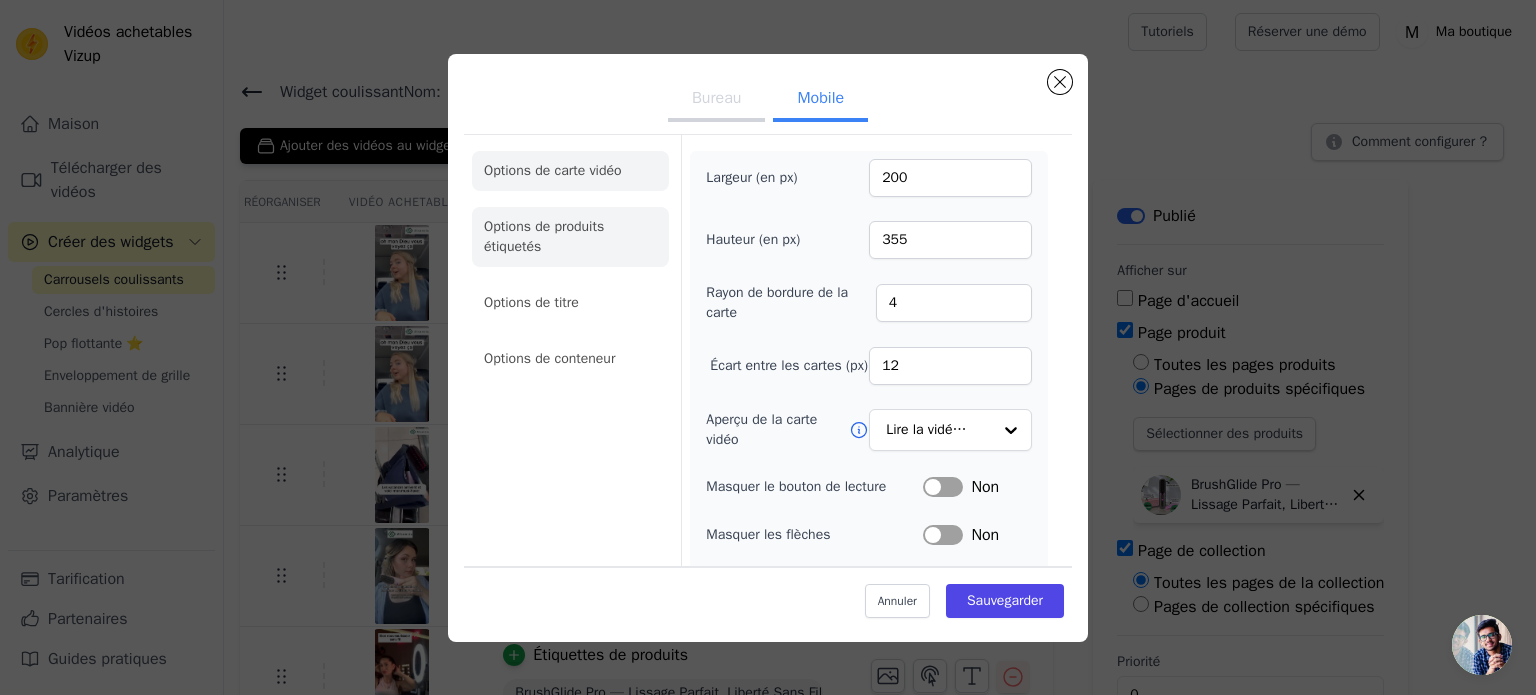 click on "Options de produits étiquetés" at bounding box center [544, 236] 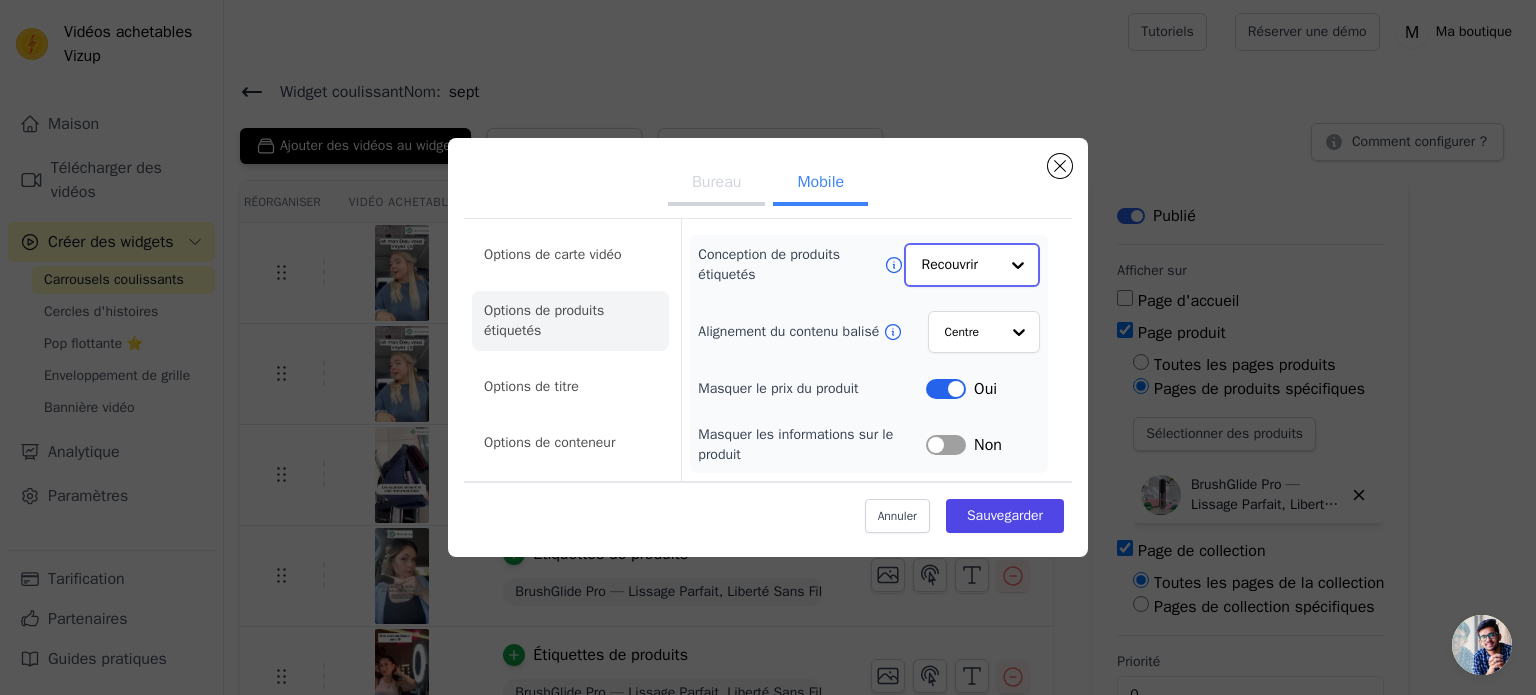 click on "Conception de produits étiquetés" 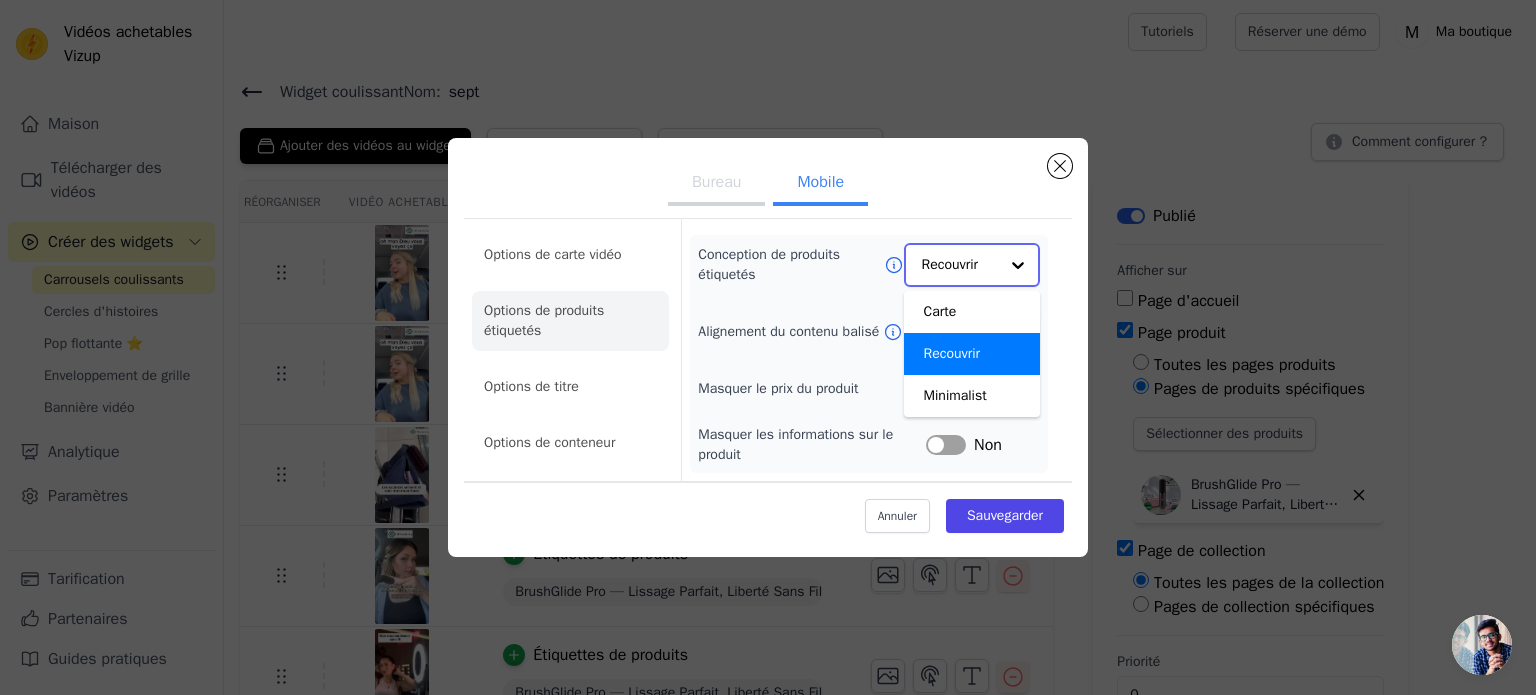 click on "Conception de produits étiquetés" 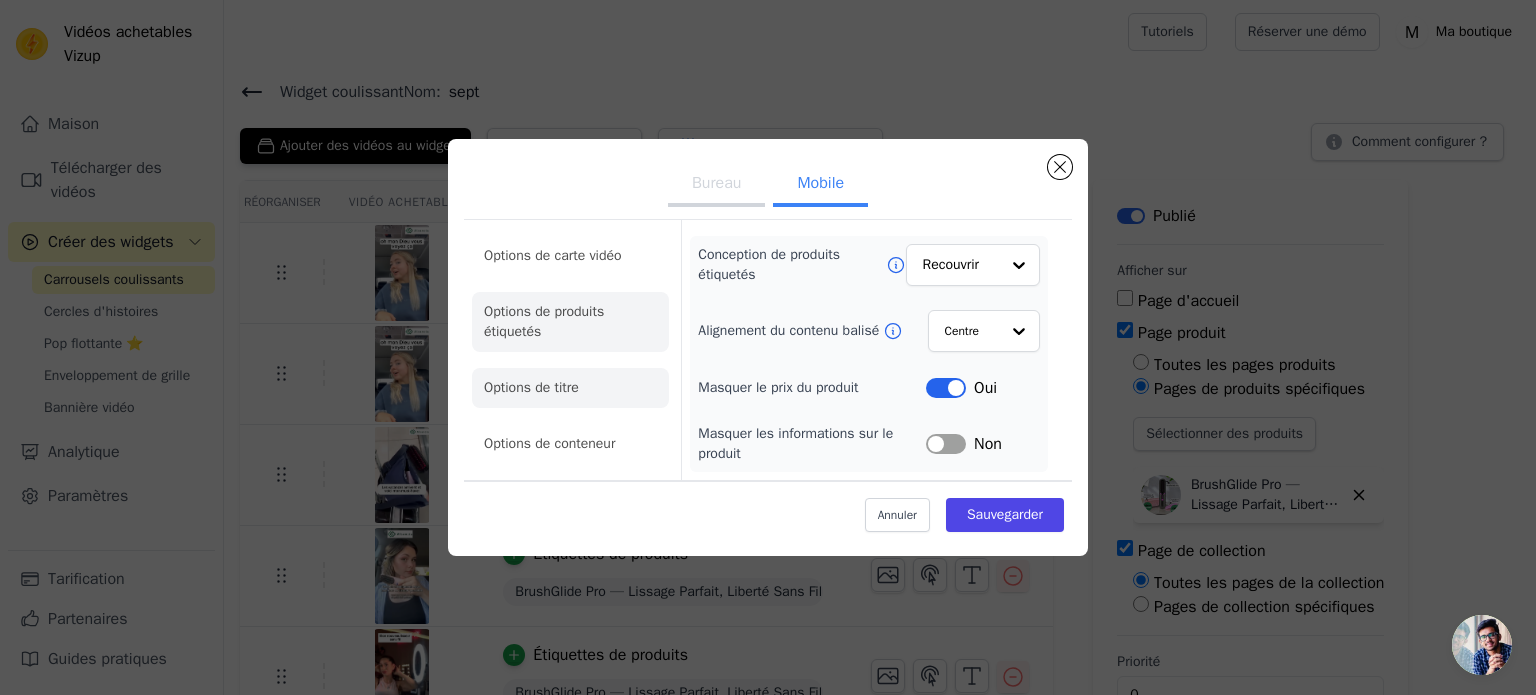 click on "Options de titre" 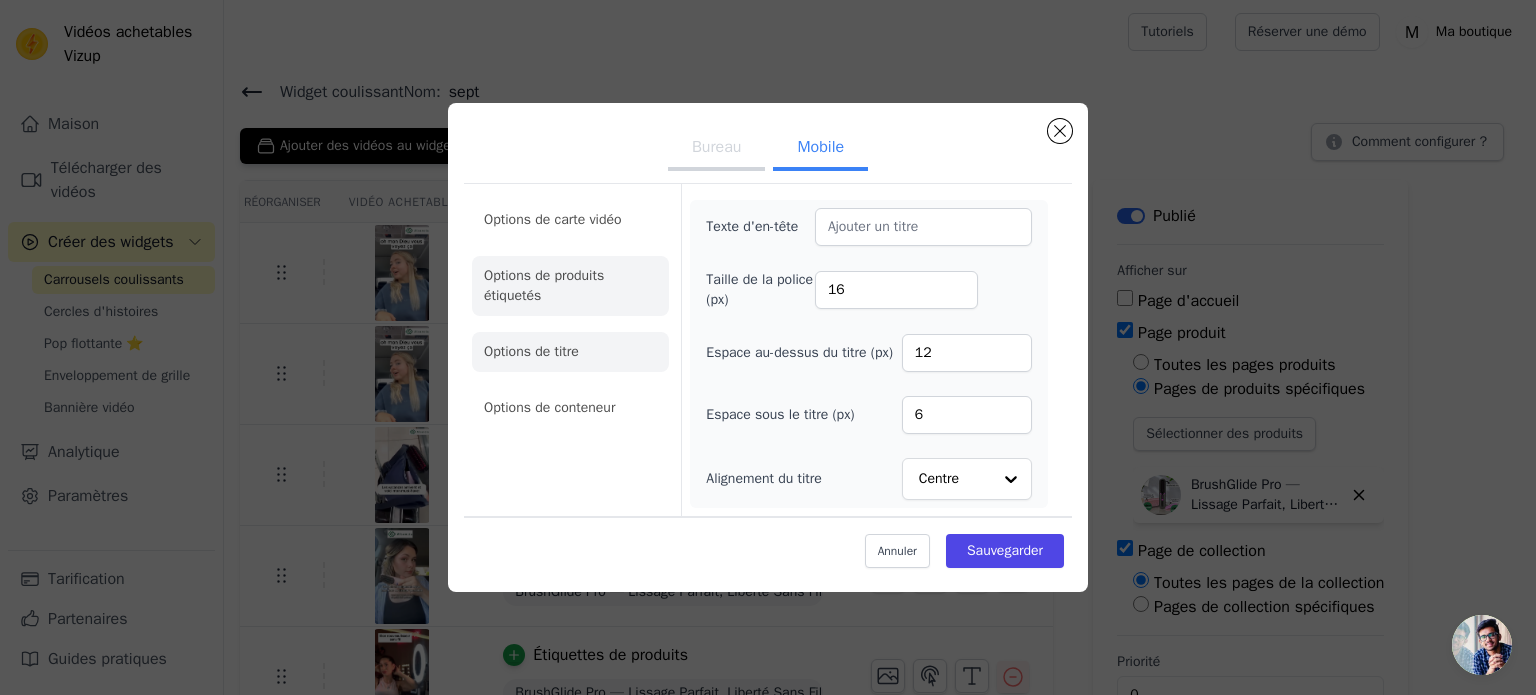 click on "Options de produits étiquetés" 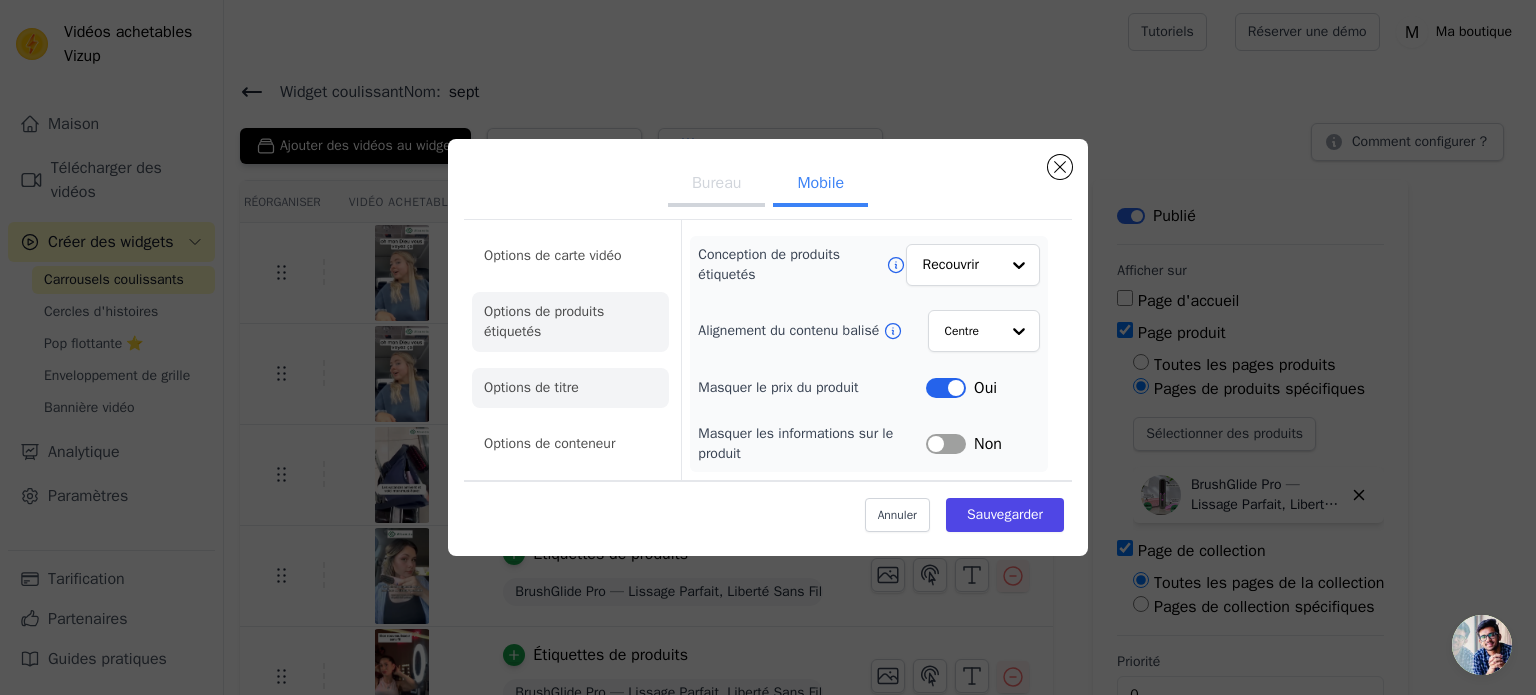 click on "Options de titre" at bounding box center [531, 387] 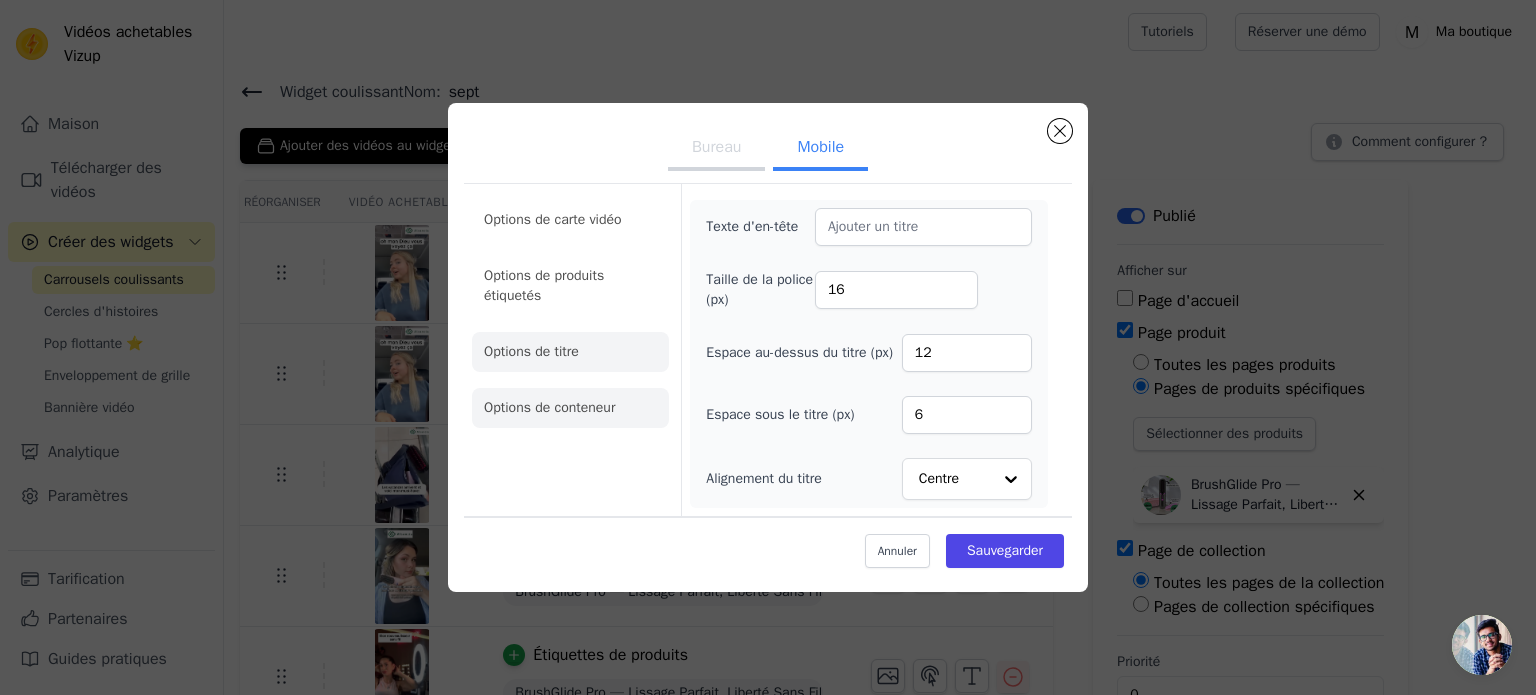 click on "Options de conteneur" 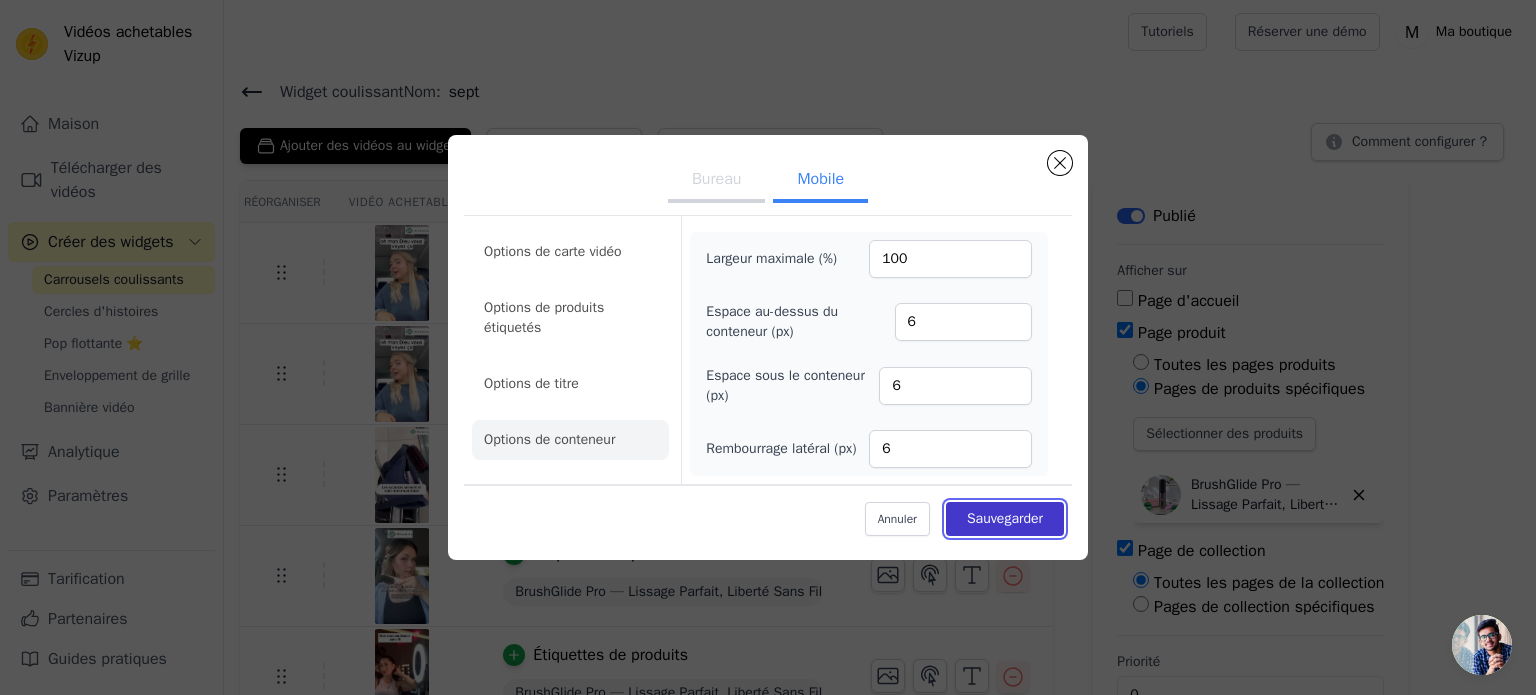 click on "Sauvegarder" at bounding box center (1005, 518) 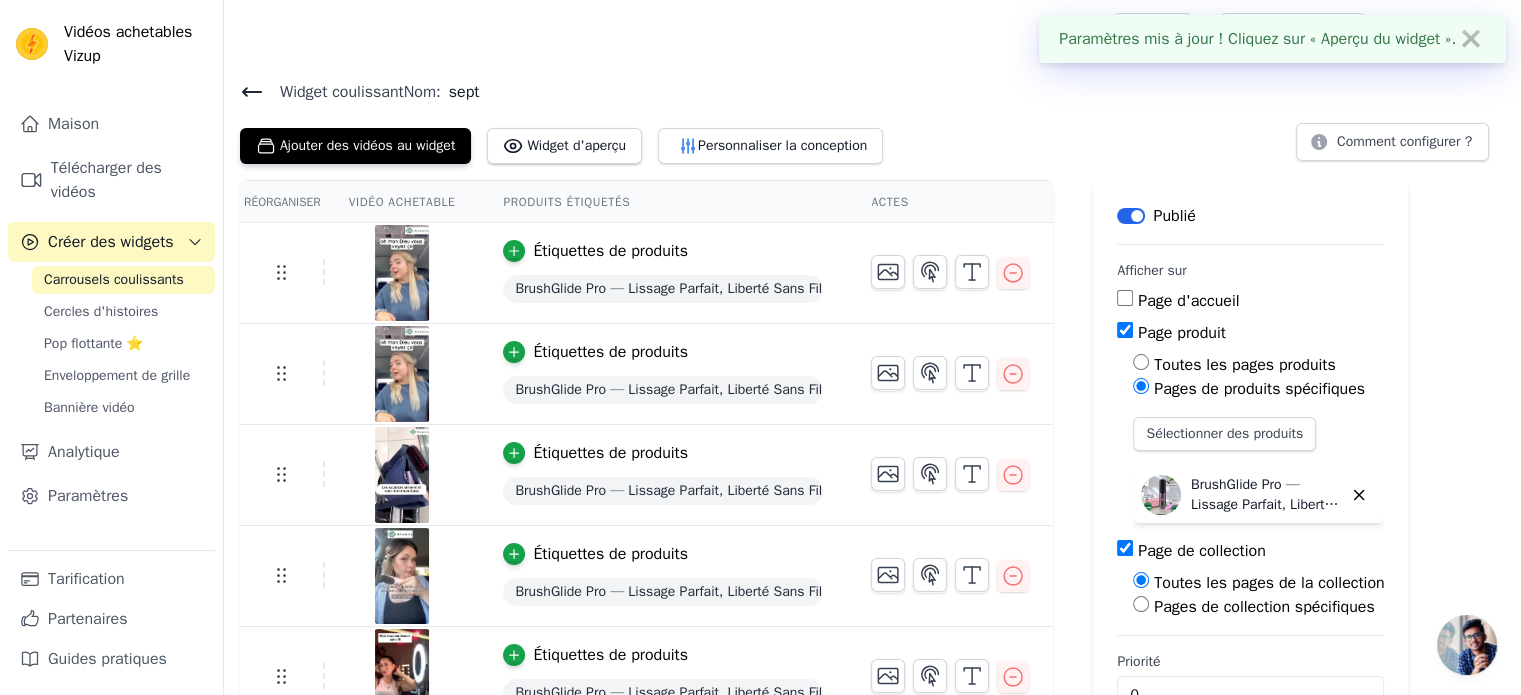 click on "Carrousels coulissants" at bounding box center [114, 279] 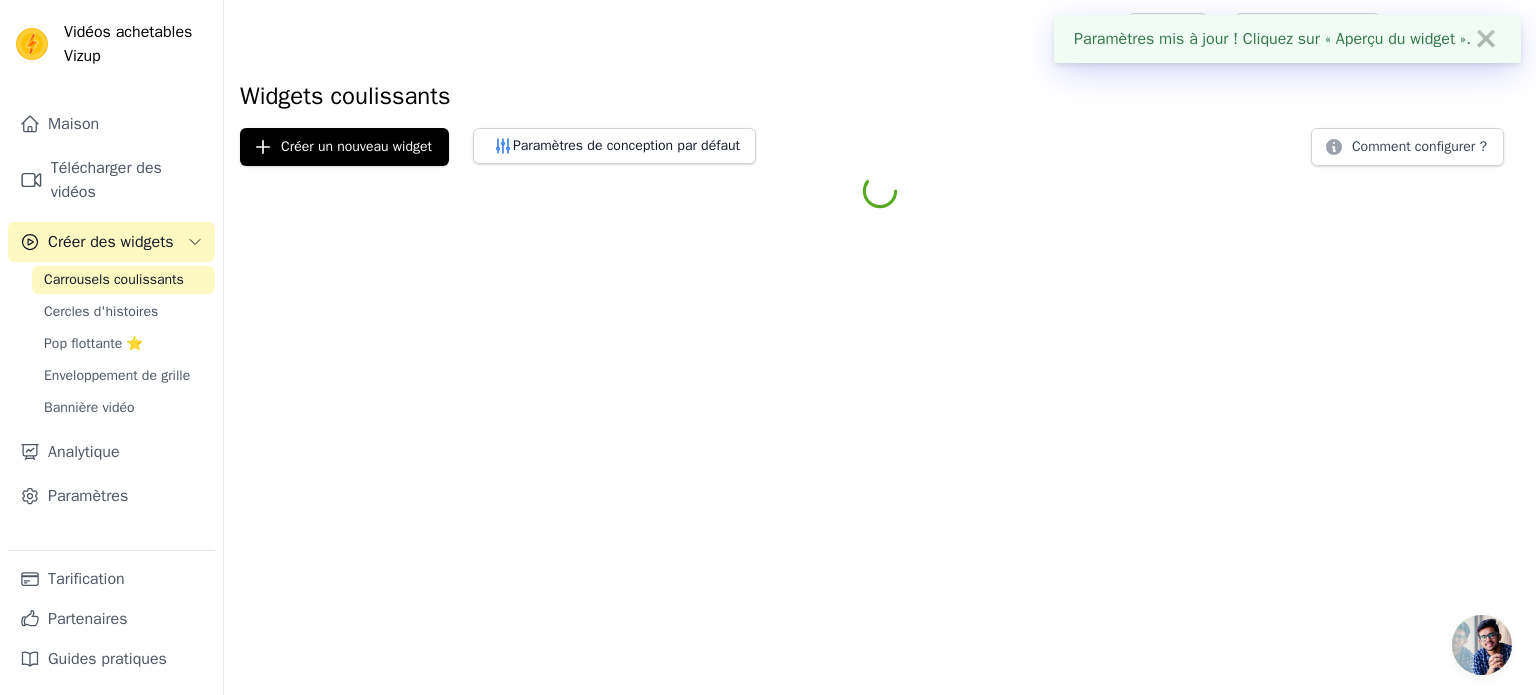 click on "Carrousels coulissants" at bounding box center [114, 279] 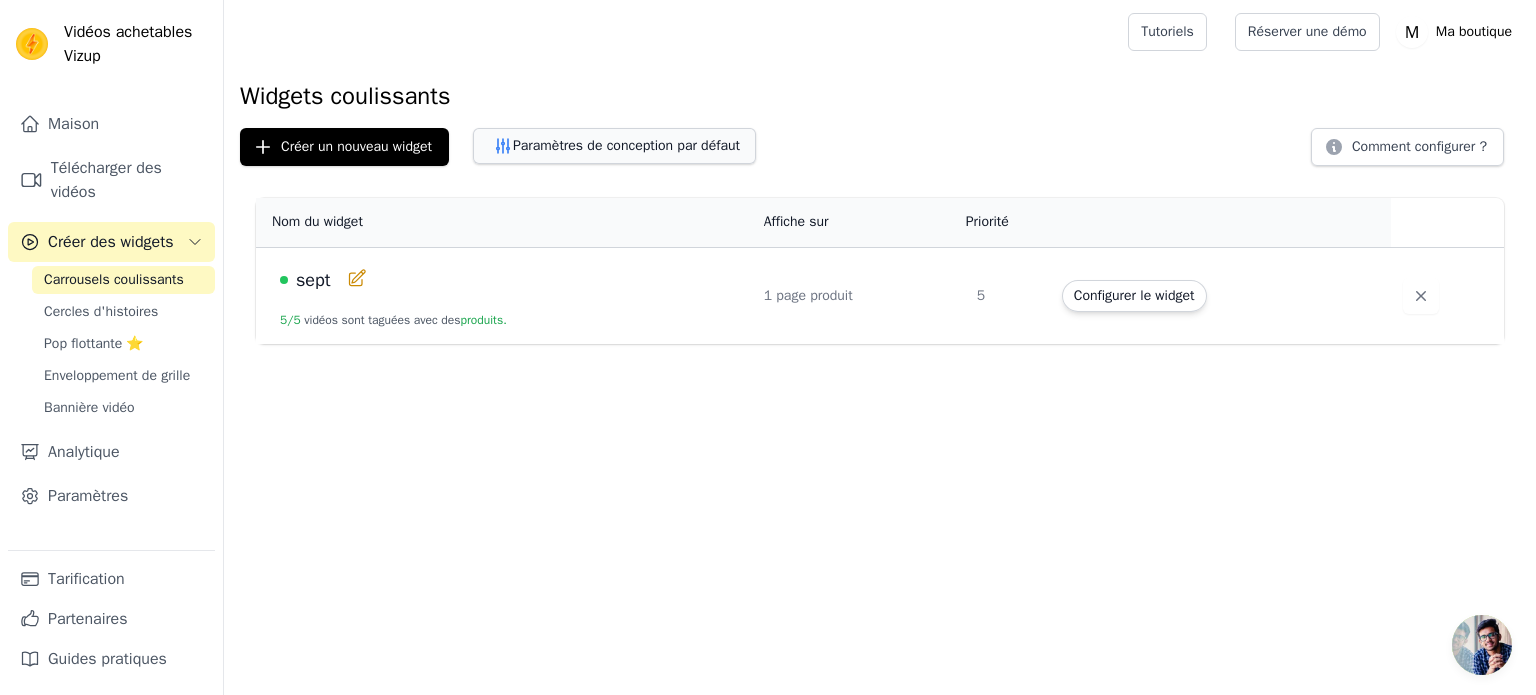 click on "Paramètres de conception par défaut" at bounding box center (626, 145) 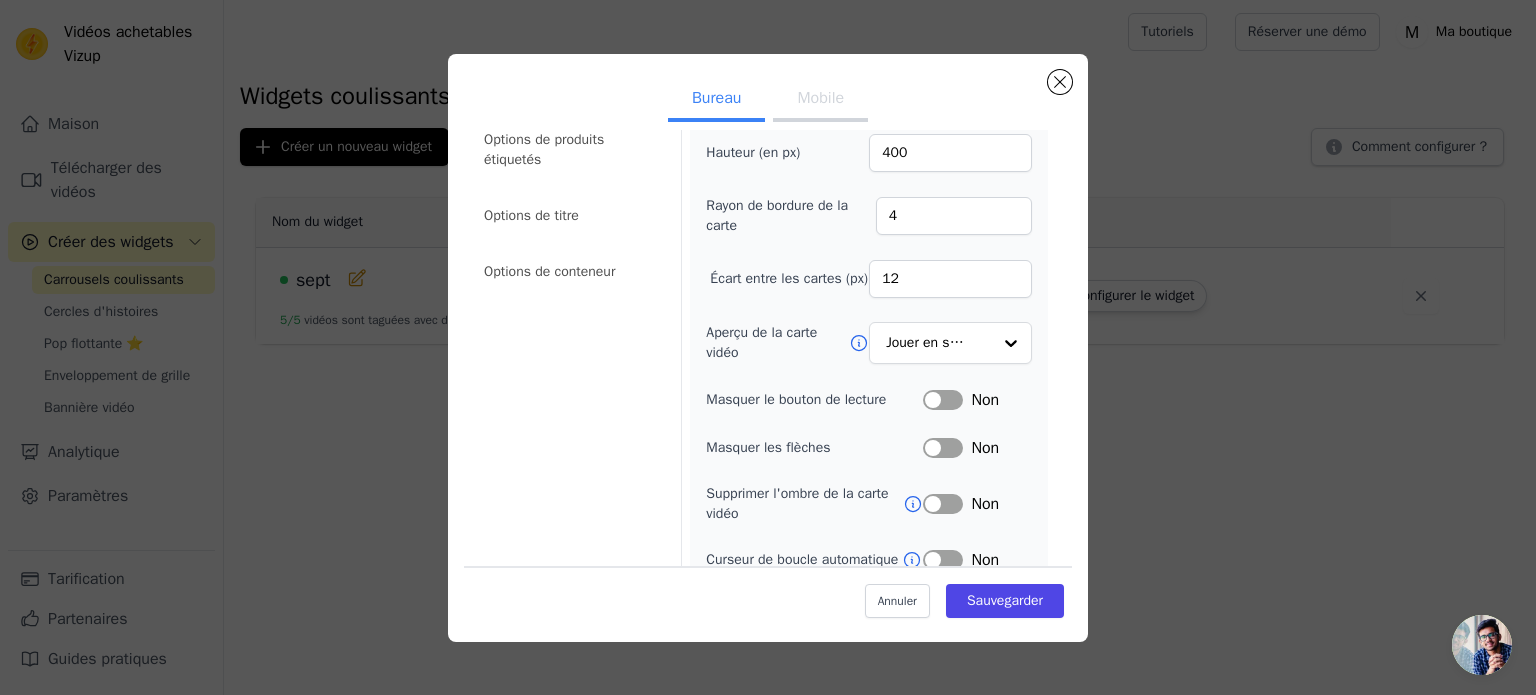 scroll, scrollTop: 125, scrollLeft: 0, axis: vertical 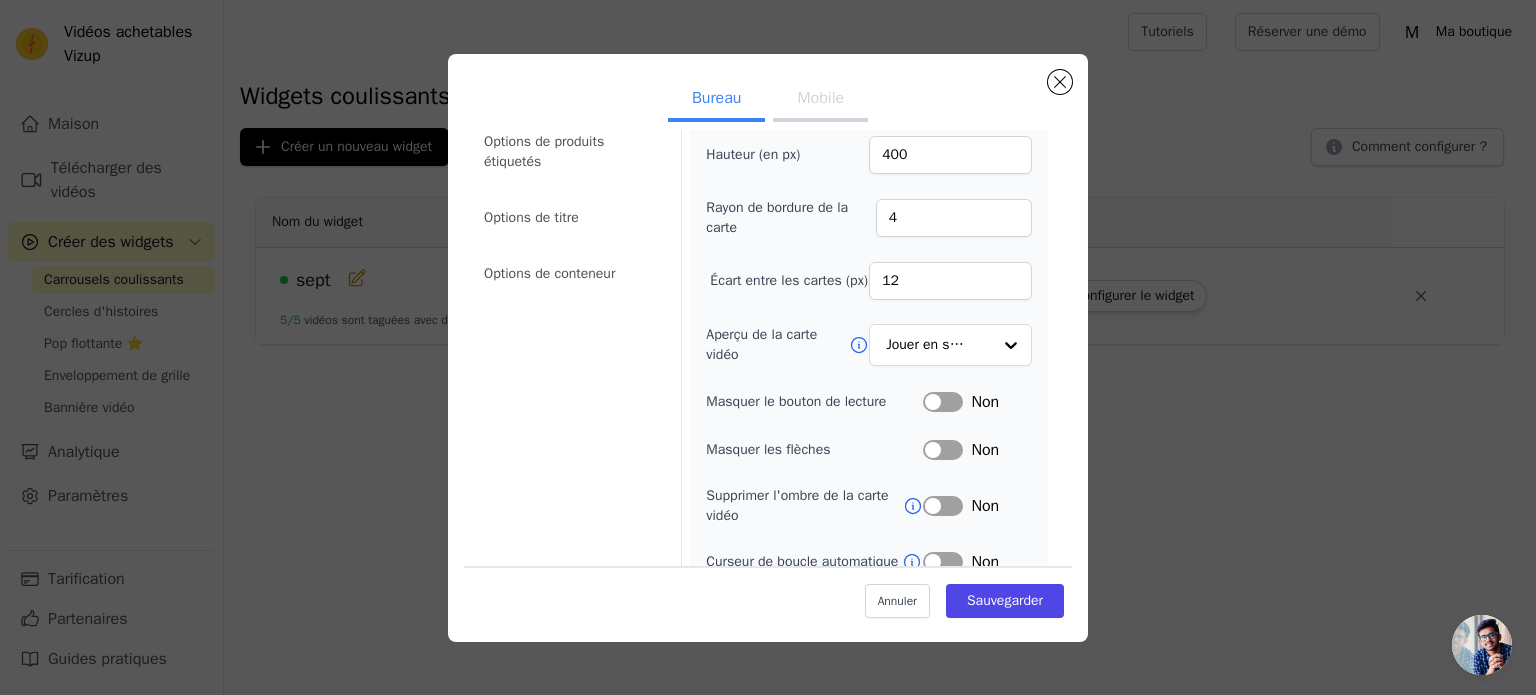 click on "Largeur (en px)   200   Hauteur (en px)   400   Rayon de bordure de la carte   4   Écart entre les cartes (px)   12   Aperçu de la carte vidéo           Jouer en survolant               Masquer le bouton de lecture   Étiquette     Non   Masquer les flèches   Étiquette     Non   Supprimer l'ombre de la carte vidéo     Étiquette     Non   Curseur de boucle automatique     Étiquette     Non   Icône Shopping sur les cartes vidéo   Étiquette     Non   Ajouter au panier sur les cartes vidéo     Étiquette     Non" at bounding box center [869, 388] 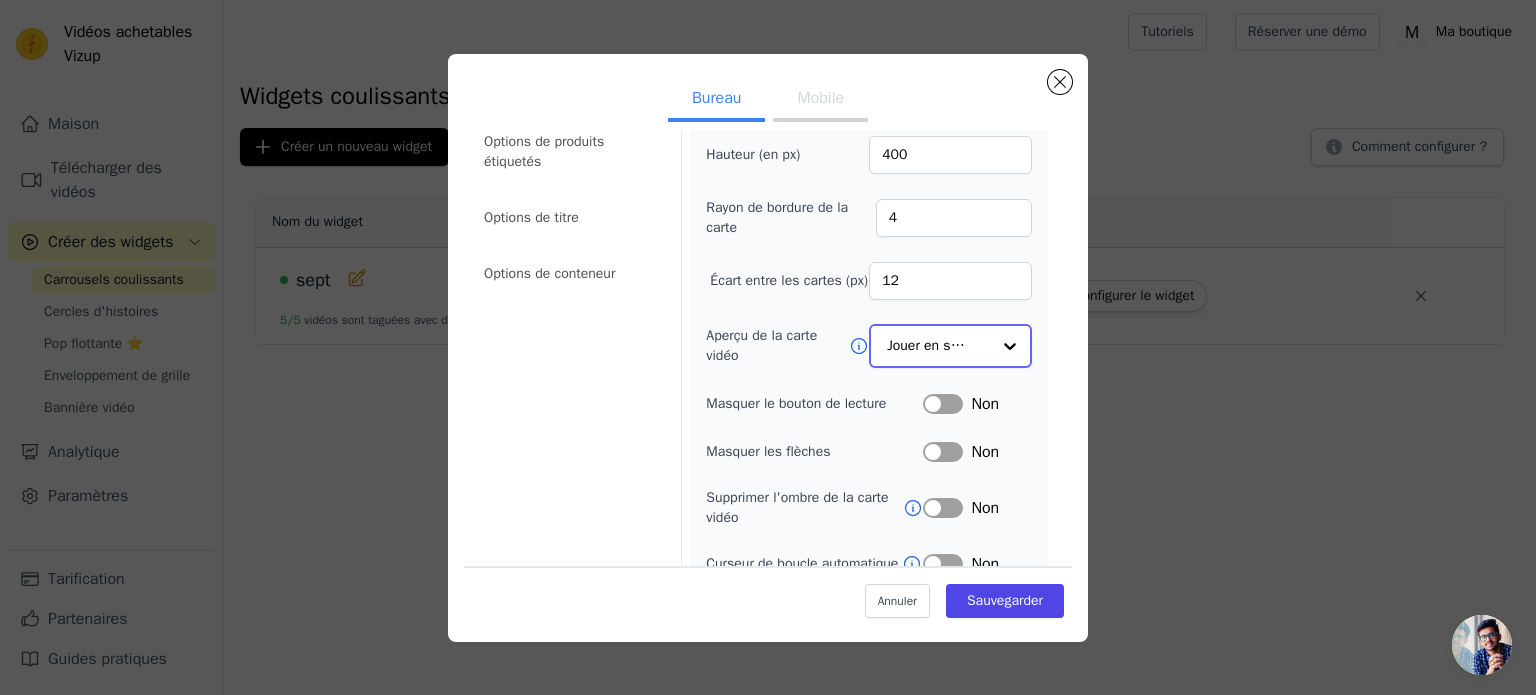 click on "Aperçu de la carte vidéo" 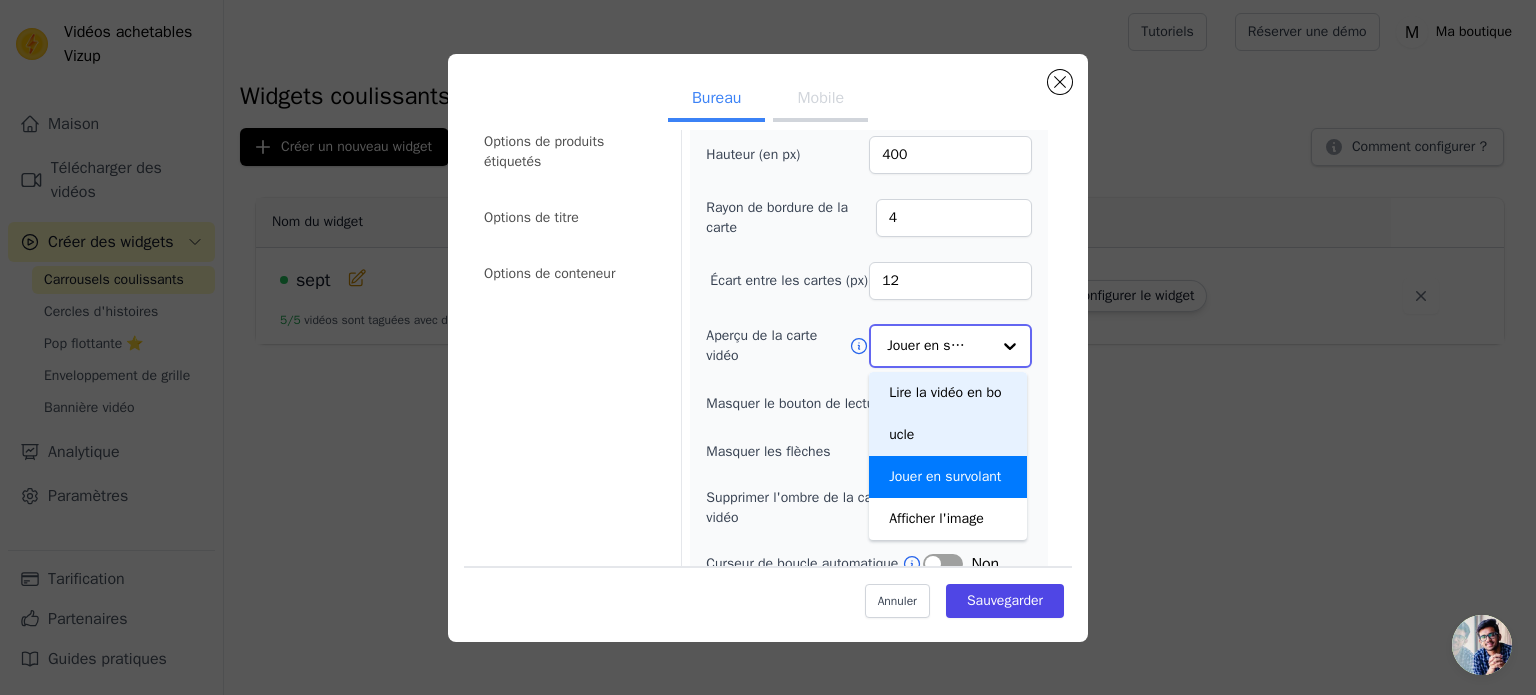 click on "Lire la vidéo en boucle" at bounding box center (945, 413) 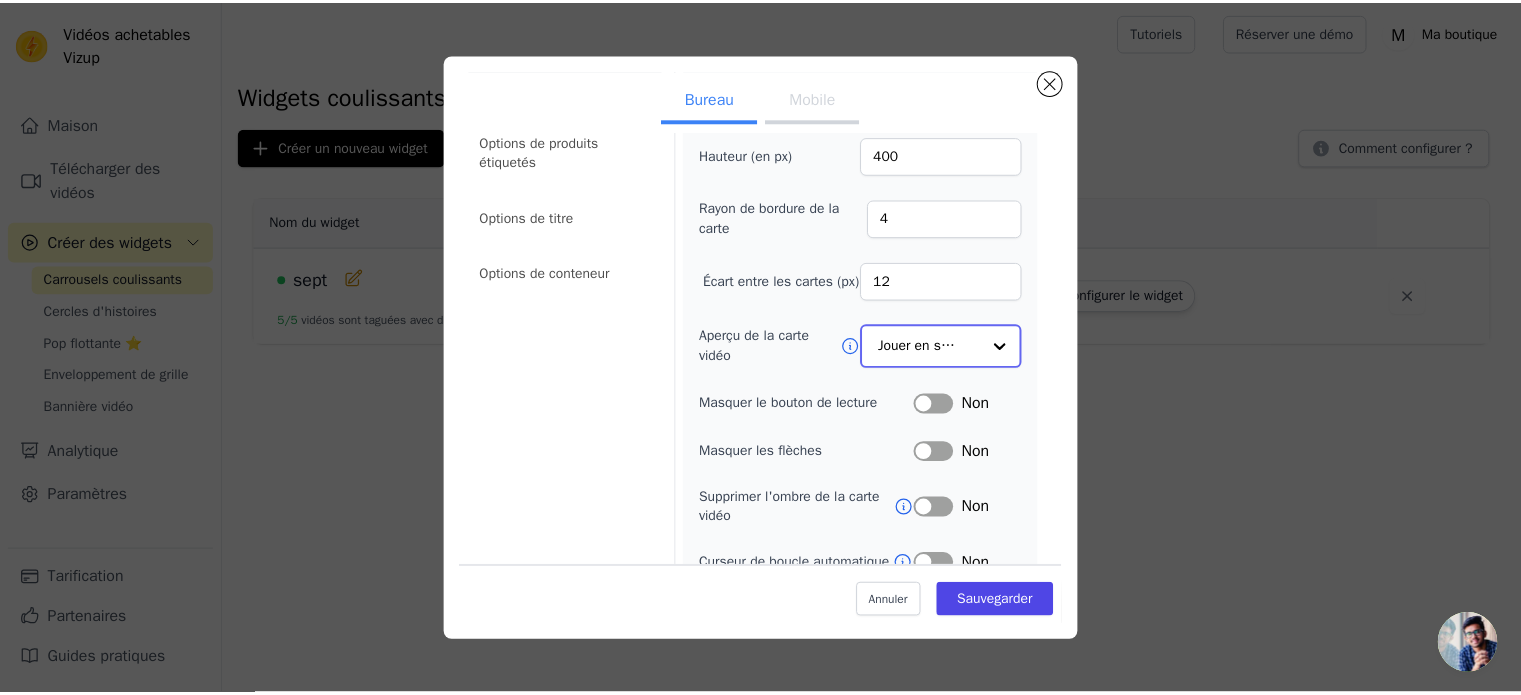 scroll, scrollTop: 0, scrollLeft: 0, axis: both 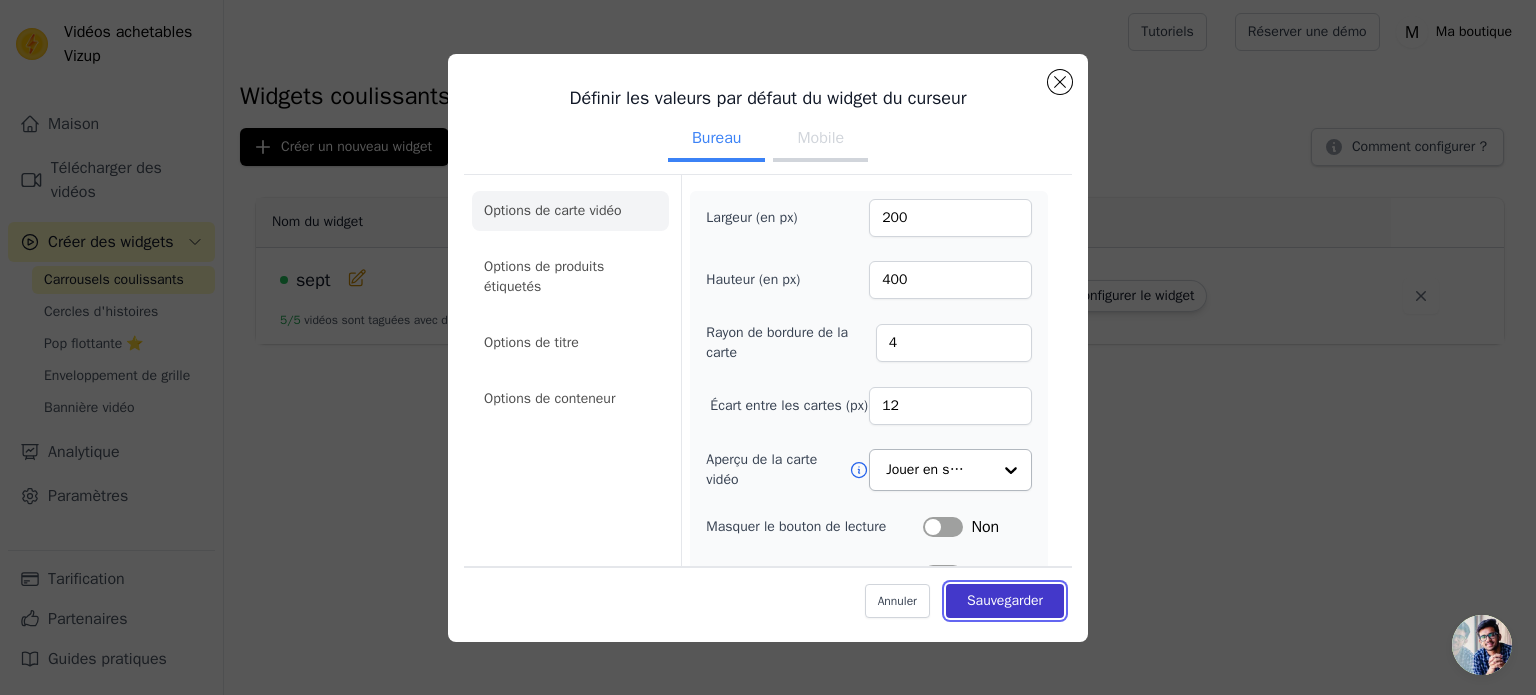 click on "Sauvegarder" at bounding box center (1005, 600) 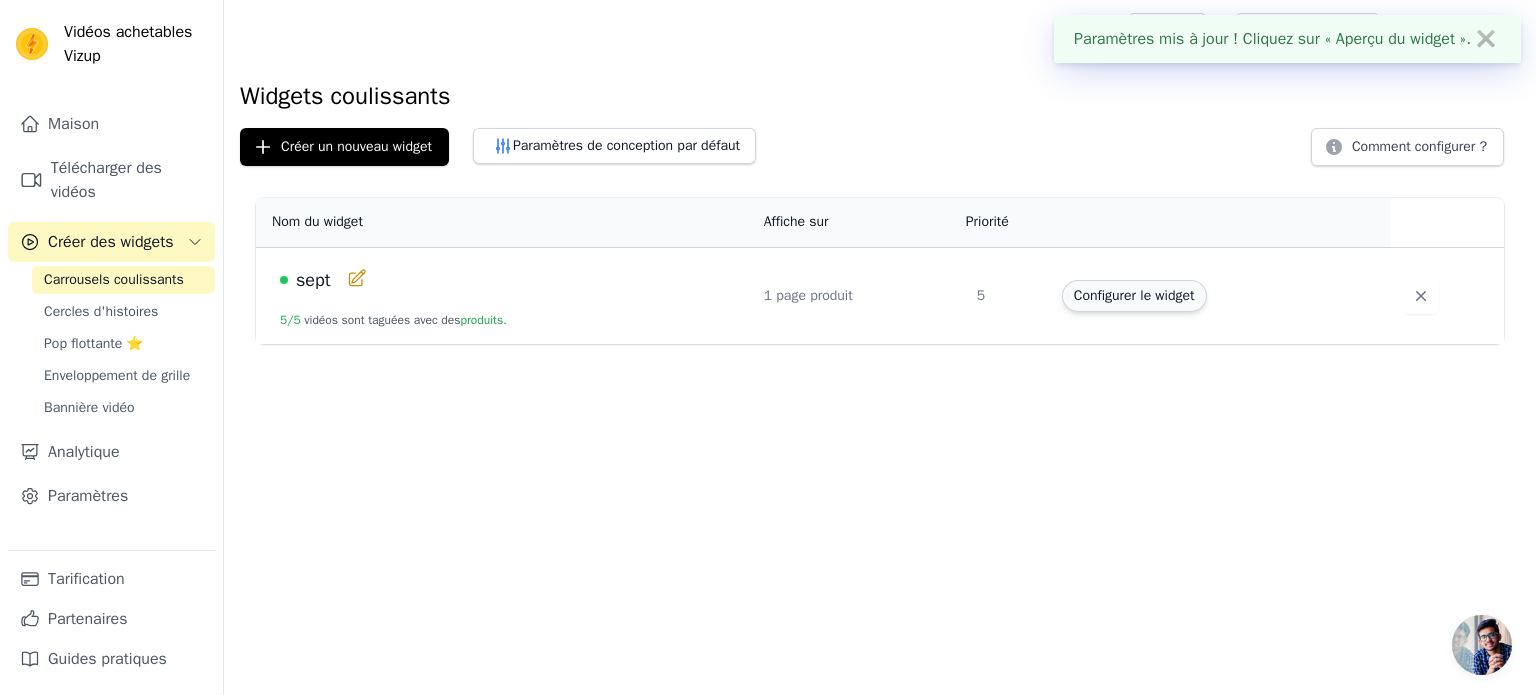 click on "Configurer le widget" at bounding box center (1134, 296) 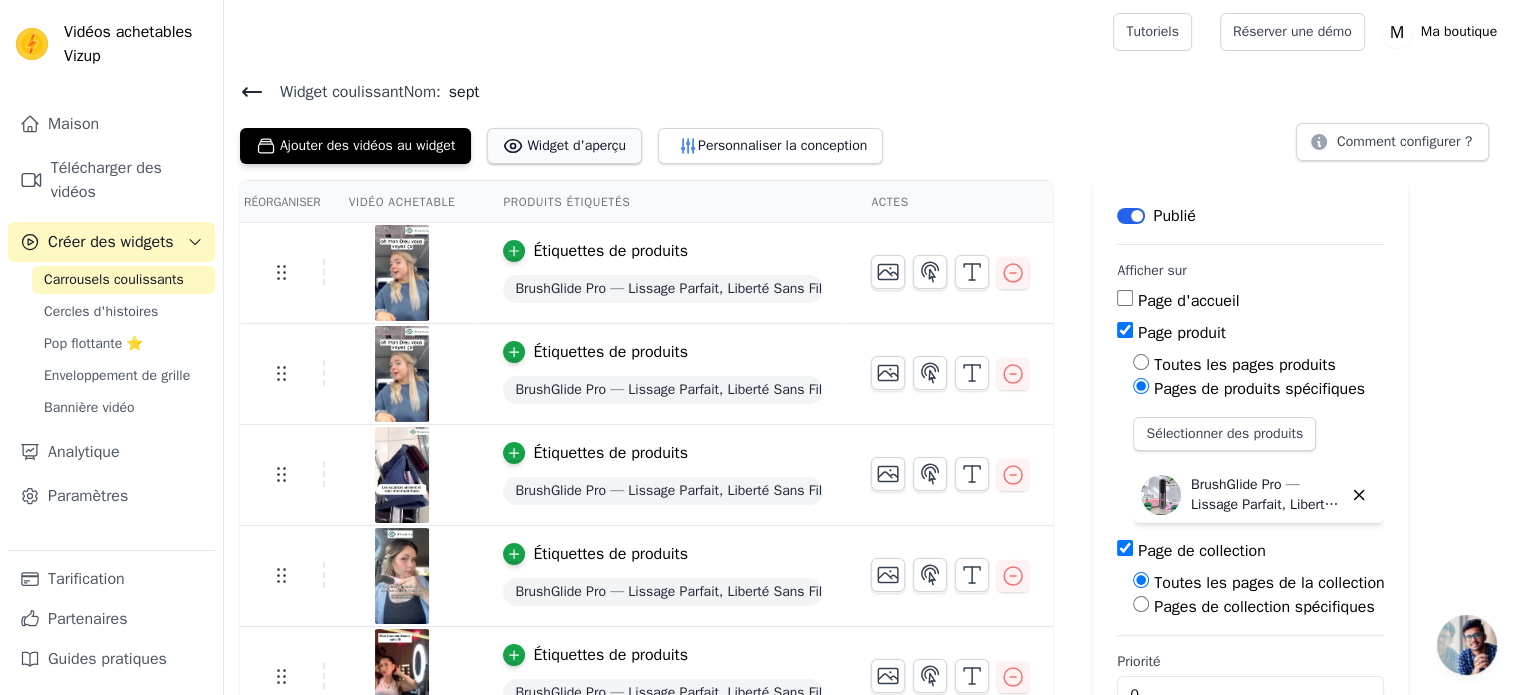 click on "Widget d'aperçu" at bounding box center (576, 145) 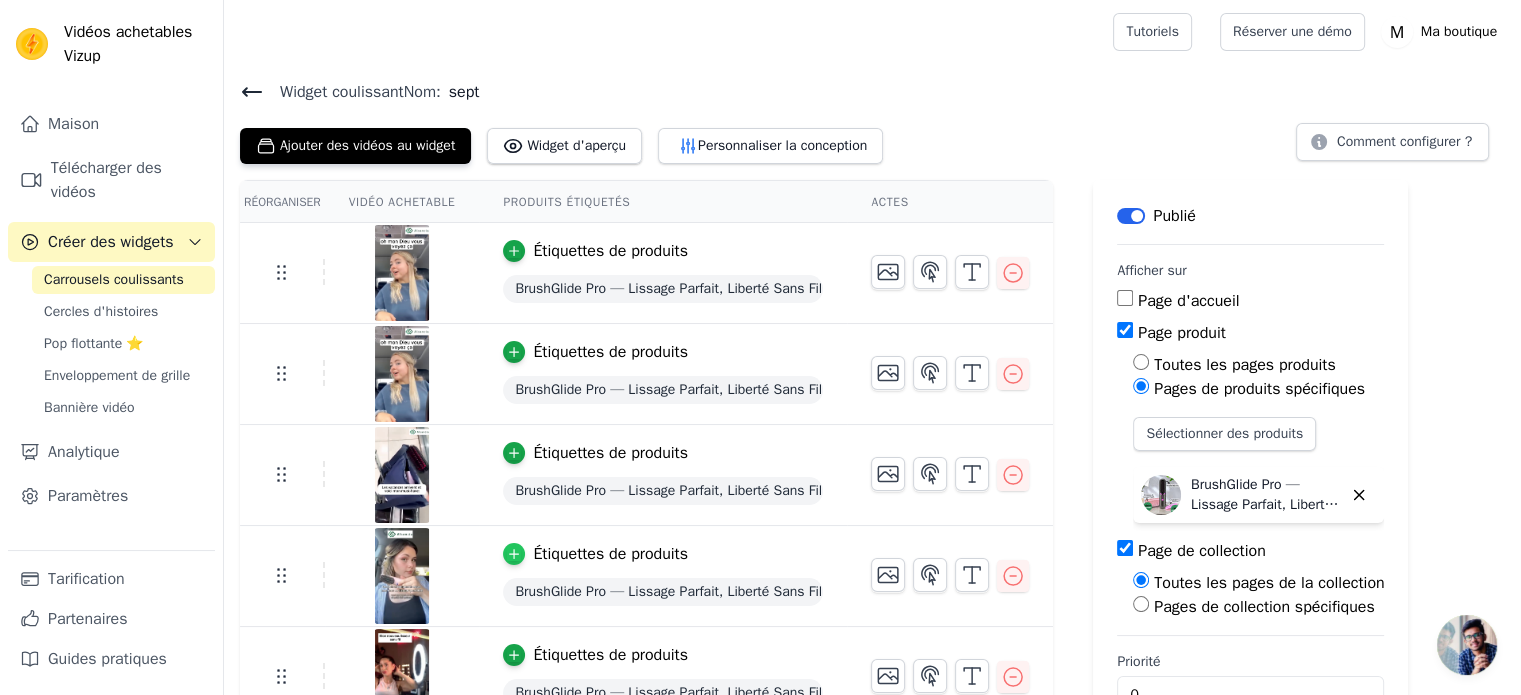 click 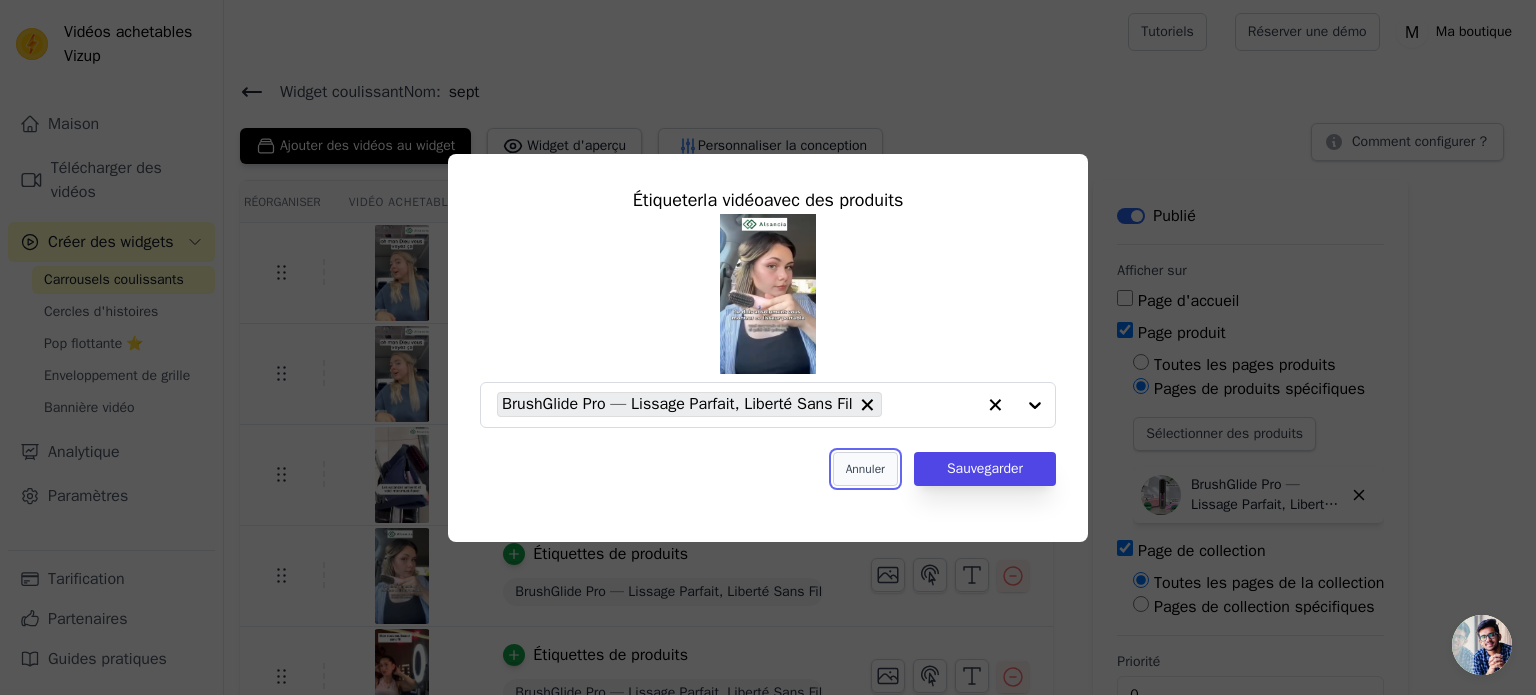 click on "Annuler" at bounding box center (865, 469) 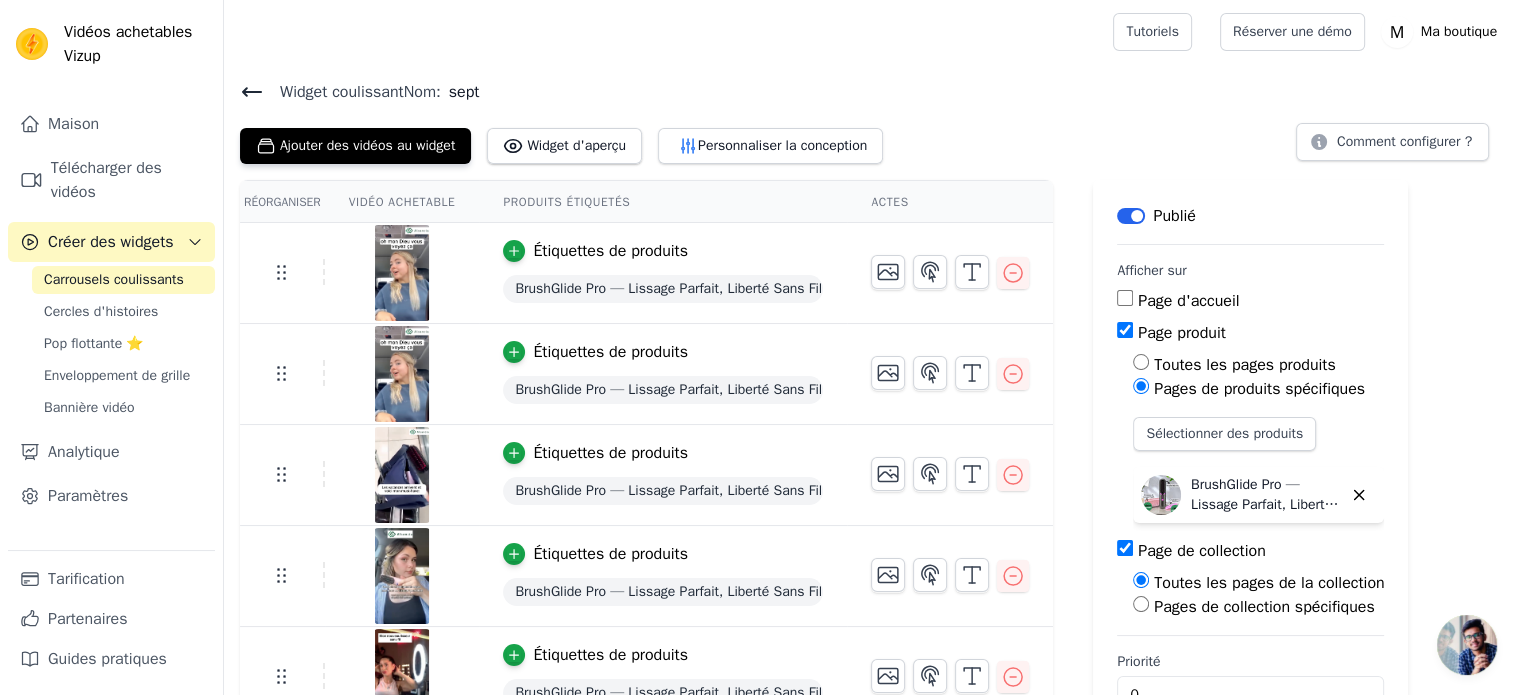 scroll, scrollTop: 57, scrollLeft: 0, axis: vertical 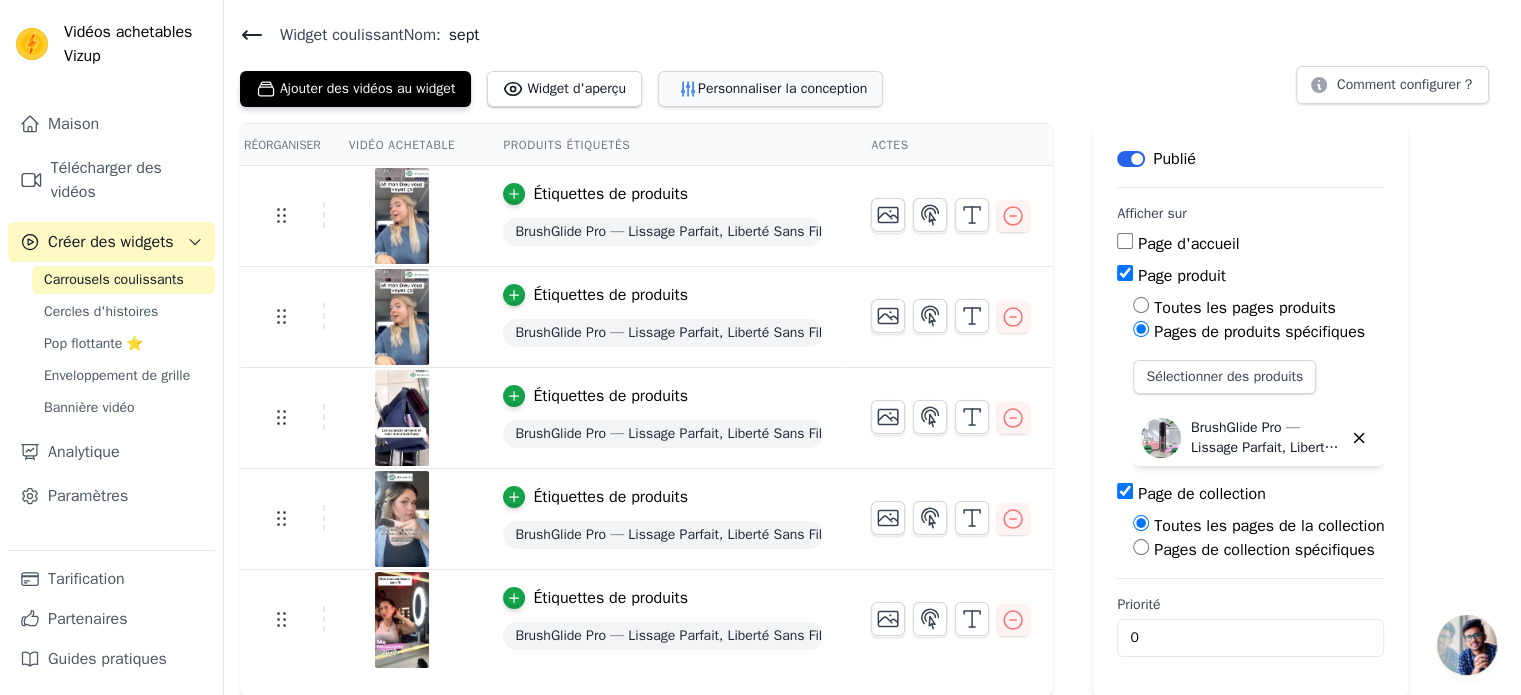 click on "Personnaliser la conception" at bounding box center (770, 89) 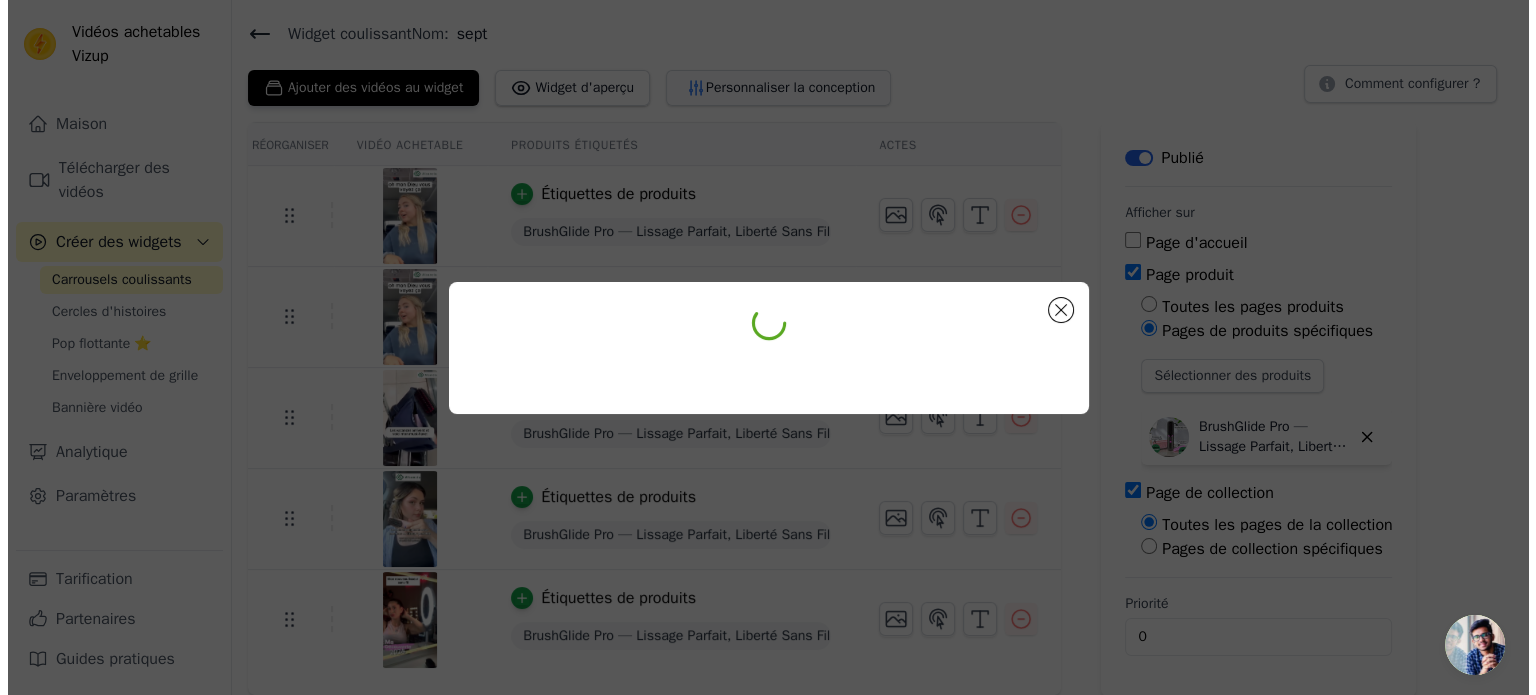 scroll, scrollTop: 0, scrollLeft: 0, axis: both 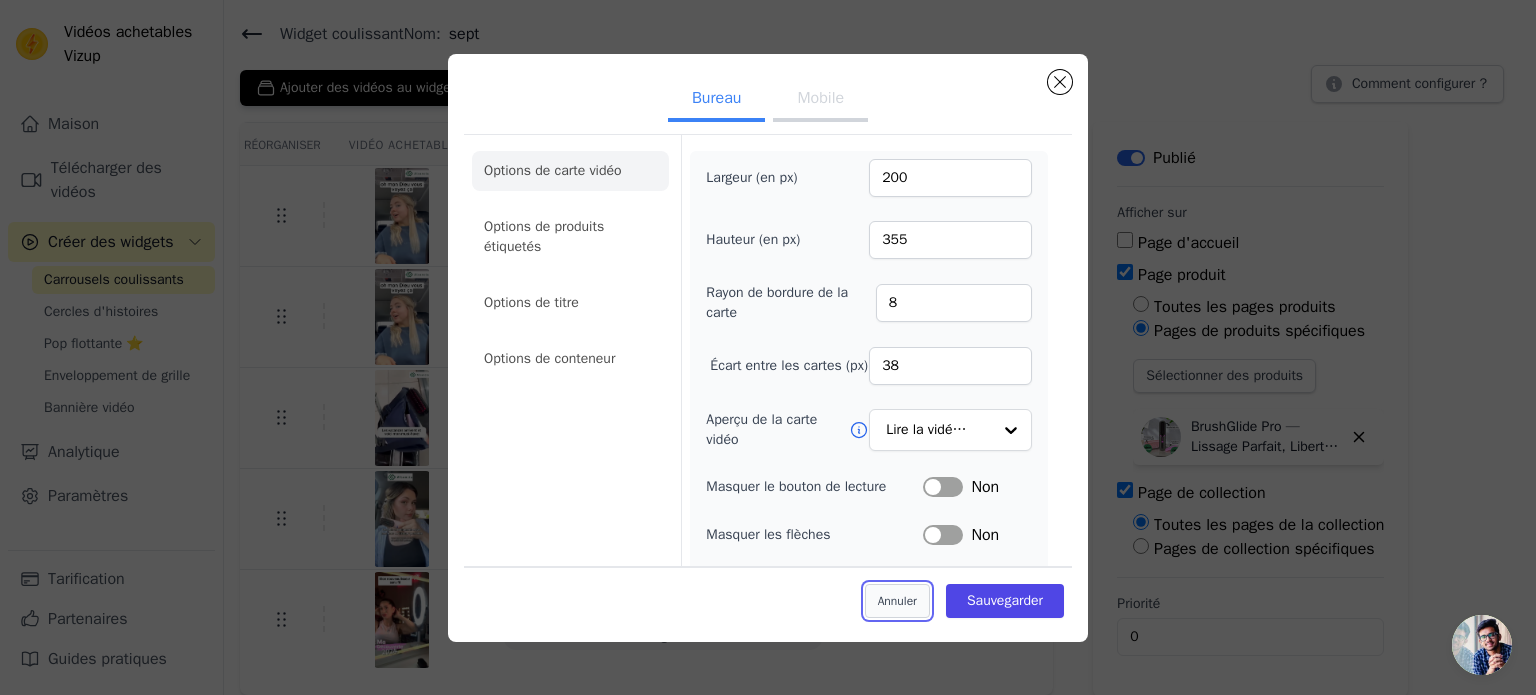 click on "Annuler" at bounding box center [897, 601] 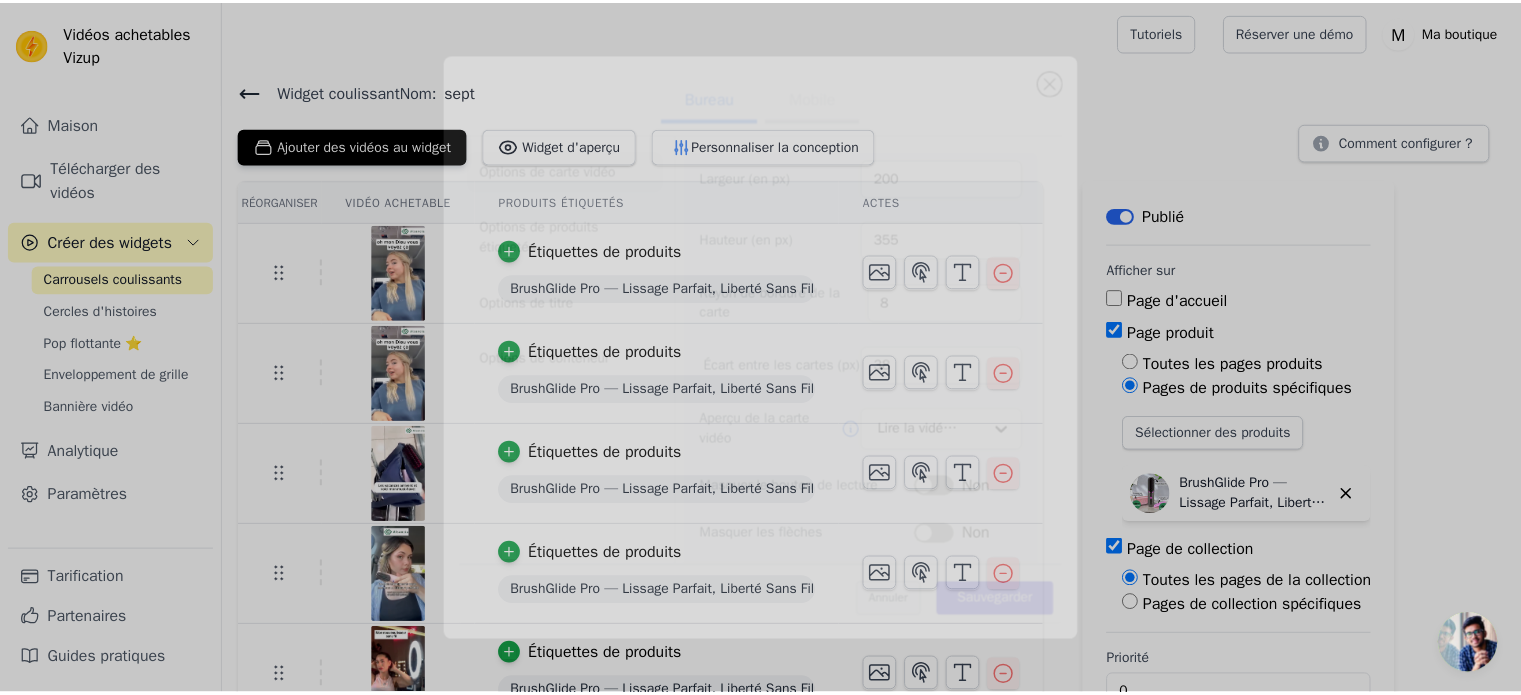 scroll, scrollTop: 57, scrollLeft: 0, axis: vertical 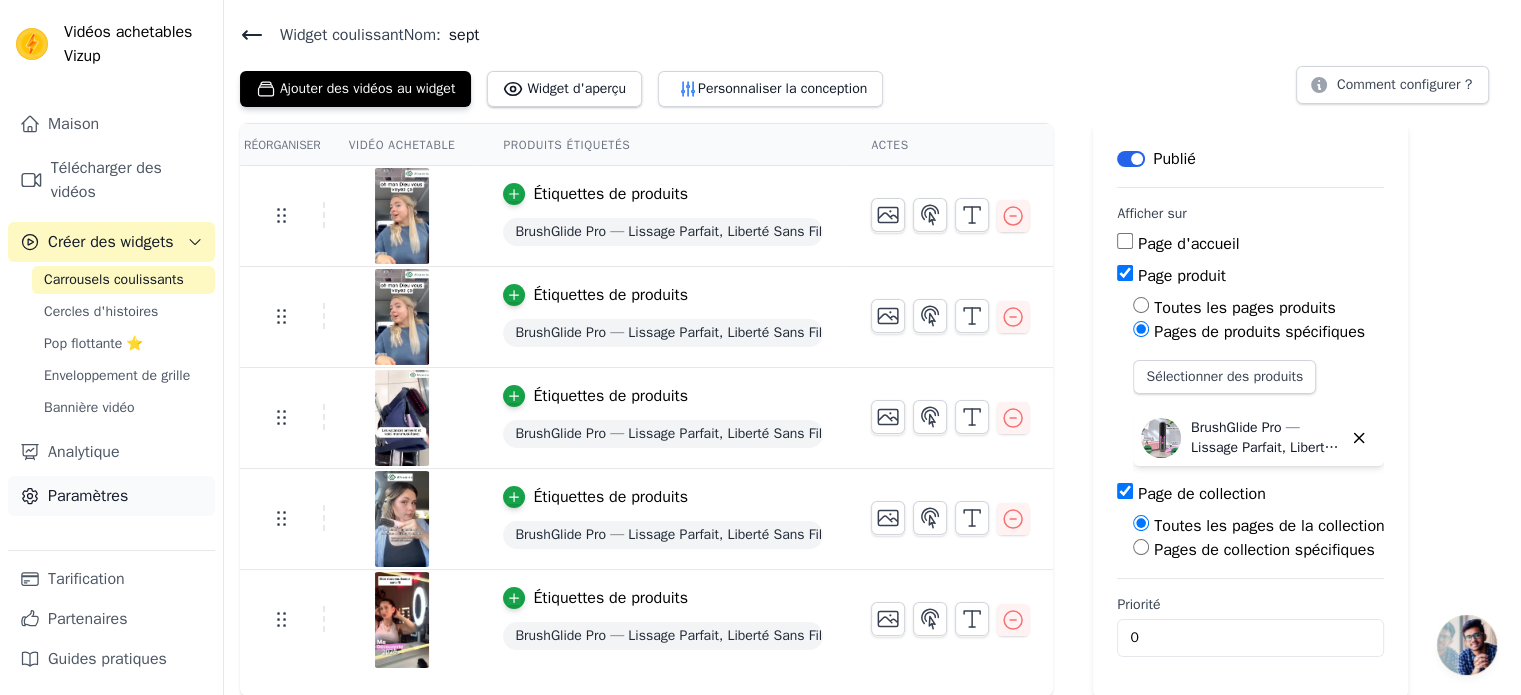 drag, startPoint x: 112, startPoint y: 519, endPoint x: 124, endPoint y: 493, distance: 28.635643 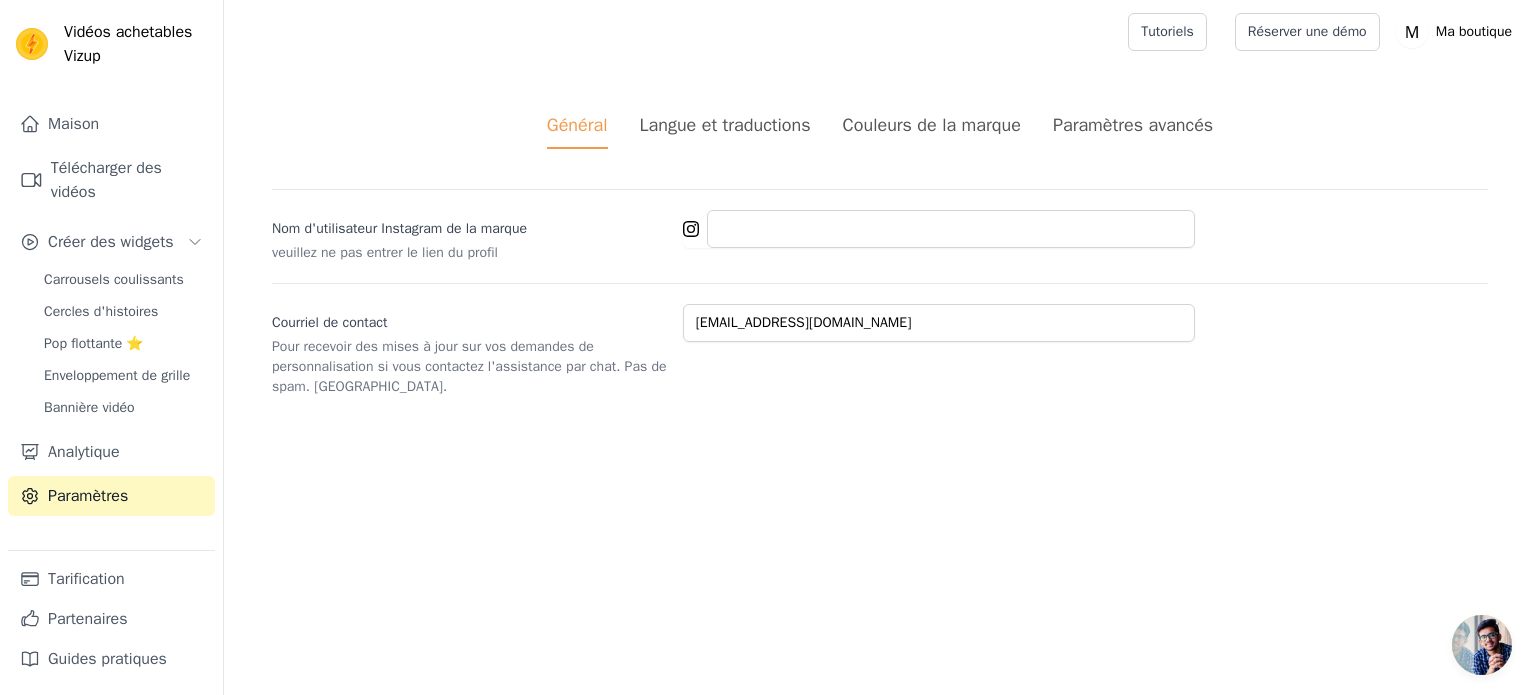 click on "Langue et traductions" at bounding box center (725, 125) 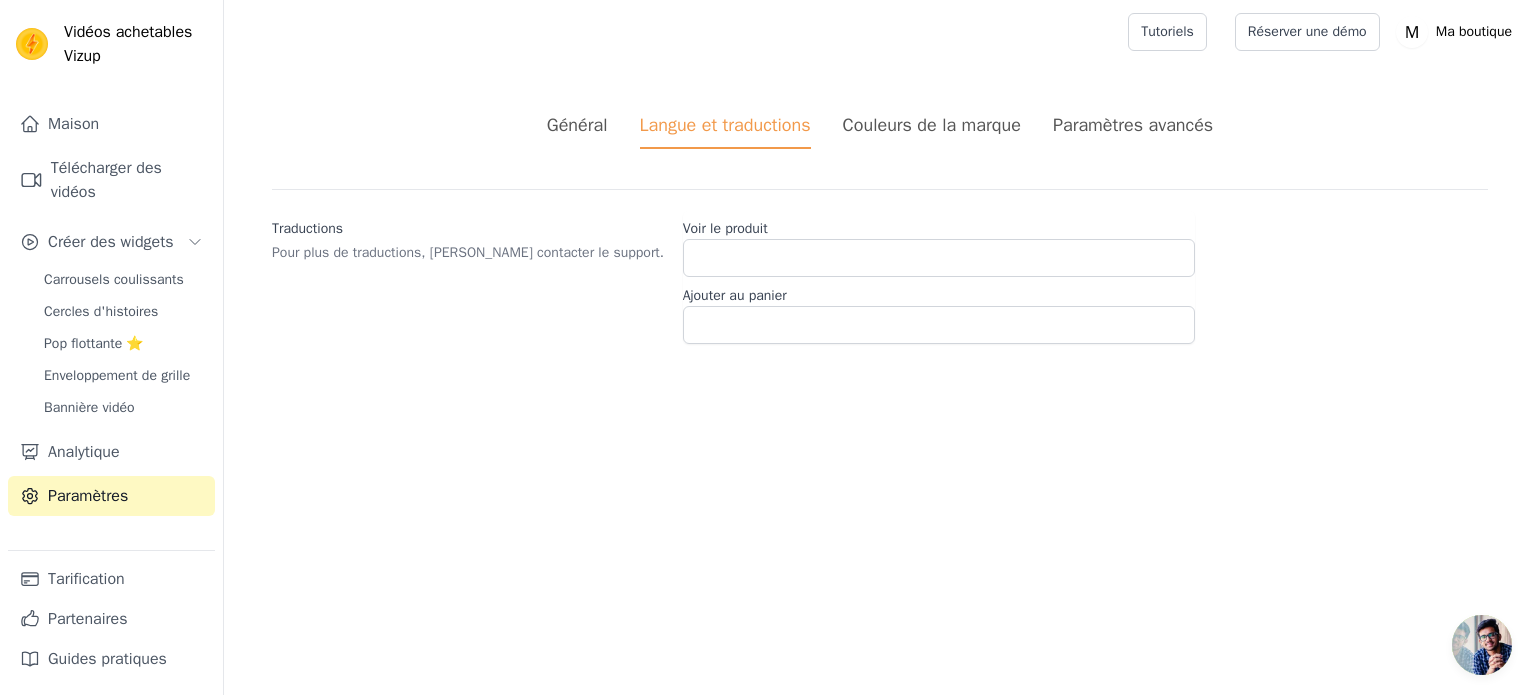 click on "Couleurs de la marque" at bounding box center [932, 125] 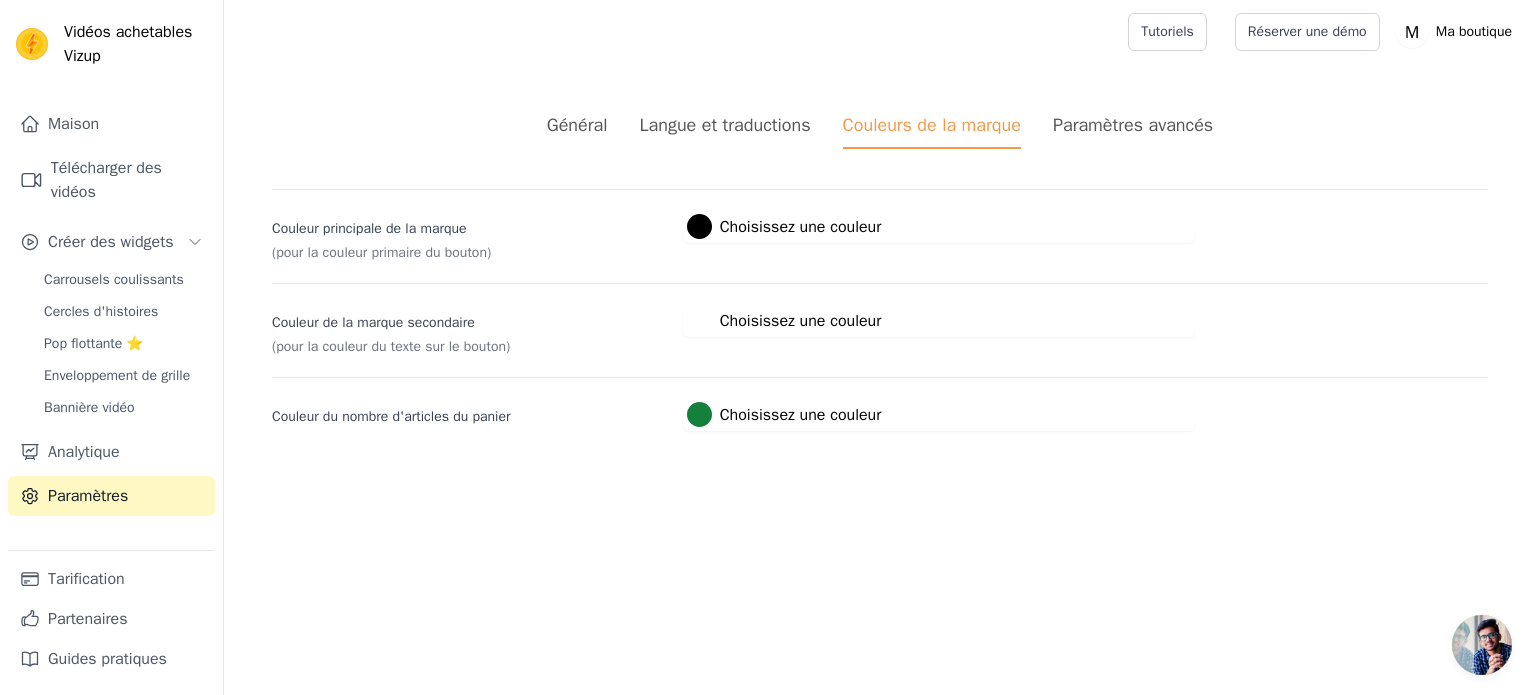 click on "Général   Langue et traductions   Couleurs de la marque   Paramètres avancés       modifications non enregistrées   Sauvegarder   Rejeter     Couleur principale de la marque   (pour la couleur primaire du bouton)   #000000       Choisissez une couleur                               #000000   1   hexagone   passer au    RVB     Couleur de la marque secondaire   (pour la couleur du texte sur le bouton)   #ffffff       Choisissez une couleur                               #ffffff   1   hexagone   passer au    RVB     Couleur du nombre d'articles du panier   #15803c       Choisissez une couleur                               #15803c   1   hexagone   passer au    RVB" at bounding box center [880, 271] 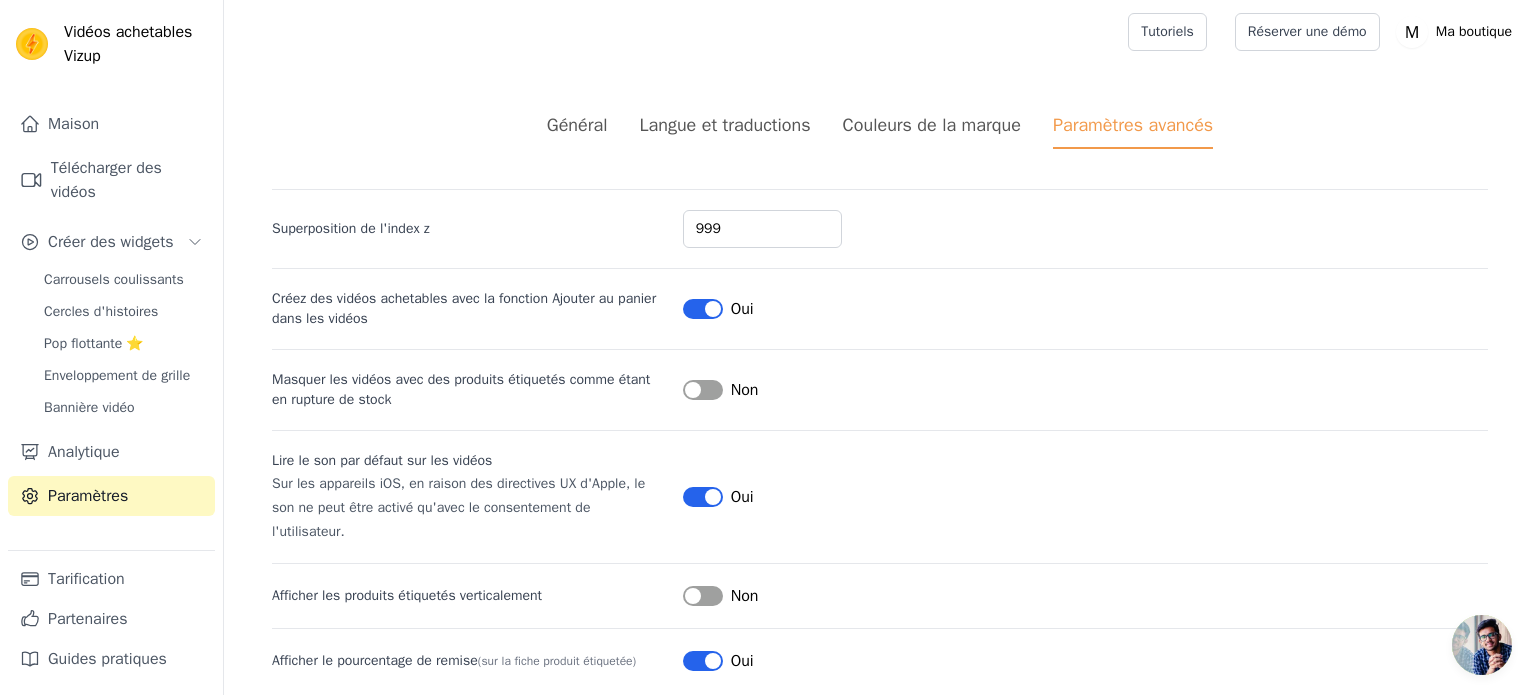 click on "Couleurs de la marque" at bounding box center [932, 125] 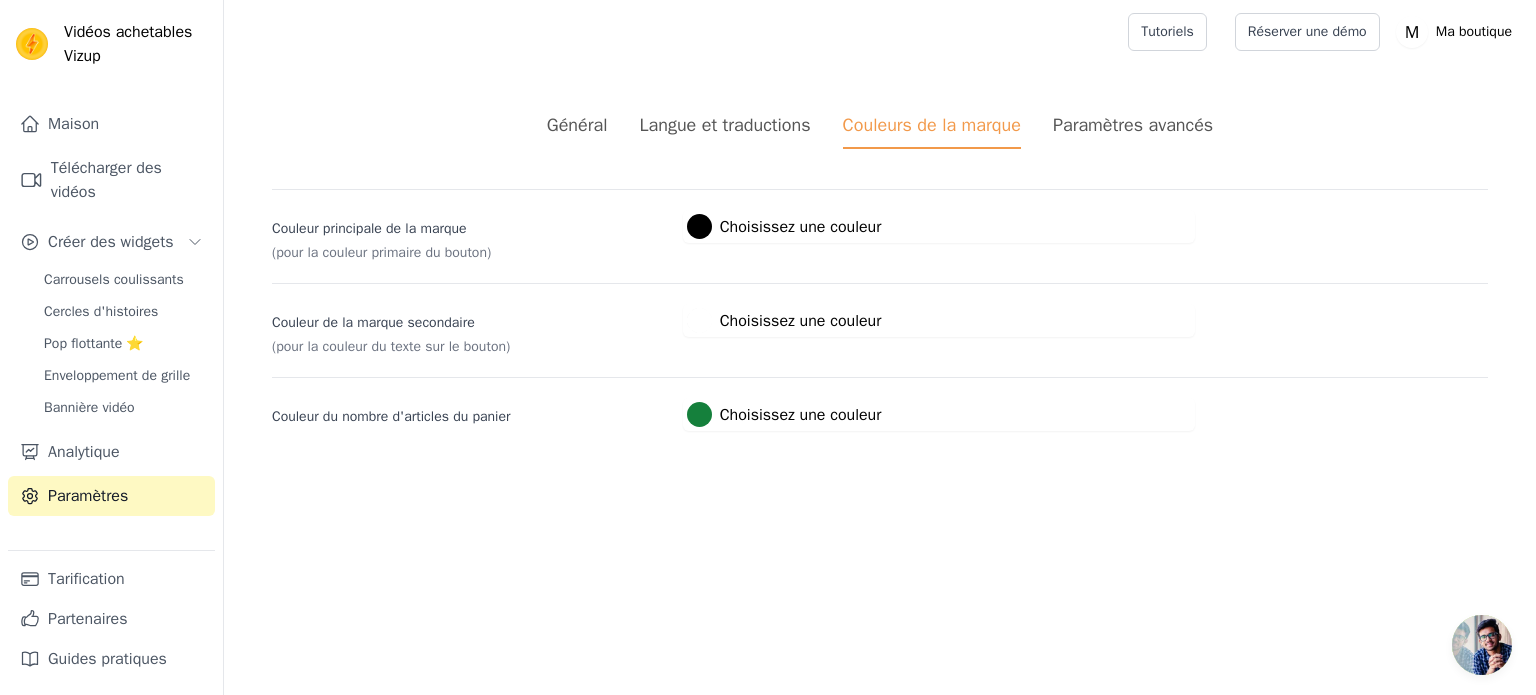 click on "Langue et traductions" at bounding box center (725, 125) 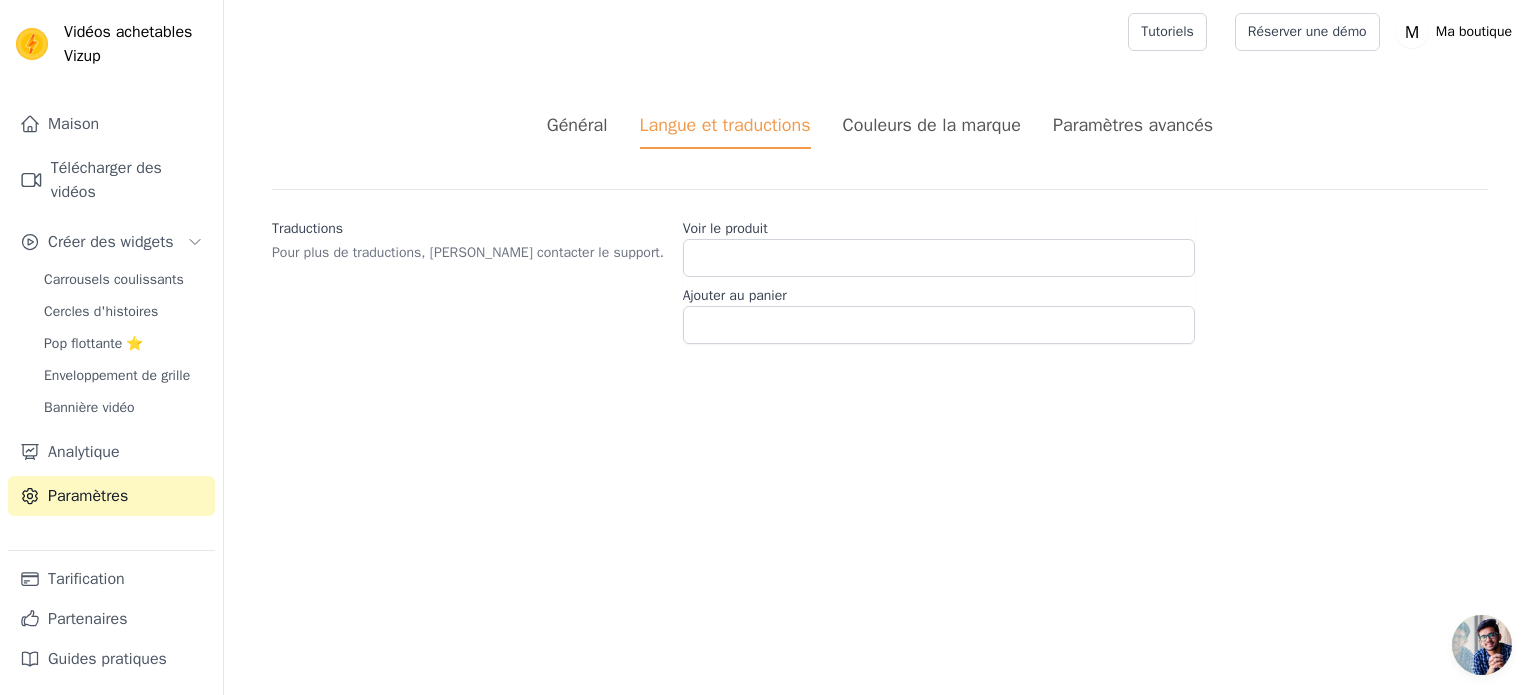 click on "Général   Langue et traductions   Couleurs de la marque   Paramètres avancés" at bounding box center [880, 130] 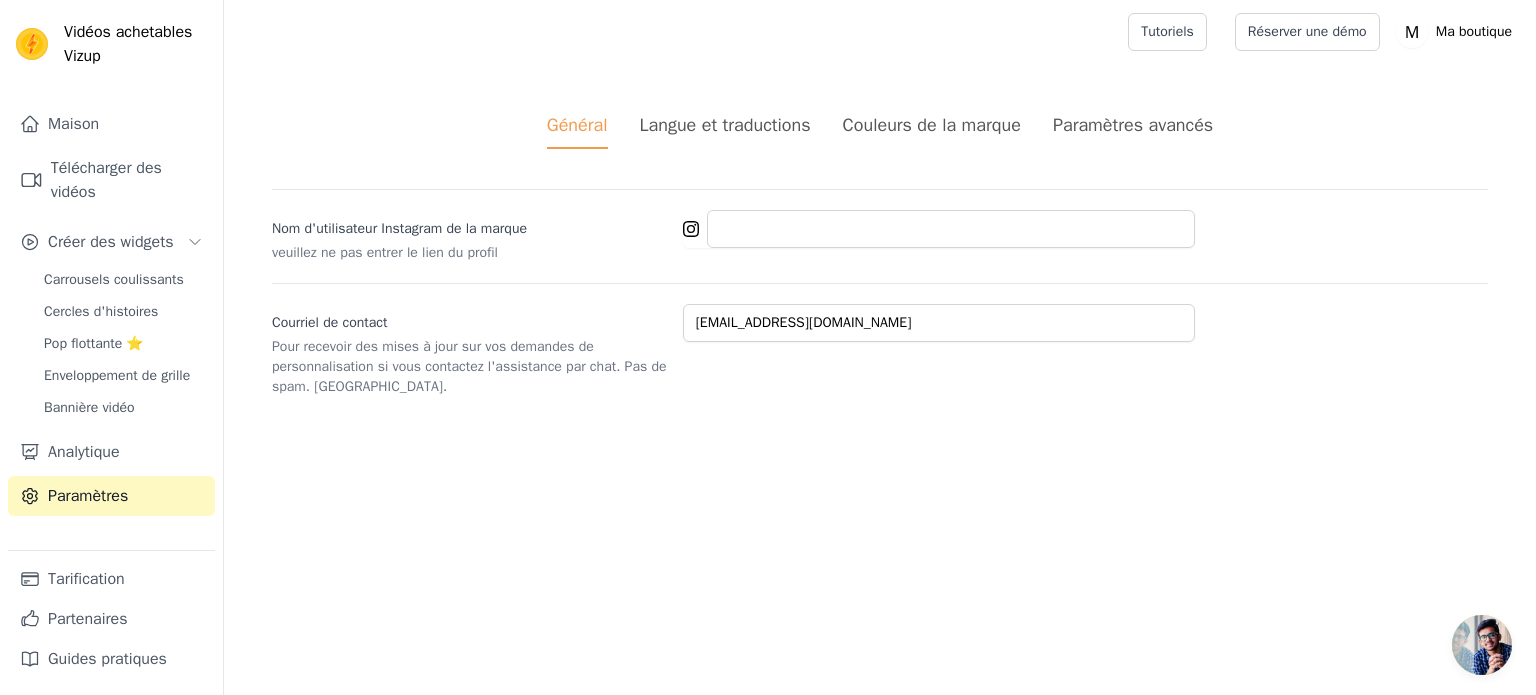 click on "Paramètres avancés" at bounding box center (1133, 125) 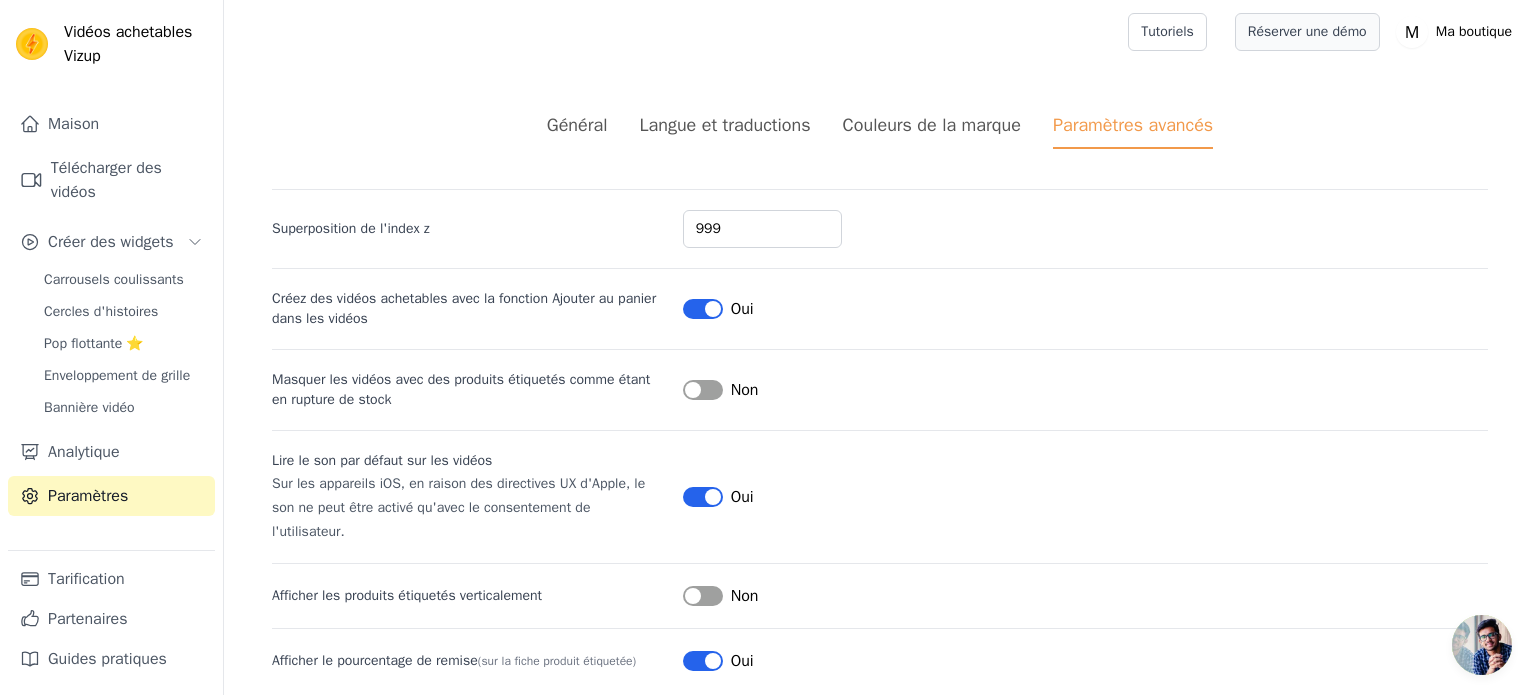 click on "Réserver une démo" at bounding box center (1307, 31) 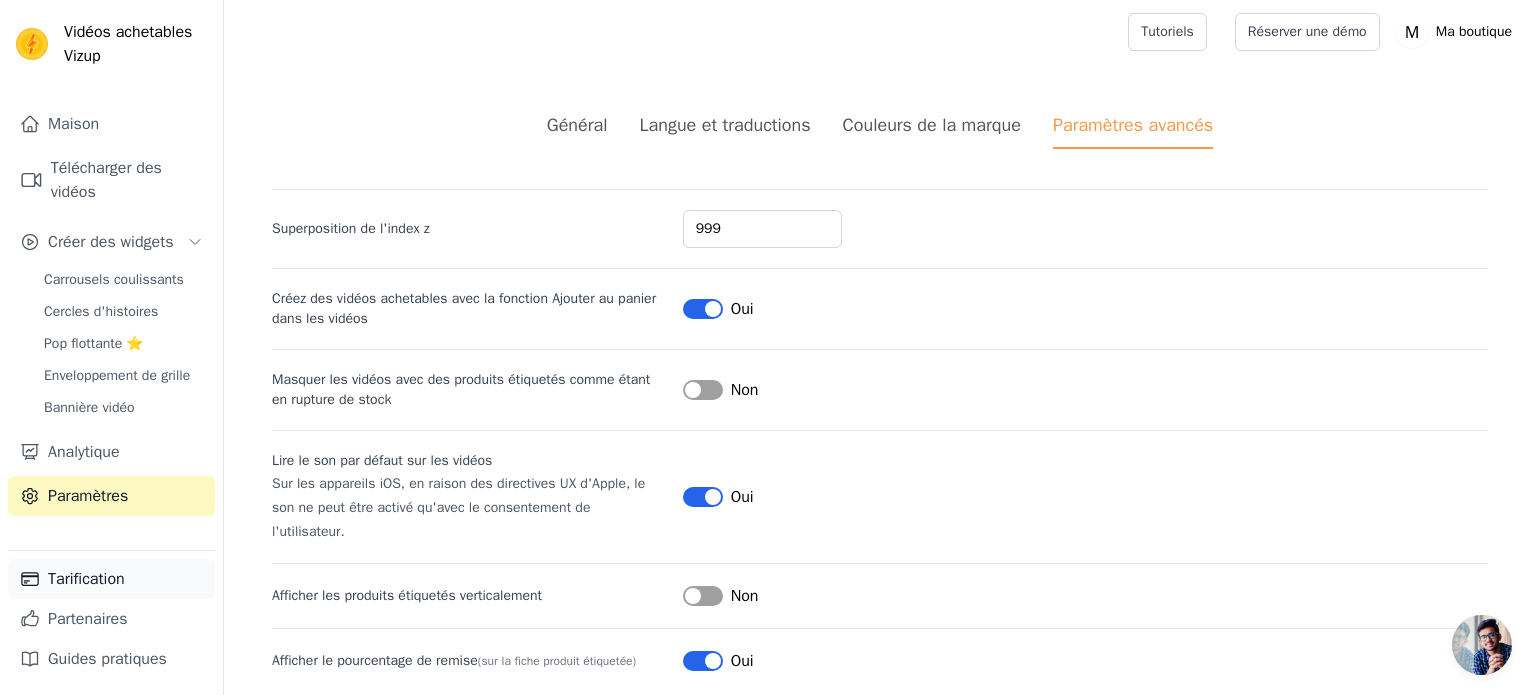 click on "Tarification" at bounding box center (111, 579) 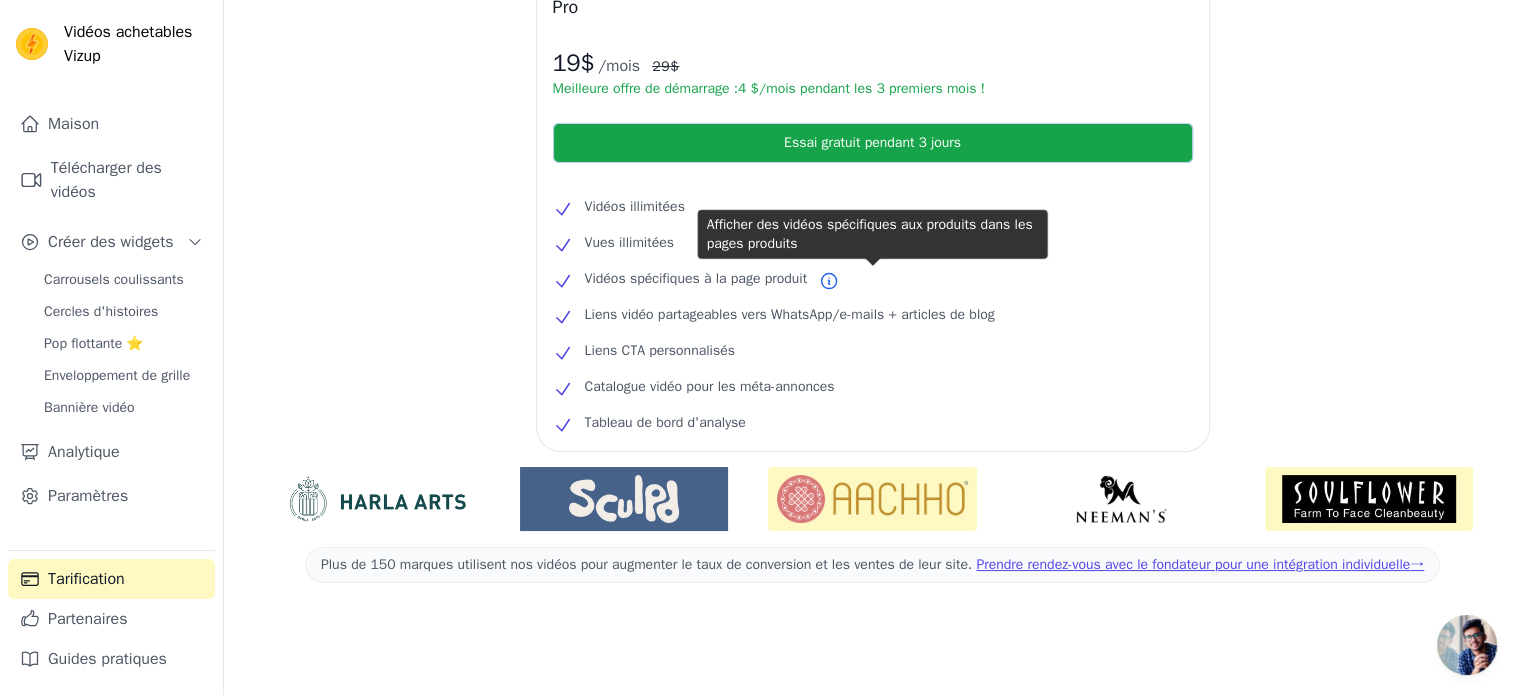 scroll, scrollTop: 0, scrollLeft: 0, axis: both 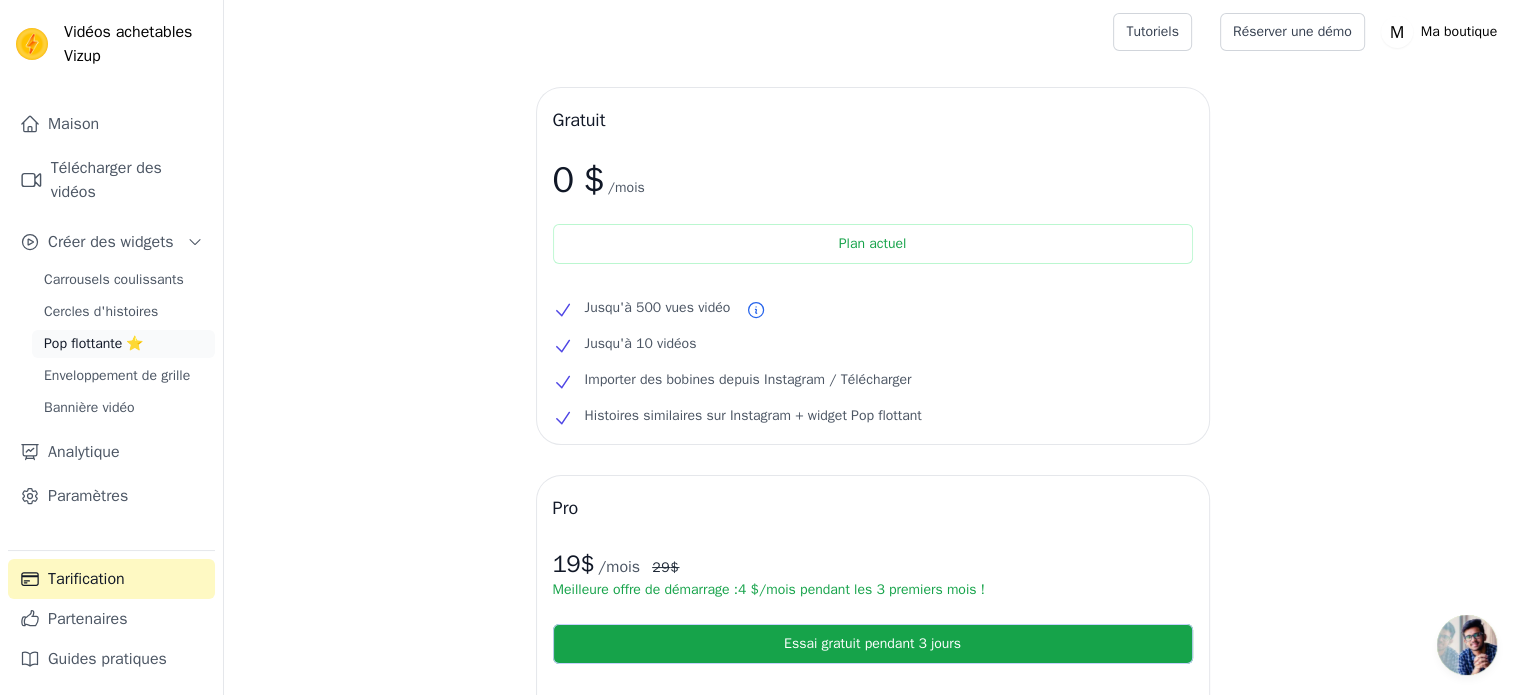 click on "Pop flottante ⭐" at bounding box center (93, 343) 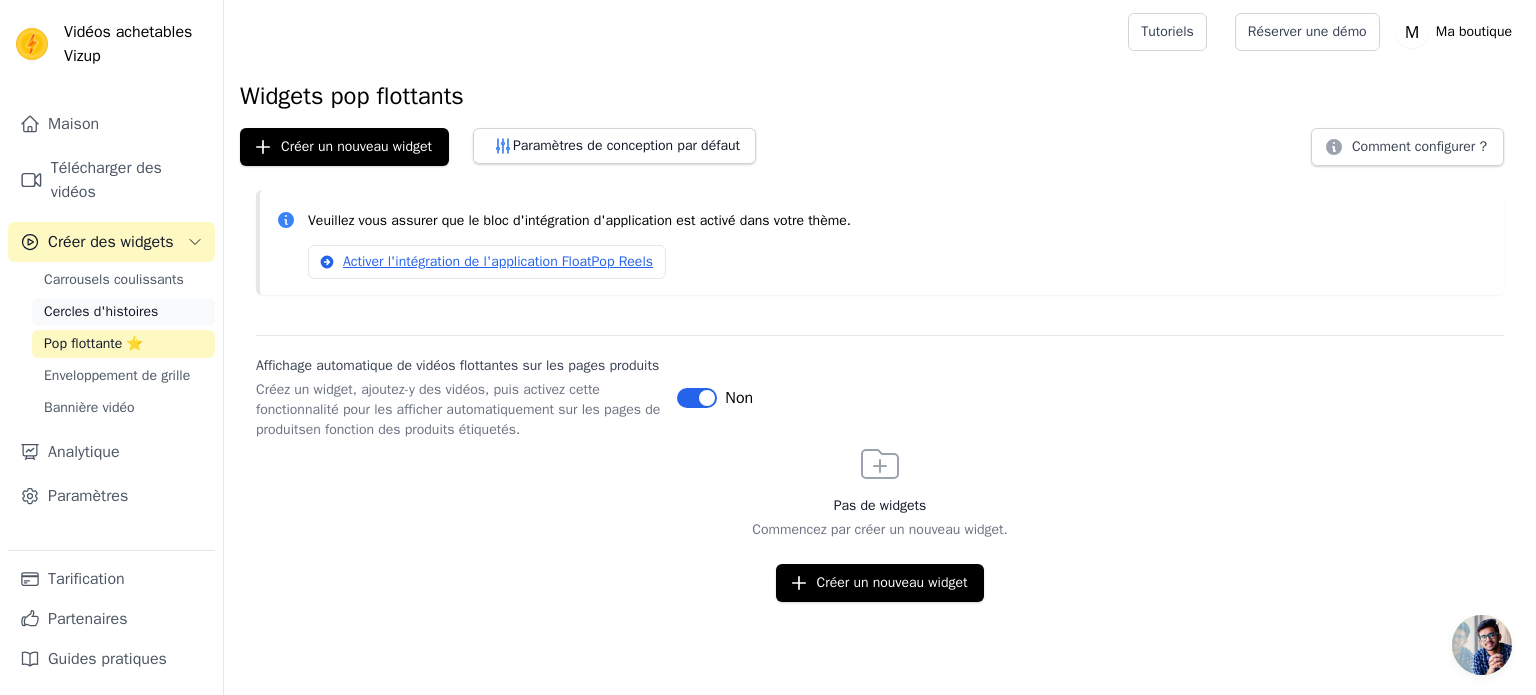 click on "Cercles d'histoires" at bounding box center [101, 312] 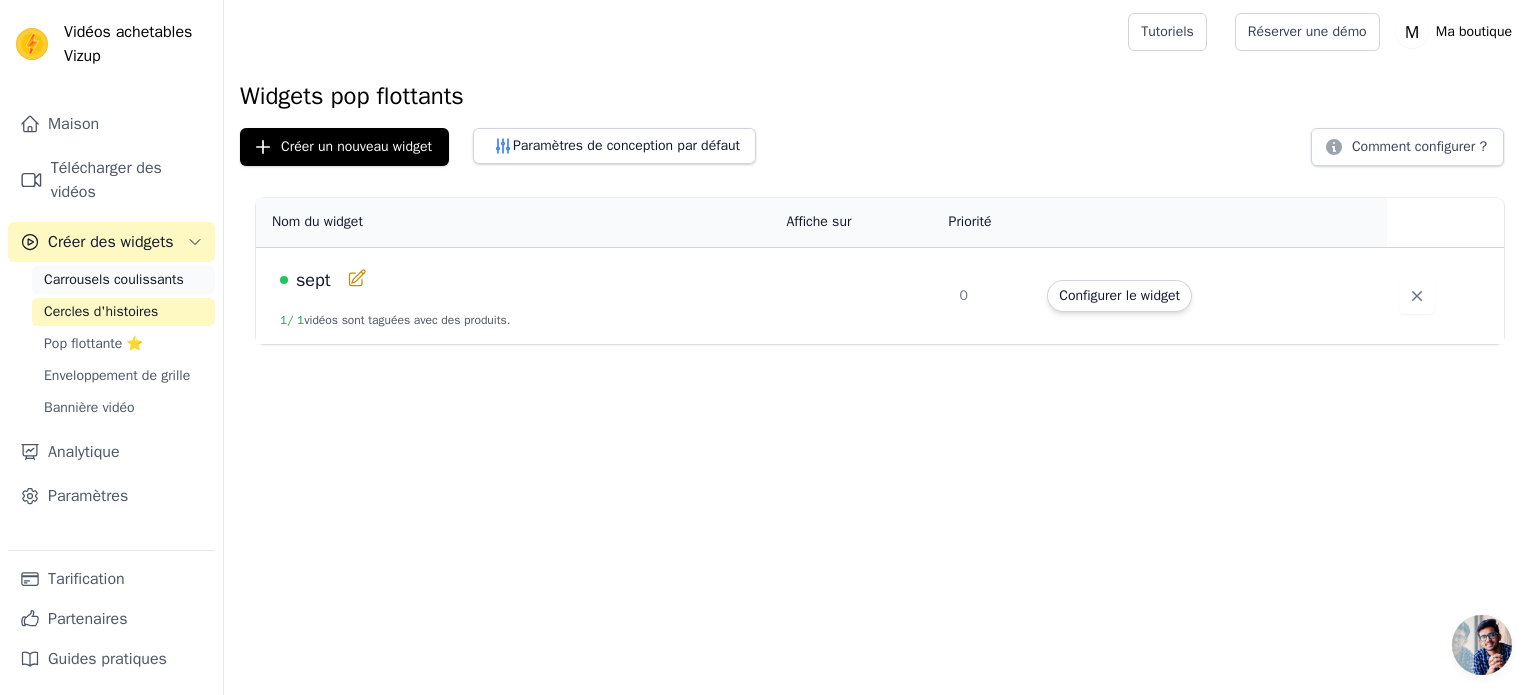 click on "Carrousels coulissants" at bounding box center (114, 279) 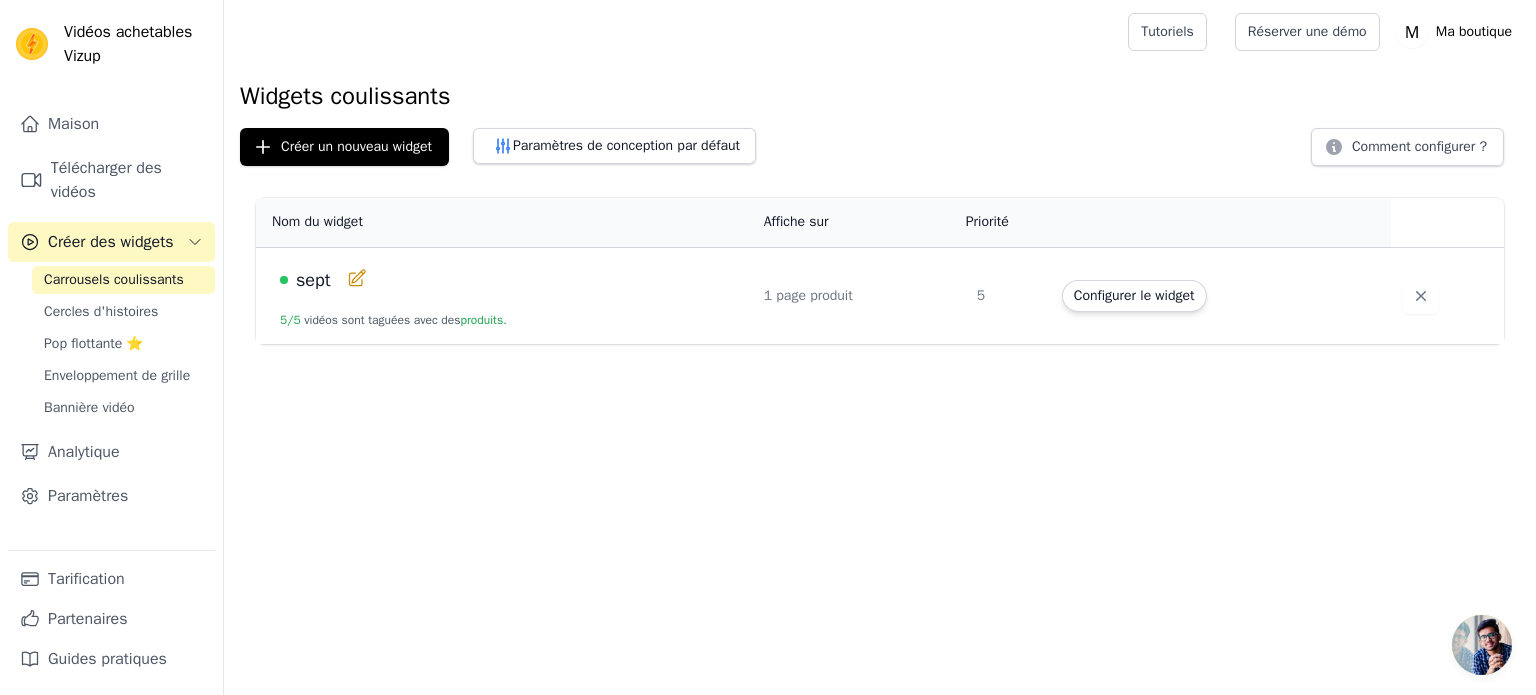 click 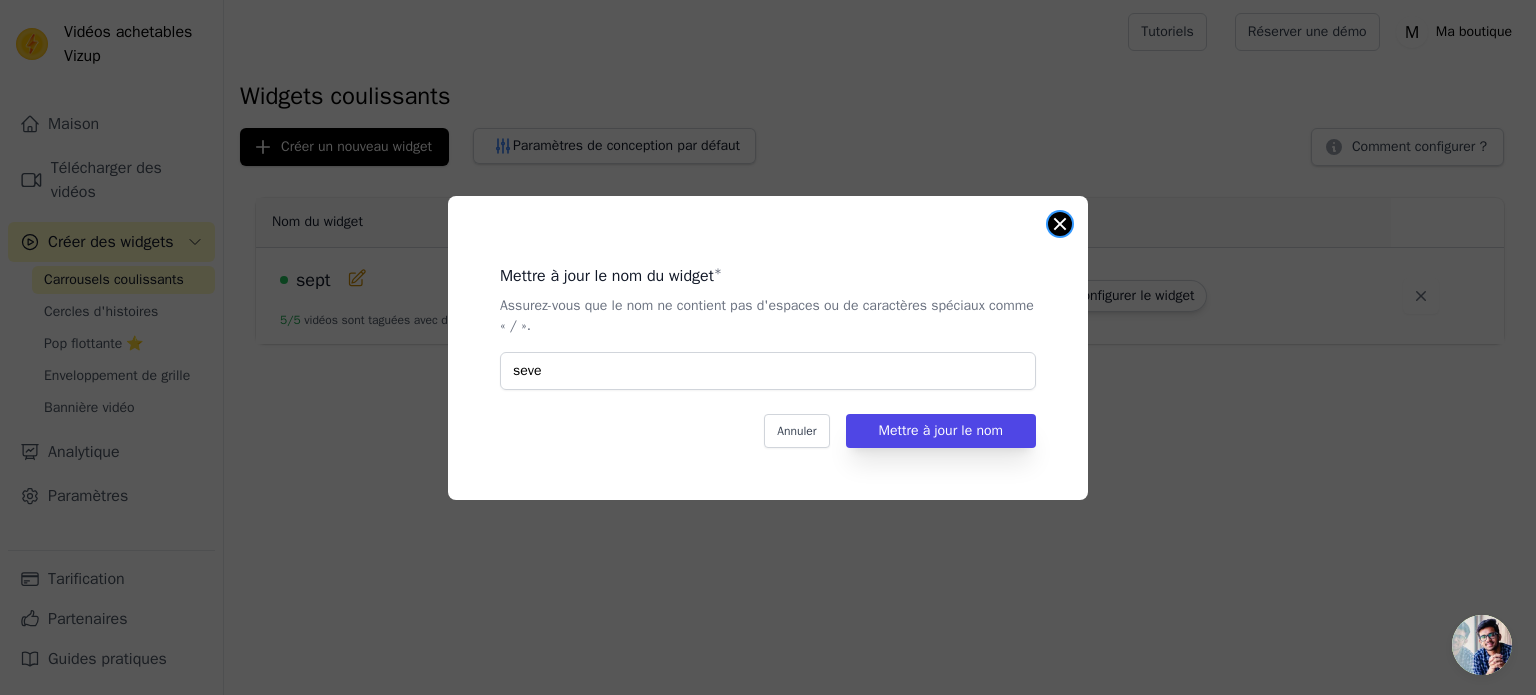 click at bounding box center [1060, 224] 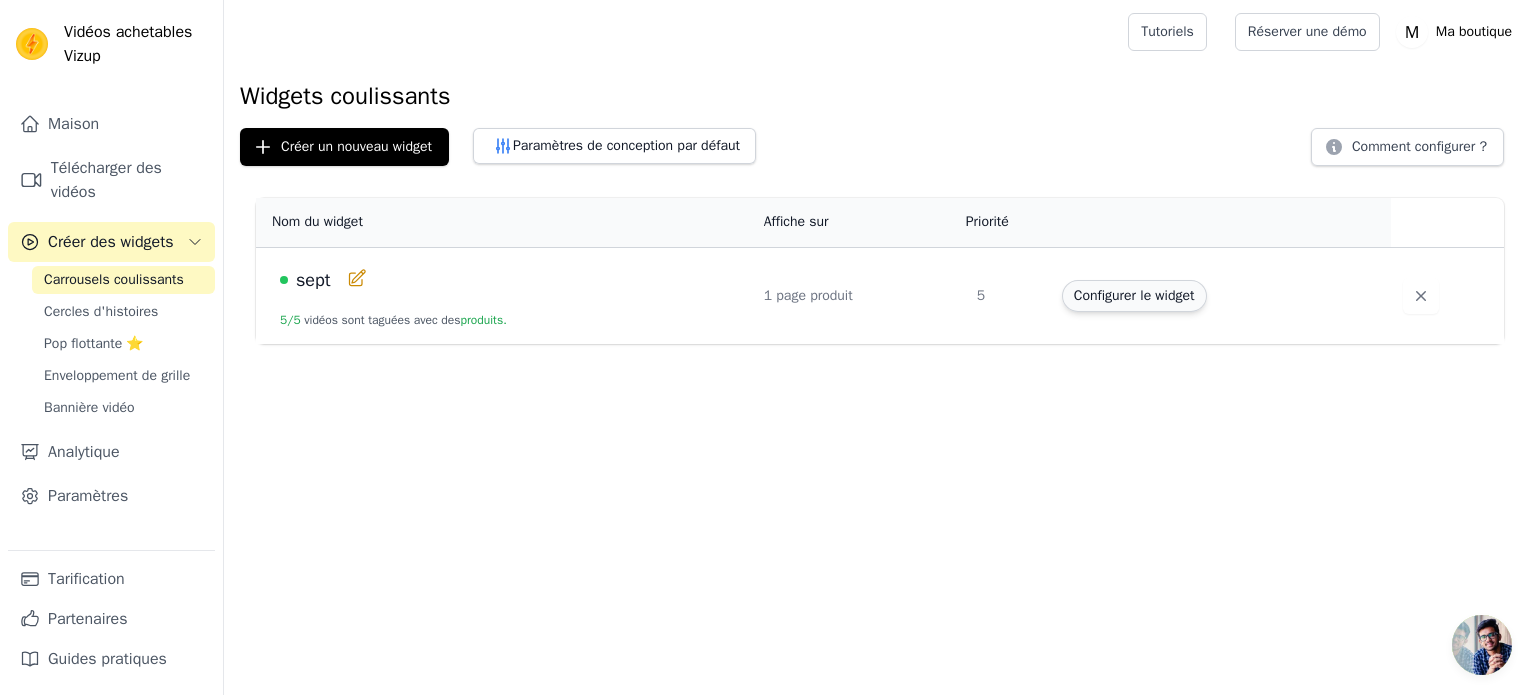 click on "Configurer le widget" at bounding box center (1134, 296) 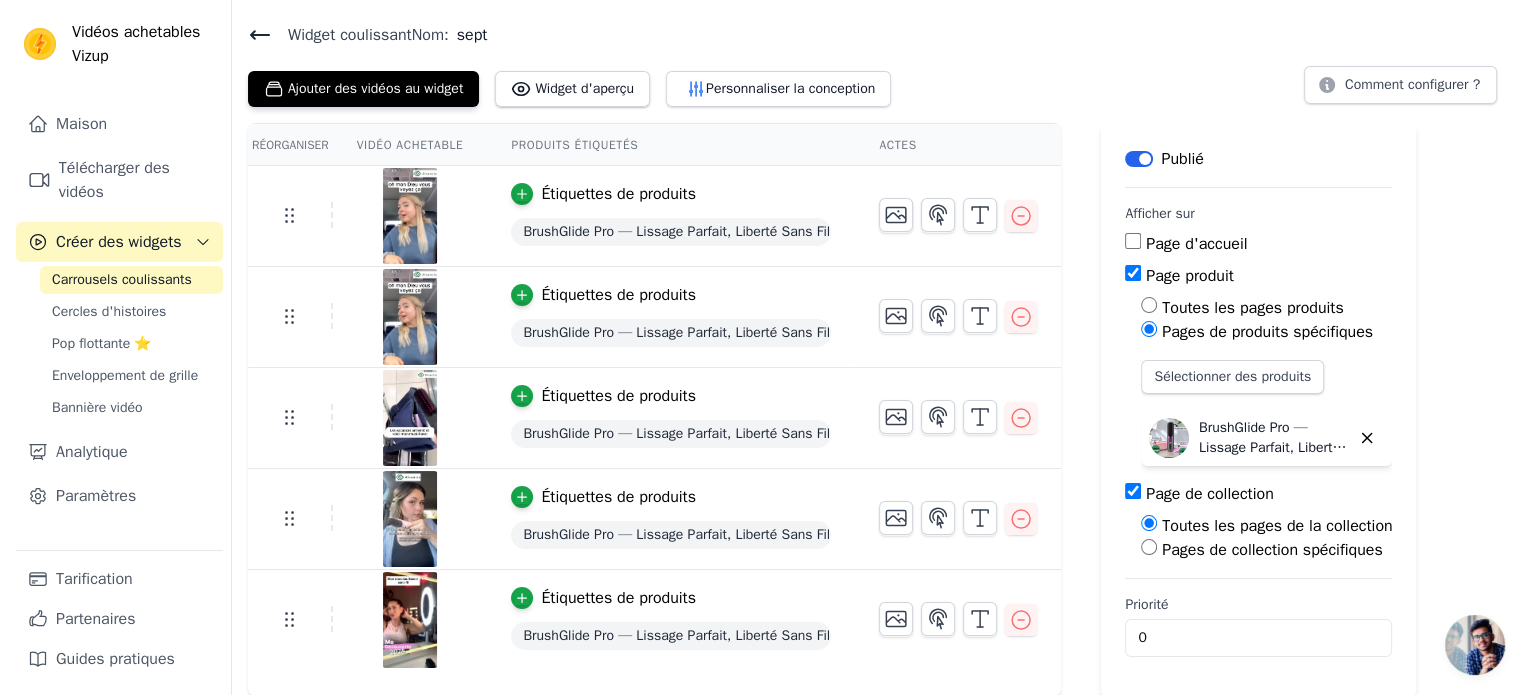 scroll, scrollTop: 0, scrollLeft: 0, axis: both 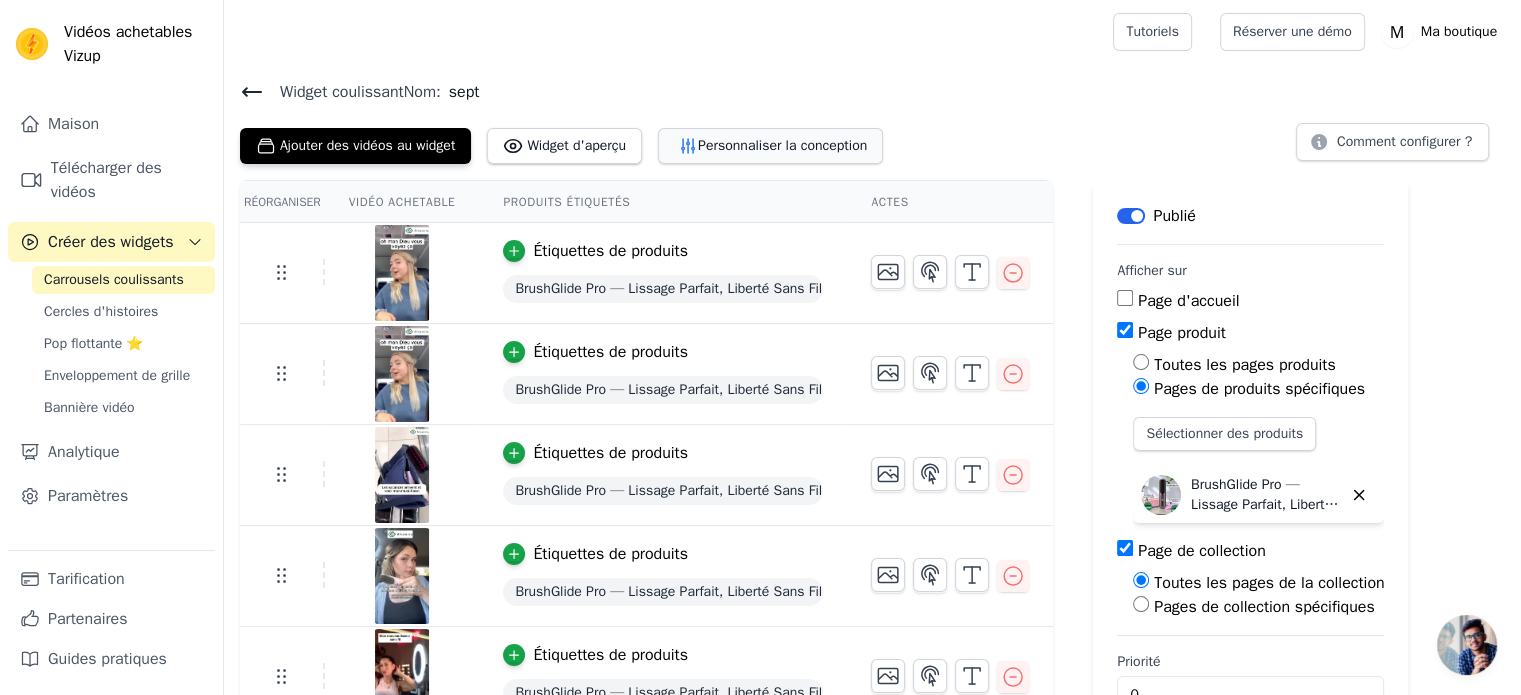 click on "Personnaliser la conception" at bounding box center (782, 145) 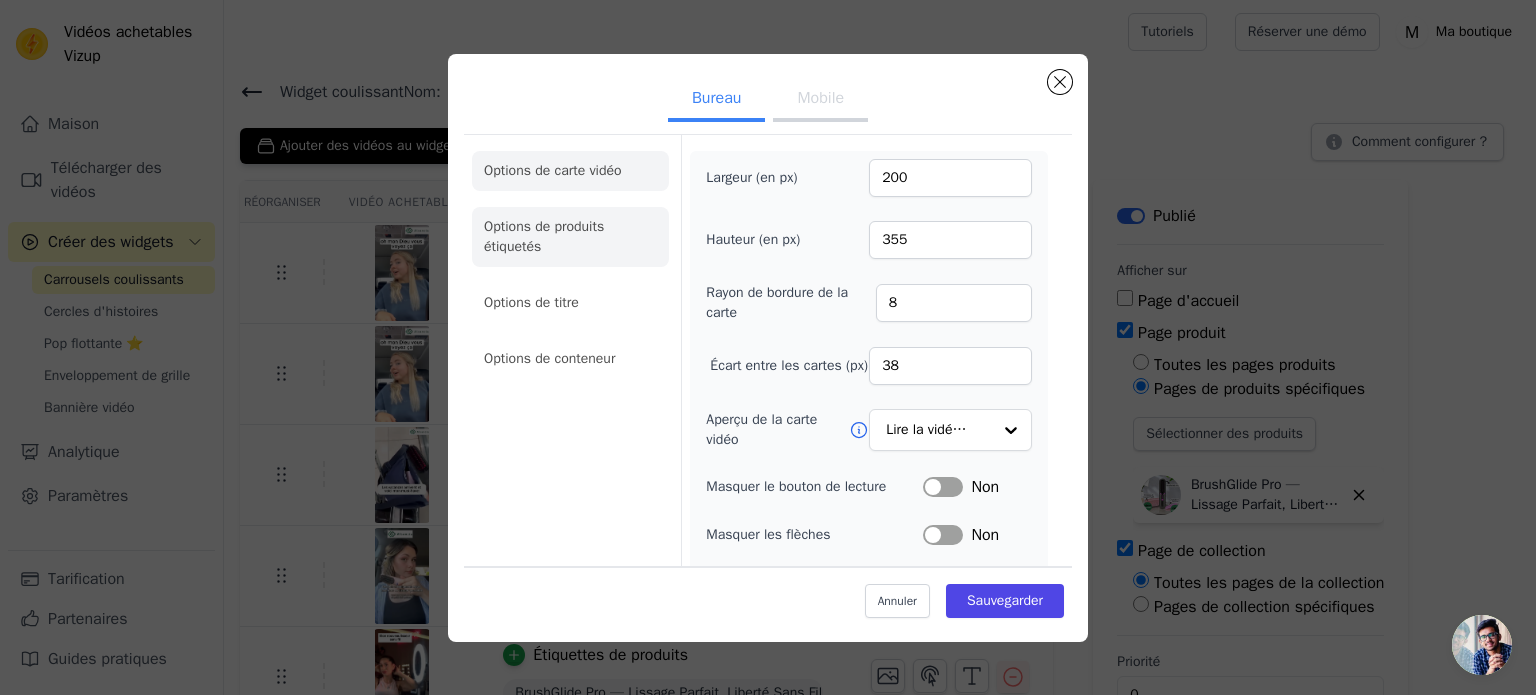 click on "Options de produits étiquetés" at bounding box center (544, 236) 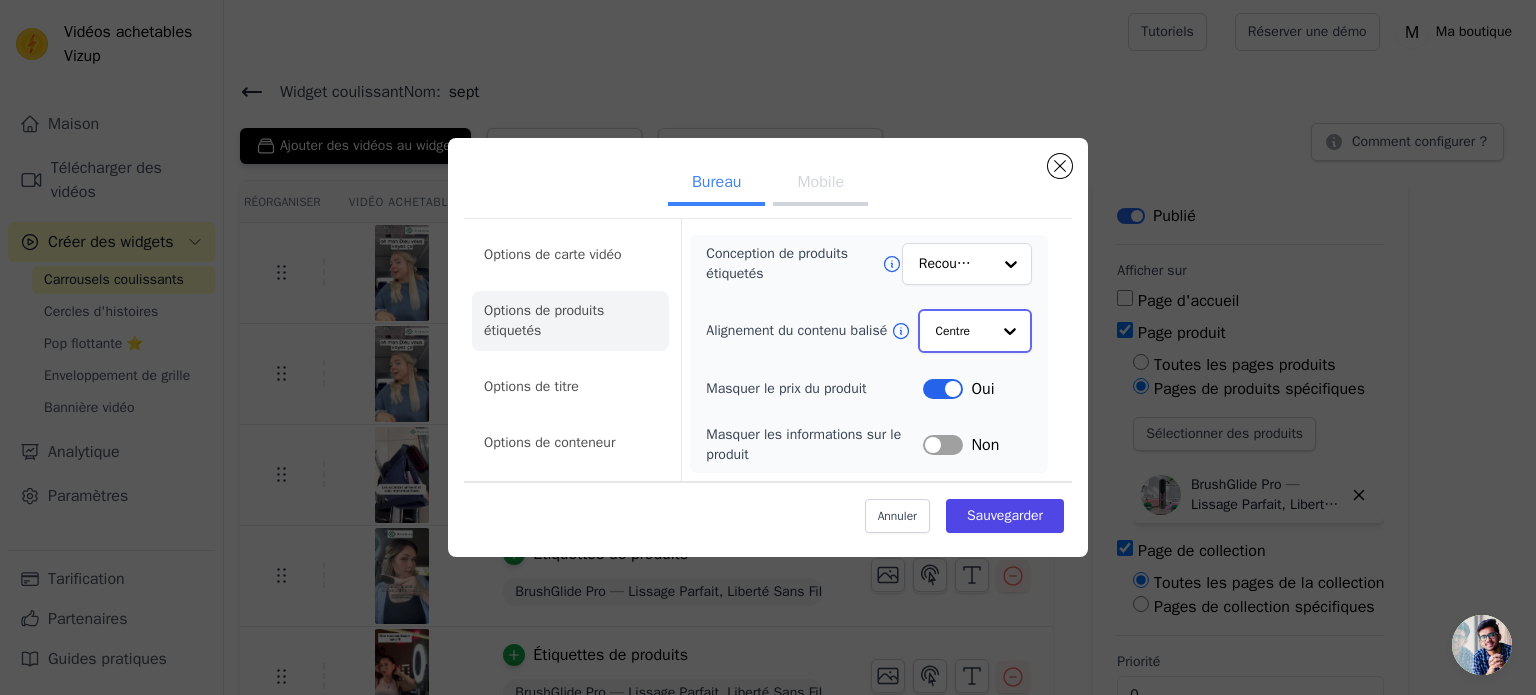 click at bounding box center (1010, 331) 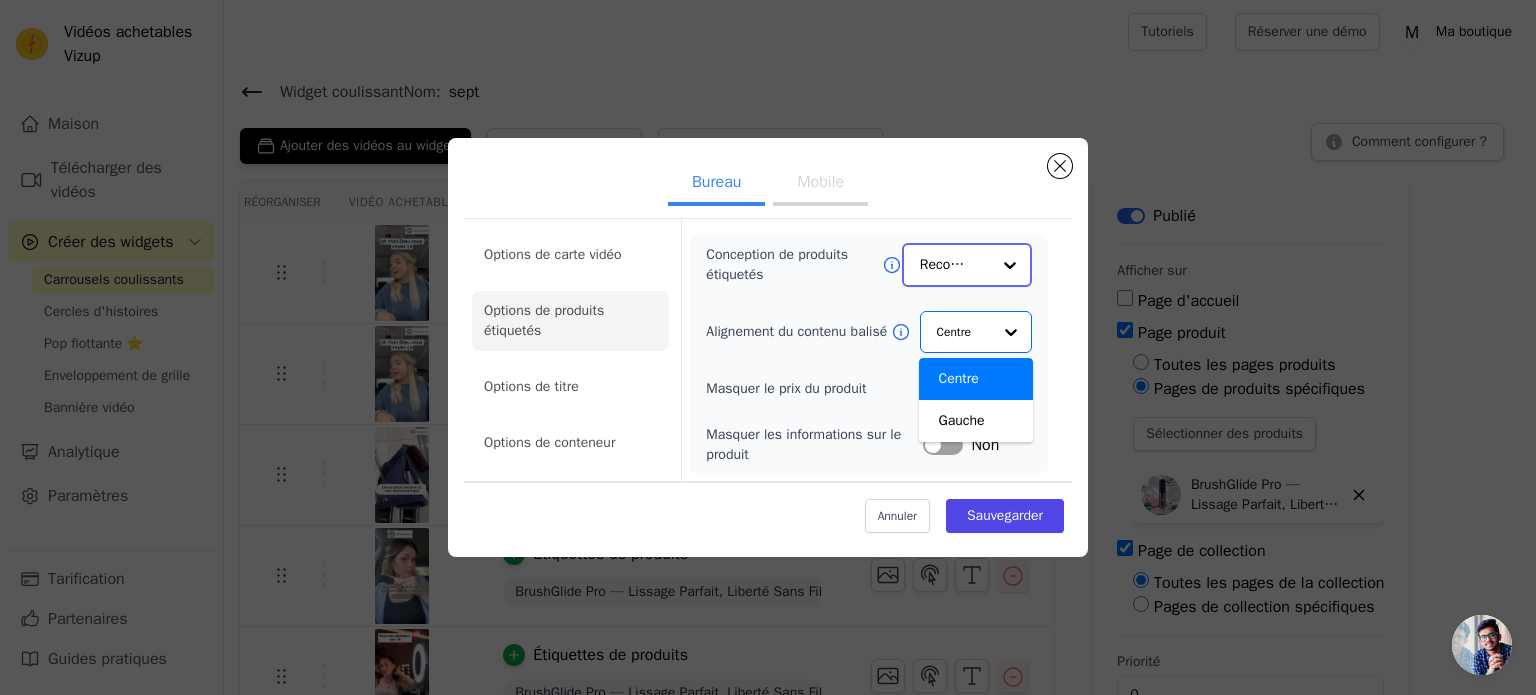 click on "Conception de produits étiquetés" 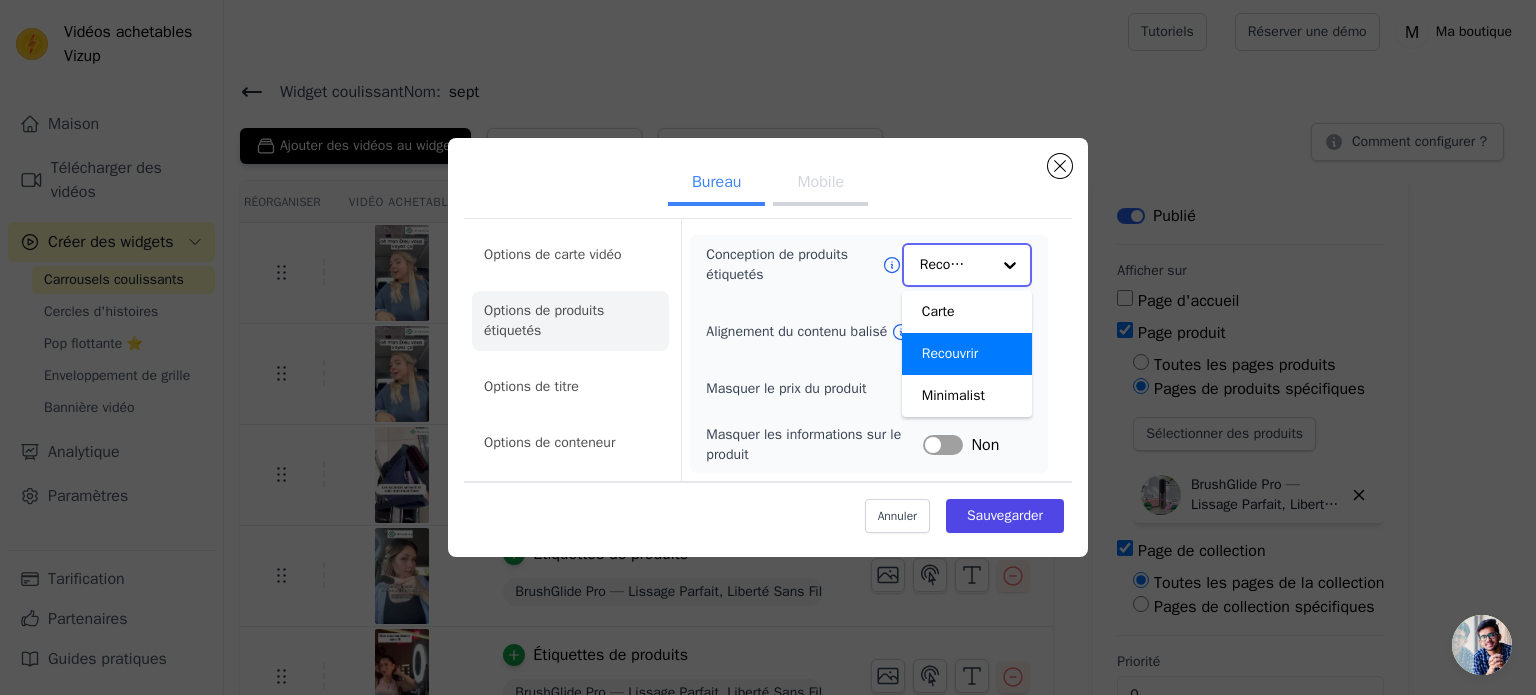 click on "Conception de produits étiquetés" 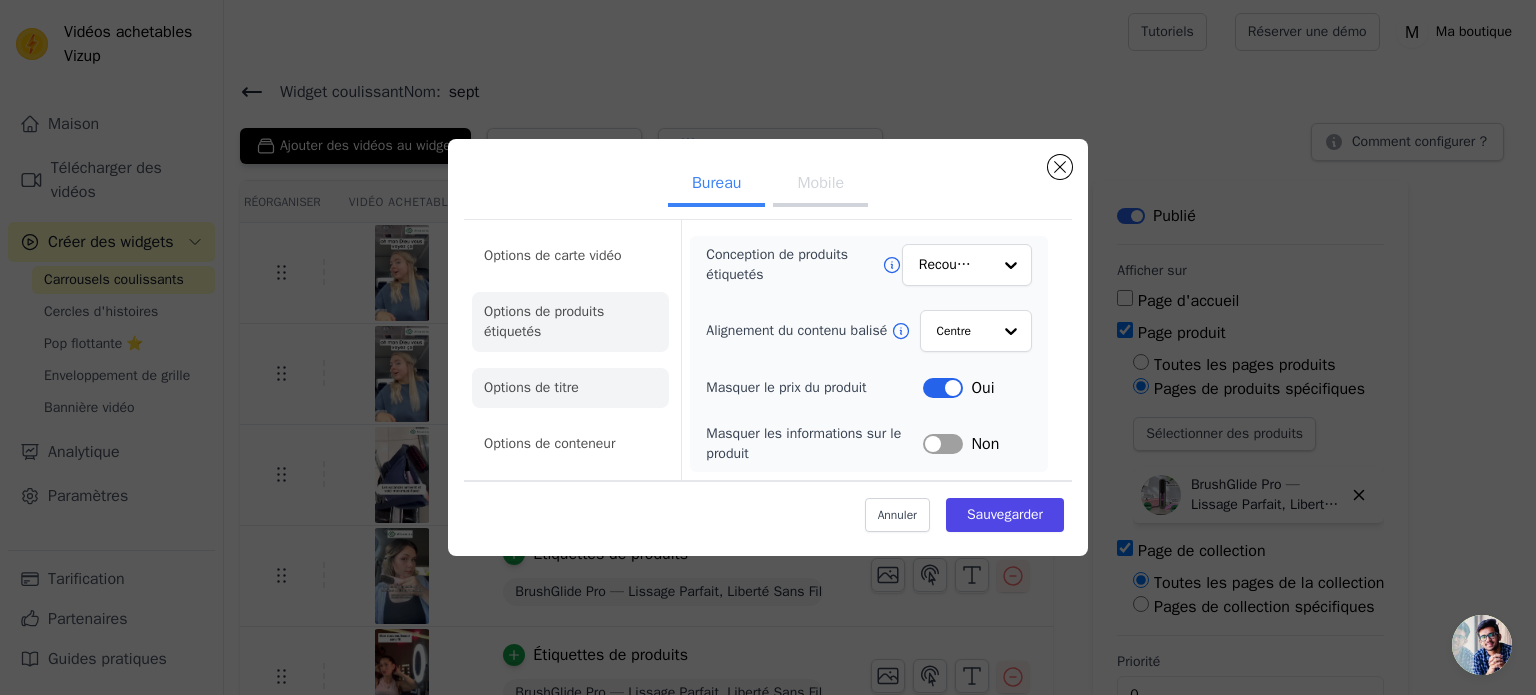 click on "Options de titre" at bounding box center [531, 387] 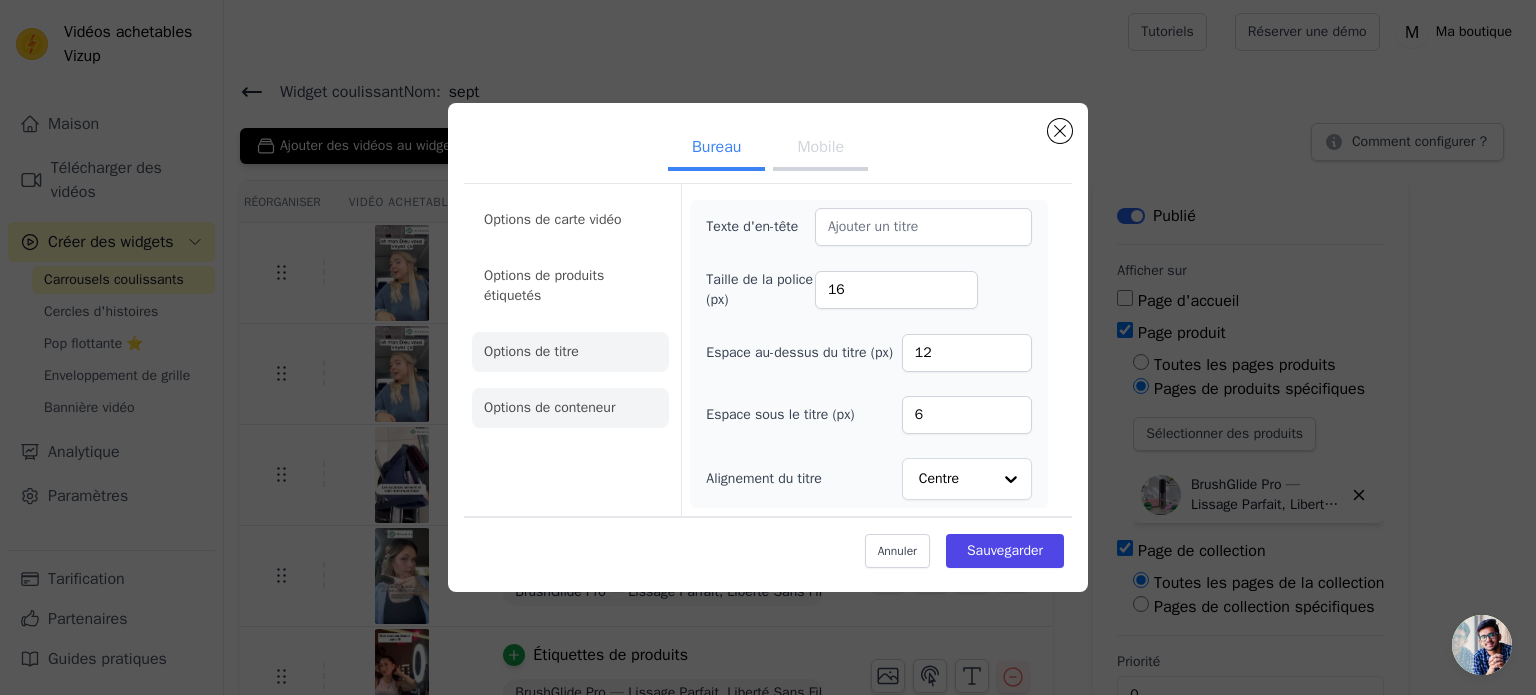 click on "Options de conteneur" at bounding box center (549, 407) 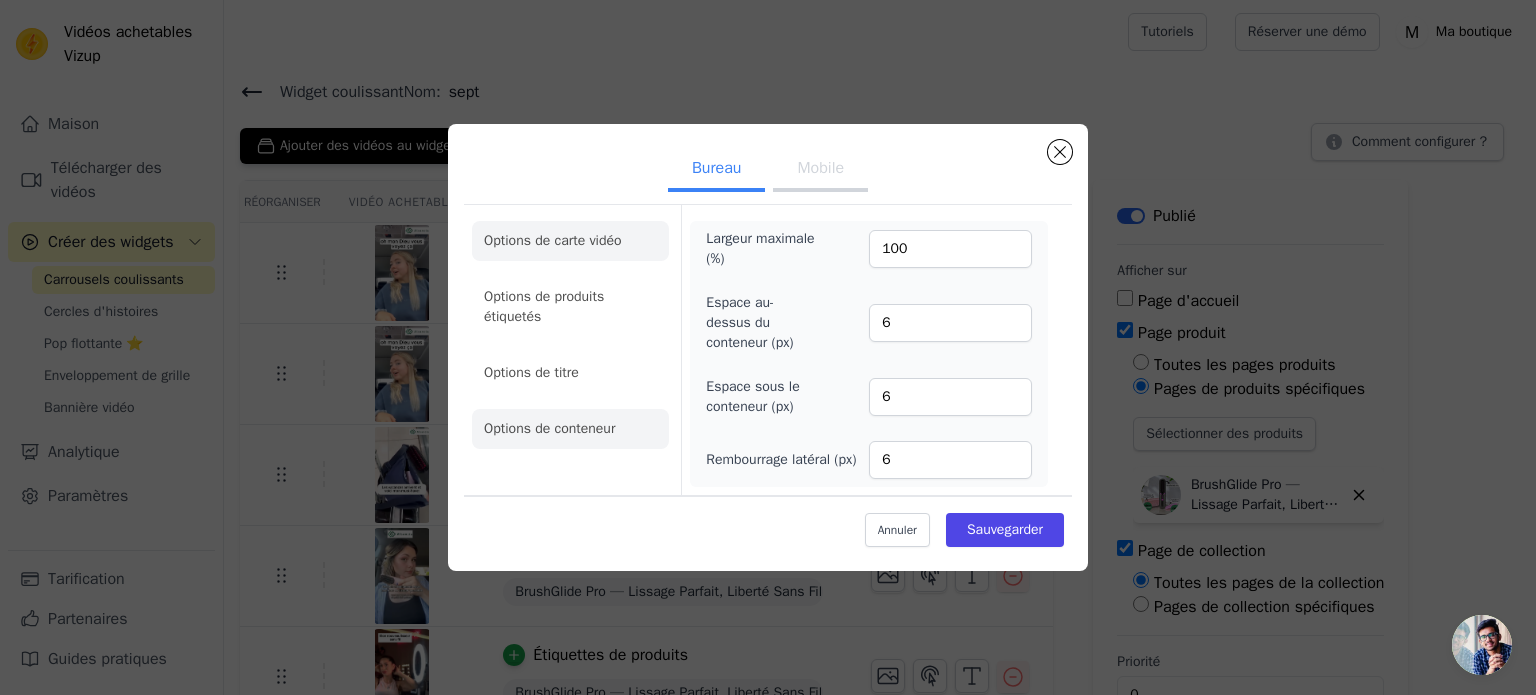 click on "Options de carte vidéo" at bounding box center [553, 240] 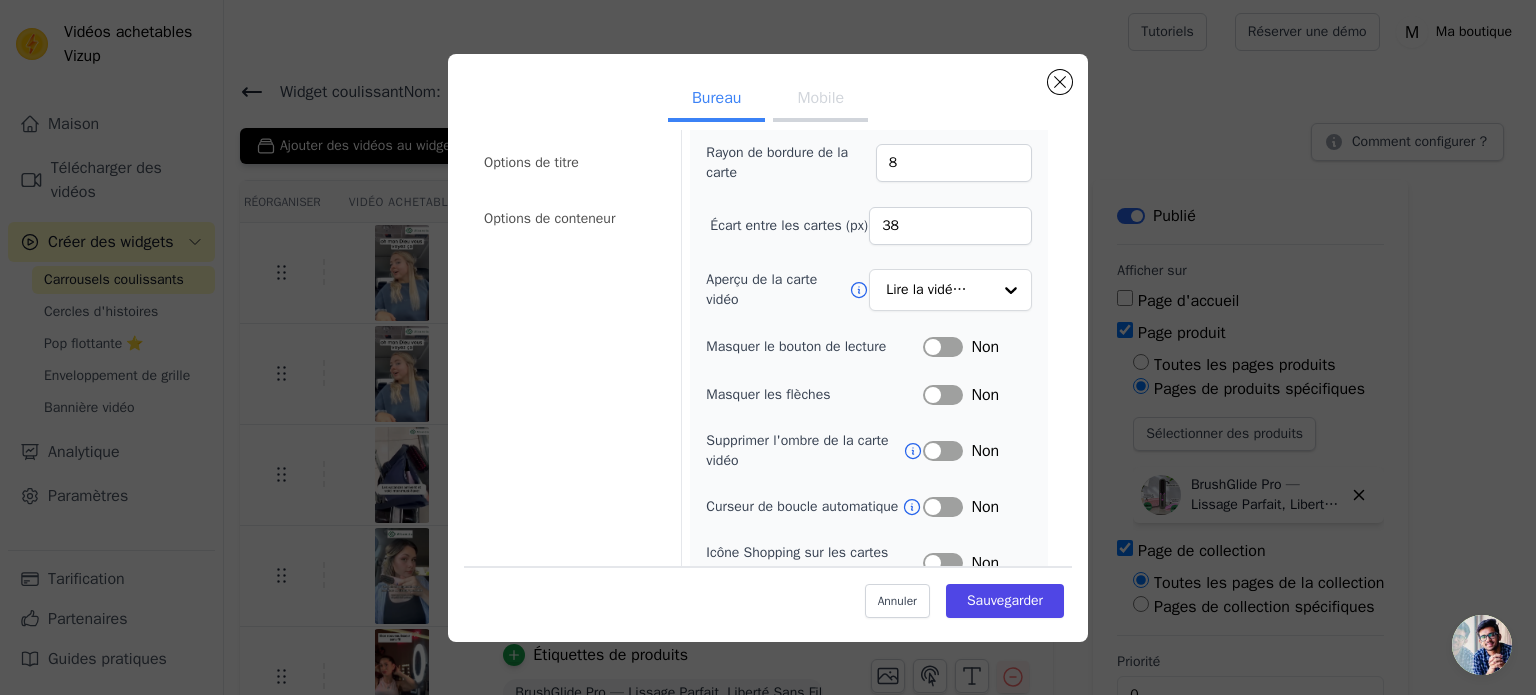 scroll, scrollTop: 136, scrollLeft: 0, axis: vertical 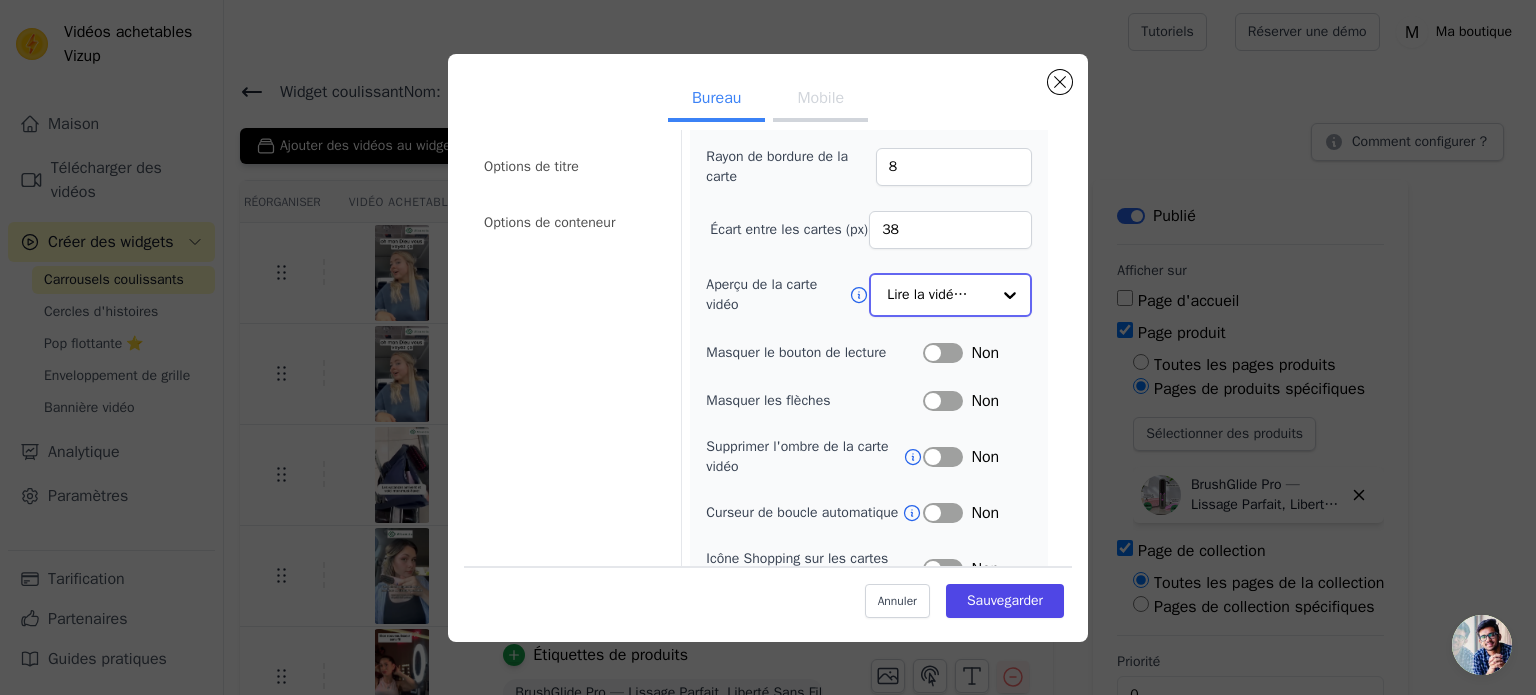 click on "Aperçu de la carte vidéo" 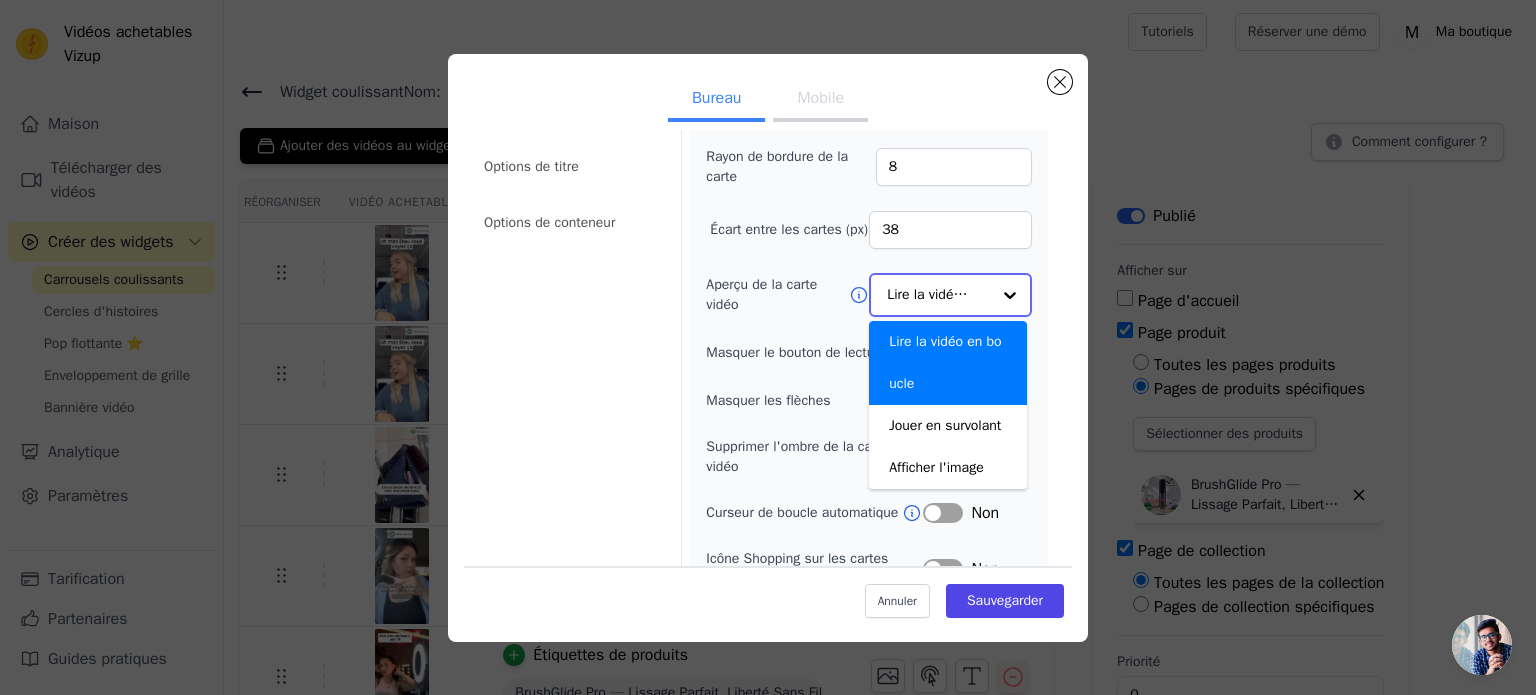 click on "Aperçu de la carte vidéo" 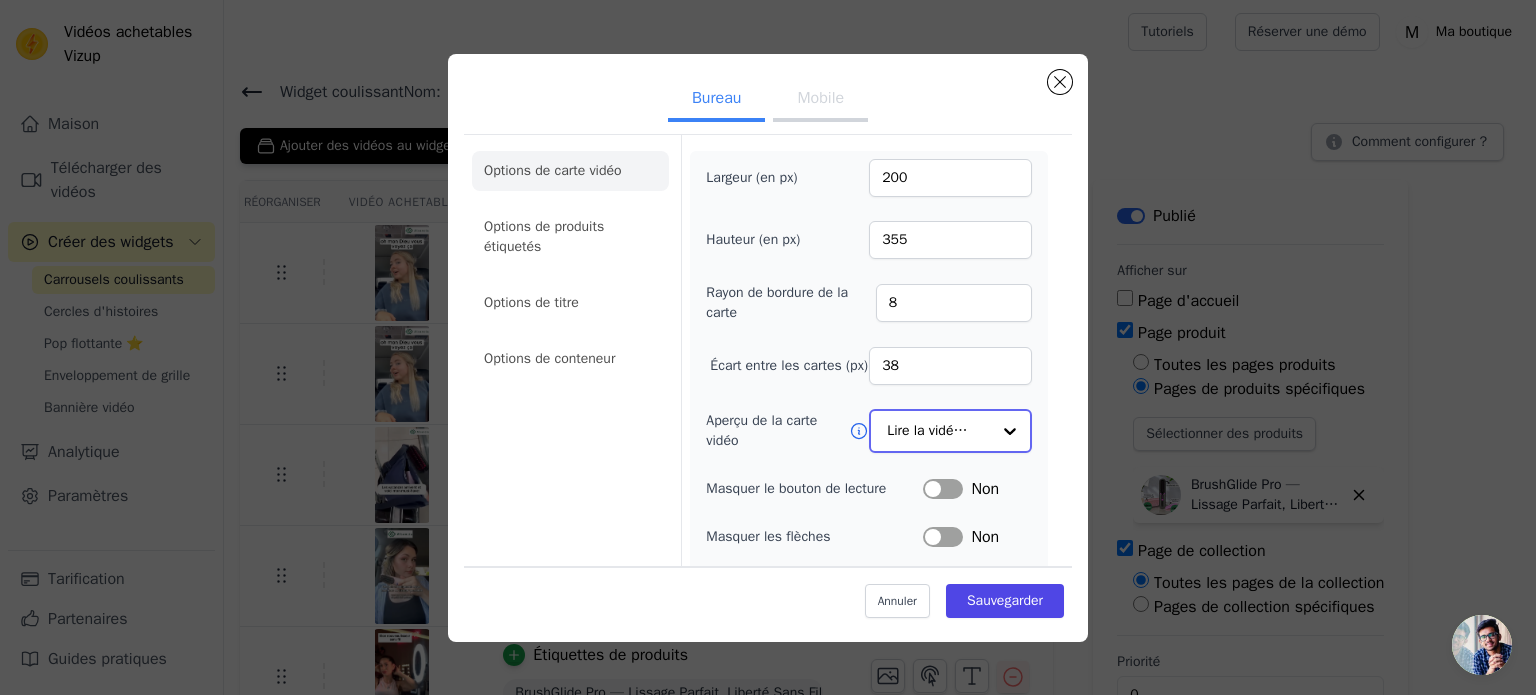 scroll, scrollTop: 0, scrollLeft: 0, axis: both 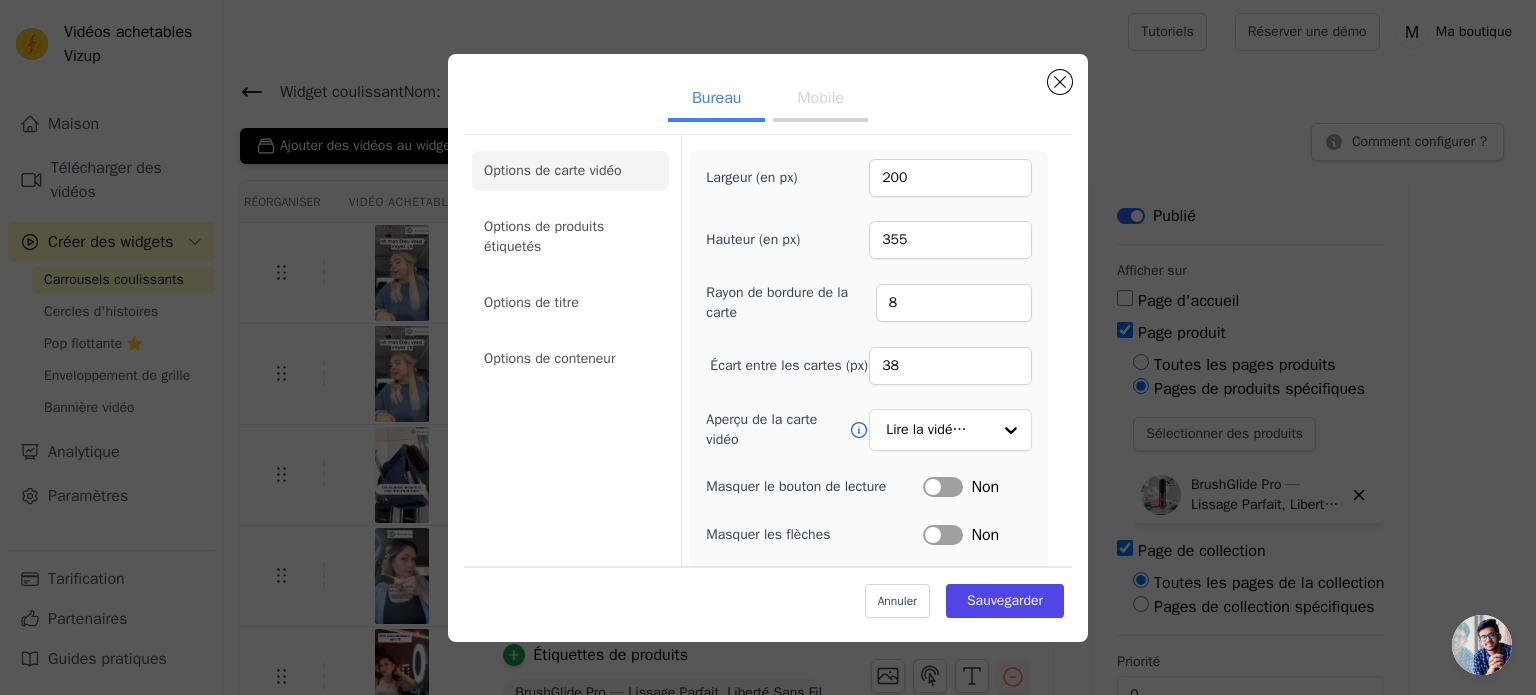 click on "Mobile" at bounding box center (820, 98) 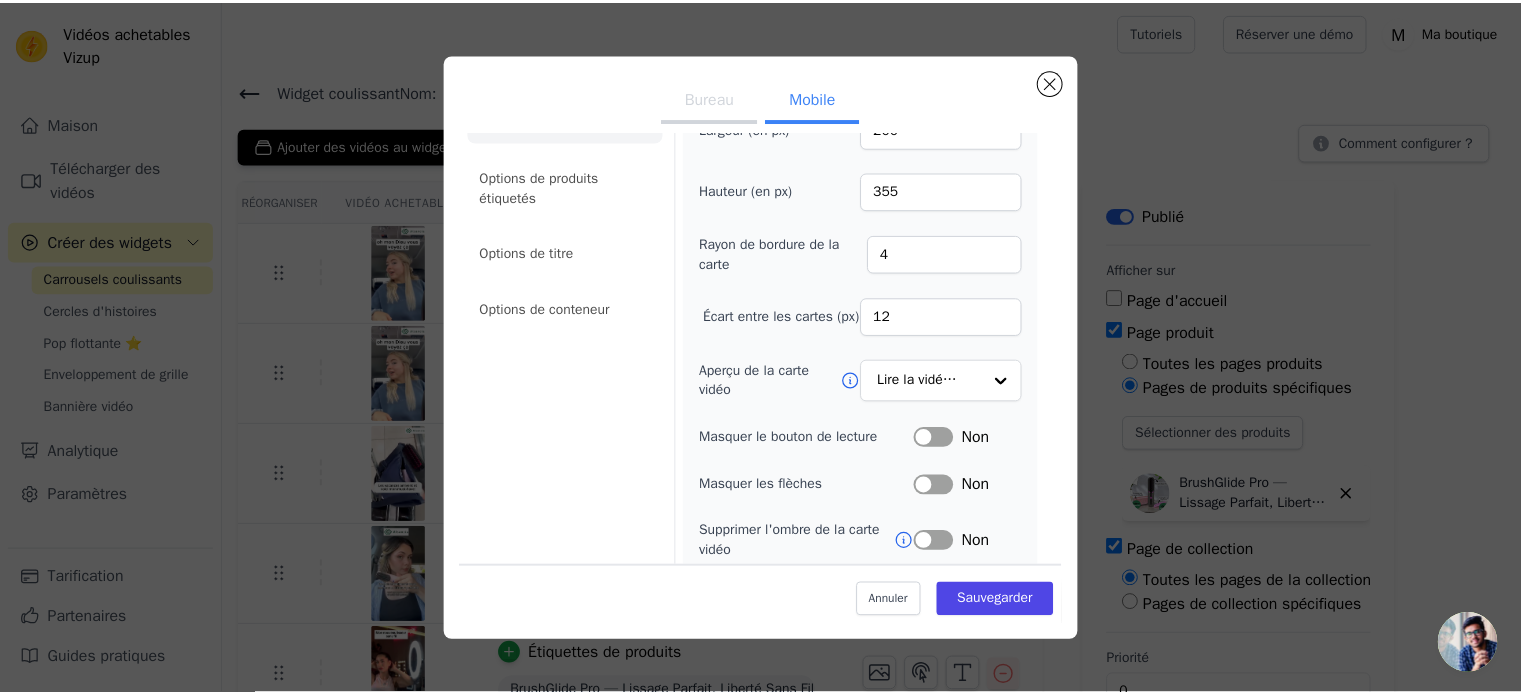 scroll, scrollTop: 0, scrollLeft: 0, axis: both 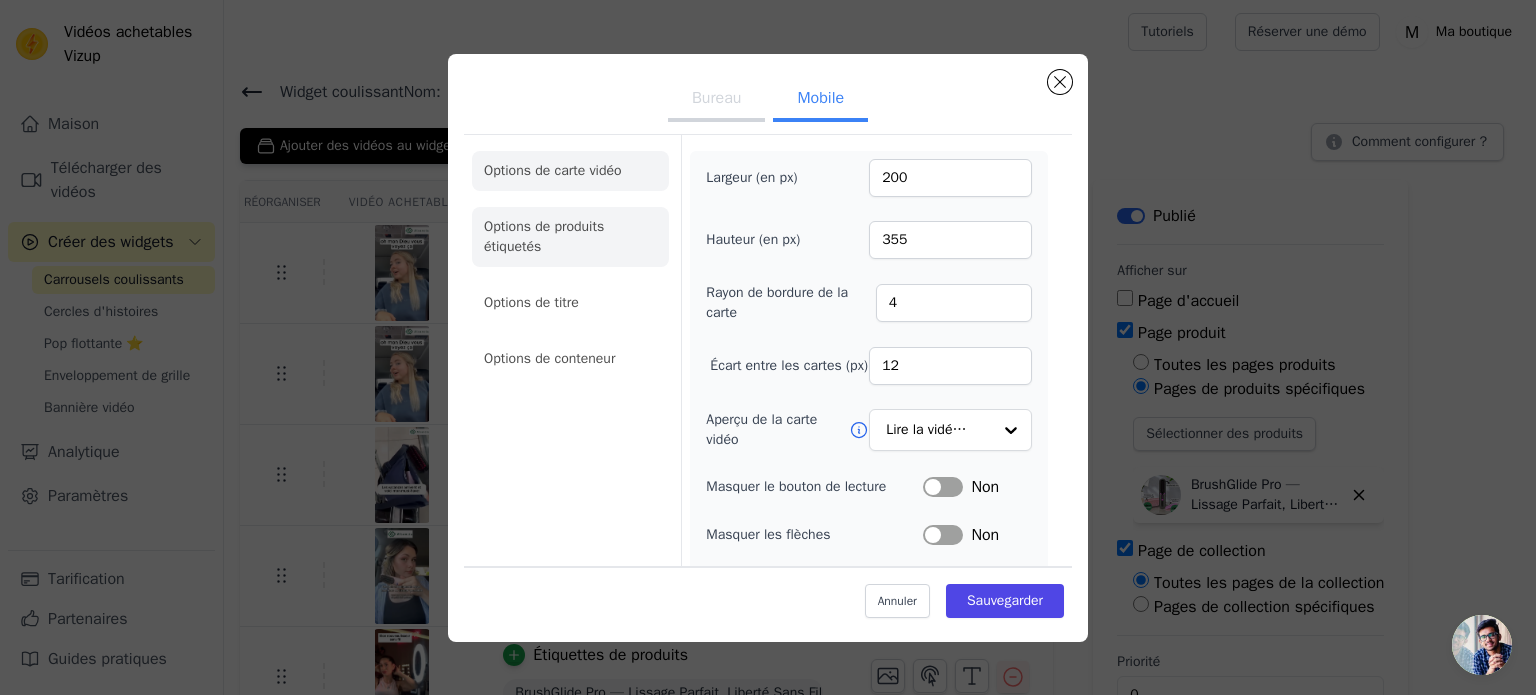 click on "Options de produits étiquetés" 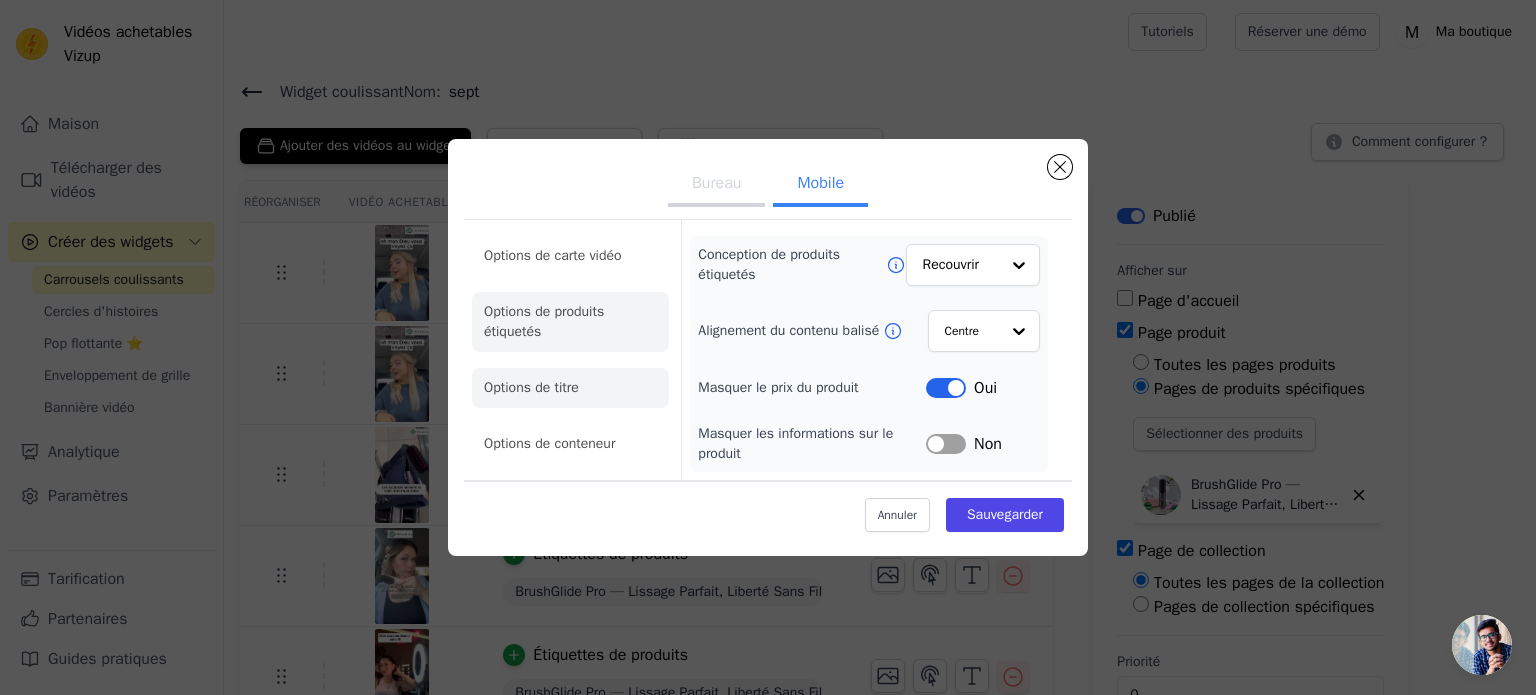 click on "Options de titre" 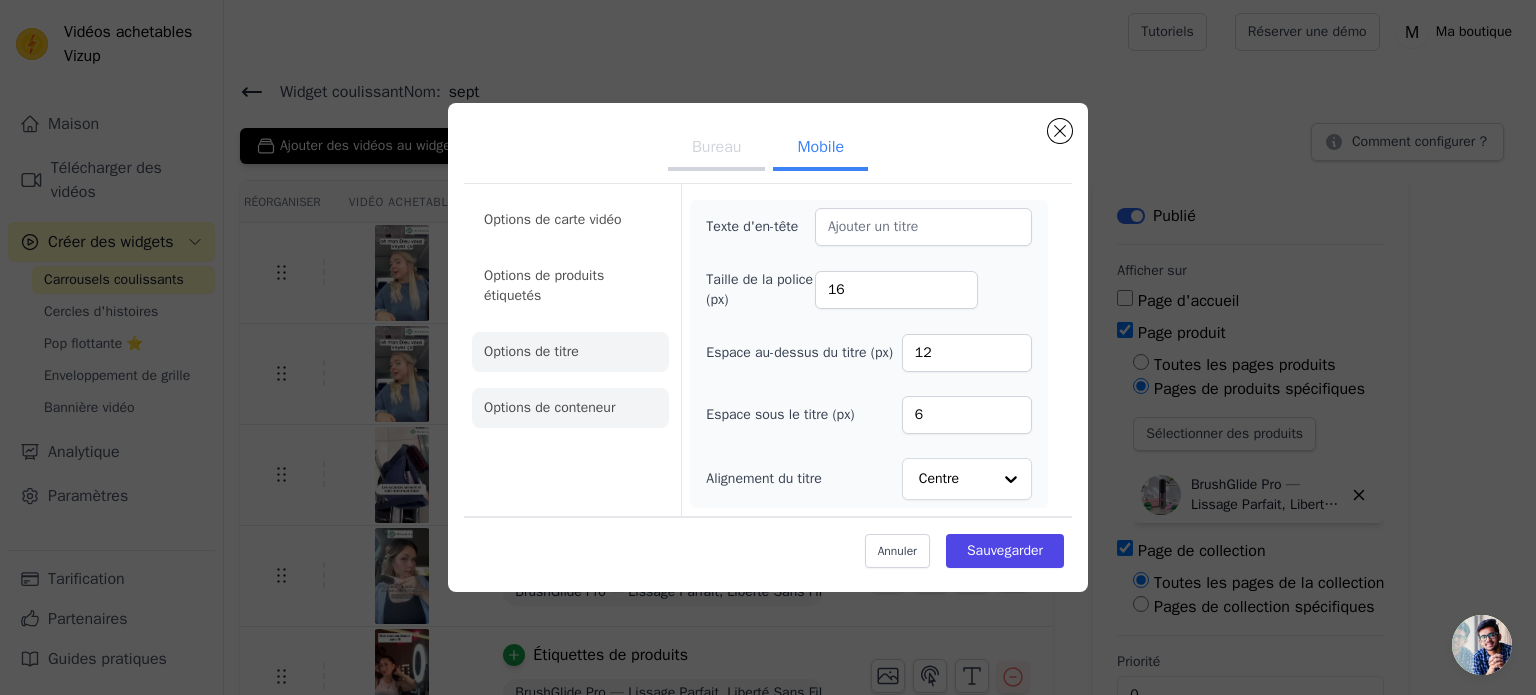 click on "Options de conteneur" at bounding box center [549, 407] 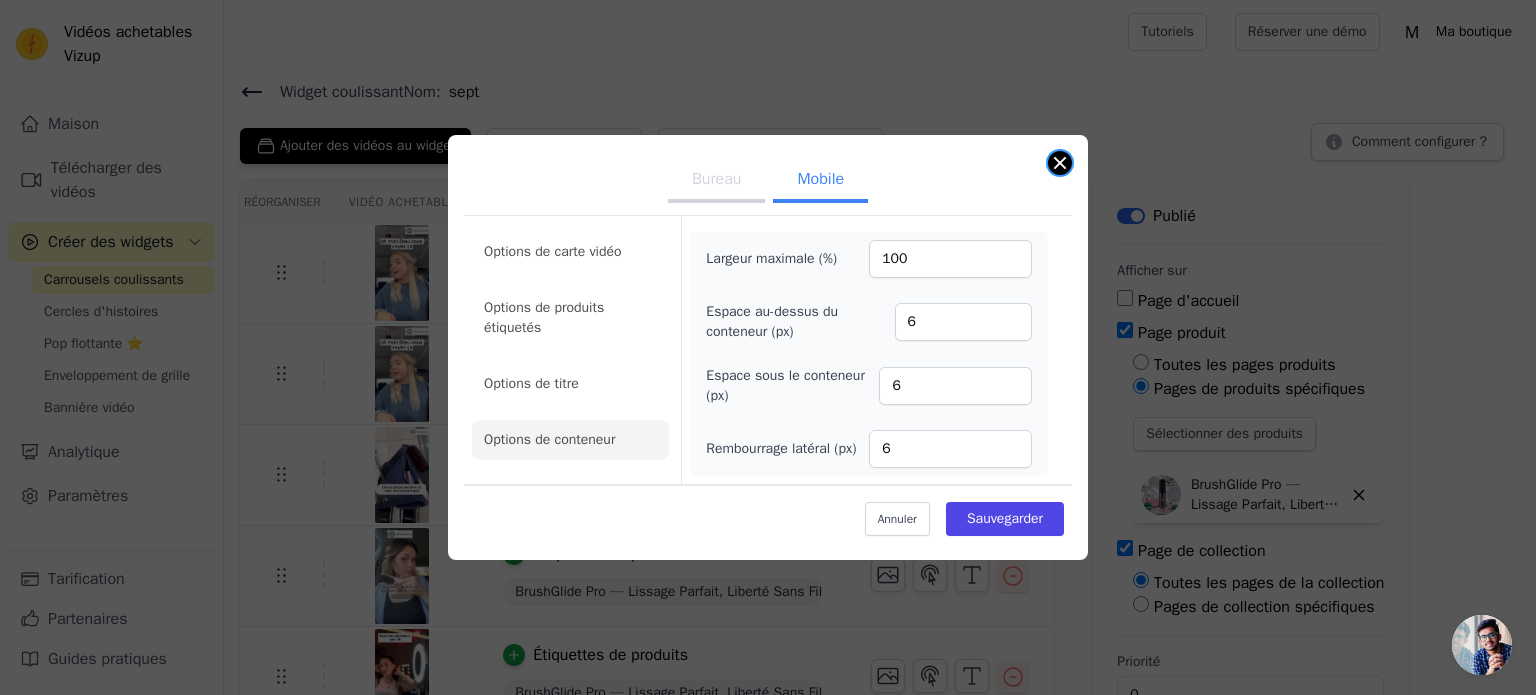 click at bounding box center (1060, 163) 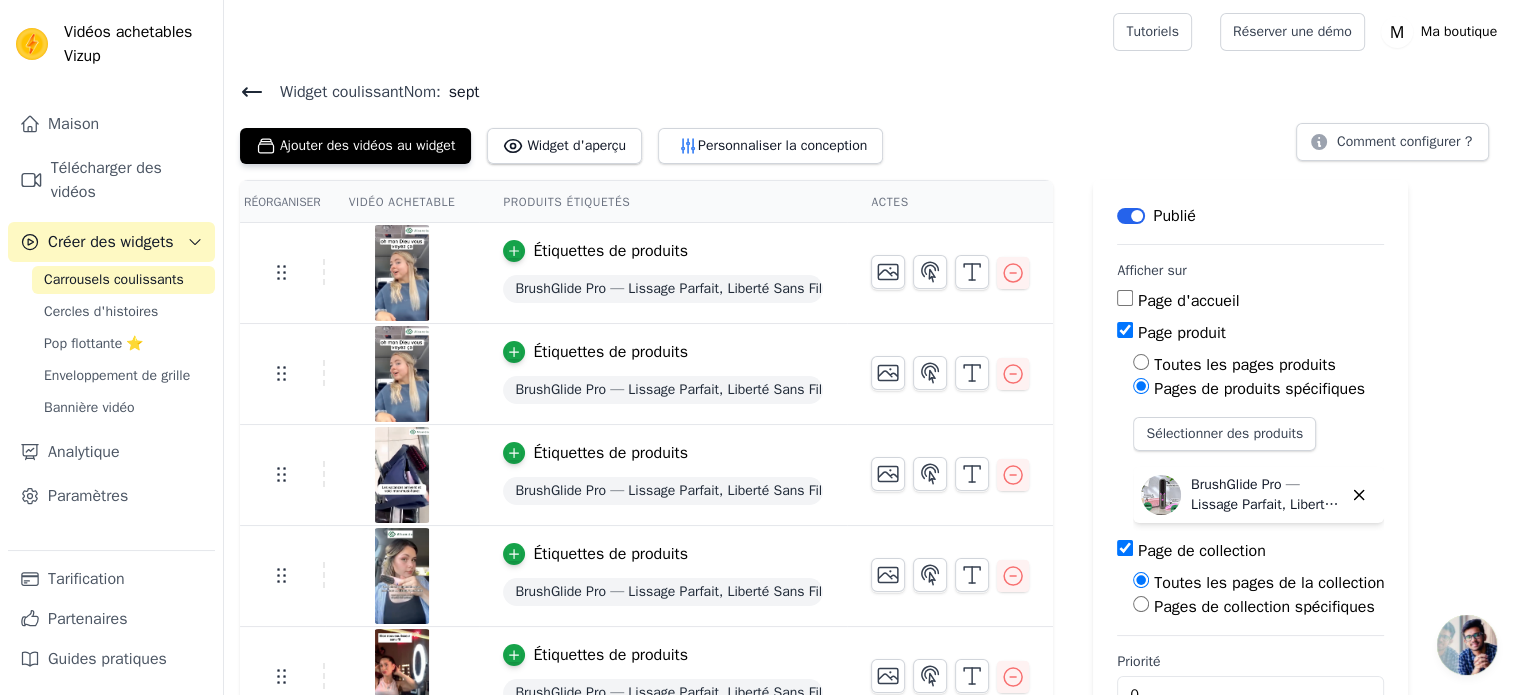 scroll, scrollTop: 57, scrollLeft: 0, axis: vertical 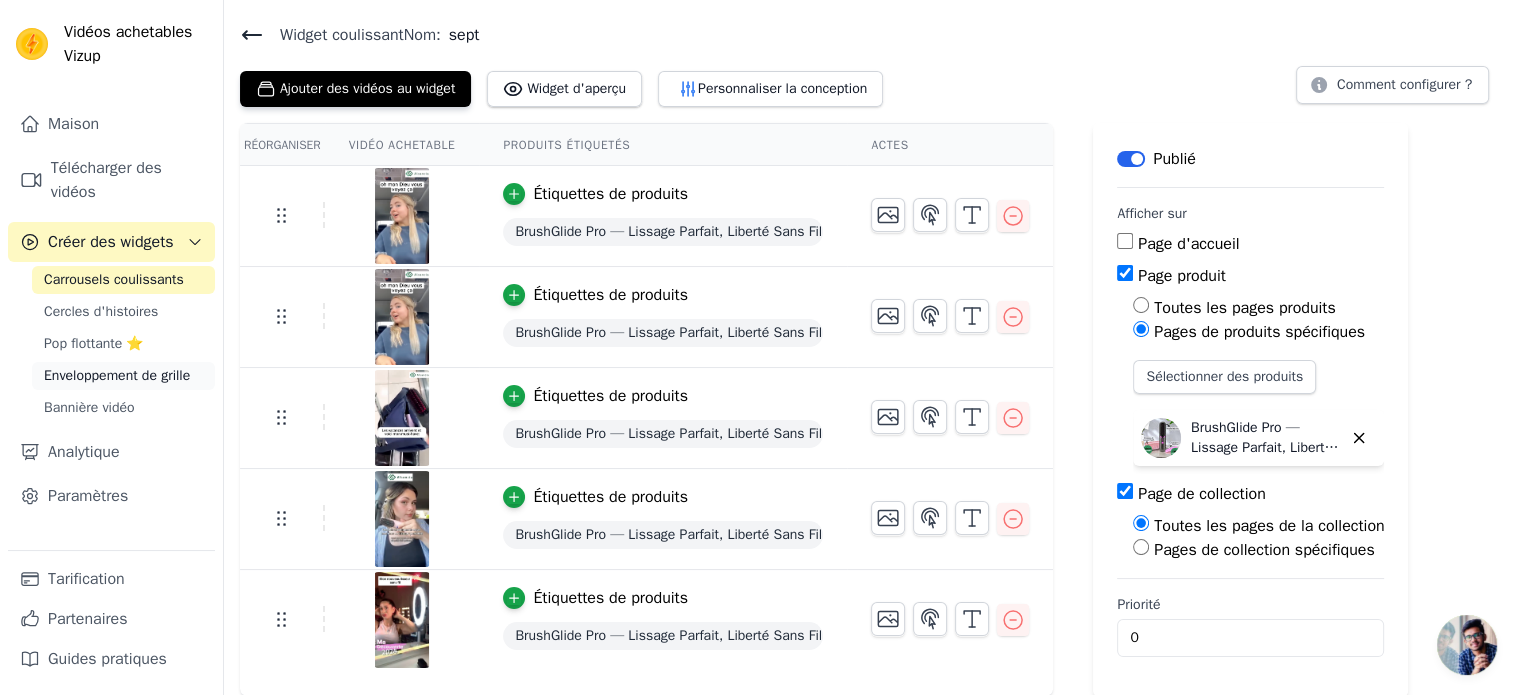 click on "Enveloppement de grille" at bounding box center [117, 375] 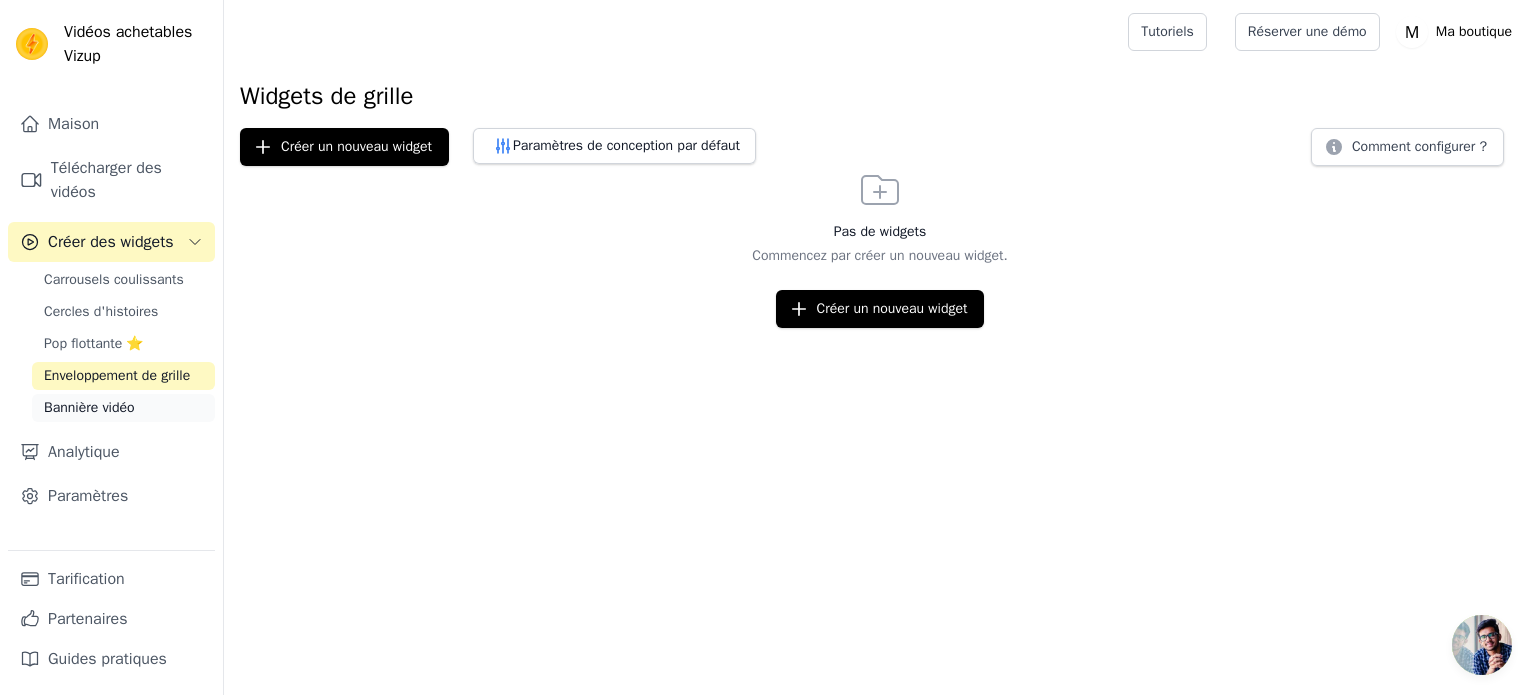 click on "Bannière vidéo" at bounding box center [89, 407] 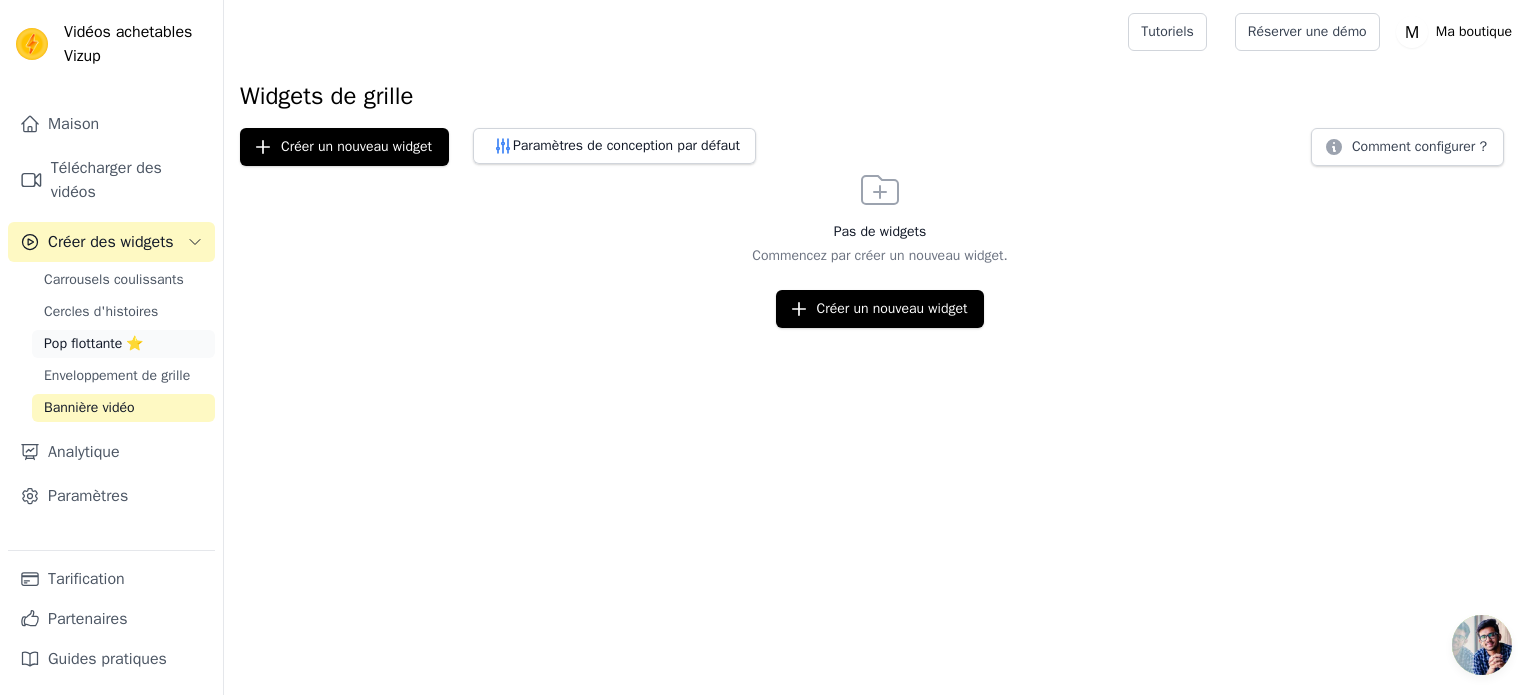 click on "Pop flottante ⭐" at bounding box center (123, 344) 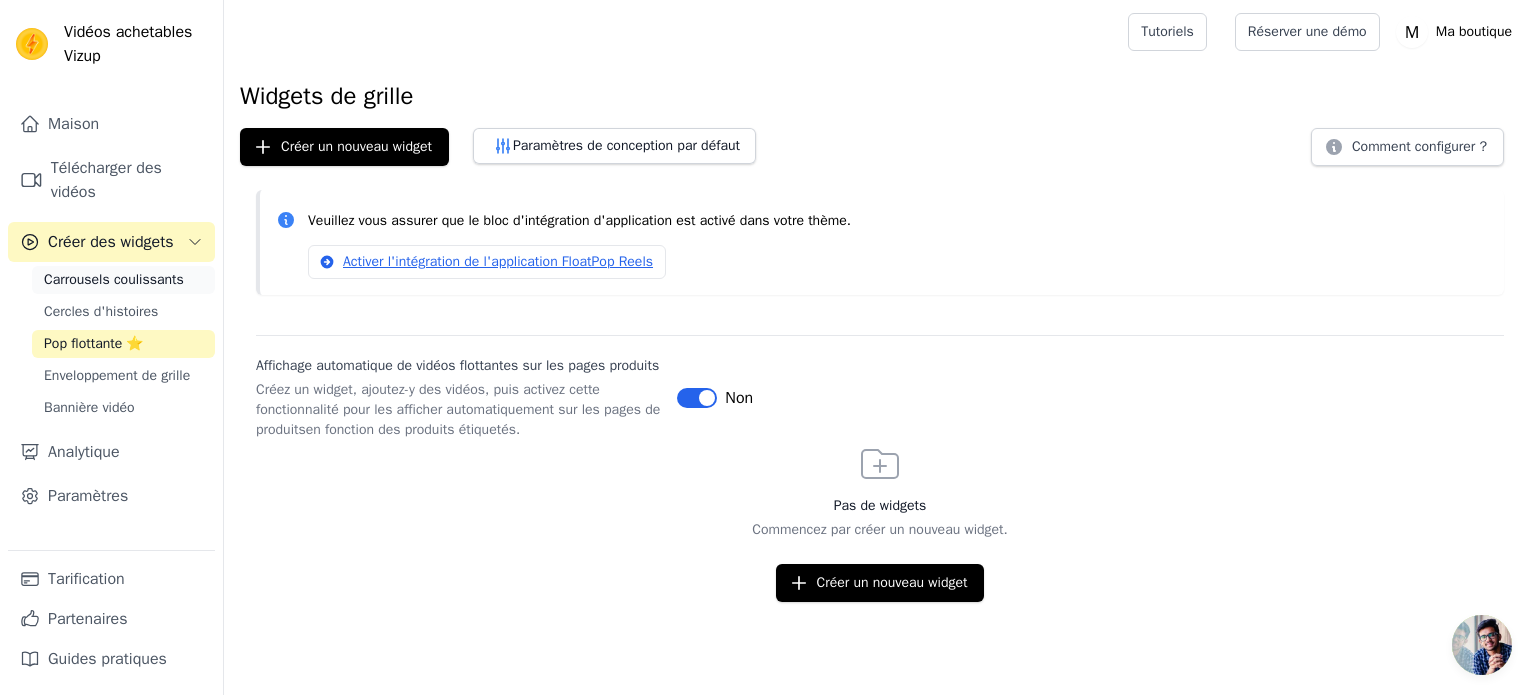 click on "Carrousels coulissants" at bounding box center [114, 279] 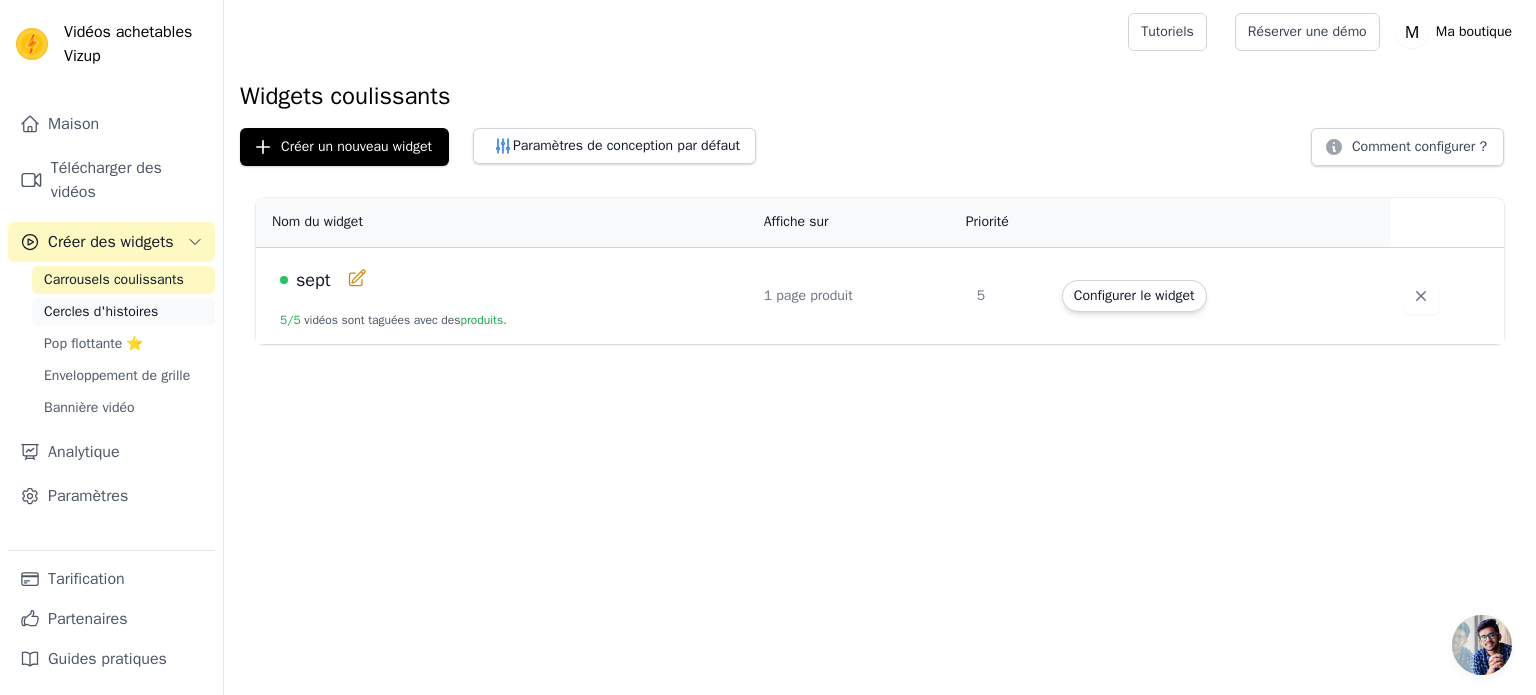 click on "Cercles d'histoires" at bounding box center [101, 311] 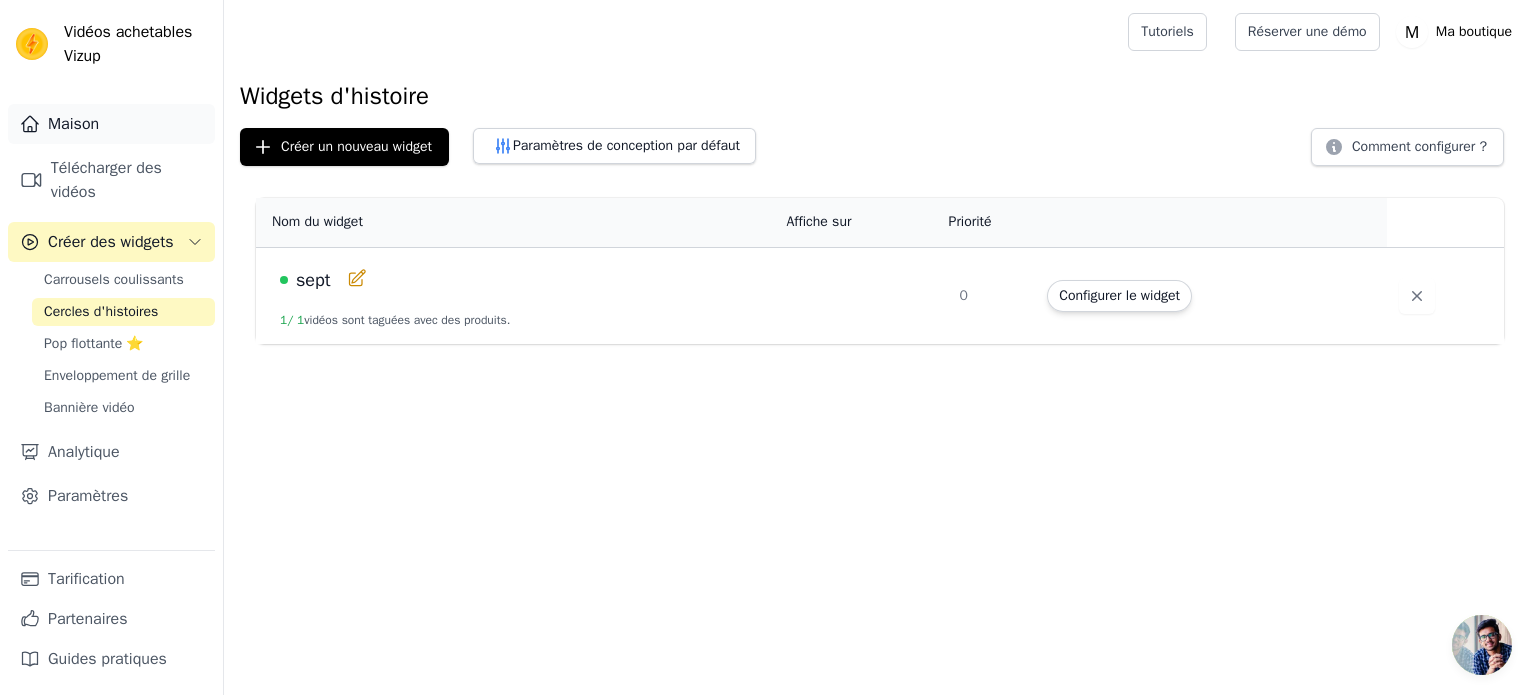 click on "Maison" at bounding box center (111, 124) 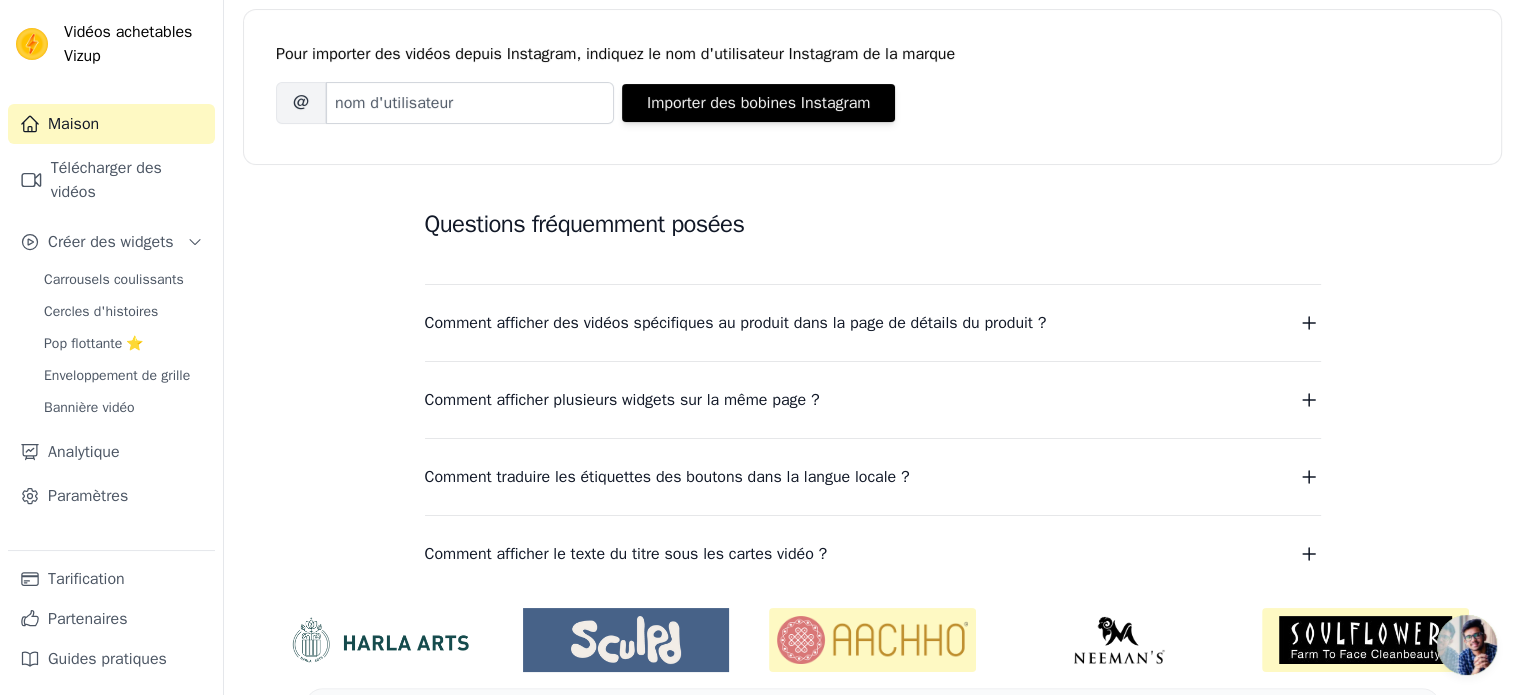 scroll, scrollTop: 425, scrollLeft: 0, axis: vertical 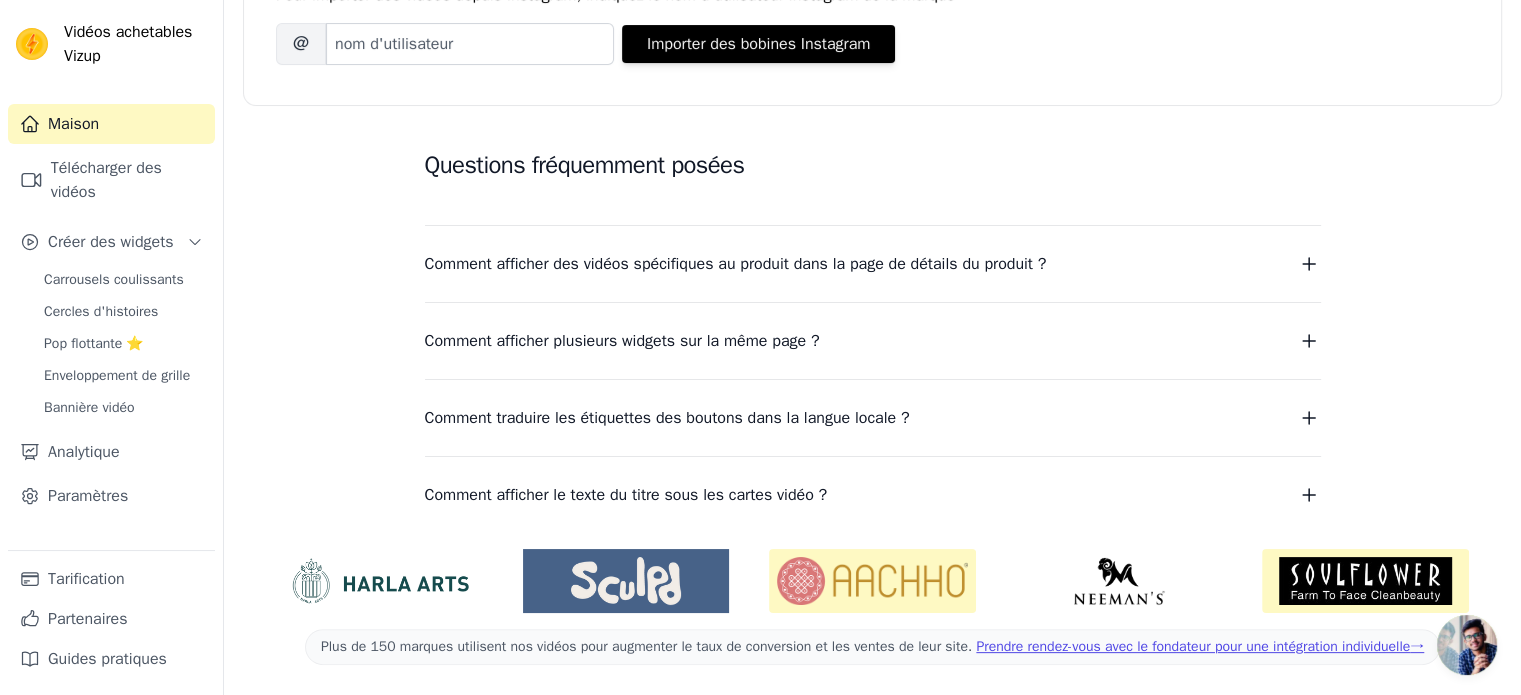 click on "Comment afficher plusieurs widgets sur la même page ?" at bounding box center [873, 341] 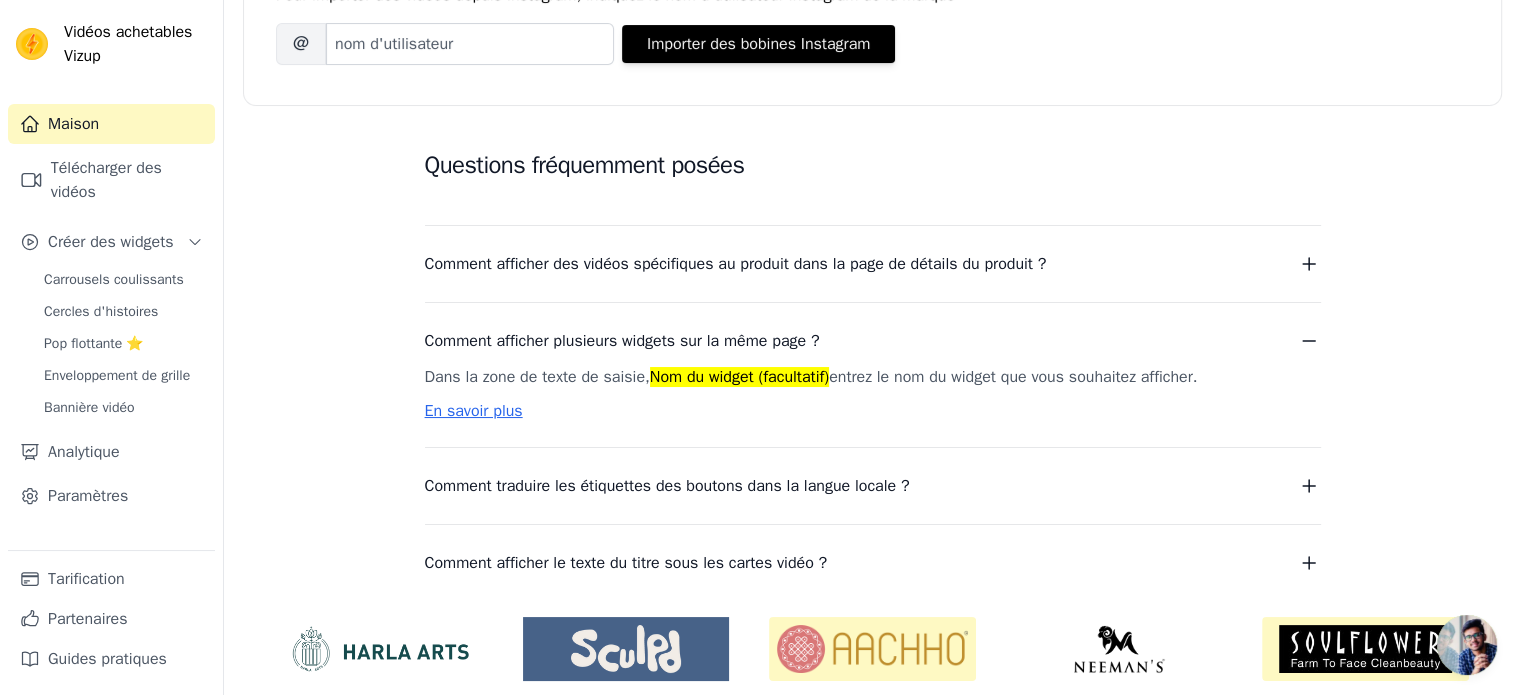 click on "Comment afficher plusieurs widgets sur la même page ?       Dans la zone de texte de saisie, Nom du widget (facultatif) entrez le nom du widget que vous souhaitez afficher.   En savoir plus" at bounding box center (873, 362) 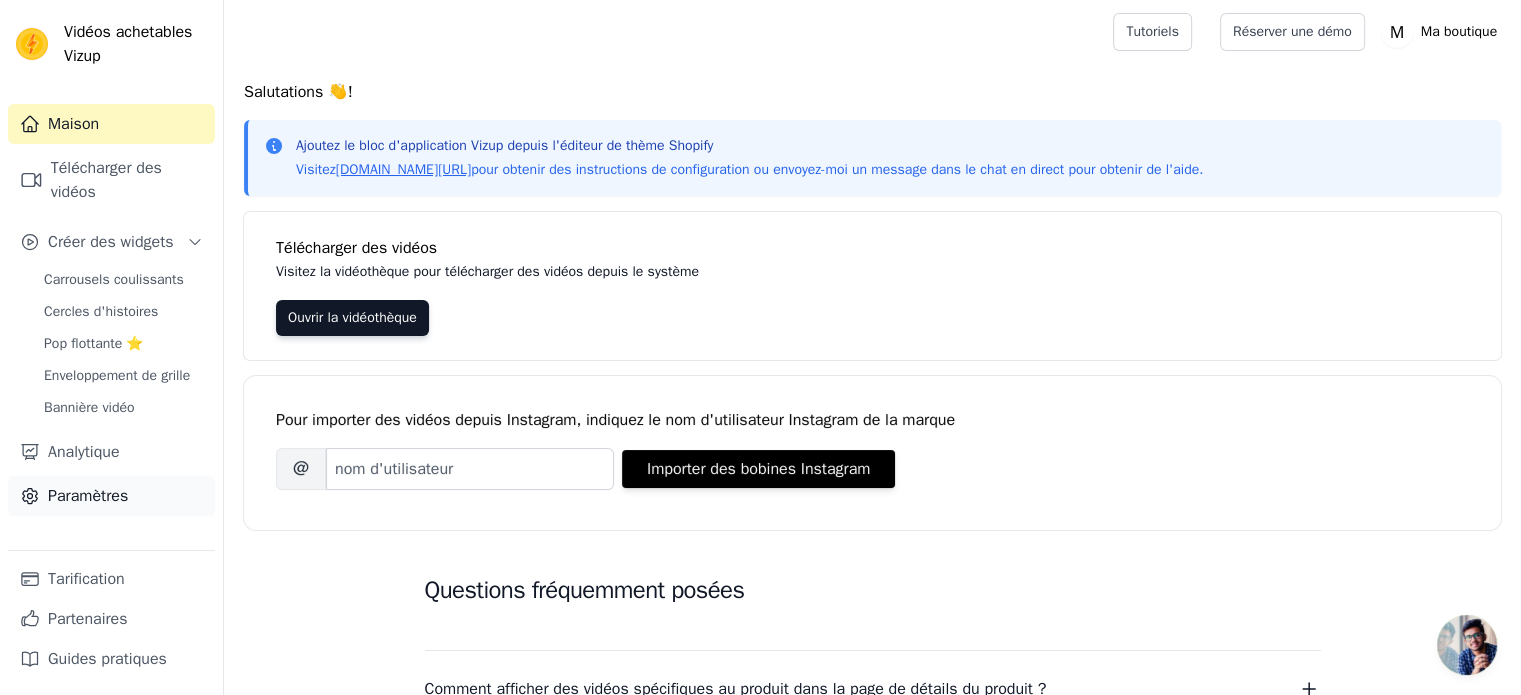 scroll, scrollTop: 425, scrollLeft: 0, axis: vertical 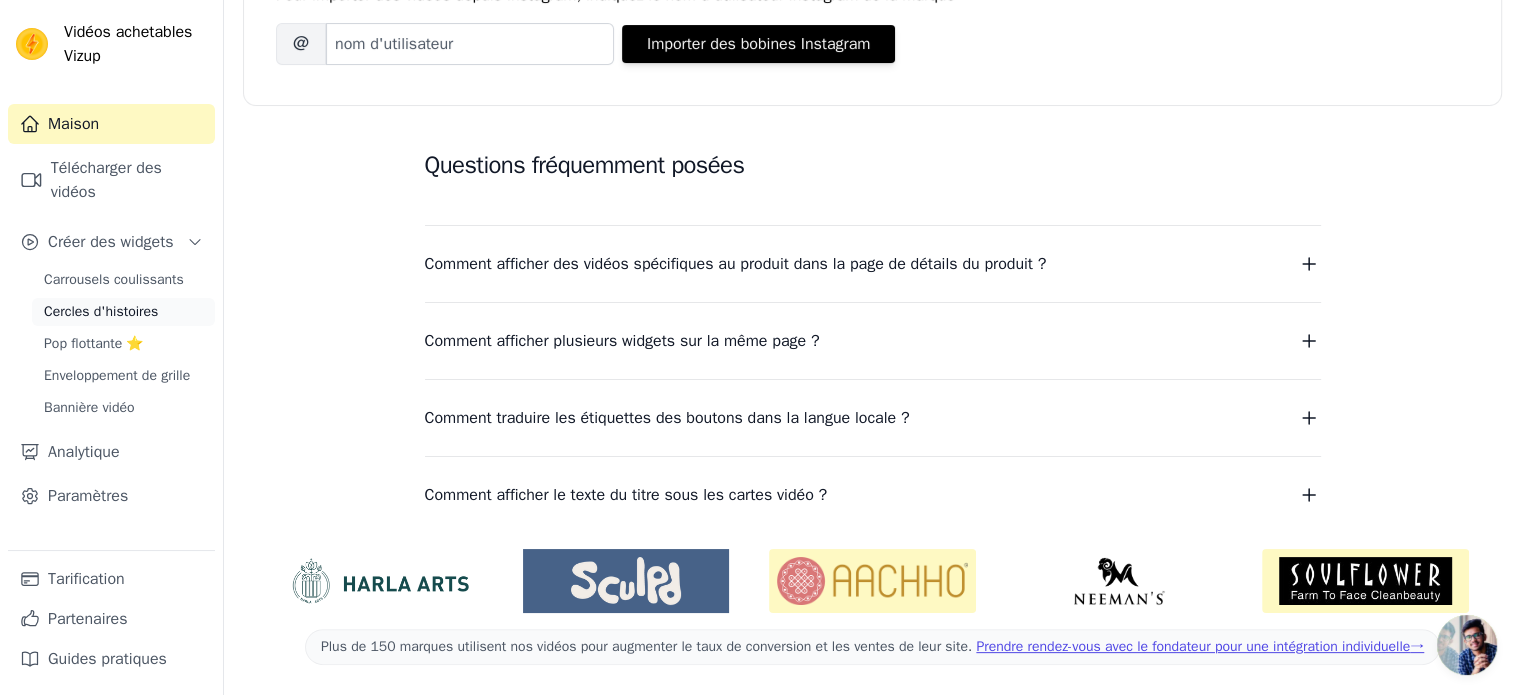 click on "Cercles d'histoires" at bounding box center (101, 311) 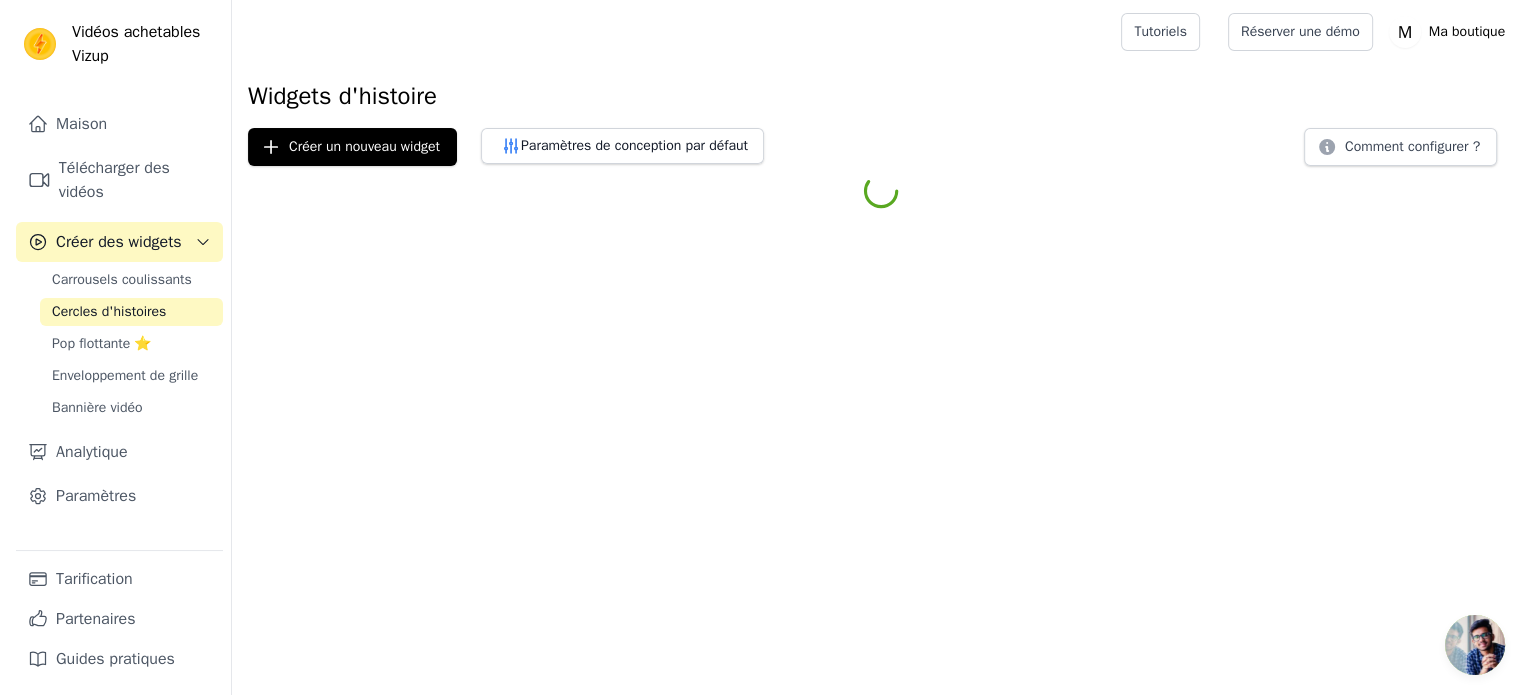 scroll, scrollTop: 0, scrollLeft: 0, axis: both 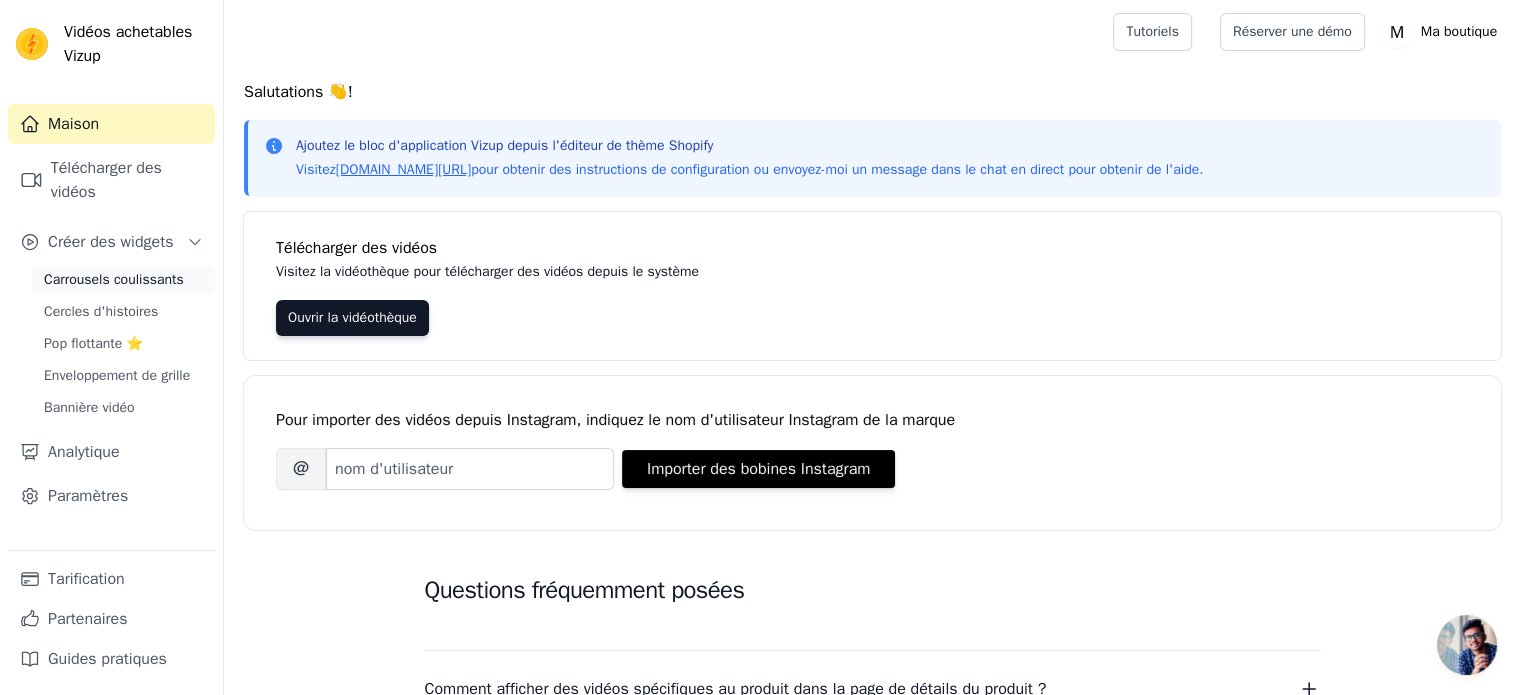 click on "Carrousels coulissants" at bounding box center (114, 279) 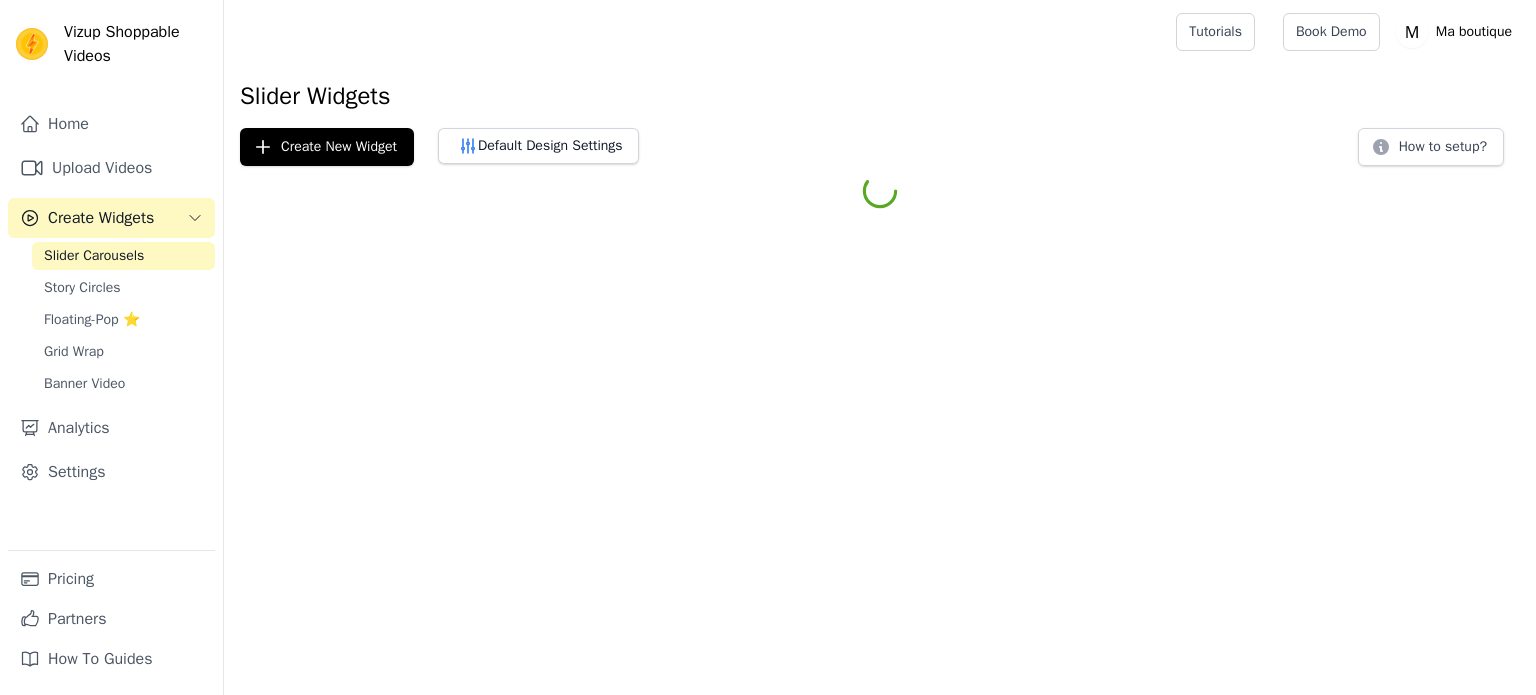 scroll, scrollTop: 0, scrollLeft: 0, axis: both 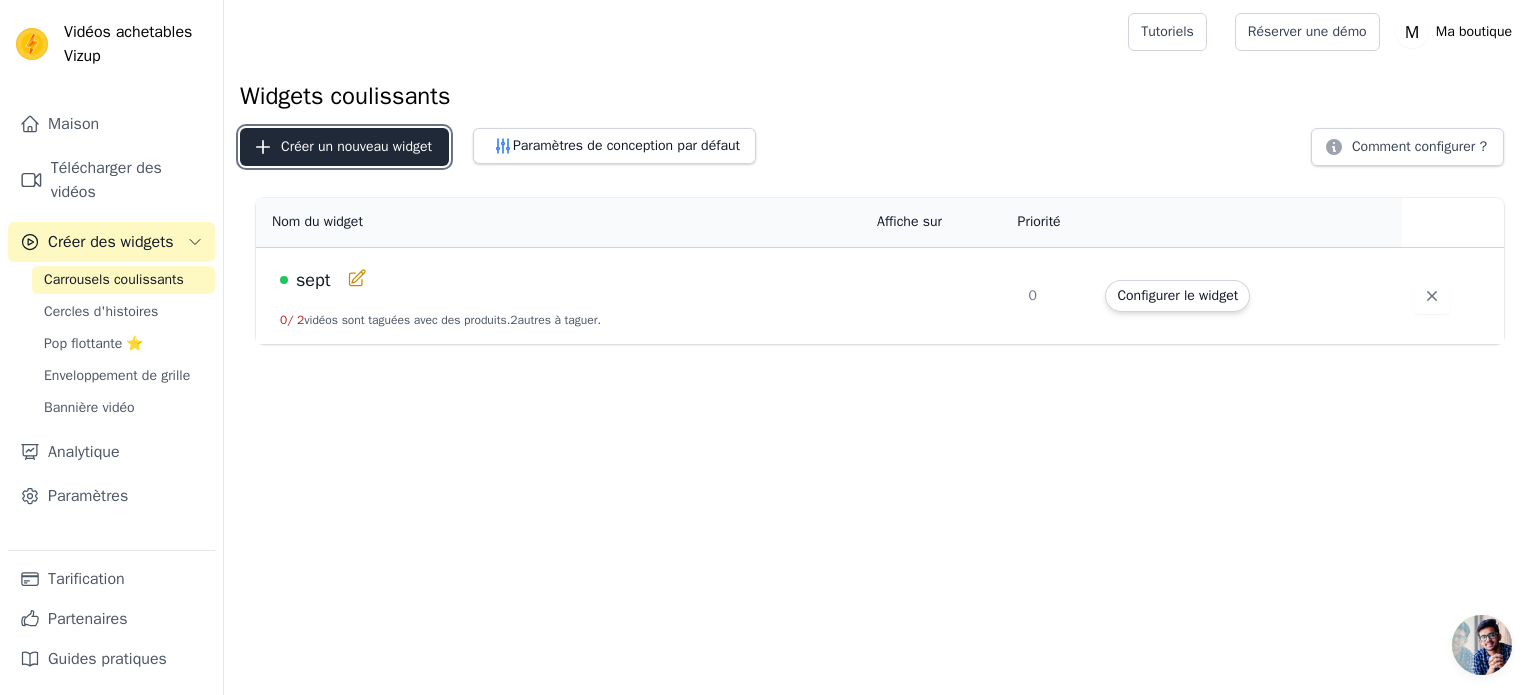 click on "Créer un nouveau widget" at bounding box center [356, 146] 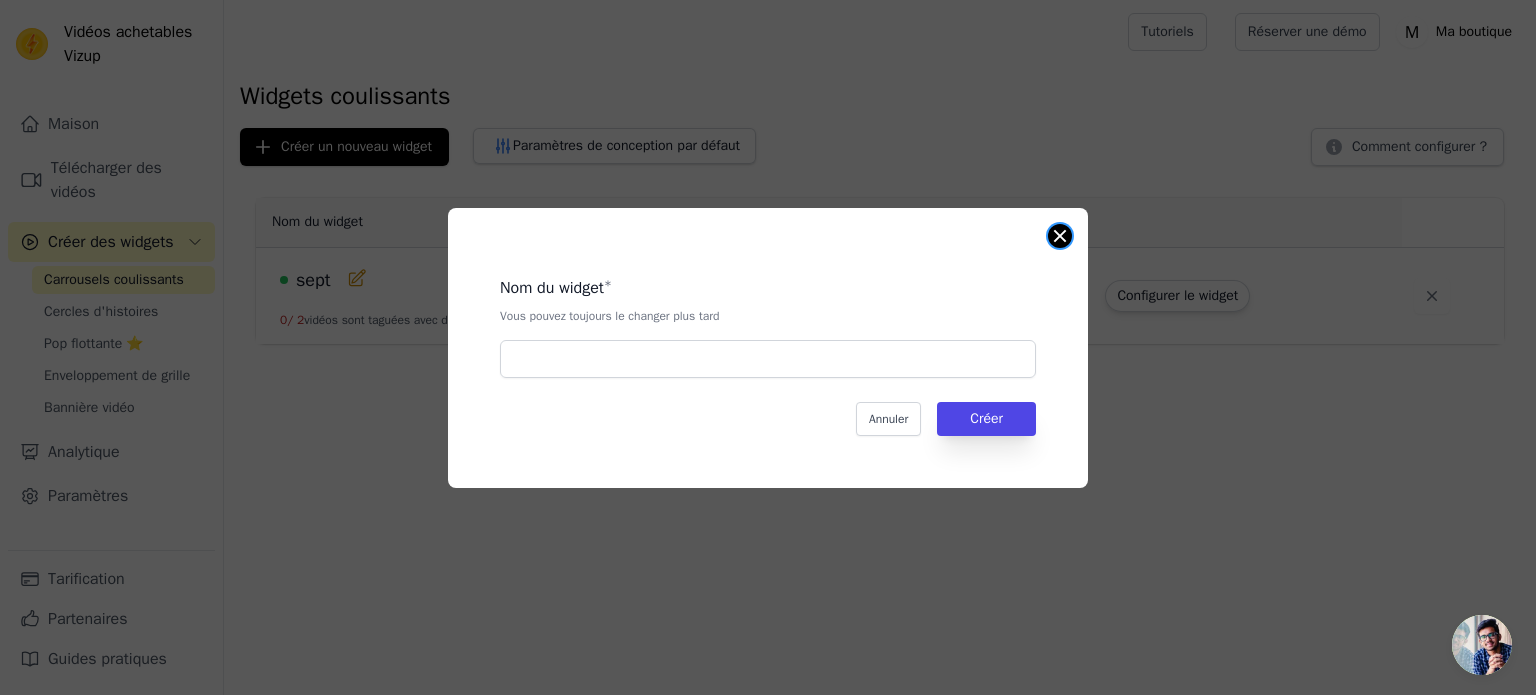 click at bounding box center (1060, 236) 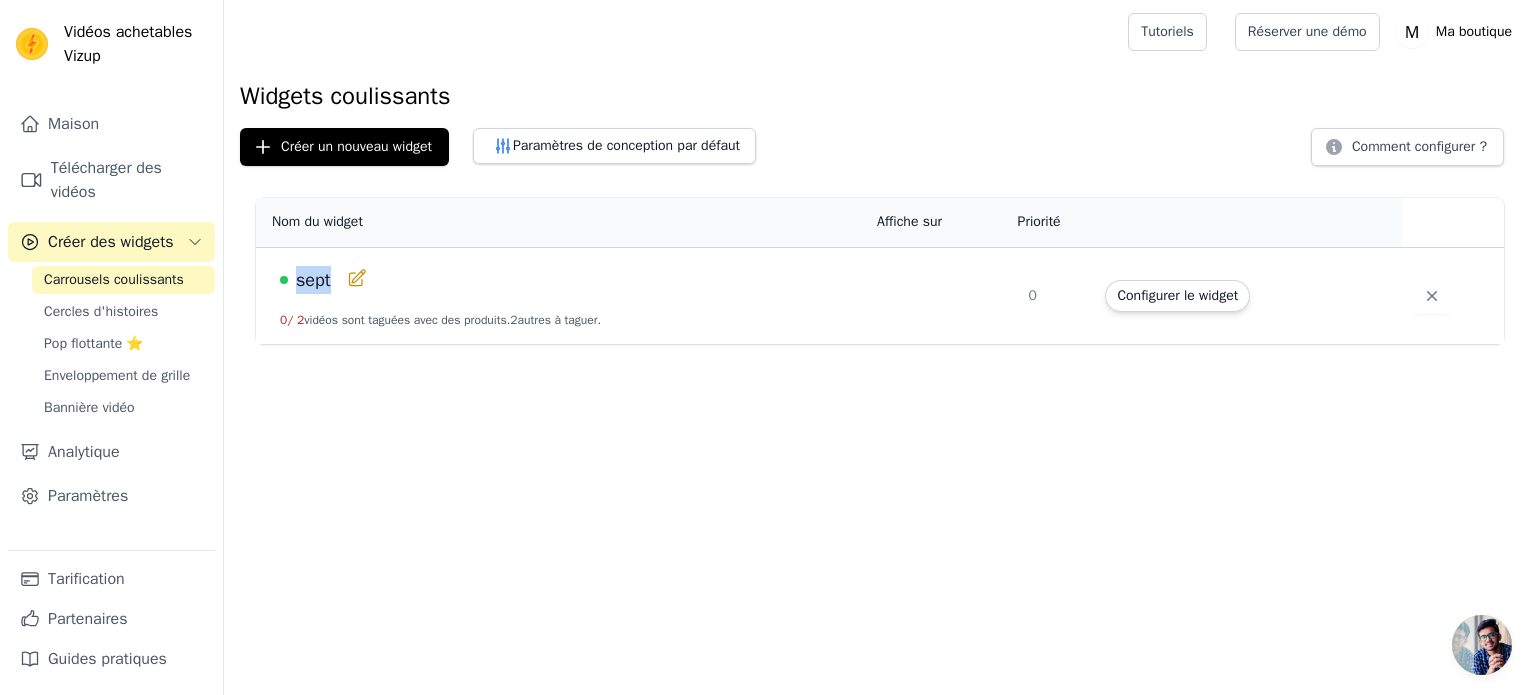 drag, startPoint x: 340, startPoint y: 278, endPoint x: 284, endPoint y: 293, distance: 57.974133 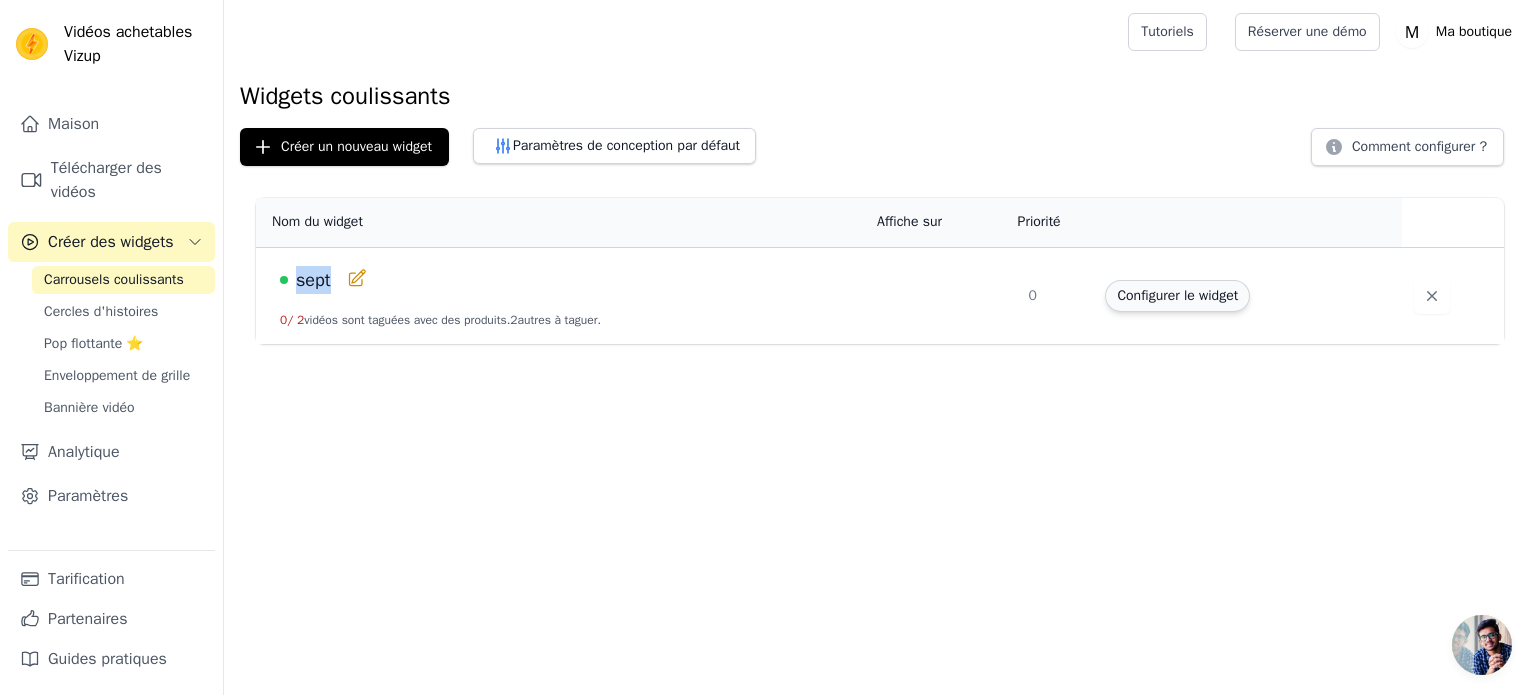 click on "Configurer le widget" at bounding box center (1177, 295) 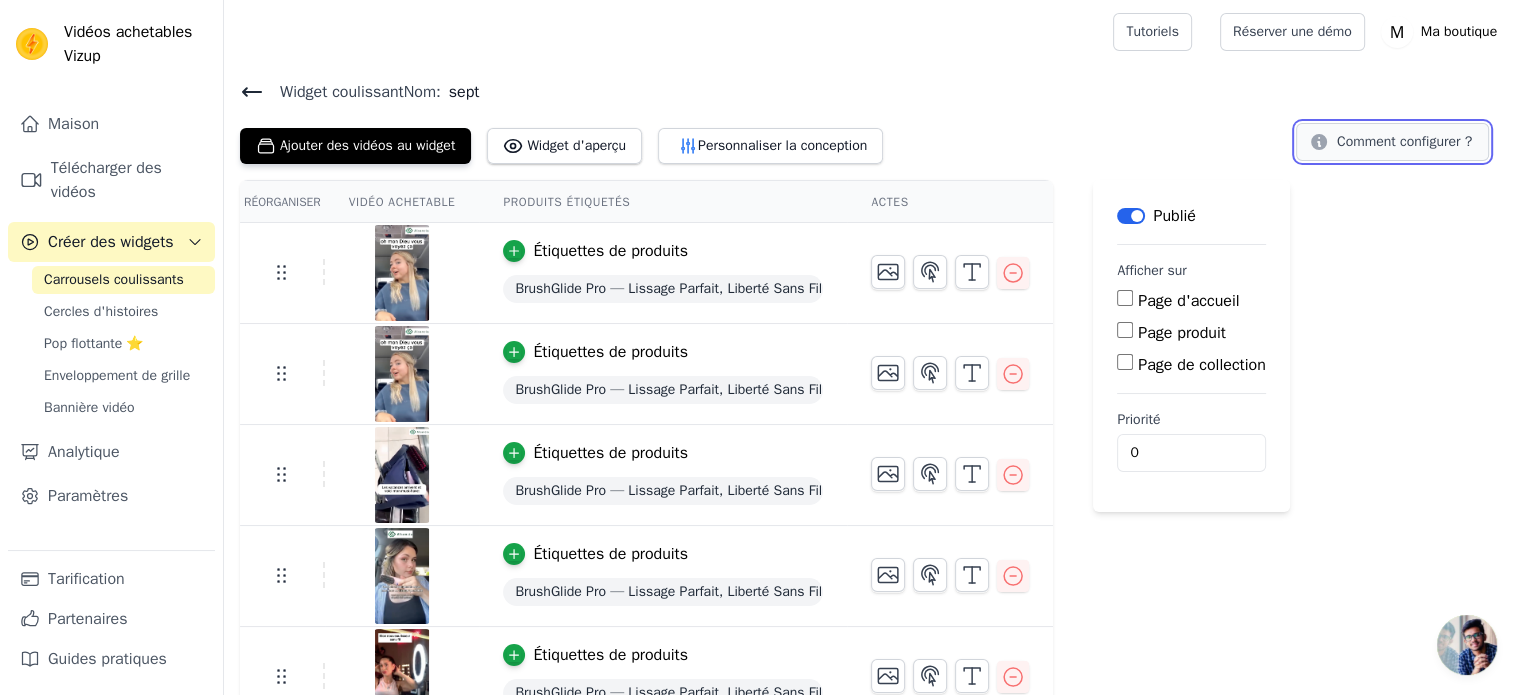 click on "Comment configurer ?" at bounding box center [1392, 142] 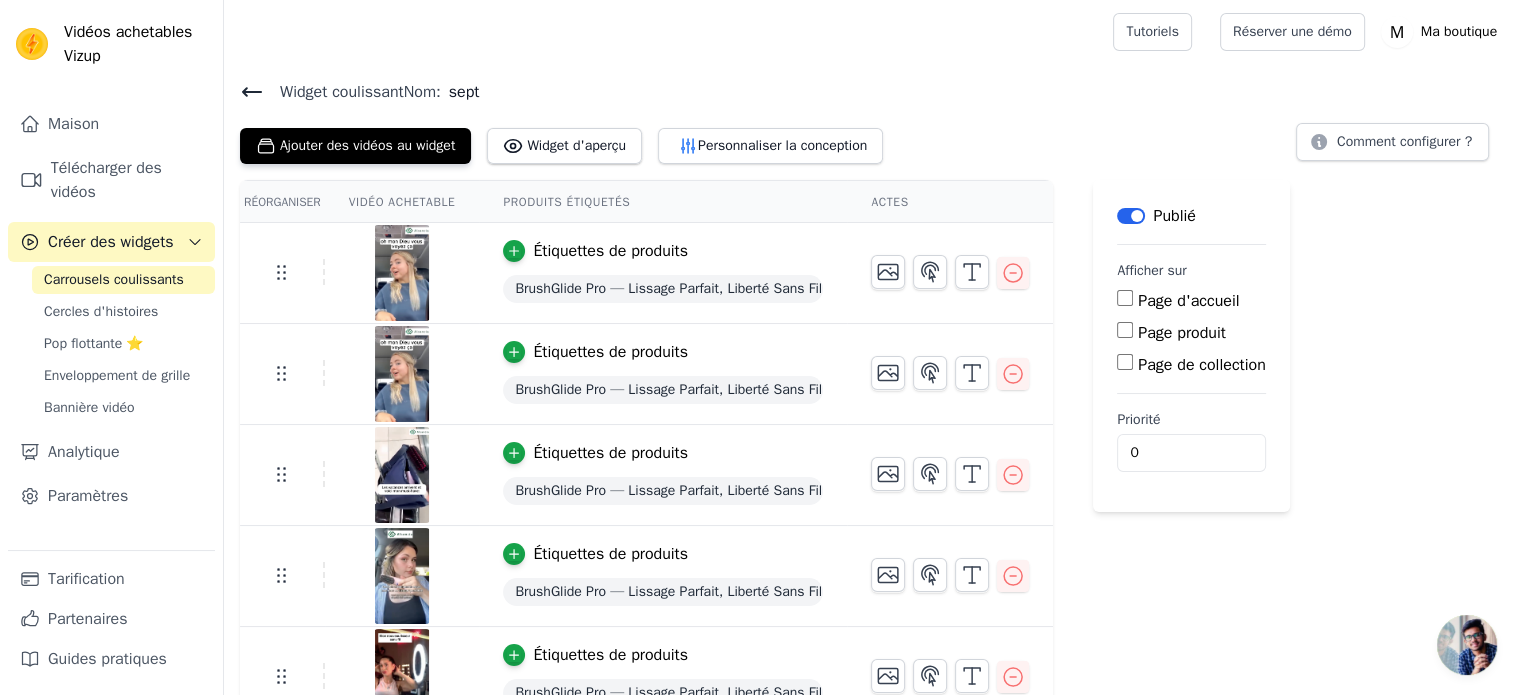click on "Page produit" at bounding box center [1125, 330] 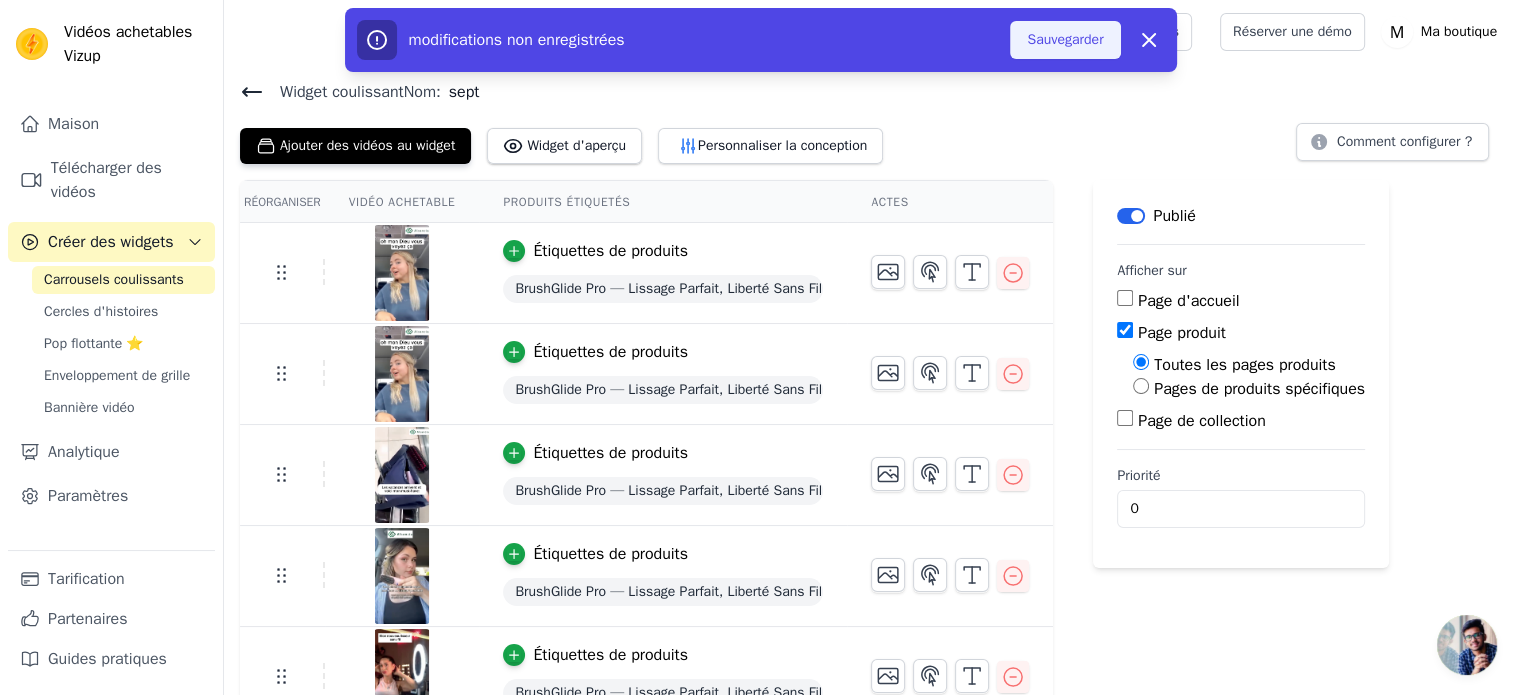 click on "Sauvegarder" at bounding box center [1065, 39] 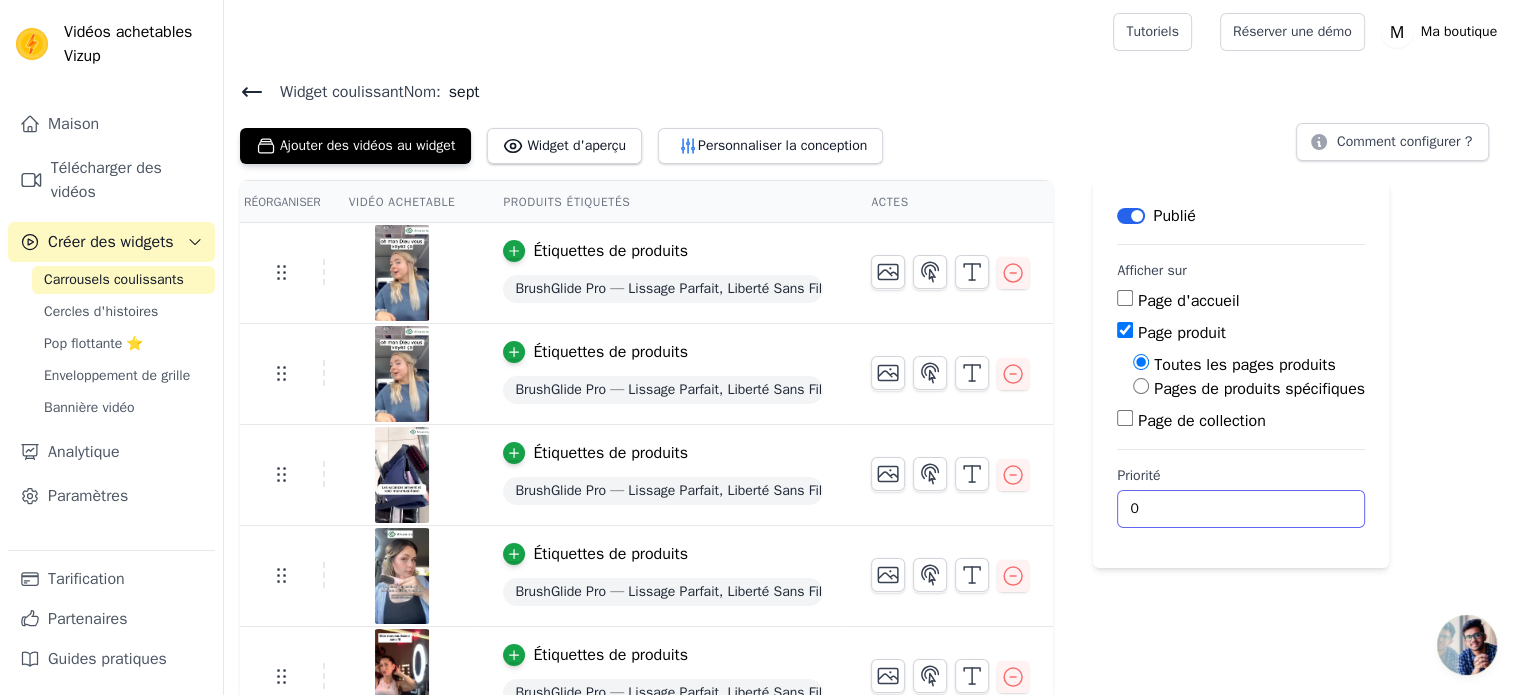 drag, startPoint x: 1157, startPoint y: 515, endPoint x: 1135, endPoint y: 516, distance: 22.022715 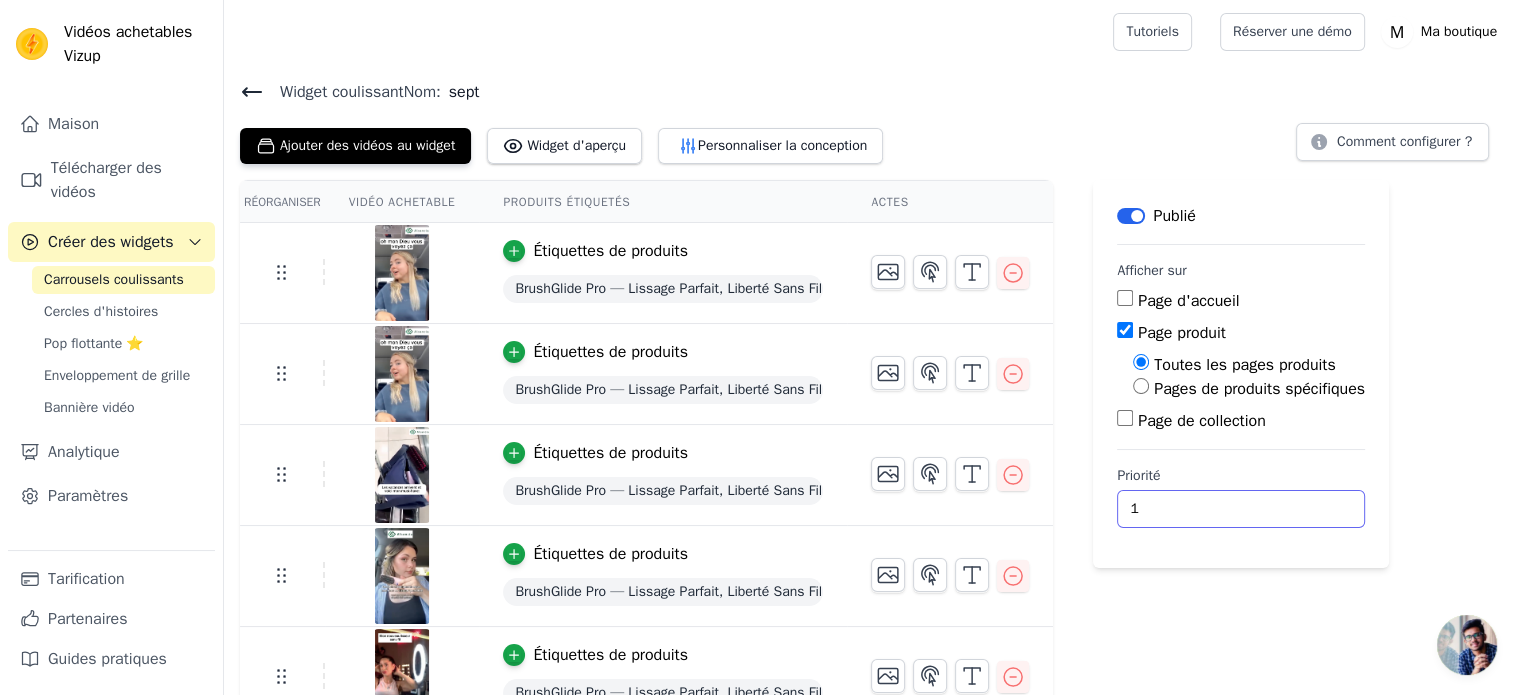 click on "1" at bounding box center (1241, 509) 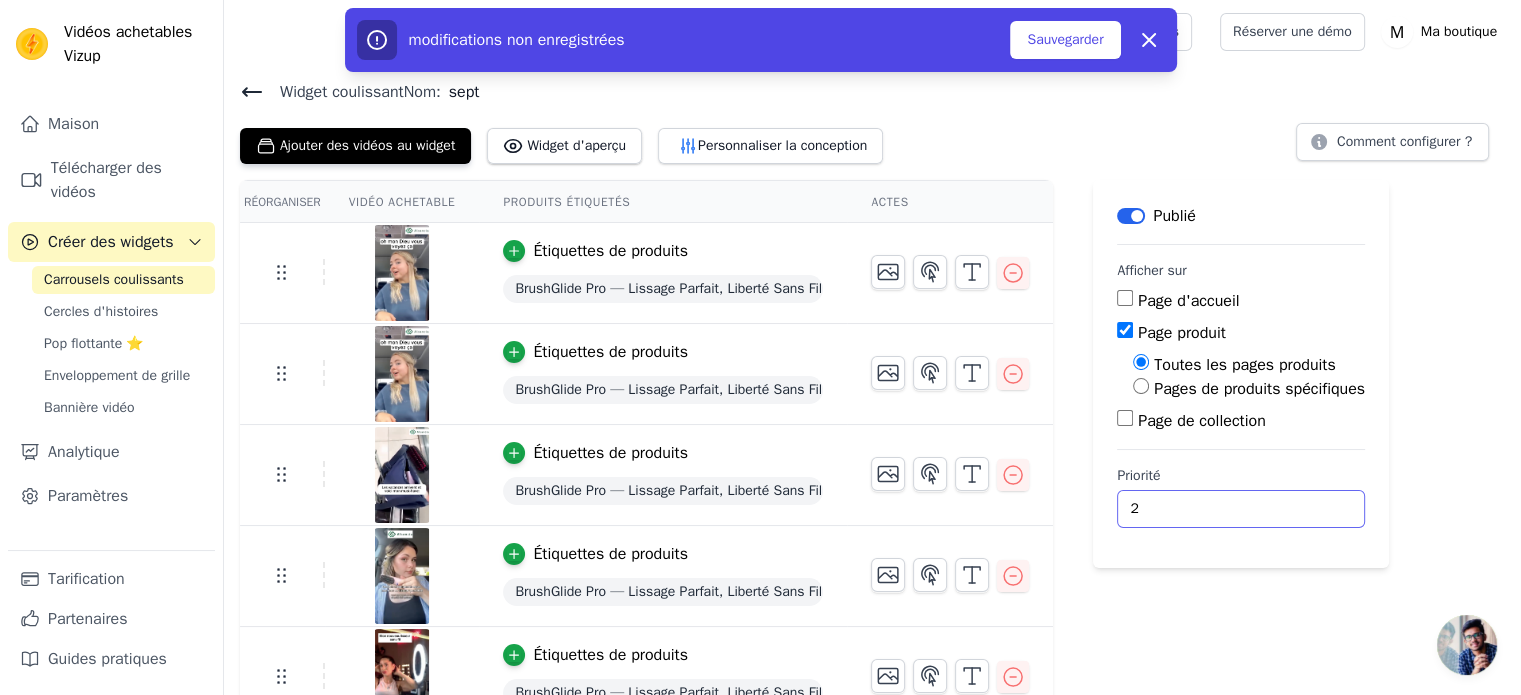 type on "2" 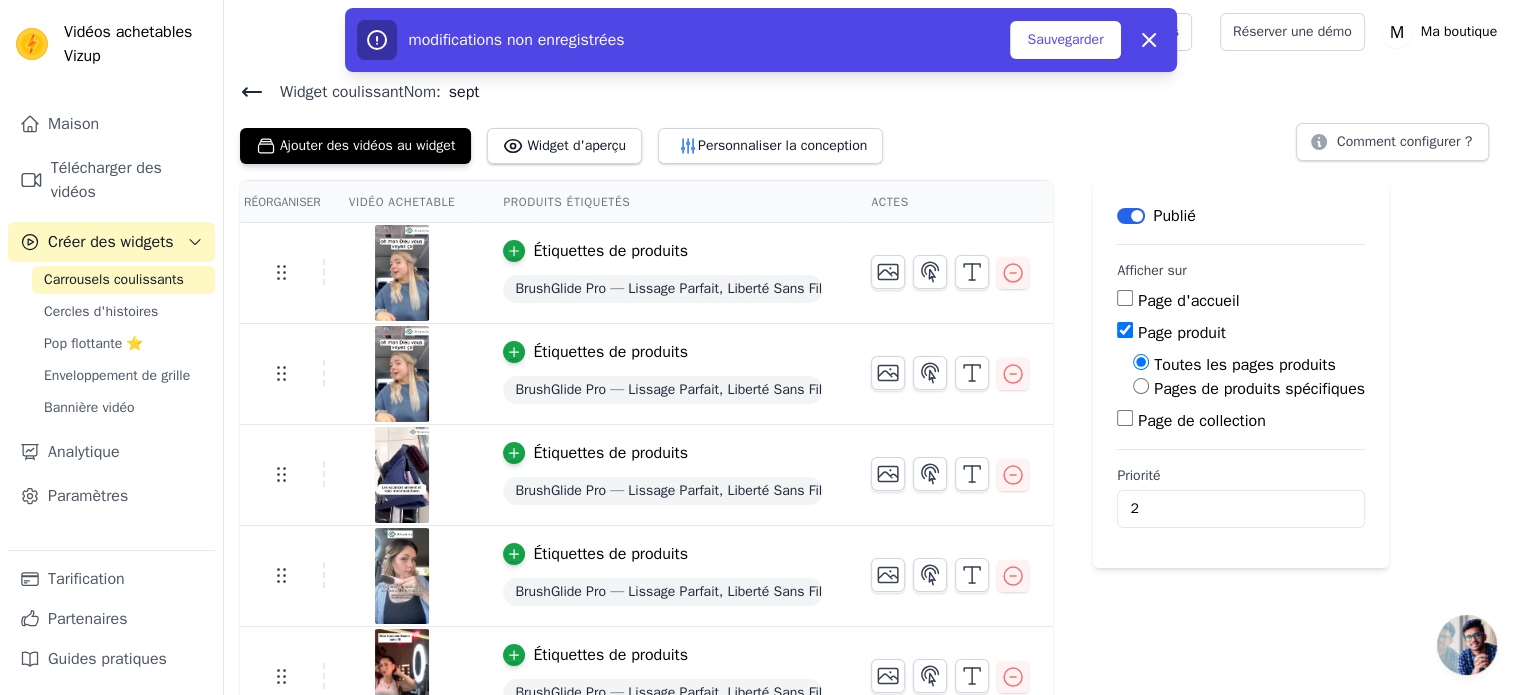 click on "Pages de produits spécifiques" at bounding box center [1259, 389] 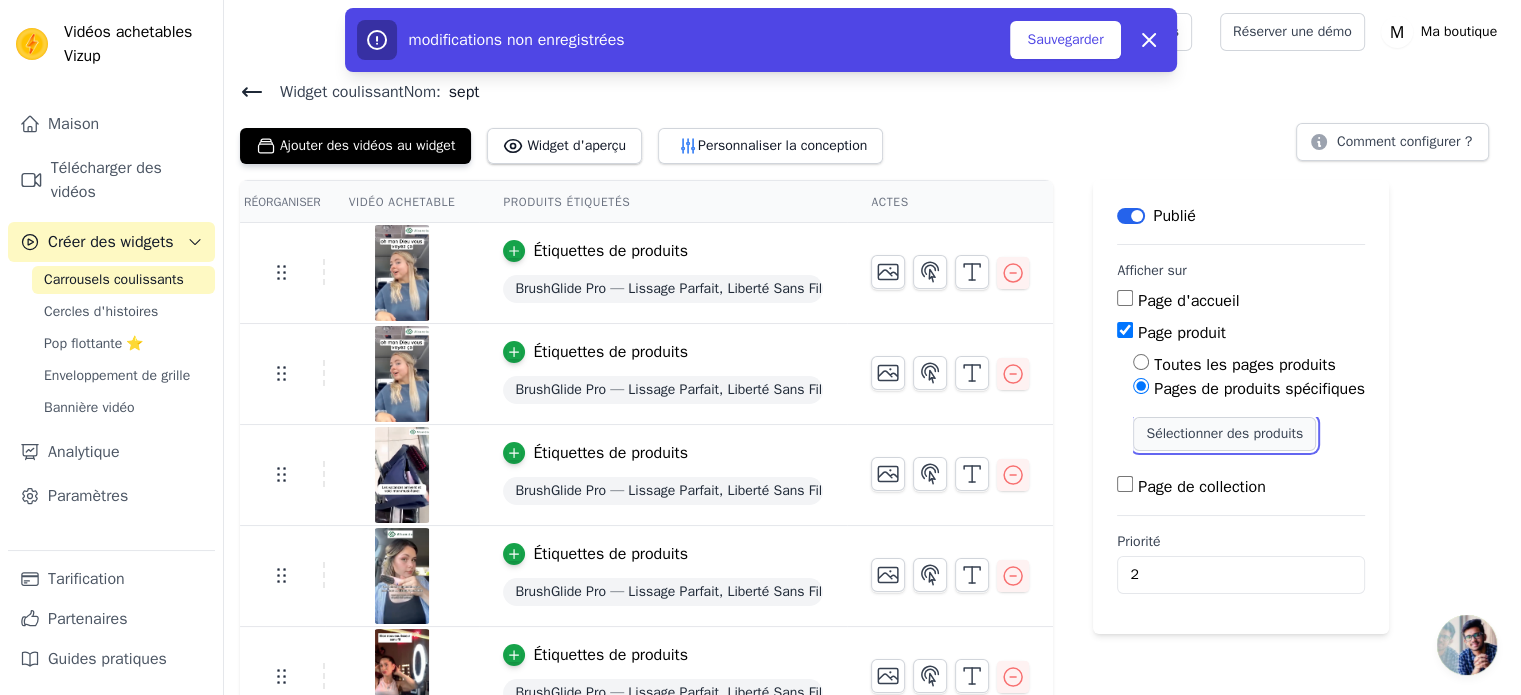 click on "Sélectionner des produits" at bounding box center (1224, 433) 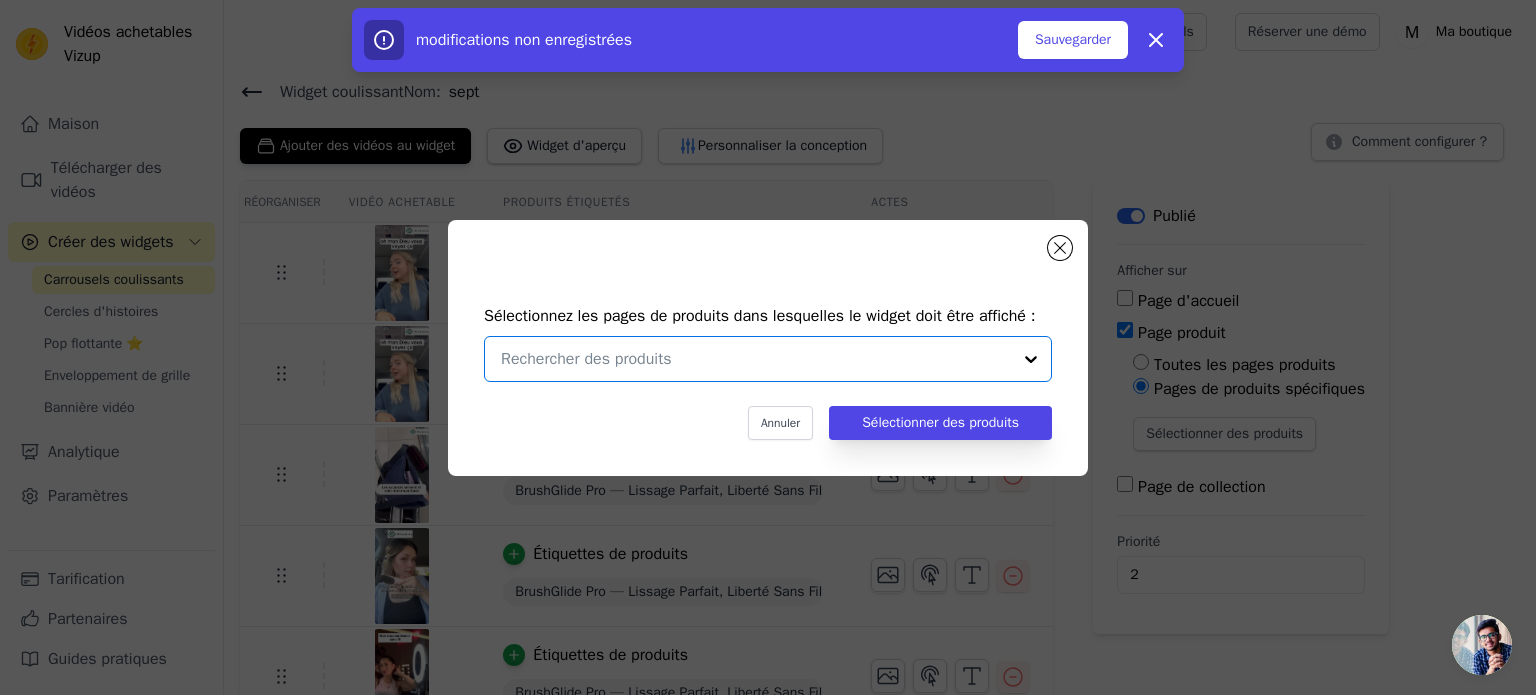 click at bounding box center (756, 359) 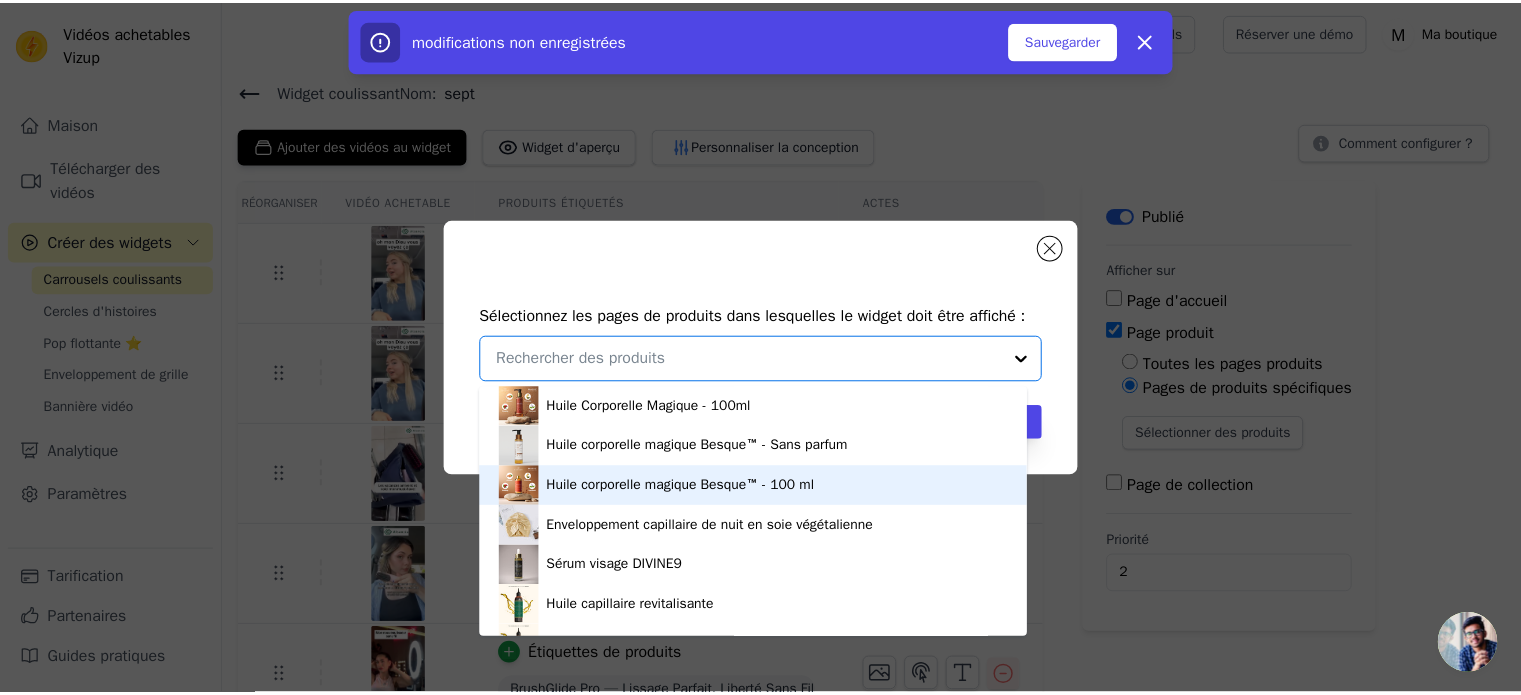 scroll, scrollTop: 473, scrollLeft: 0, axis: vertical 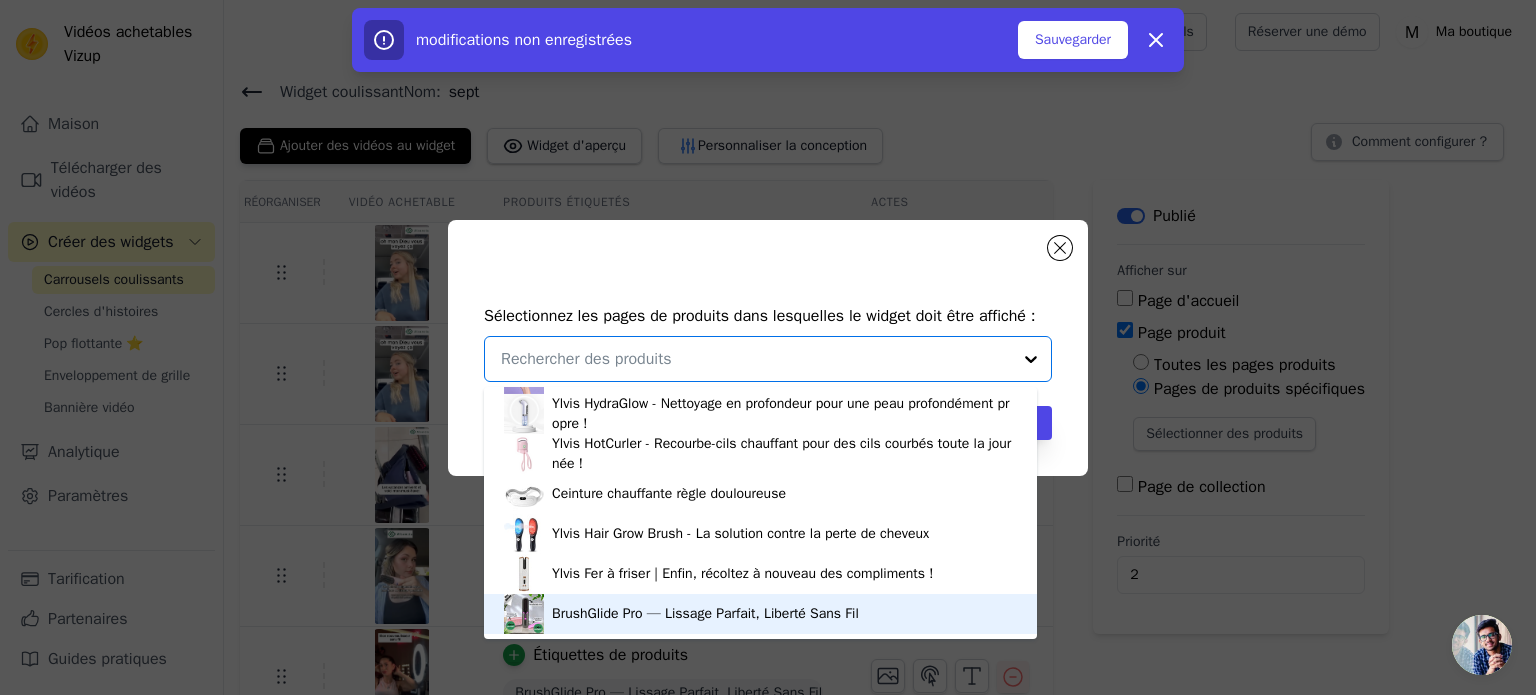 click on "BrushGlide Pro — Lissage Parfait, Liberté Sans Fil" at bounding box center [705, 613] 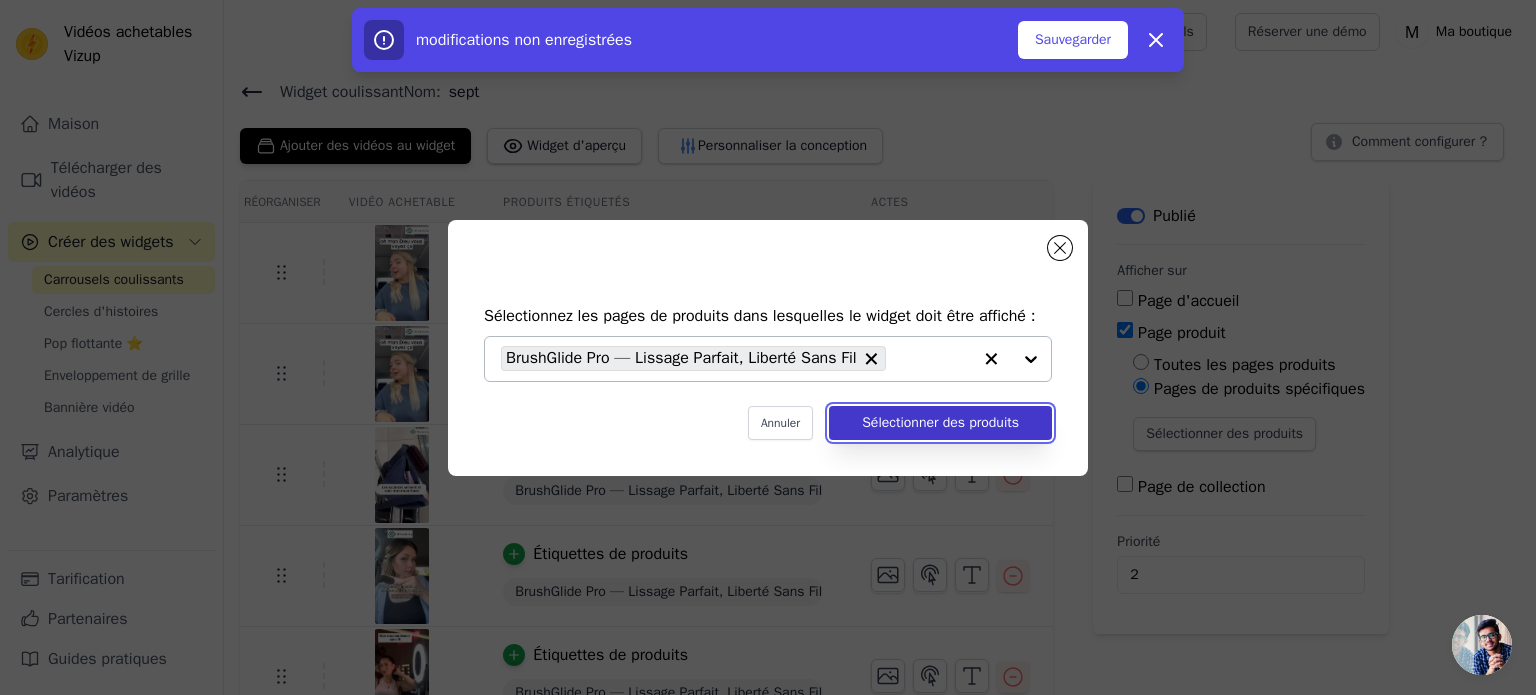 click on "Sélectionner des produits" at bounding box center [940, 422] 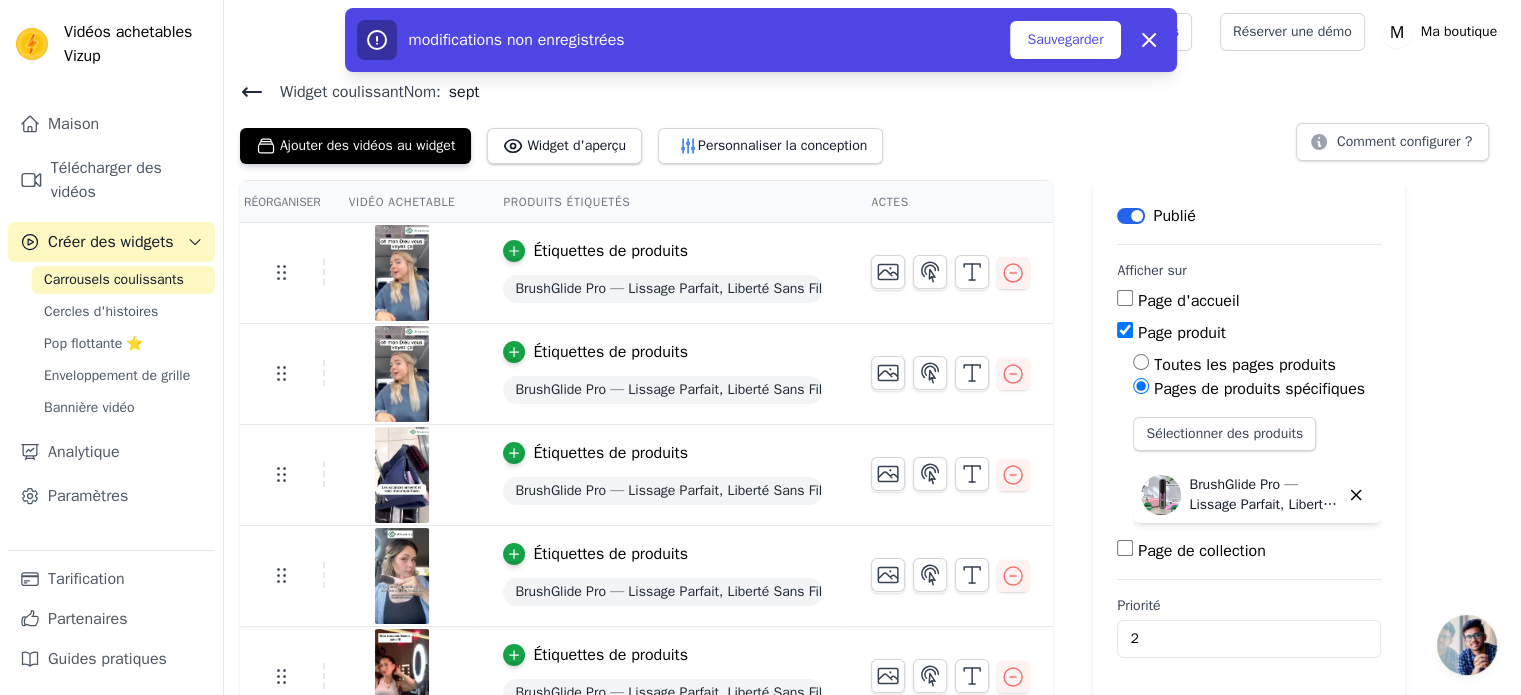 click on "Page de collection" at bounding box center [1125, 548] 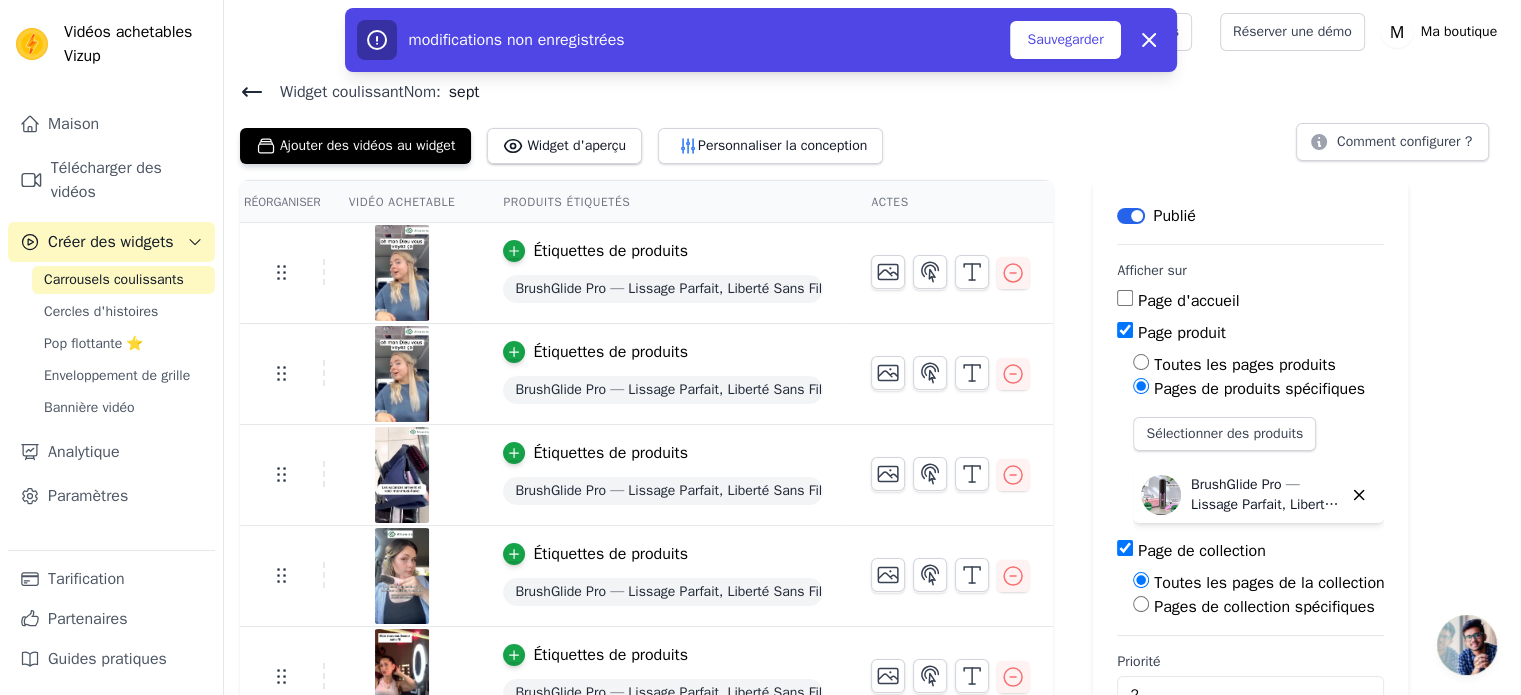 scroll, scrollTop: 57, scrollLeft: 0, axis: vertical 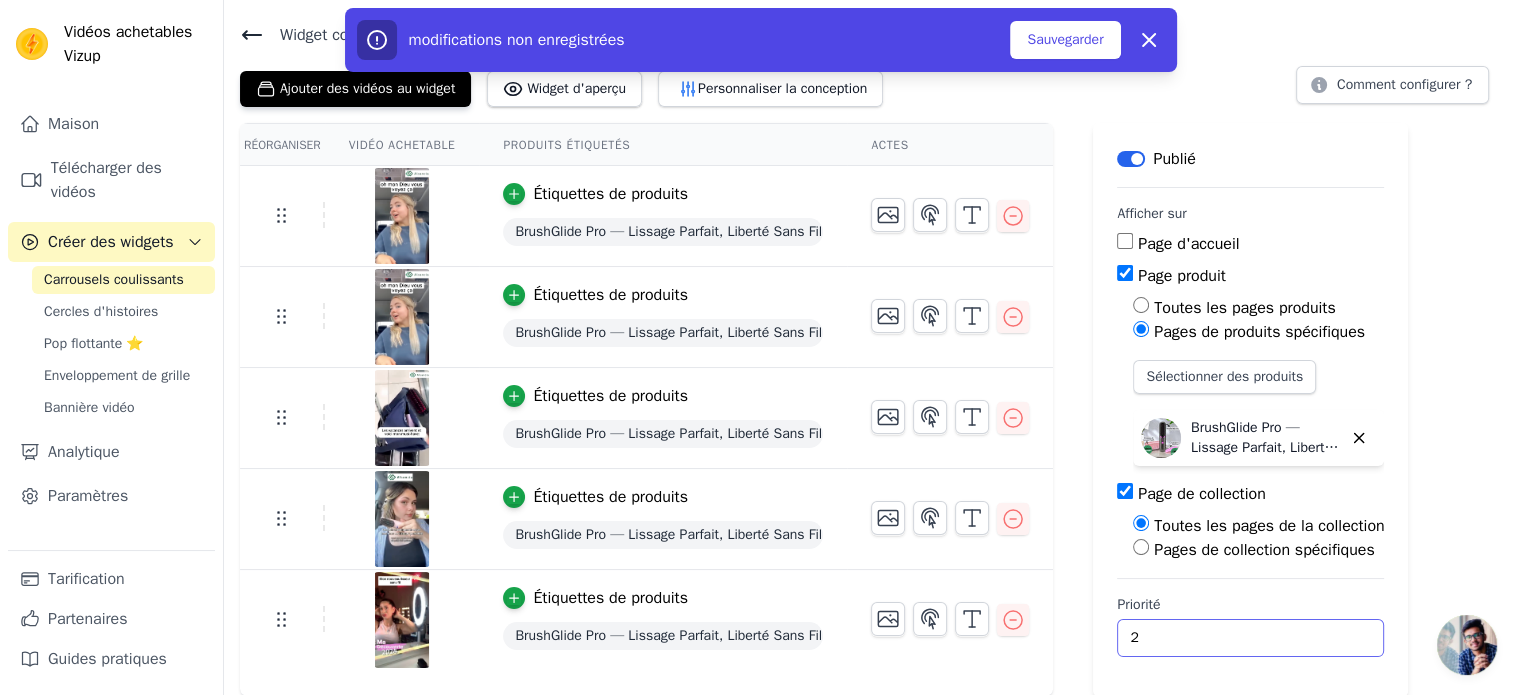 click on "2" at bounding box center (1250, 638) 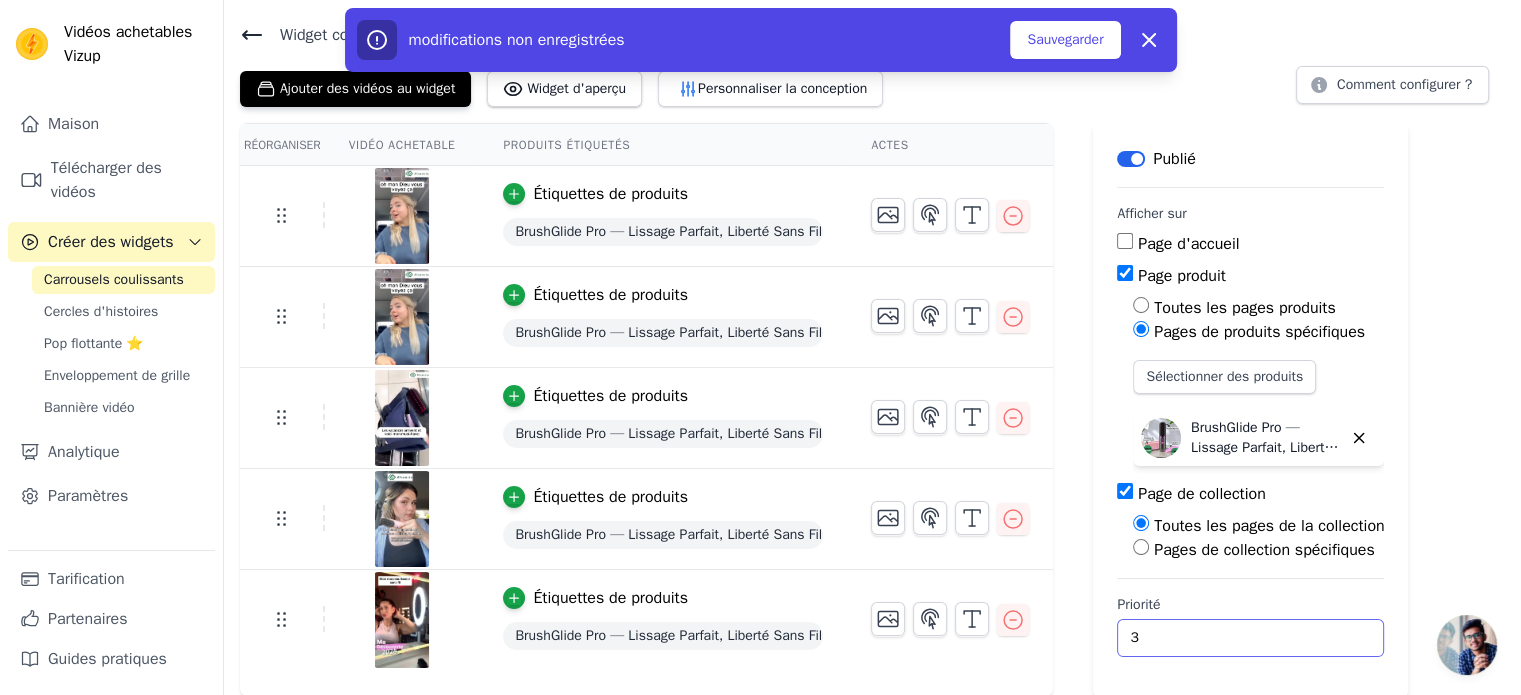 click on "3" at bounding box center (1250, 638) 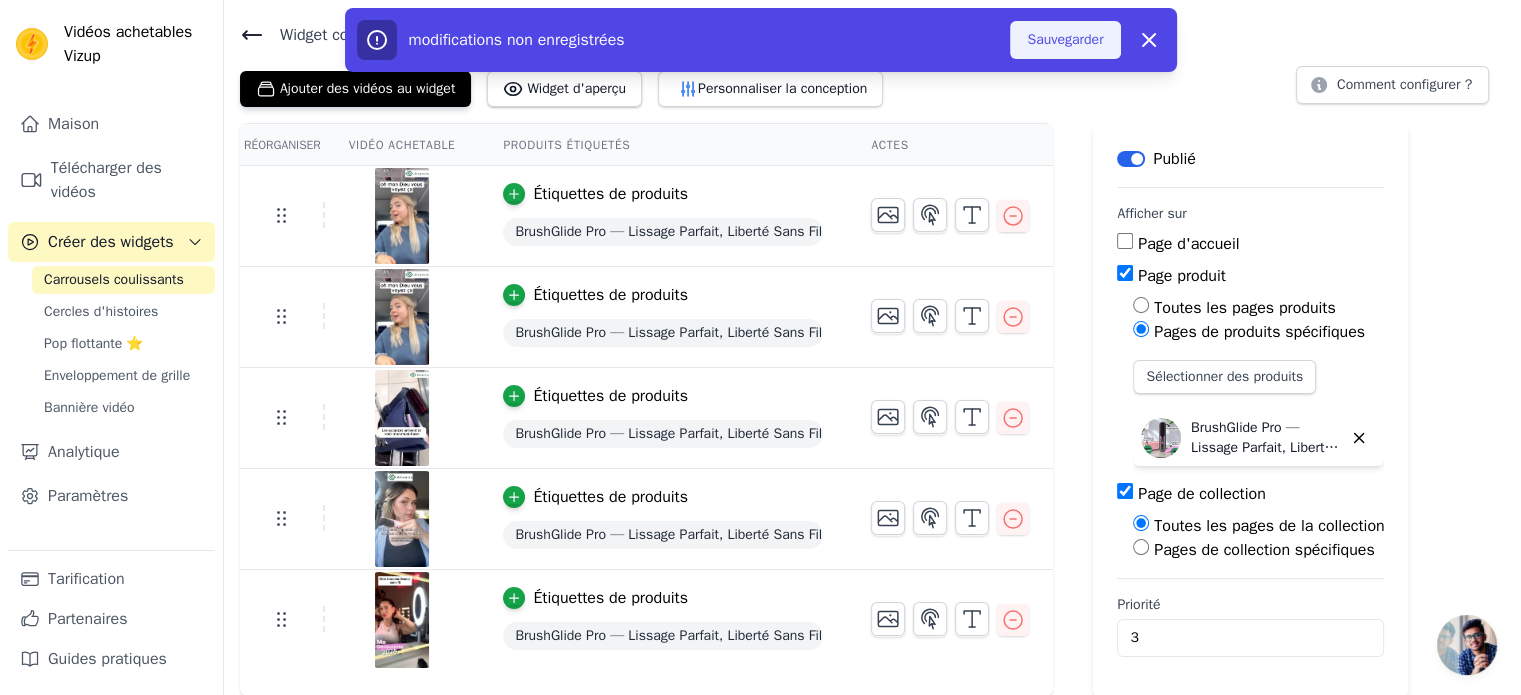 click on "Sauvegarder" at bounding box center (1065, 39) 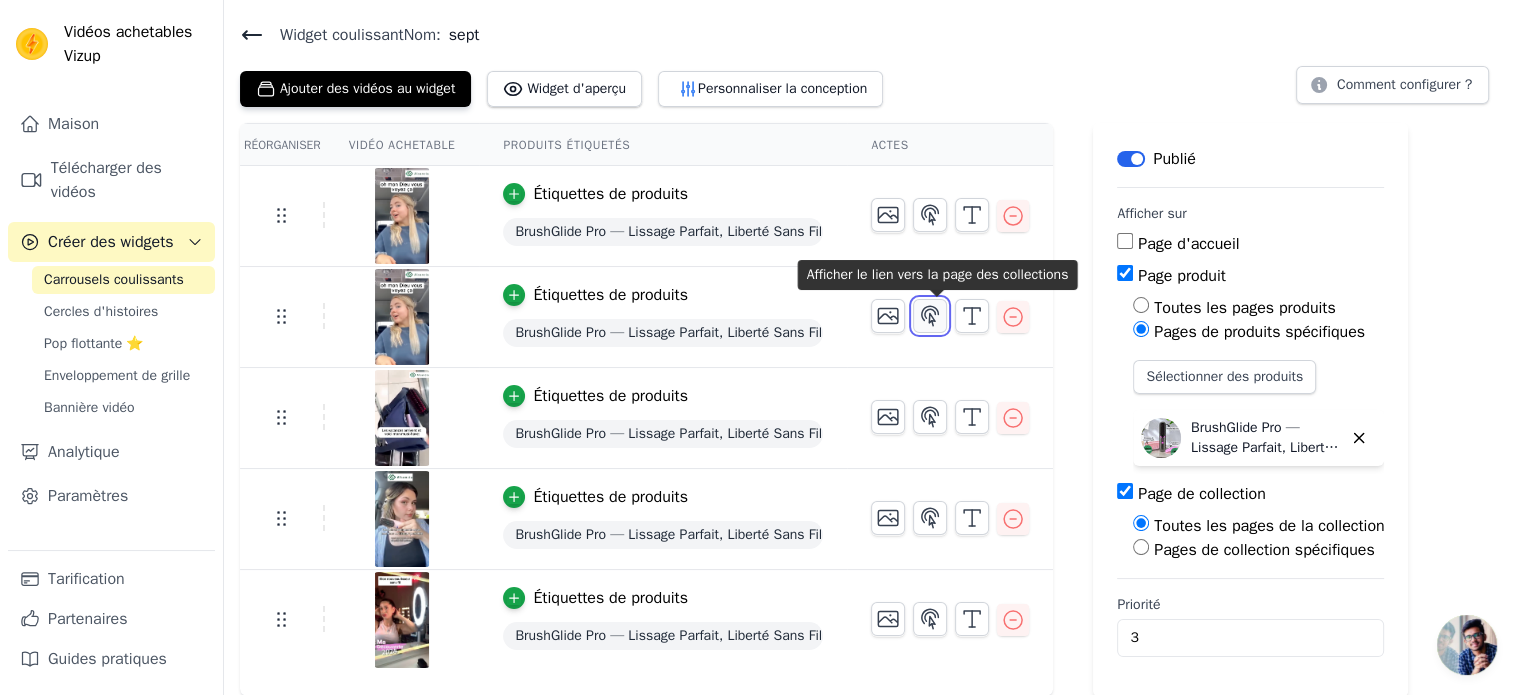 click 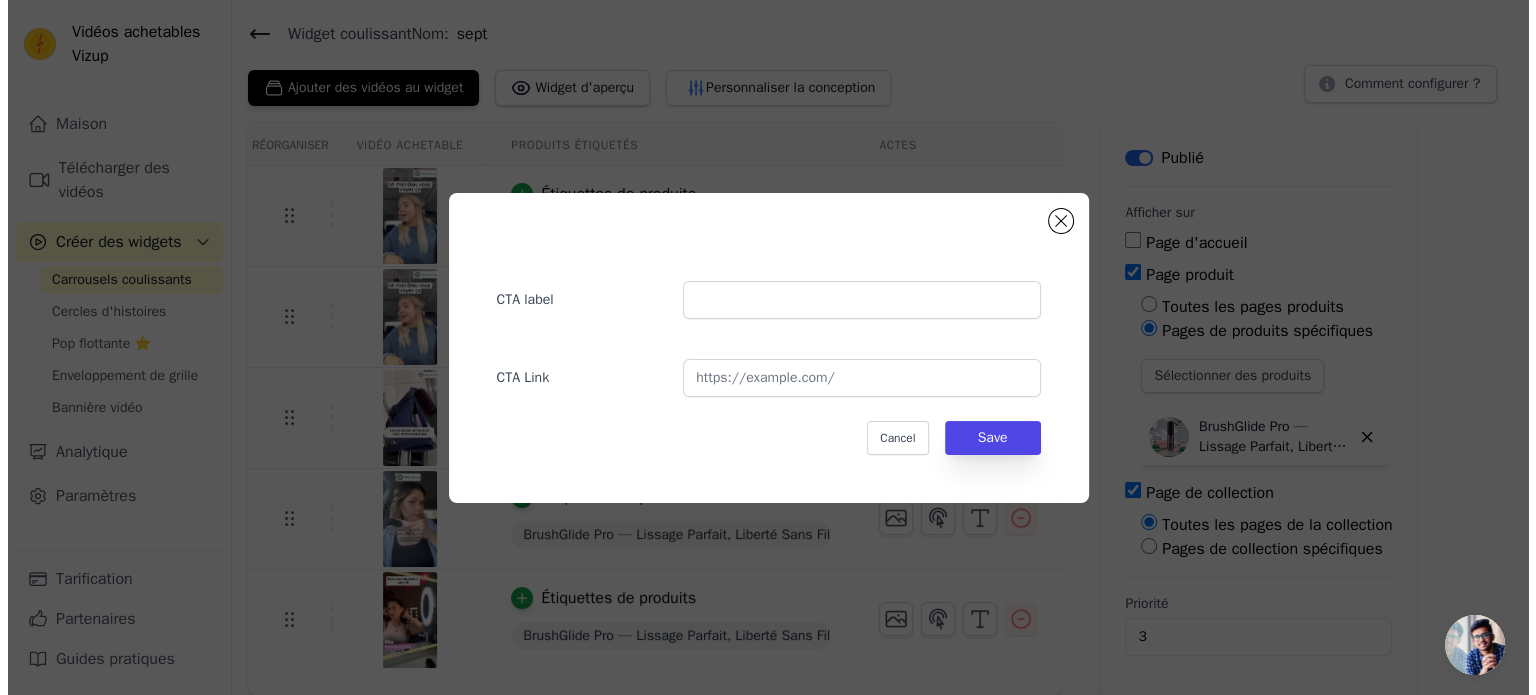 scroll, scrollTop: 0, scrollLeft: 0, axis: both 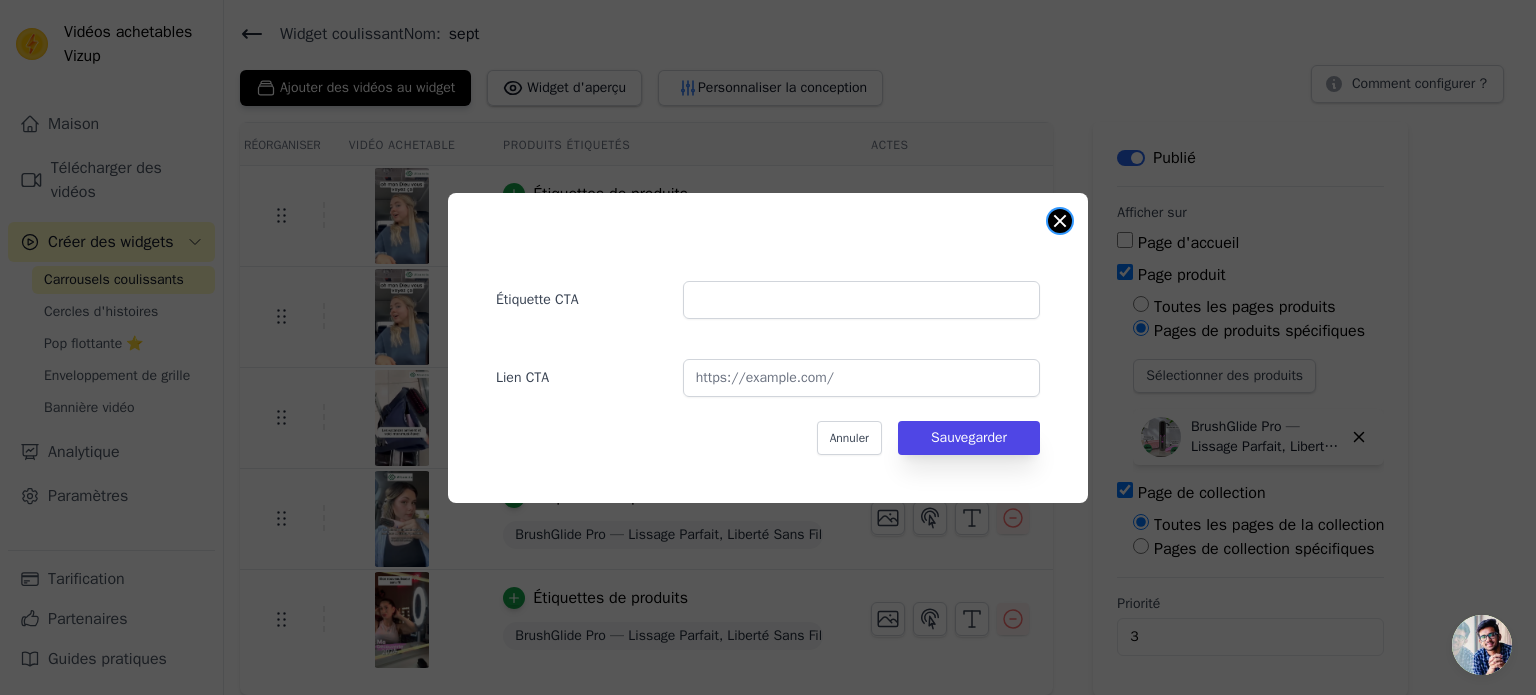 click at bounding box center [1060, 221] 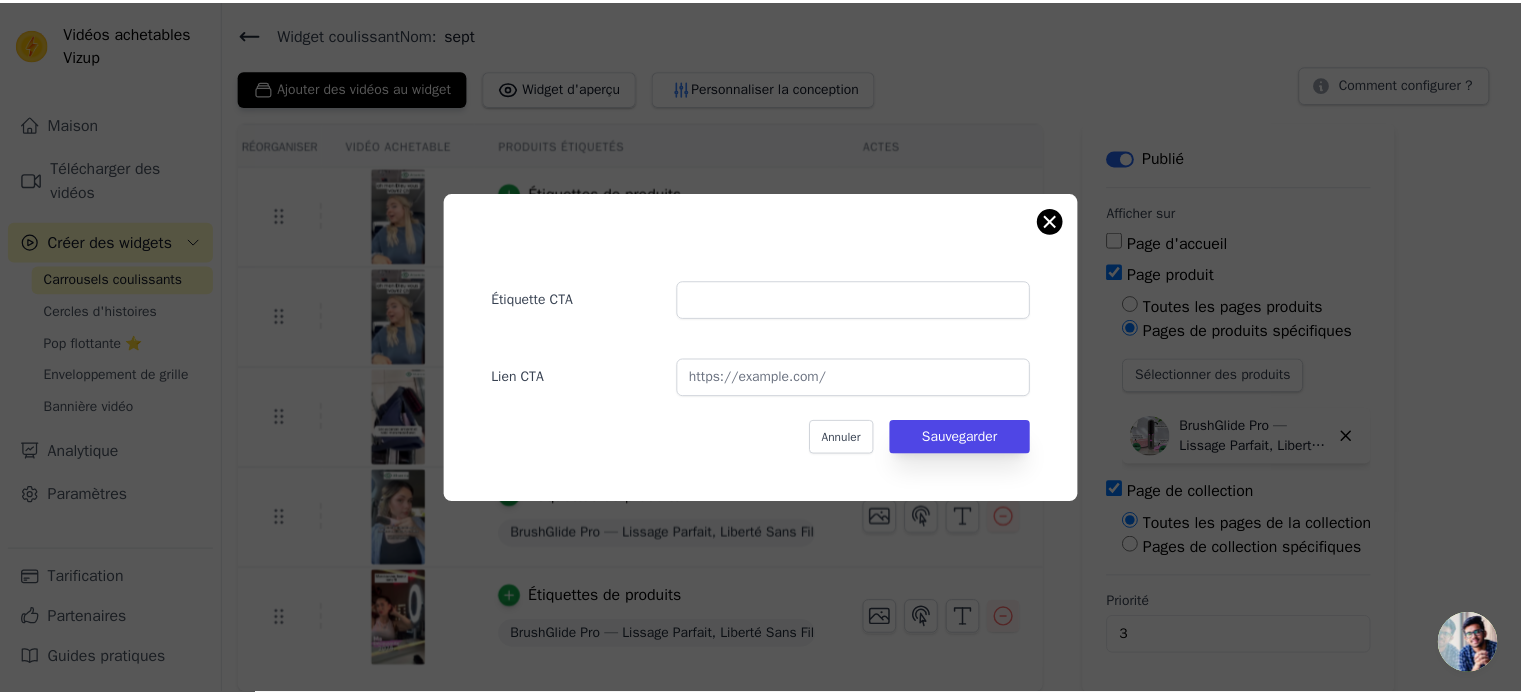 scroll, scrollTop: 57, scrollLeft: 0, axis: vertical 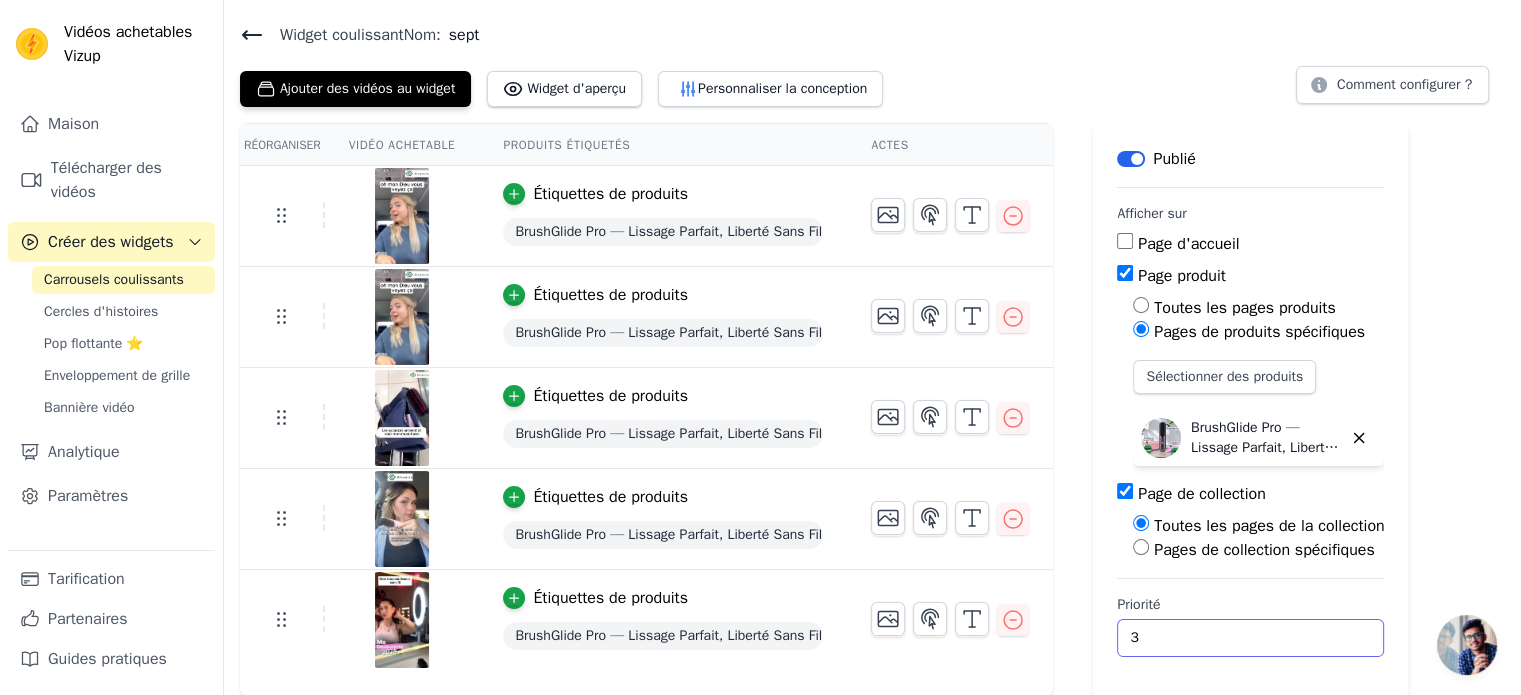 drag, startPoint x: 1148, startPoint y: 643, endPoint x: 1106, endPoint y: 635, distance: 42.755116 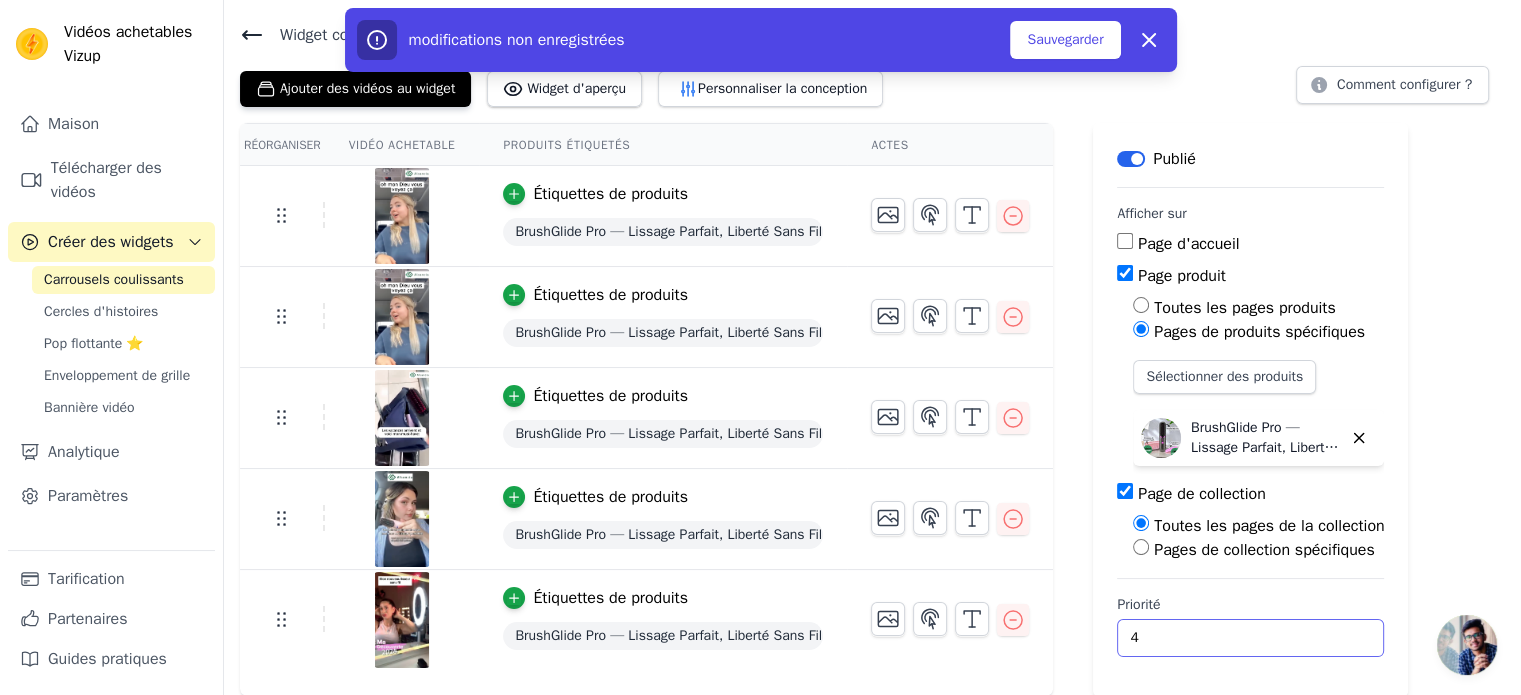 click on "4" at bounding box center (1250, 638) 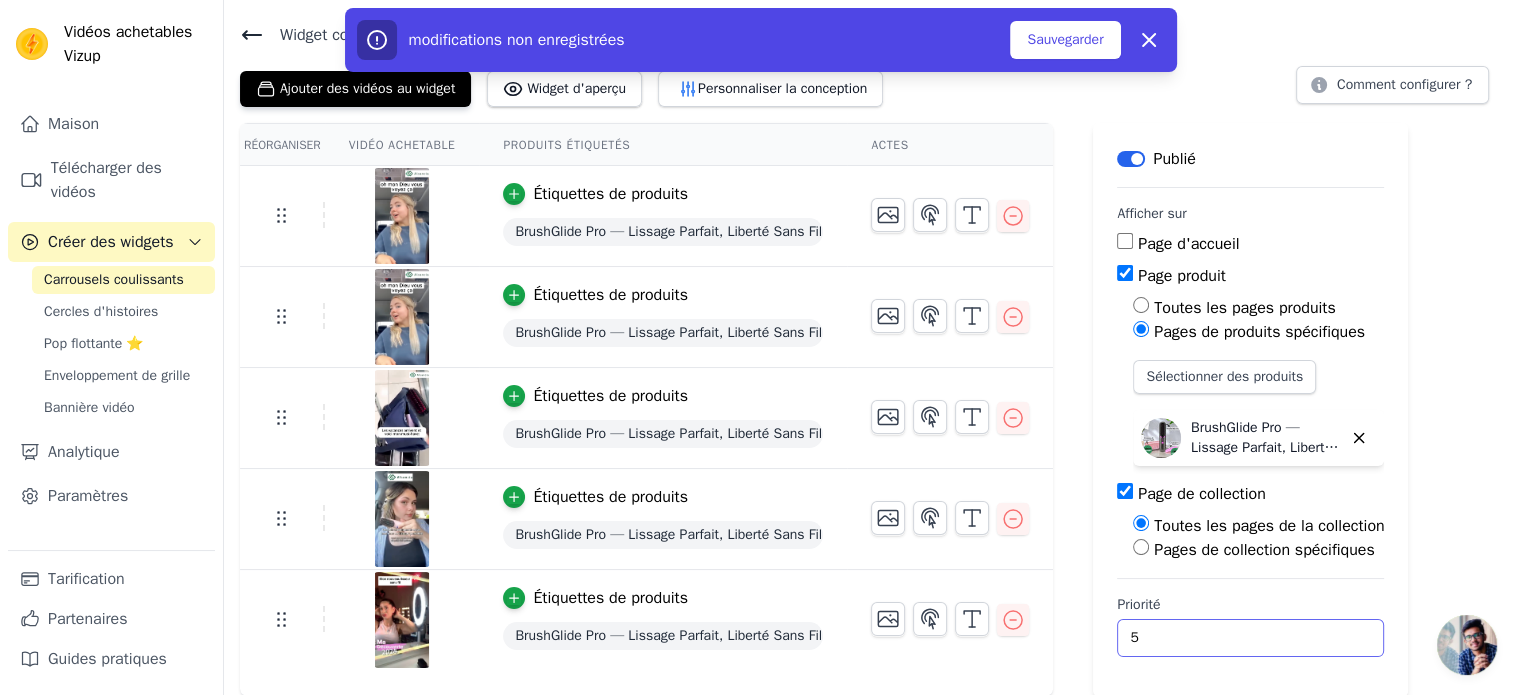 type on "5" 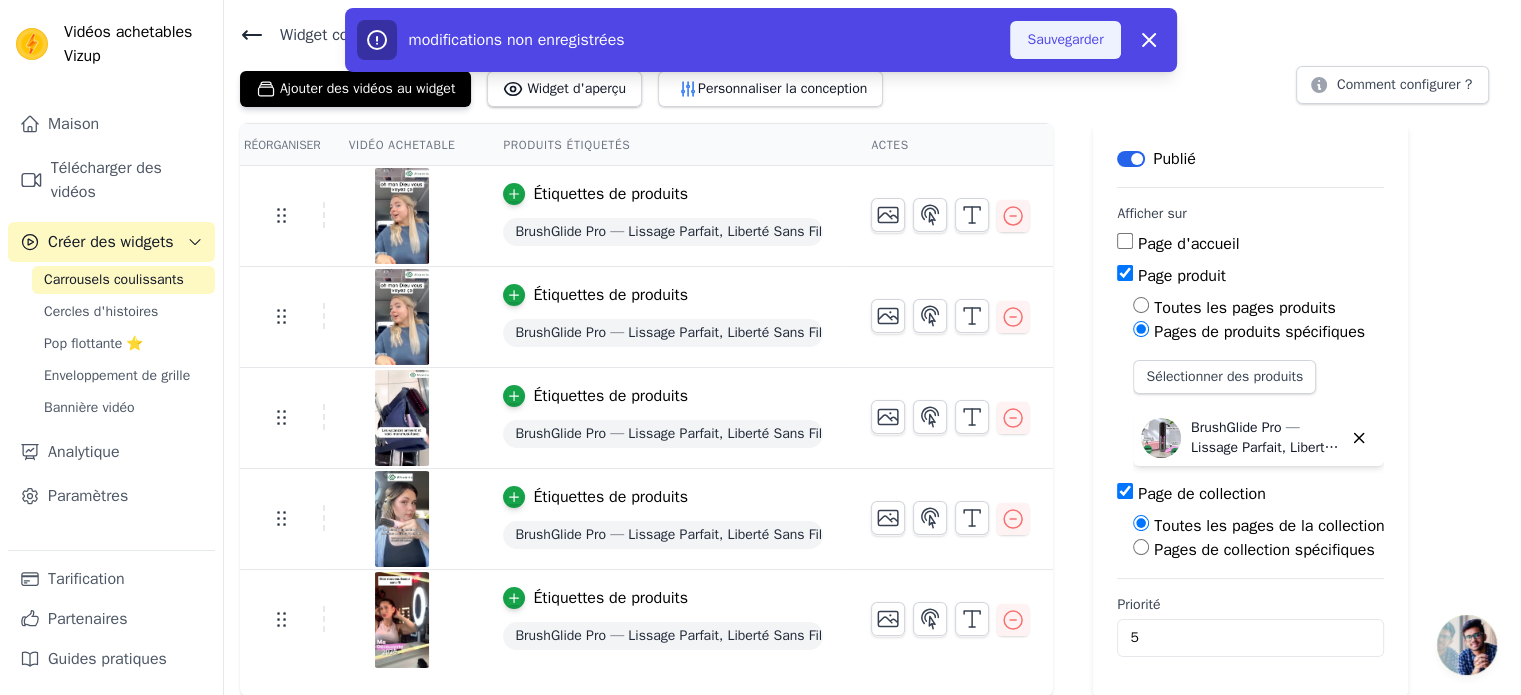 click on "Sauvegarder" at bounding box center [1065, 39] 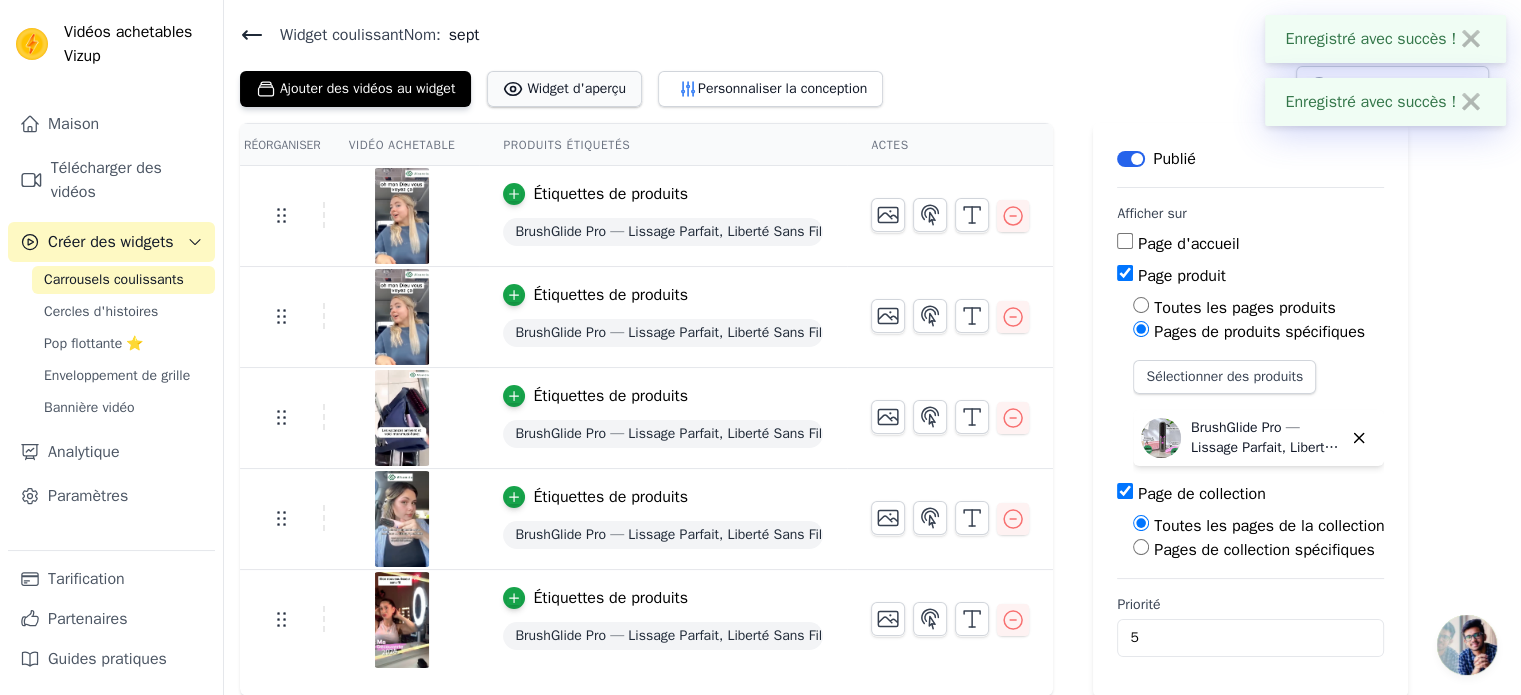 click on "Widget d'aperçu" at bounding box center [576, 88] 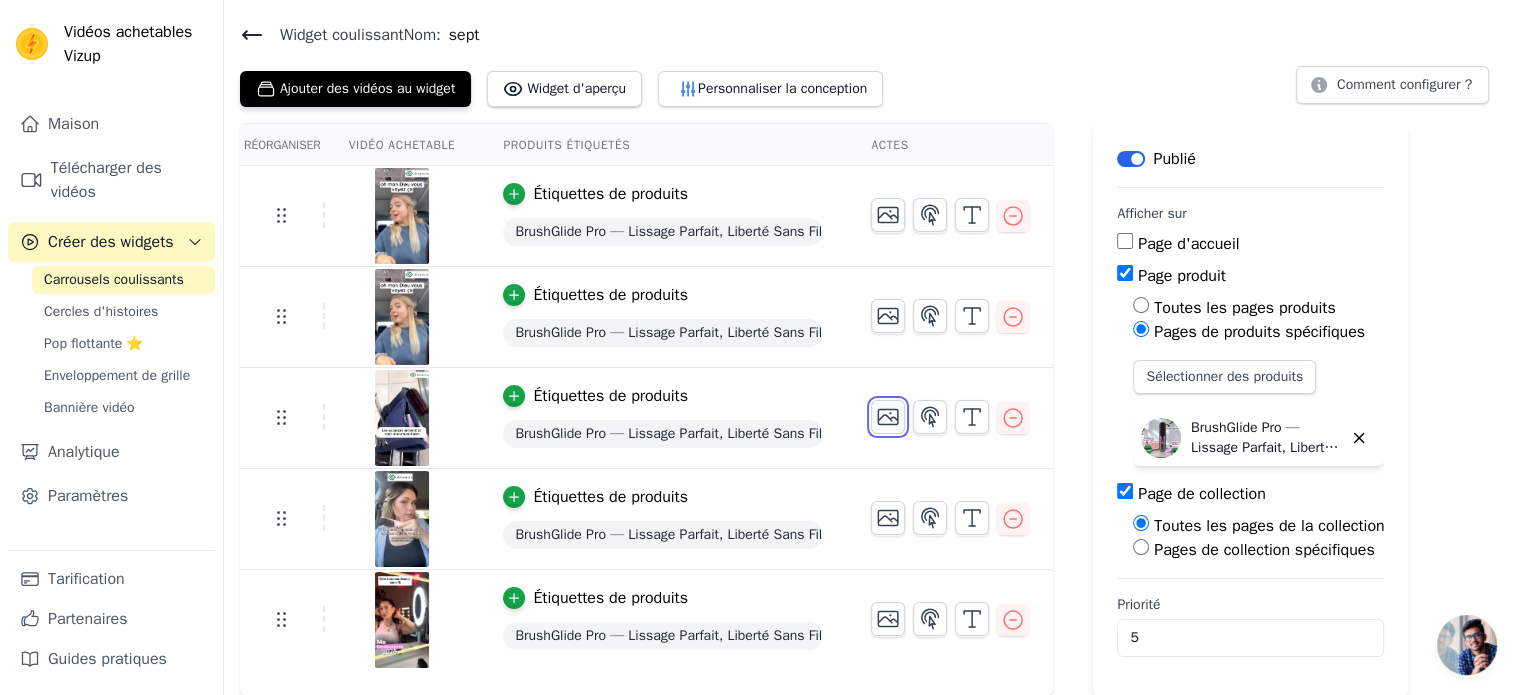 click 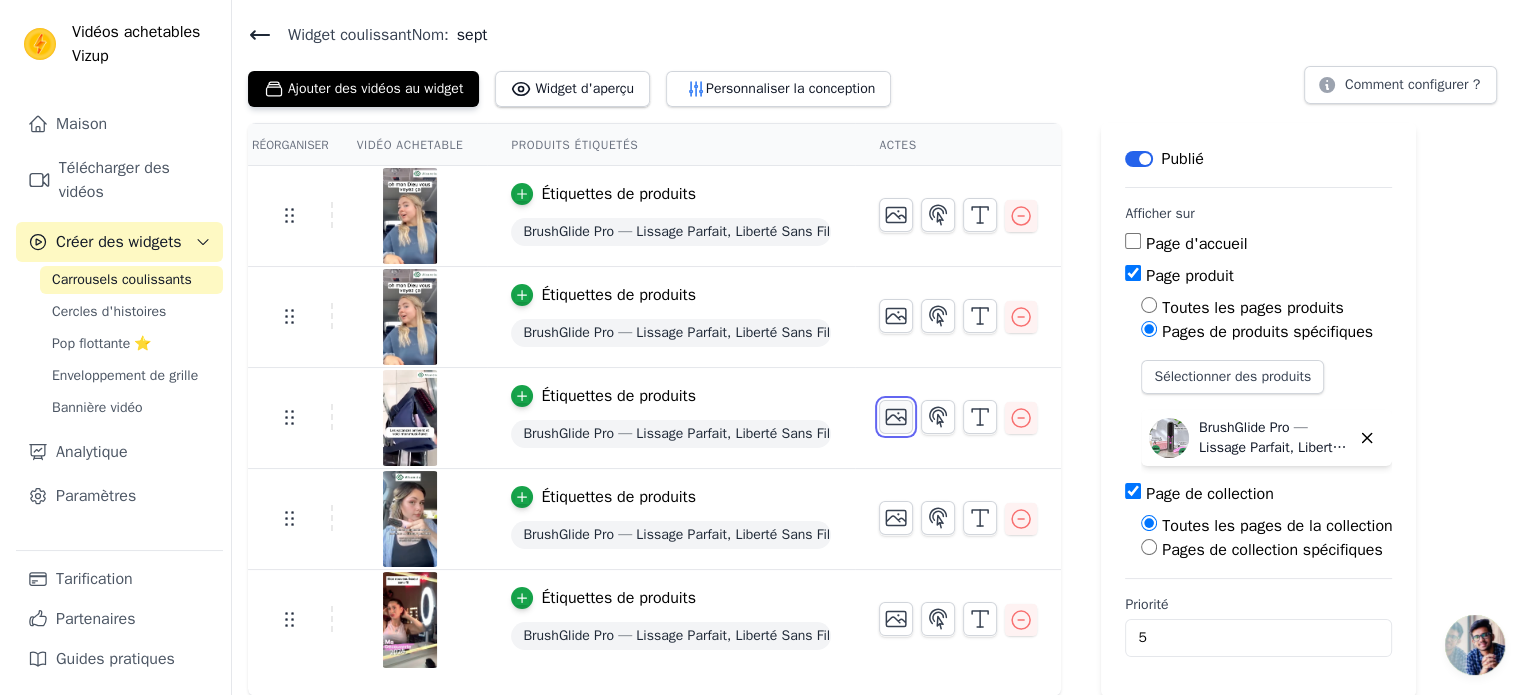scroll, scrollTop: 0, scrollLeft: 0, axis: both 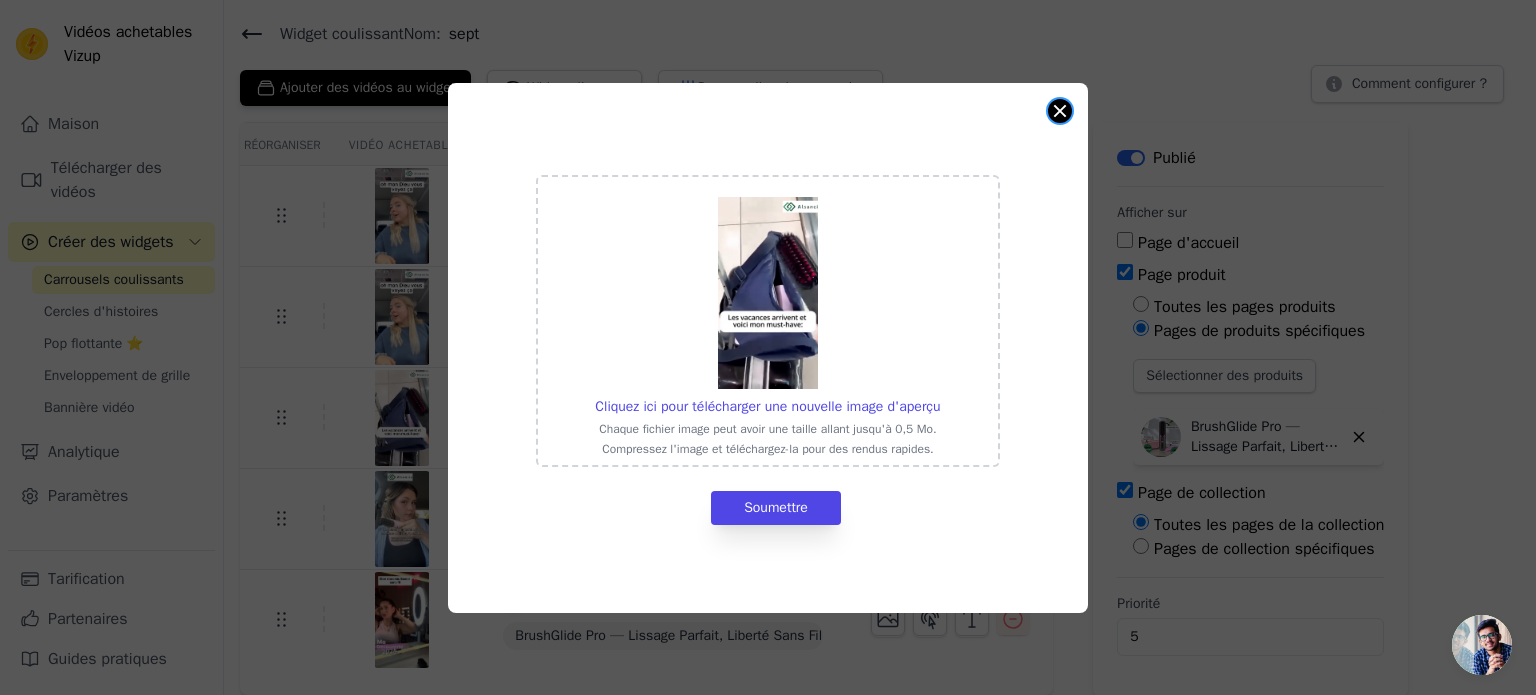click at bounding box center [1060, 111] 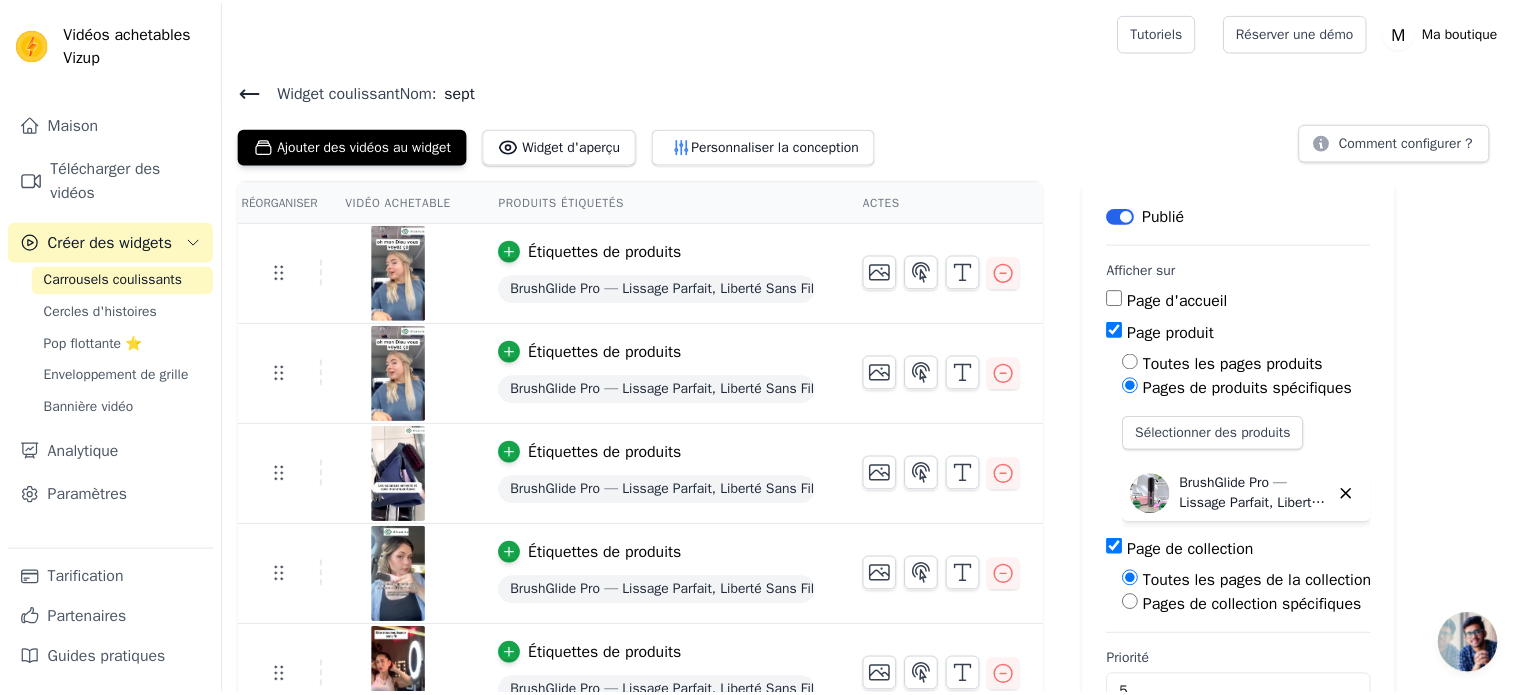scroll, scrollTop: 57, scrollLeft: 0, axis: vertical 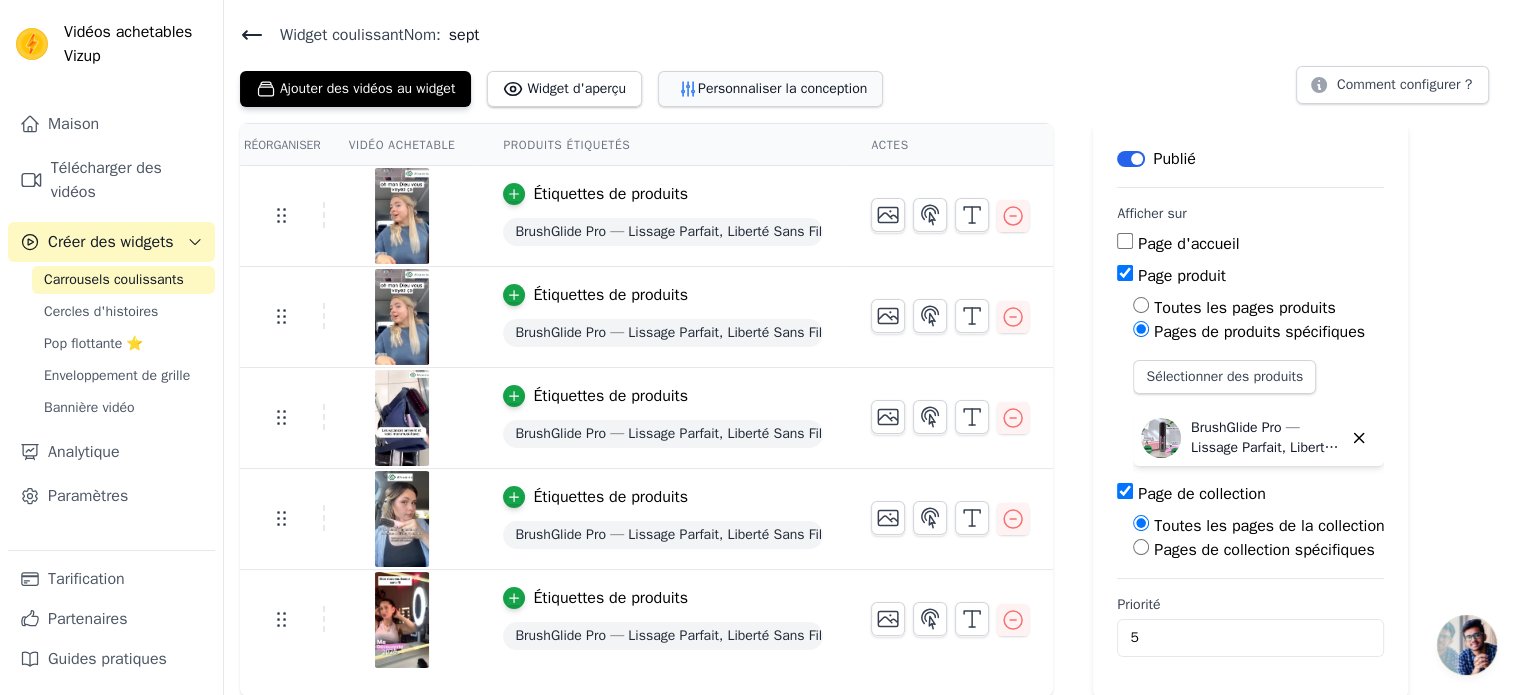 click on "Personnaliser la conception" at bounding box center [782, 88] 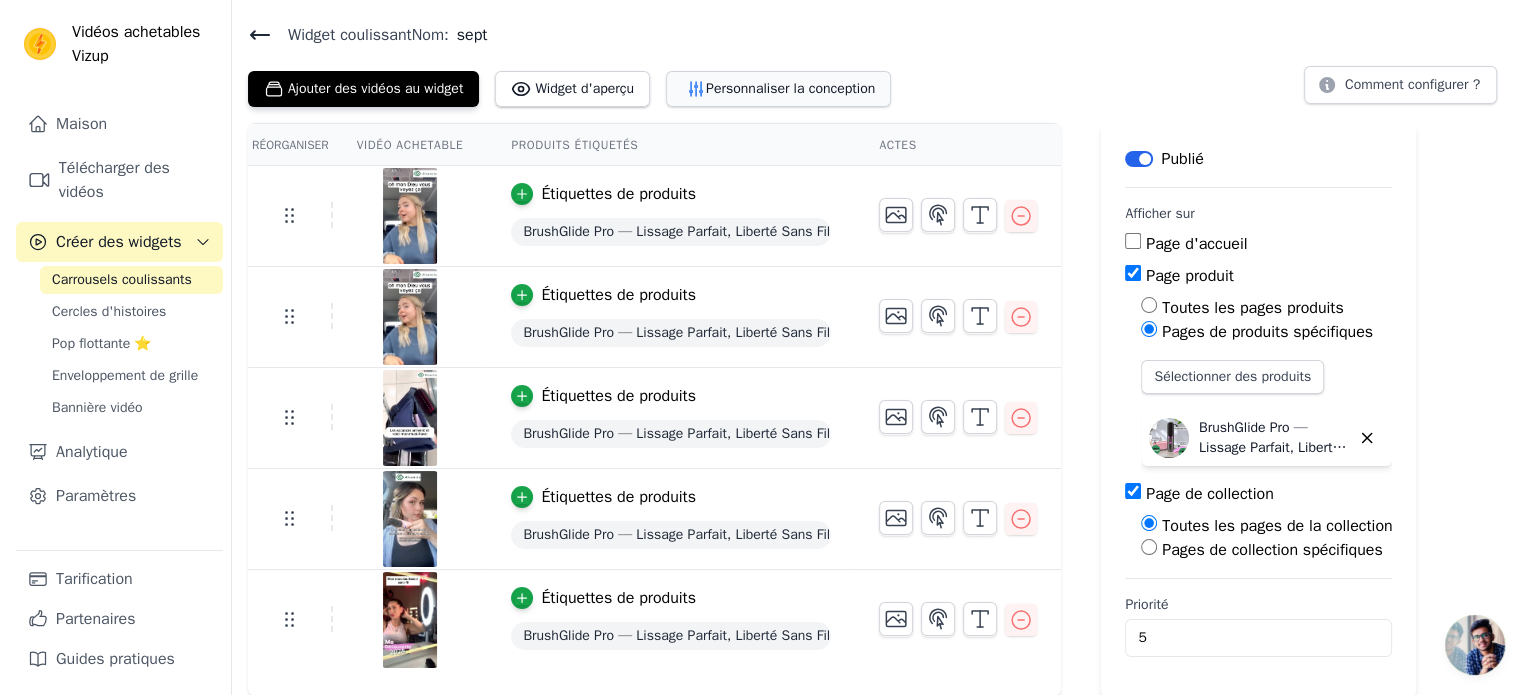 scroll, scrollTop: 0, scrollLeft: 0, axis: both 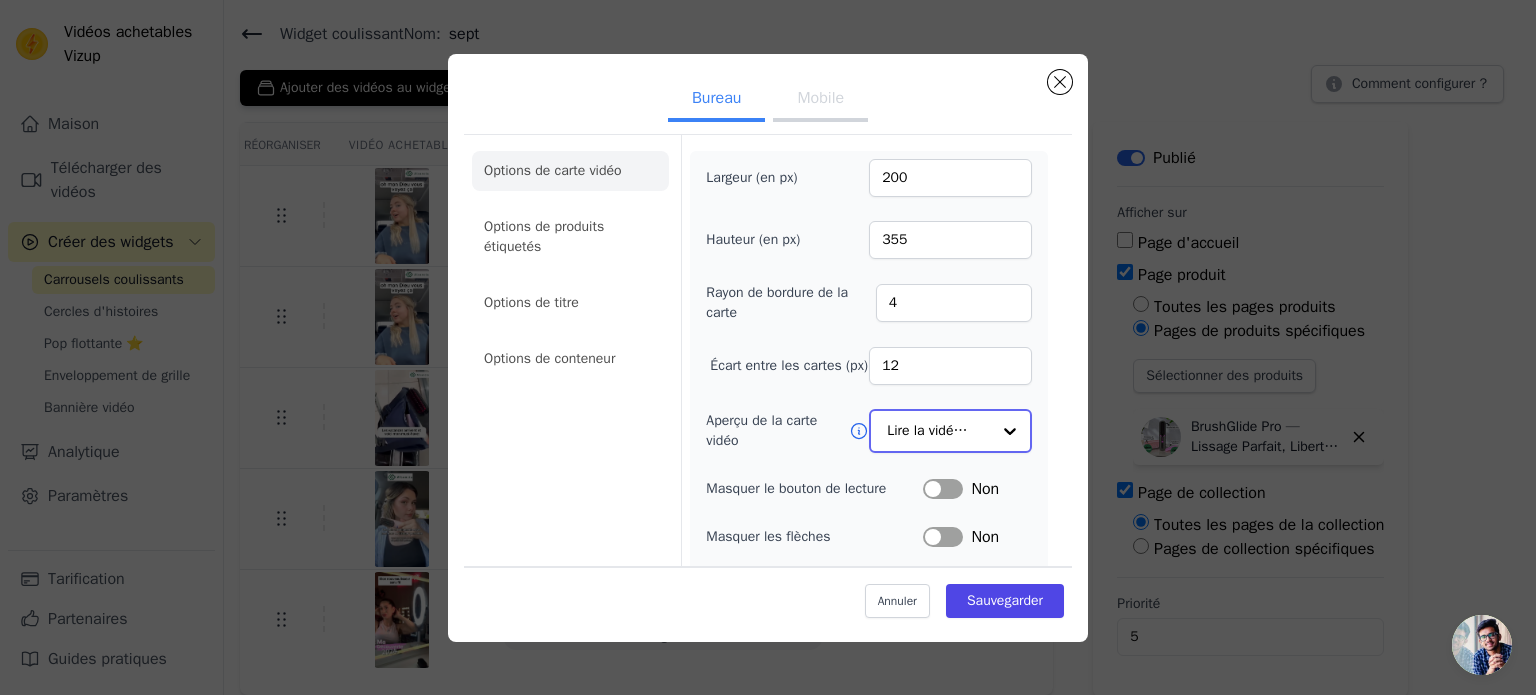 click on "Aperçu de la carte vidéo" 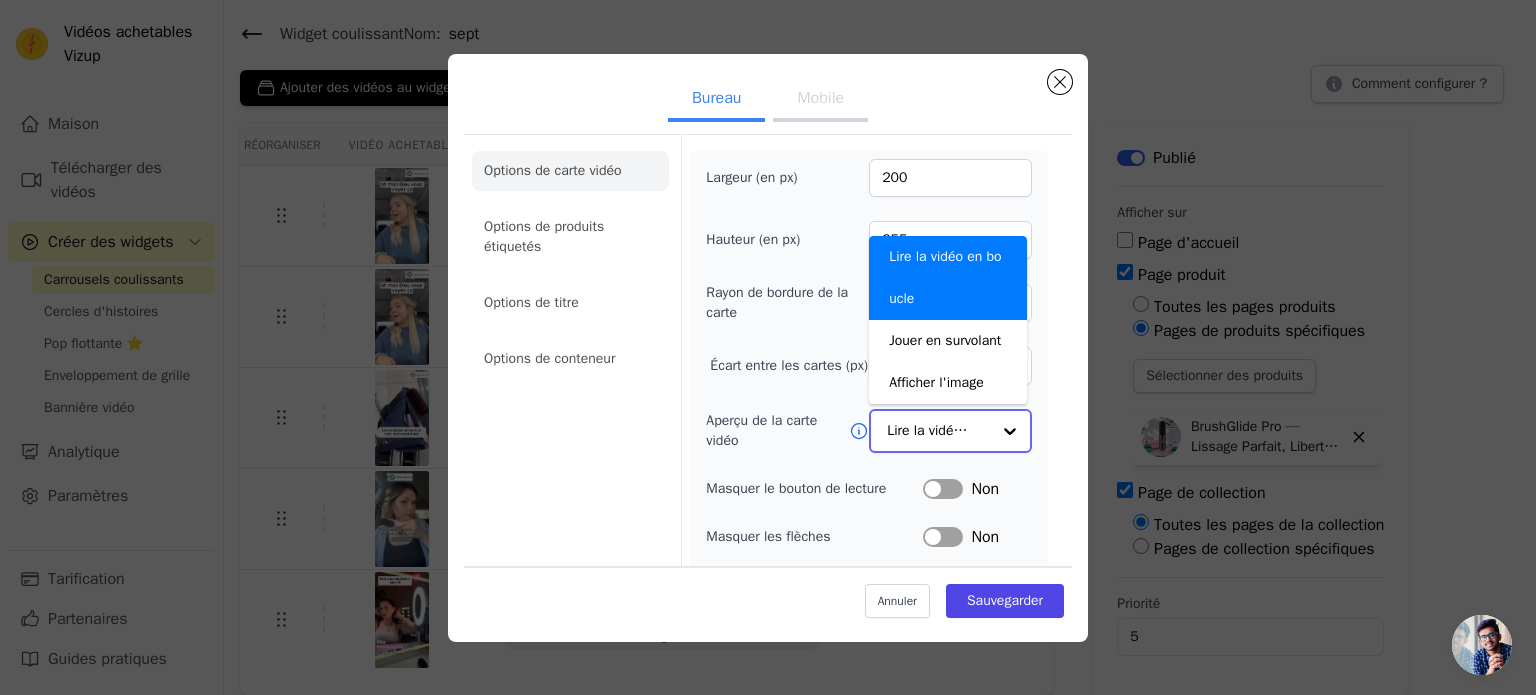 click on "Lire la vidéo en boucle" at bounding box center [945, 277] 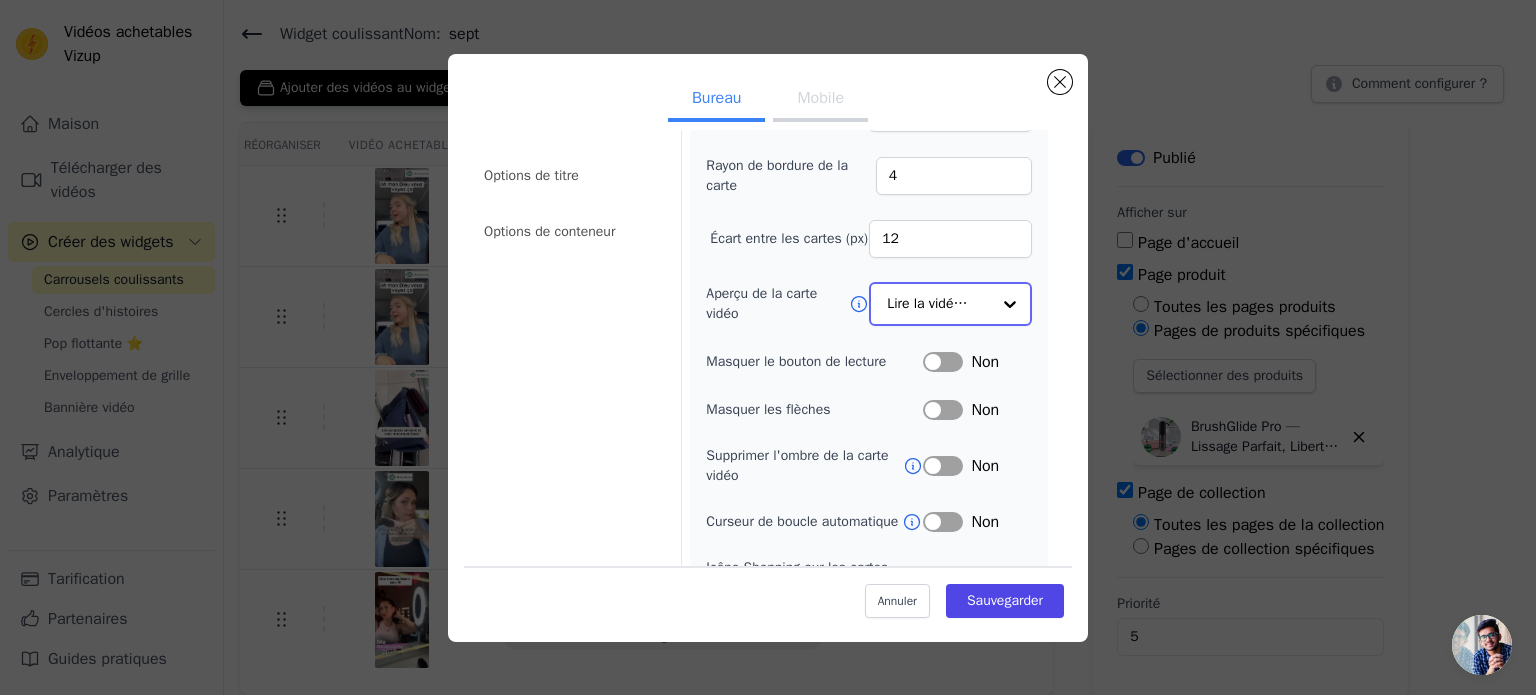 scroll, scrollTop: 128, scrollLeft: 0, axis: vertical 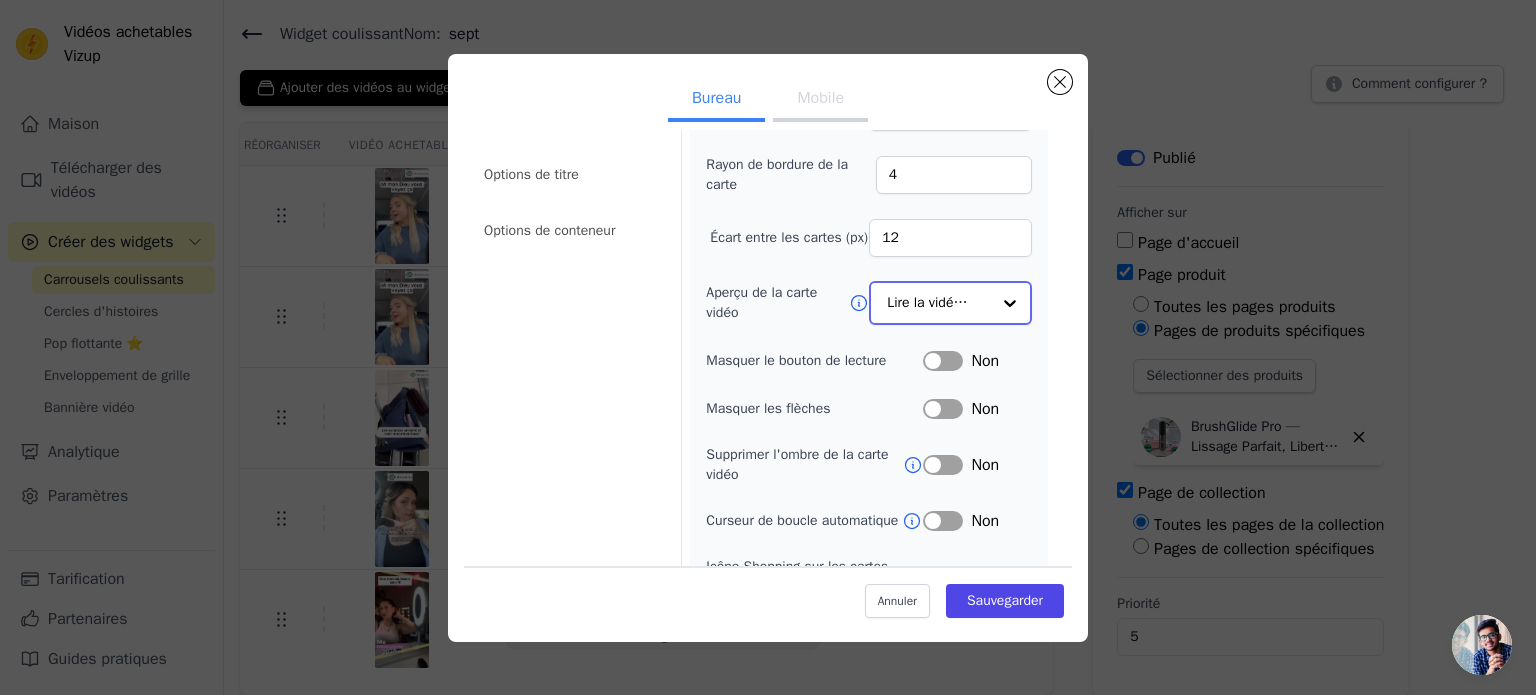 click on "Aperçu de la carte vidéo" 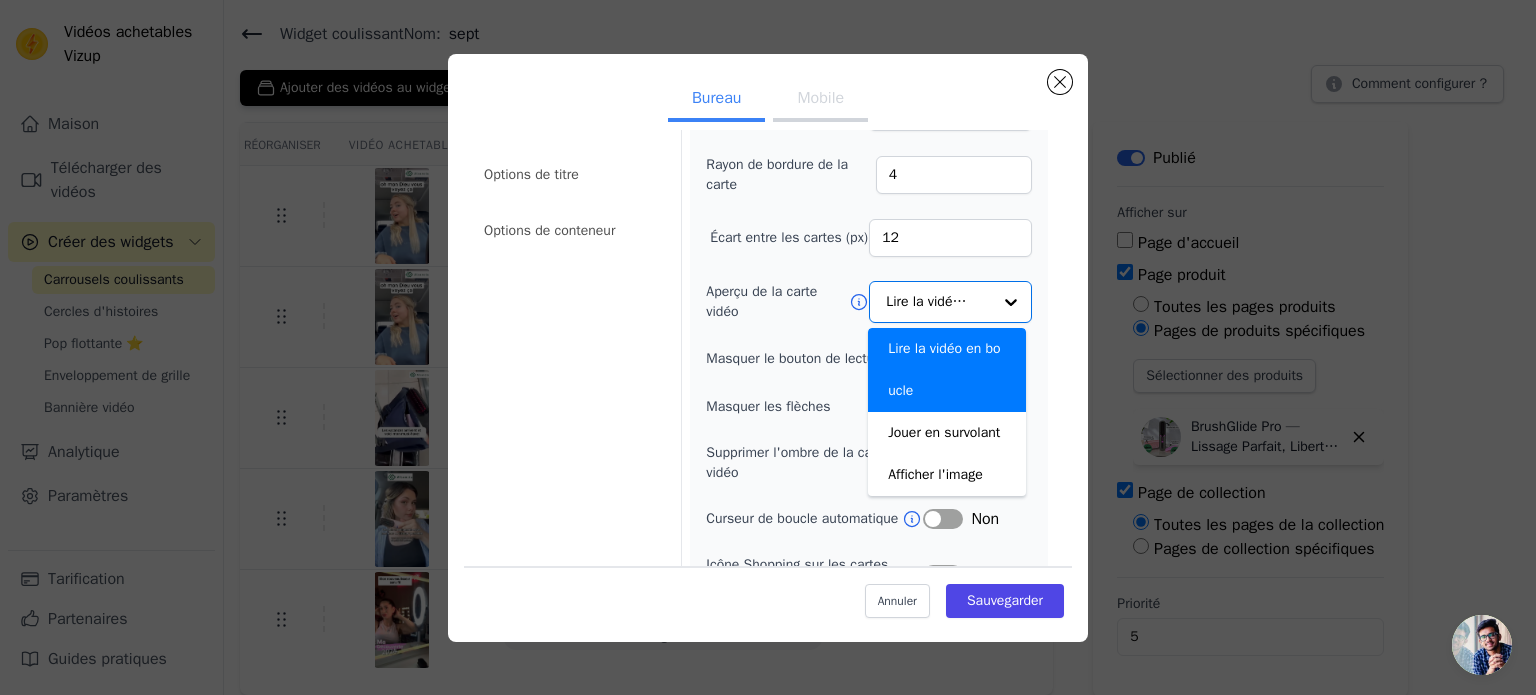 click on "Options de carte vidéo Options de produits étiquetés Options de titre Options de conteneur   Largeur (en px)   200   Hauteur (en px)   355   Rayon de bordure de la carte   4   Écart entre les cartes (px)   12   Aperçu de la carte vidéo       Lire la vidéo en boucle   Jouer en survolant   Afficher l'image       Option Play Video In Loop, selected.   You are currently focused on option Play Video In Loop. There are 3 results available.     Lire la vidéo en boucle               Masquer le bouton de lecture   Étiquette     Non   Masquer les flèches   Étiquette     Non   Supprimer l'ombre de la carte vidéo     Étiquette     Non   Curseur de boucle automatique     Étiquette     Non   Icône Shopping sur les cartes vidéo   Étiquette     Non   Ajouter au panier sur les cartes vidéo     Étiquette     Non" at bounding box center (768, 340) 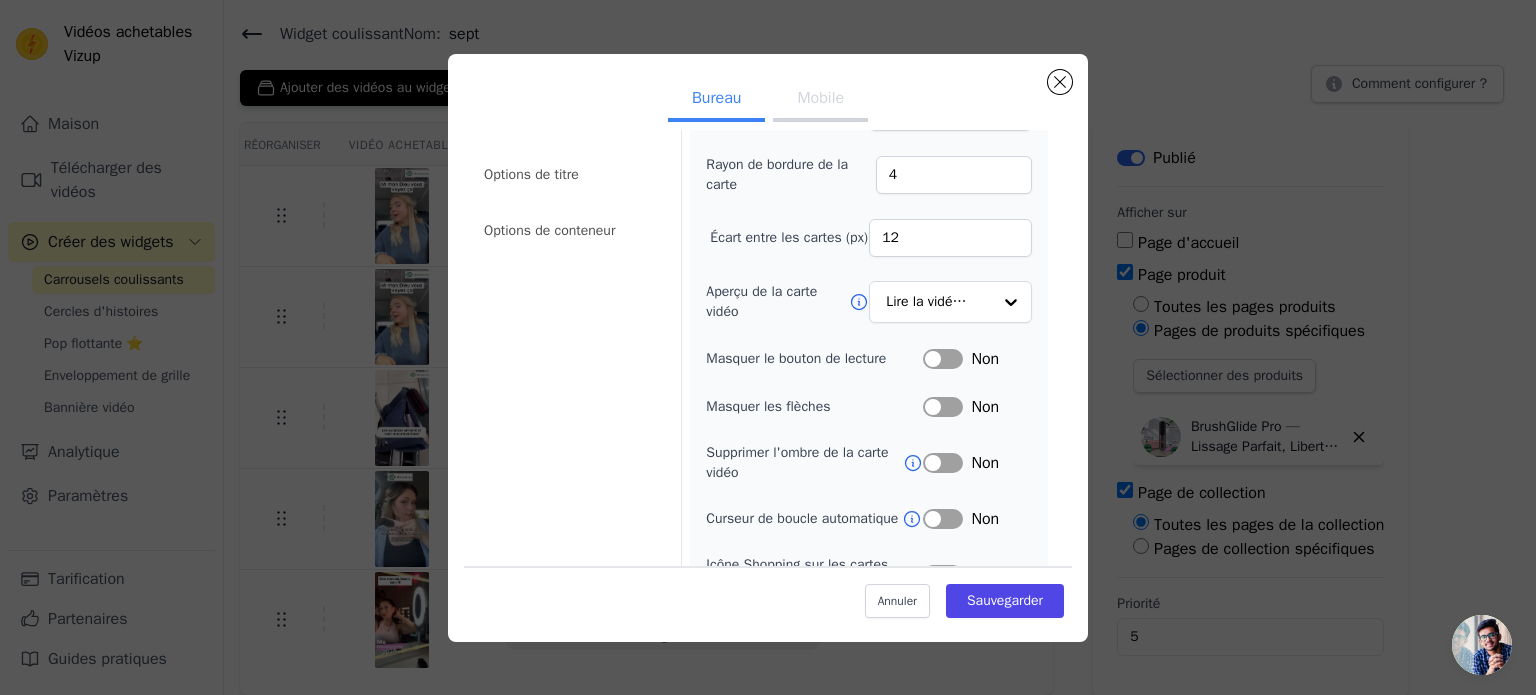 click on "Mobile" at bounding box center [820, 98] 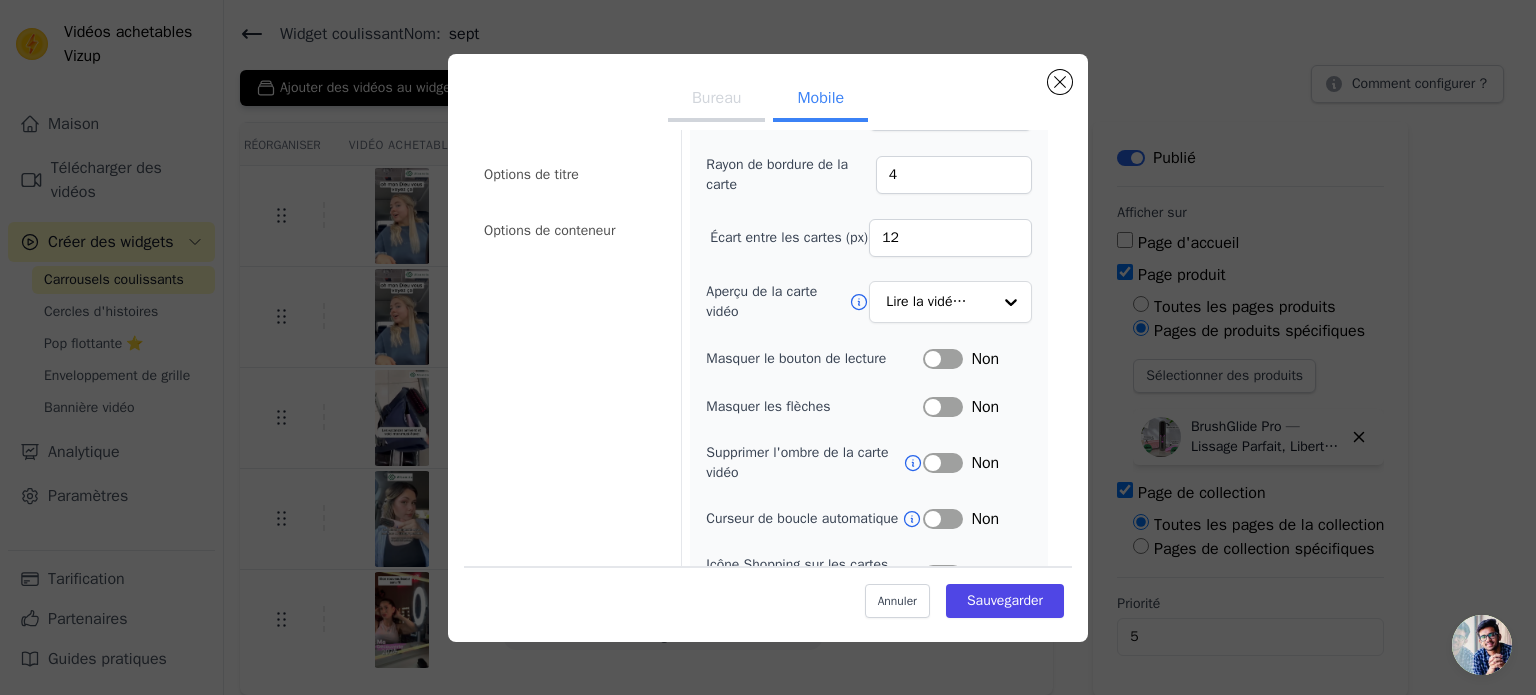 click on "Bureau" at bounding box center (717, 100) 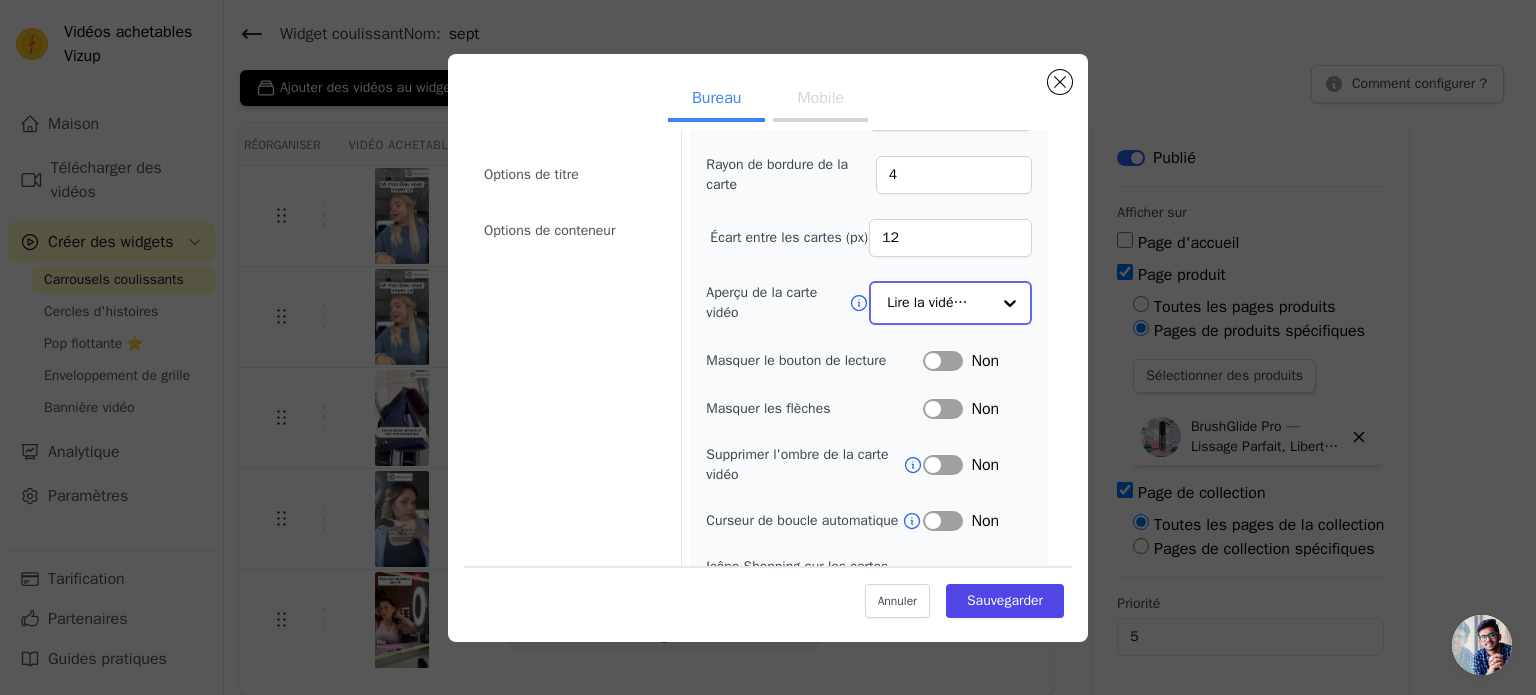 click at bounding box center [1010, 303] 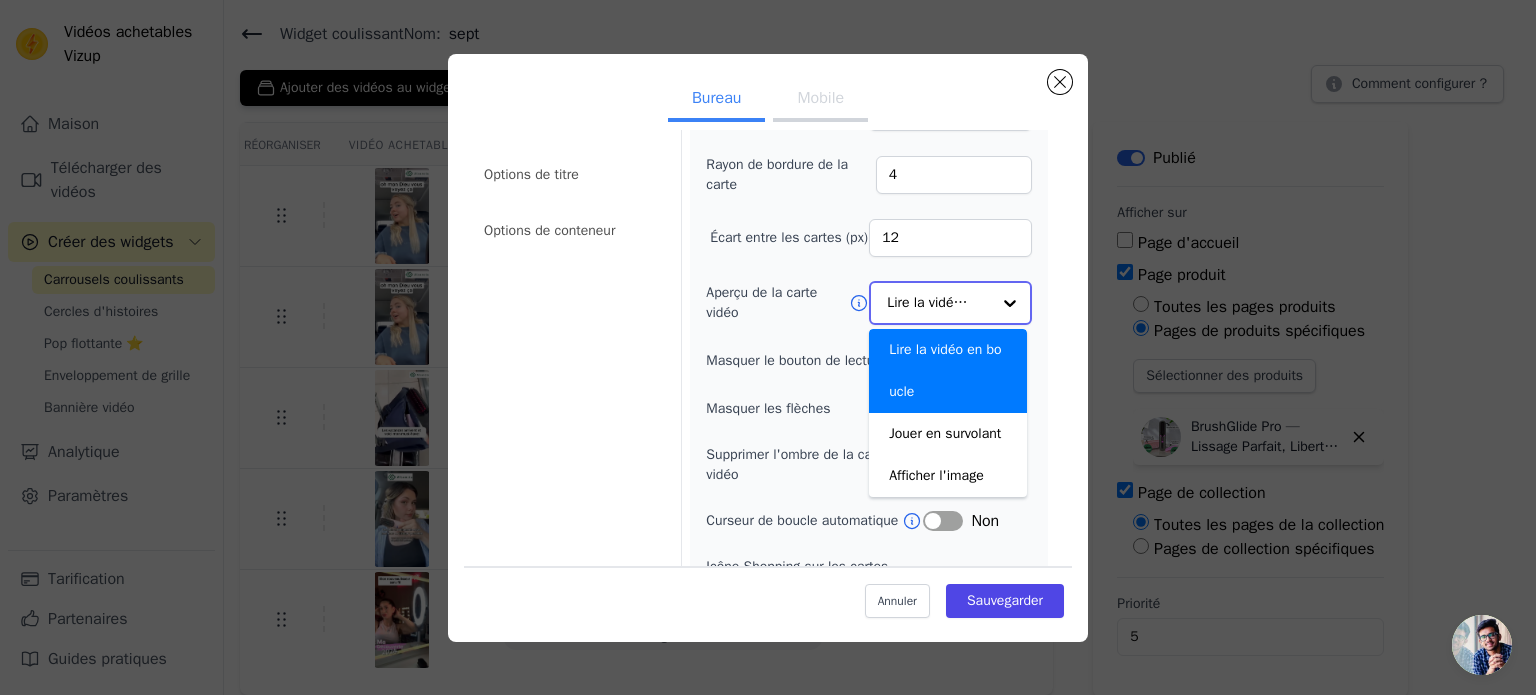 click at bounding box center [1010, 303] 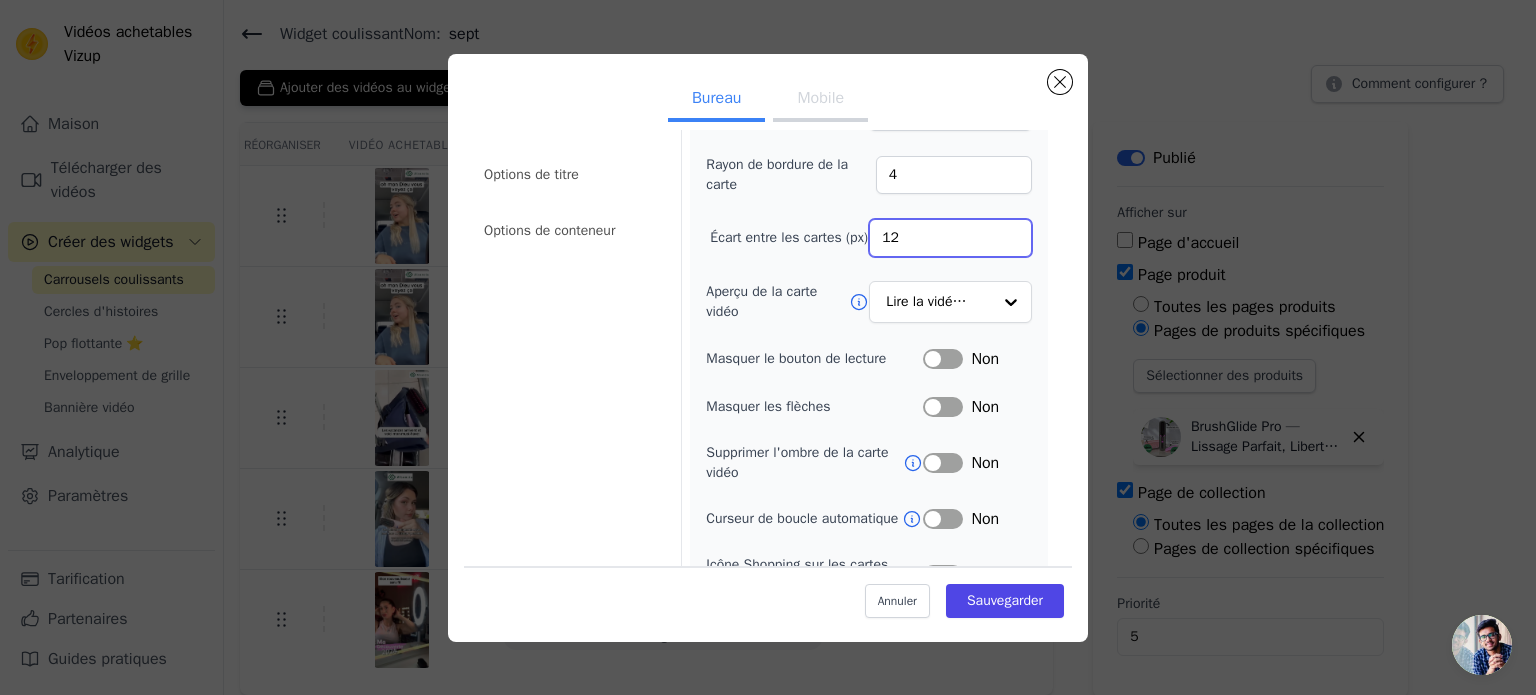 click on "12" at bounding box center [950, 238] 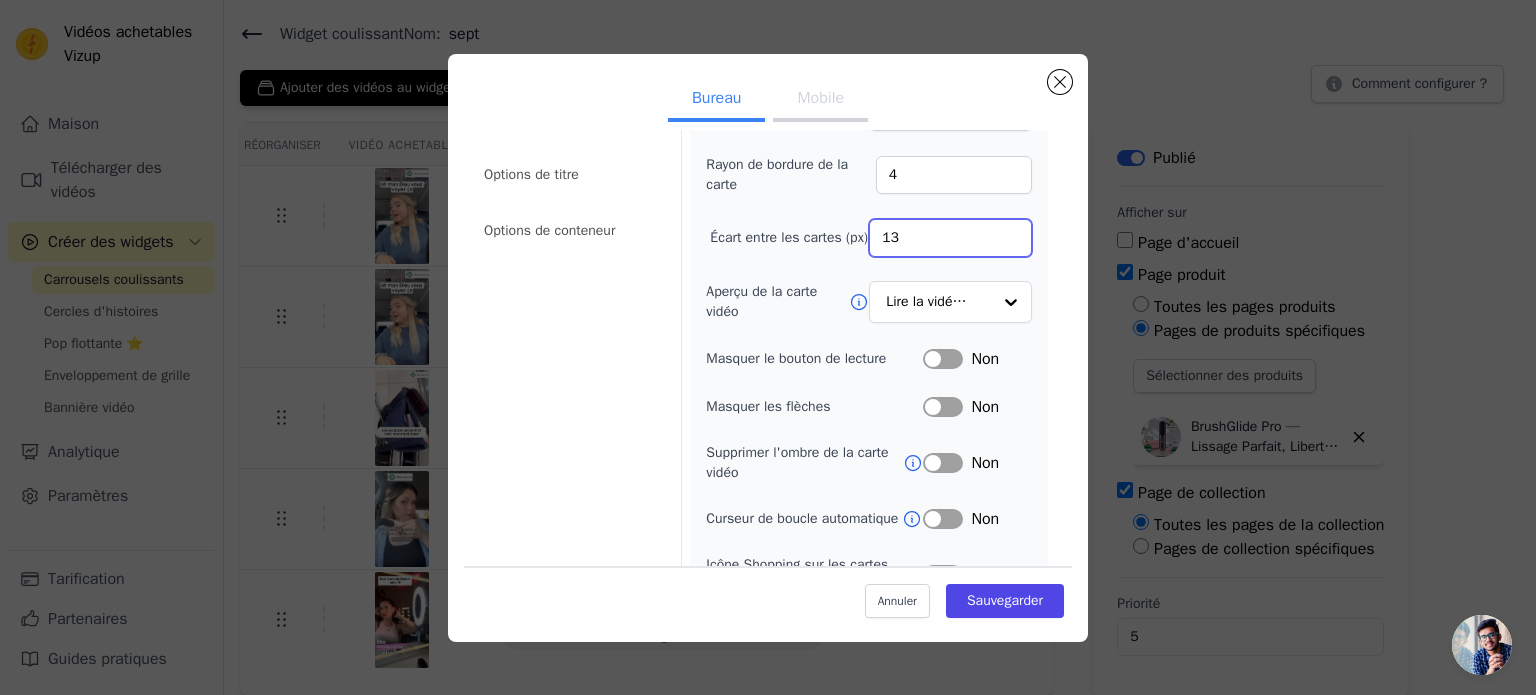 click on "13" at bounding box center (950, 238) 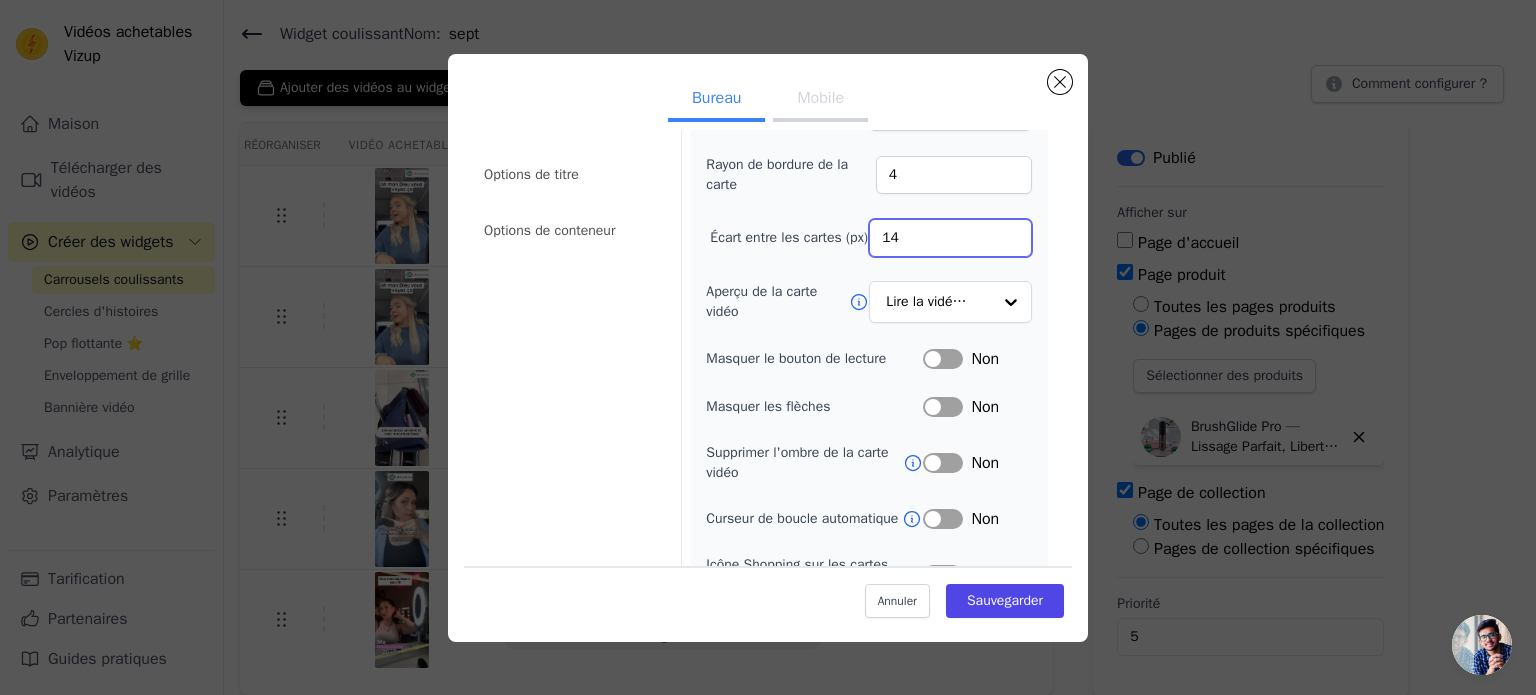 click on "14" at bounding box center (950, 238) 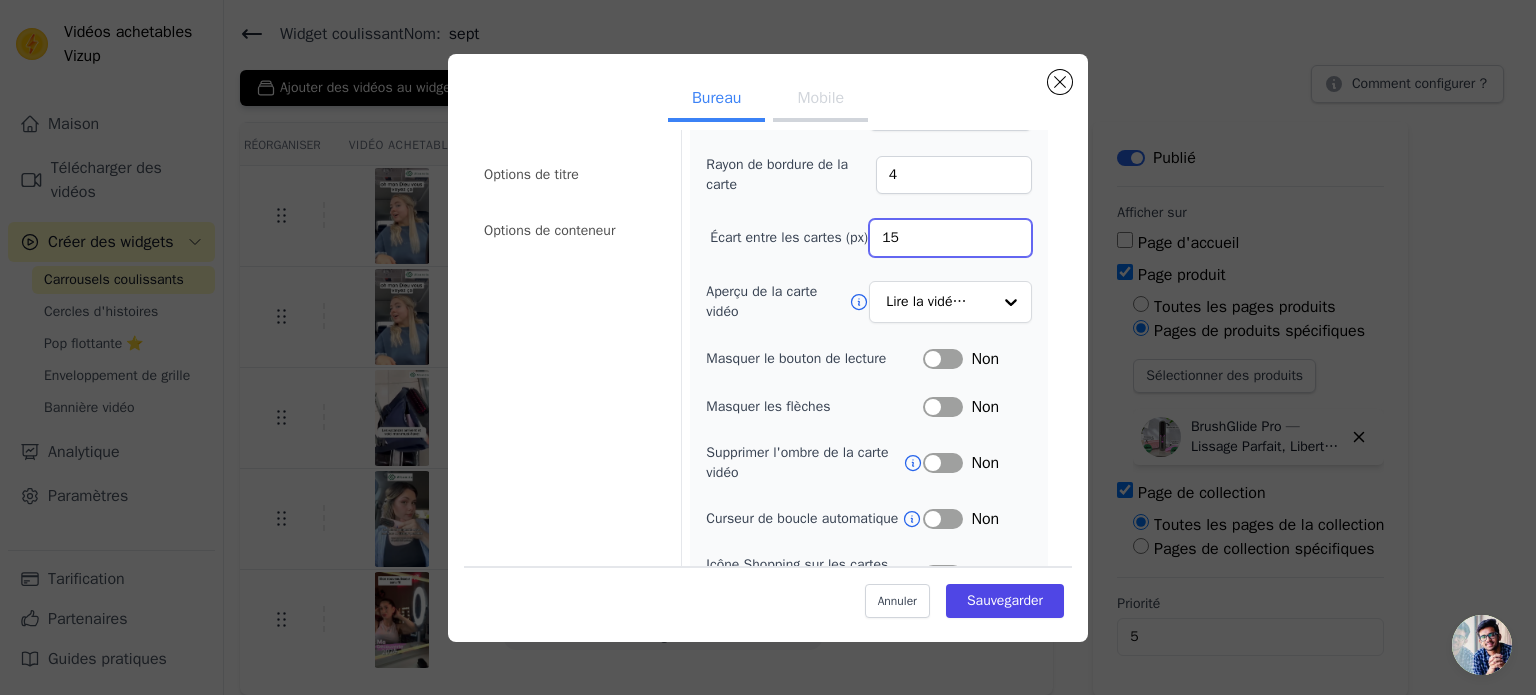 click on "15" at bounding box center (950, 238) 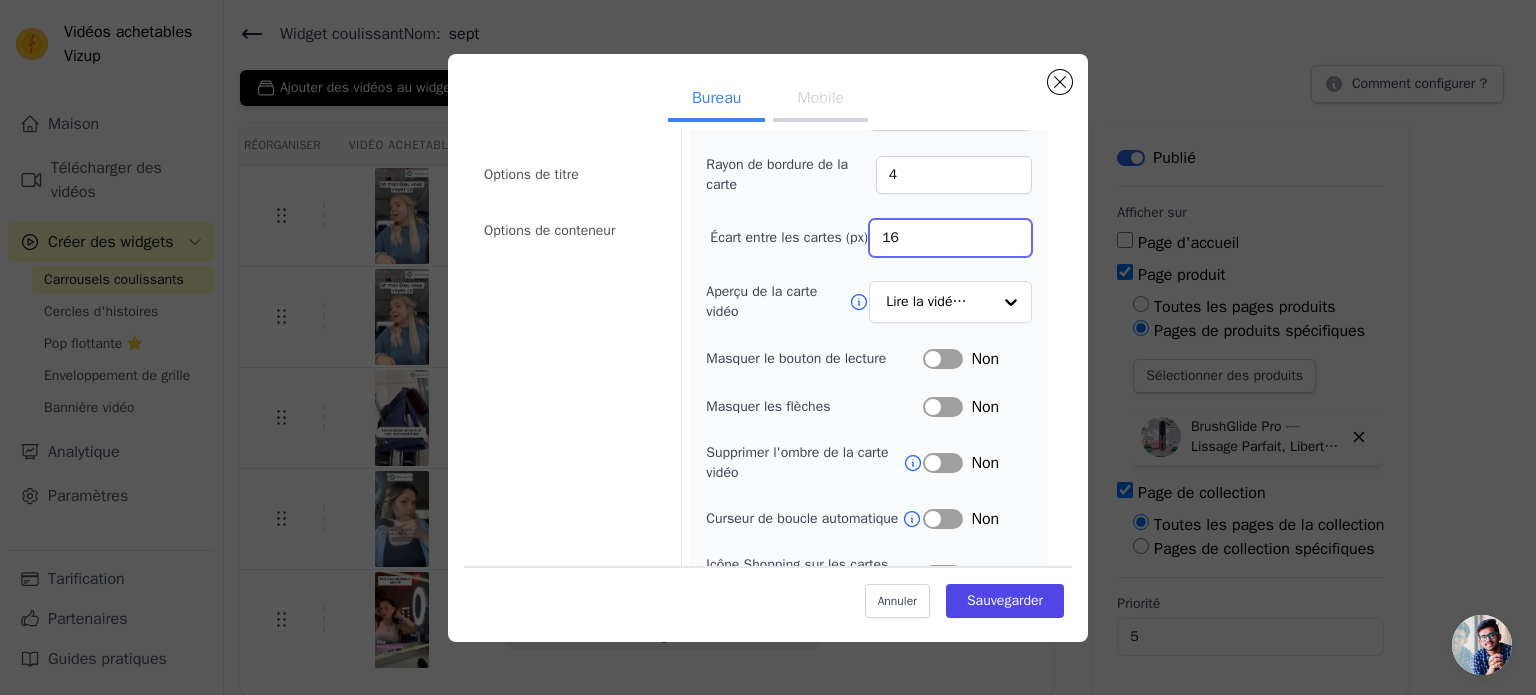 click on "16" at bounding box center [950, 238] 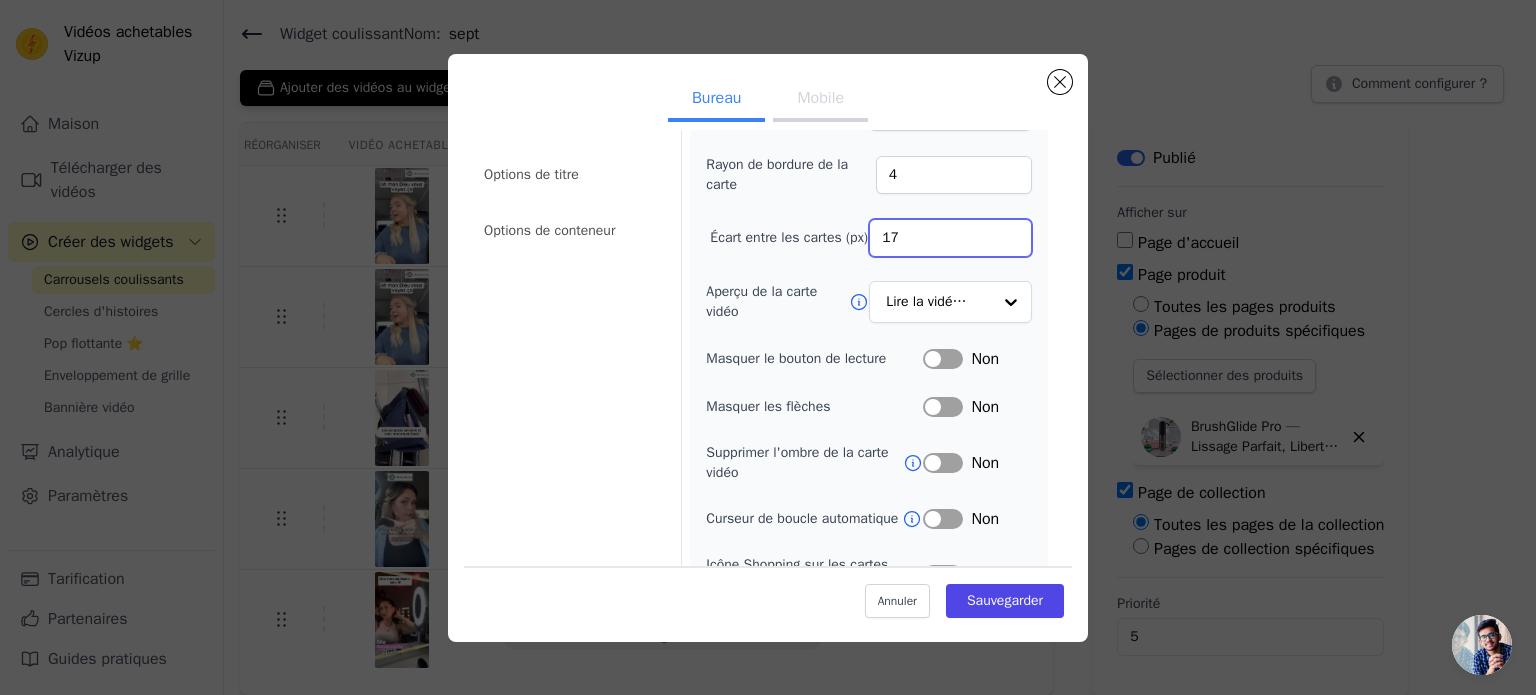 click on "17" at bounding box center [950, 238] 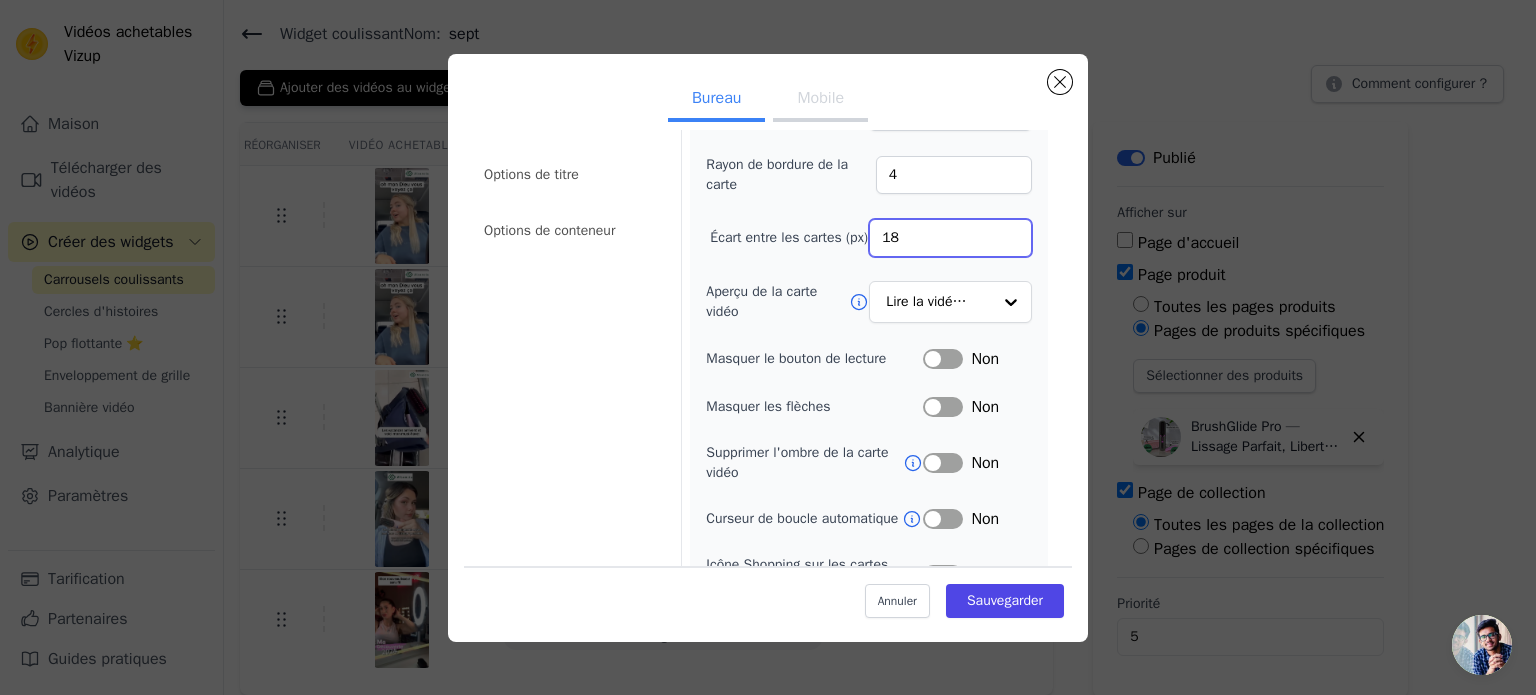 click on "18" at bounding box center (950, 238) 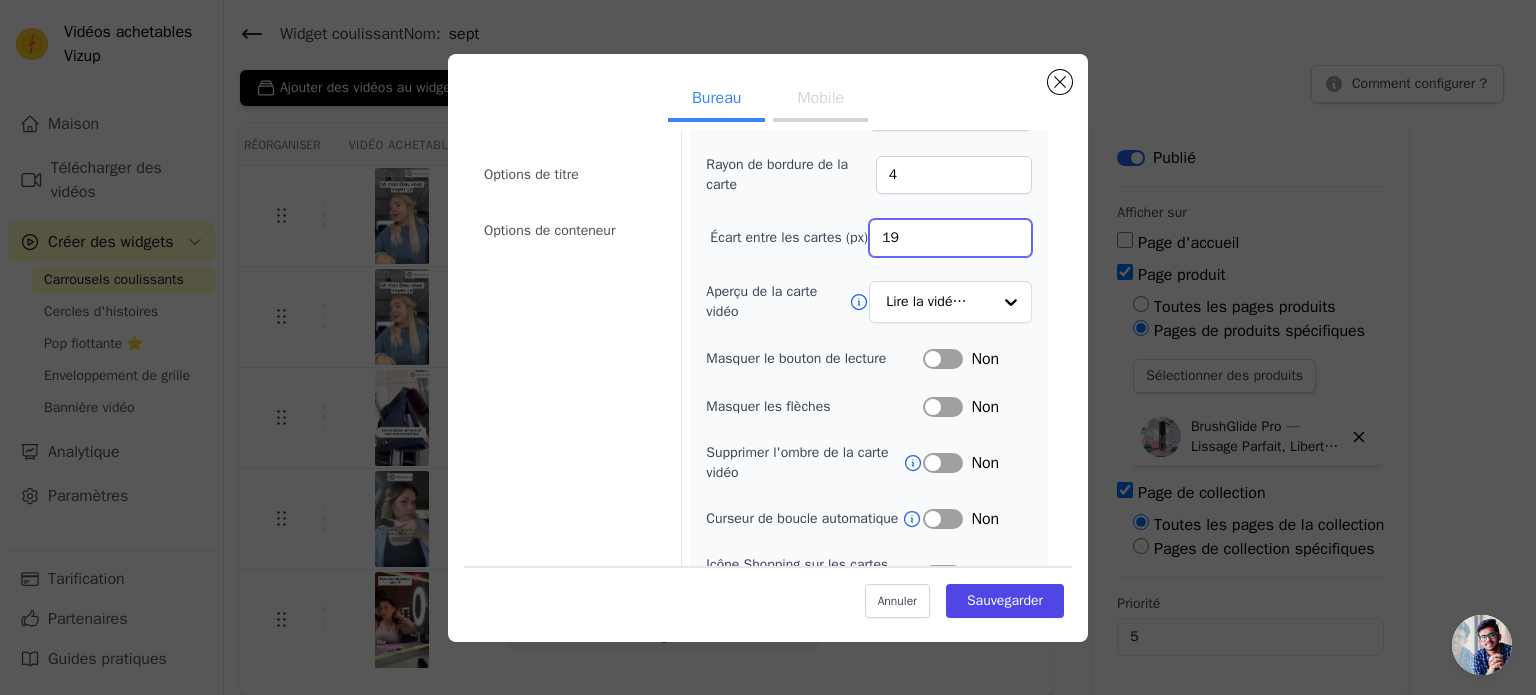 click on "19" at bounding box center (950, 238) 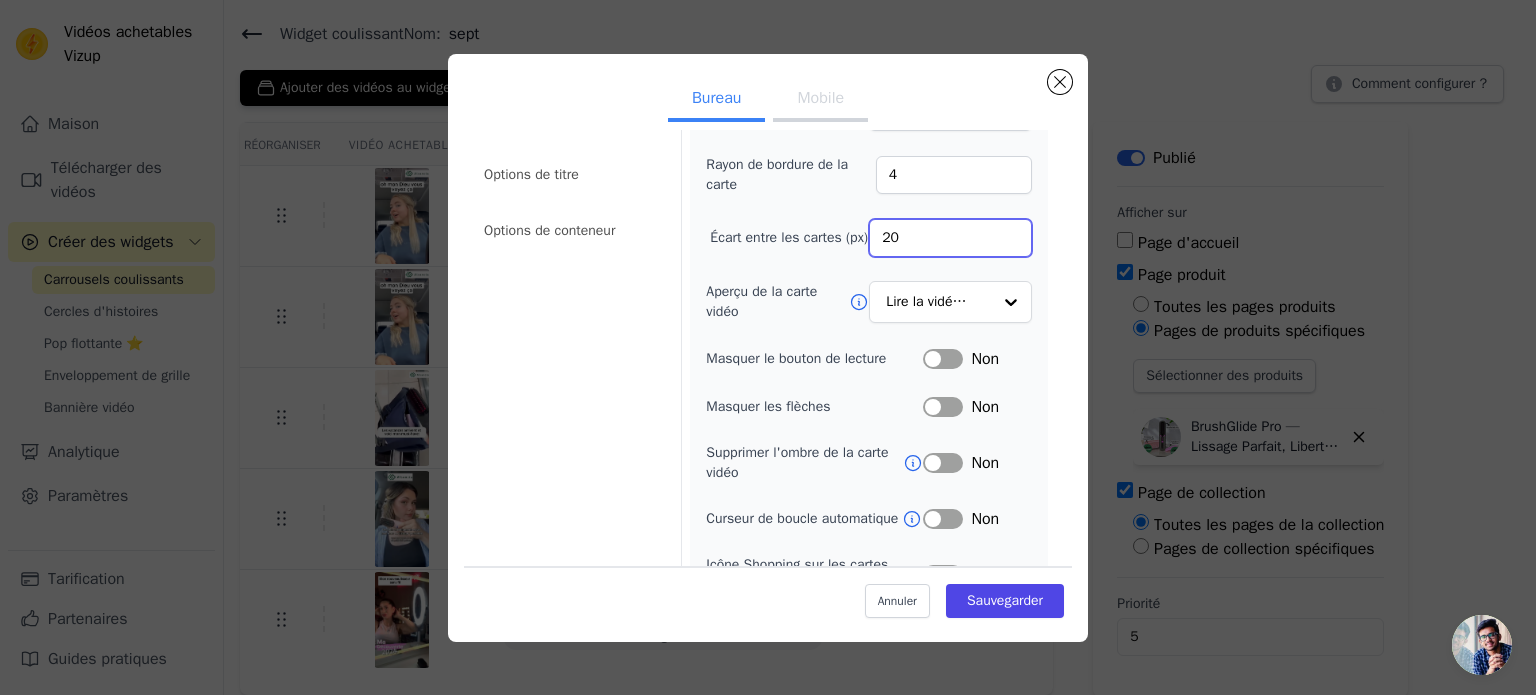 click on "20" at bounding box center [950, 238] 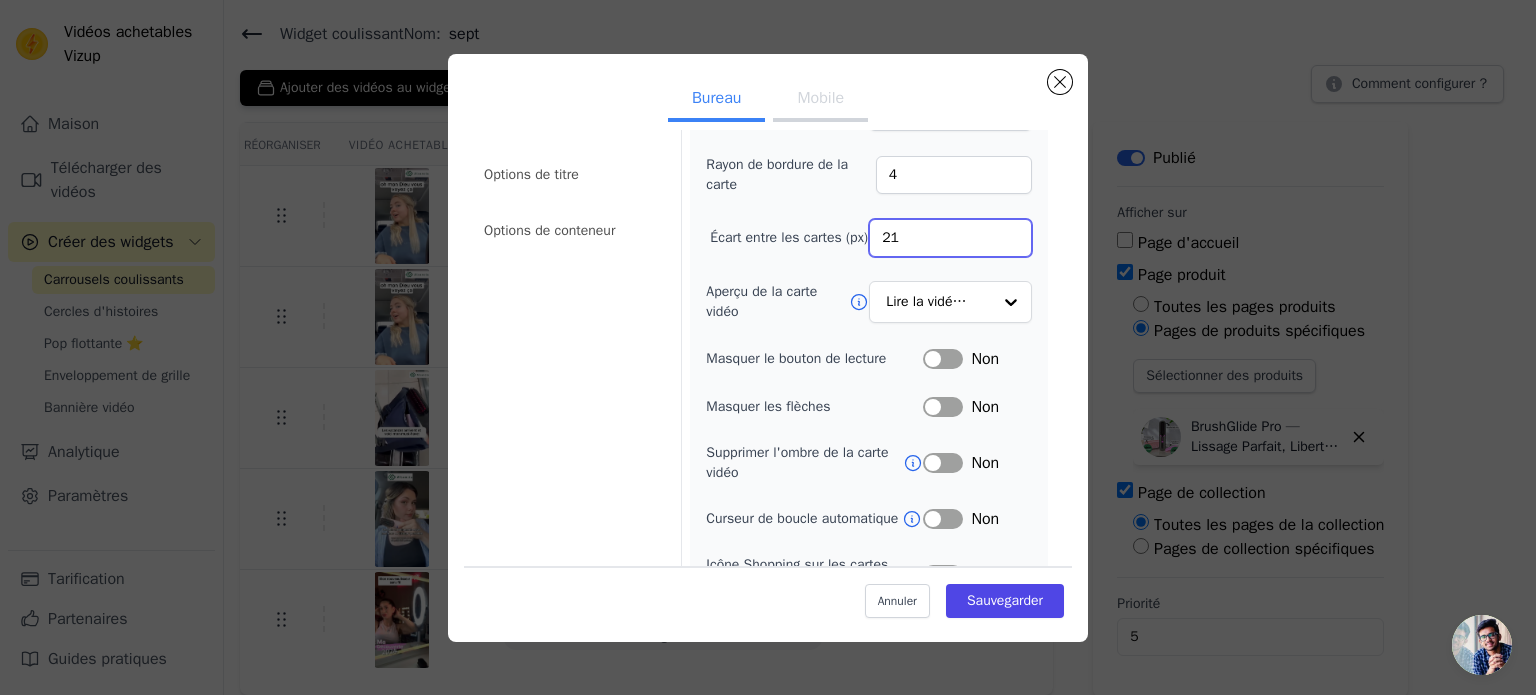 click on "21" at bounding box center (950, 238) 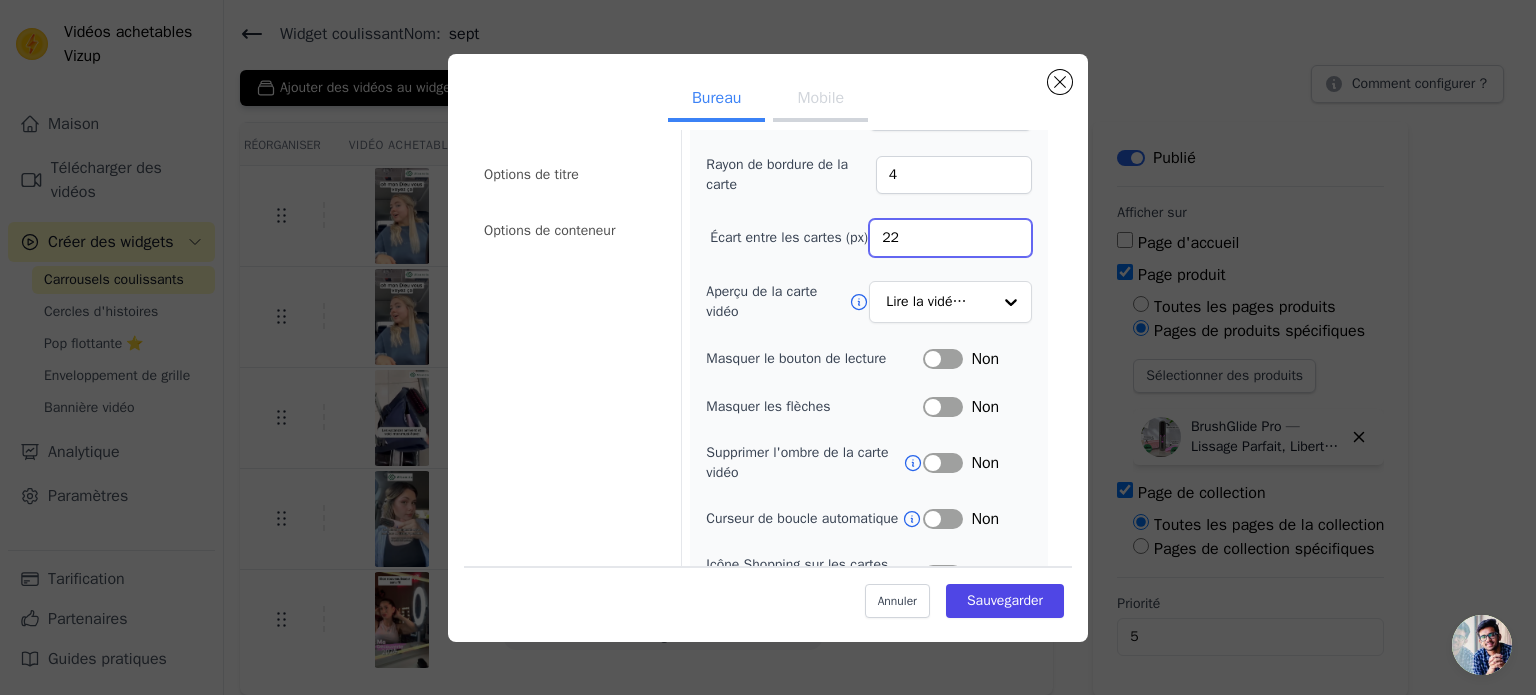 click on "22" at bounding box center (950, 238) 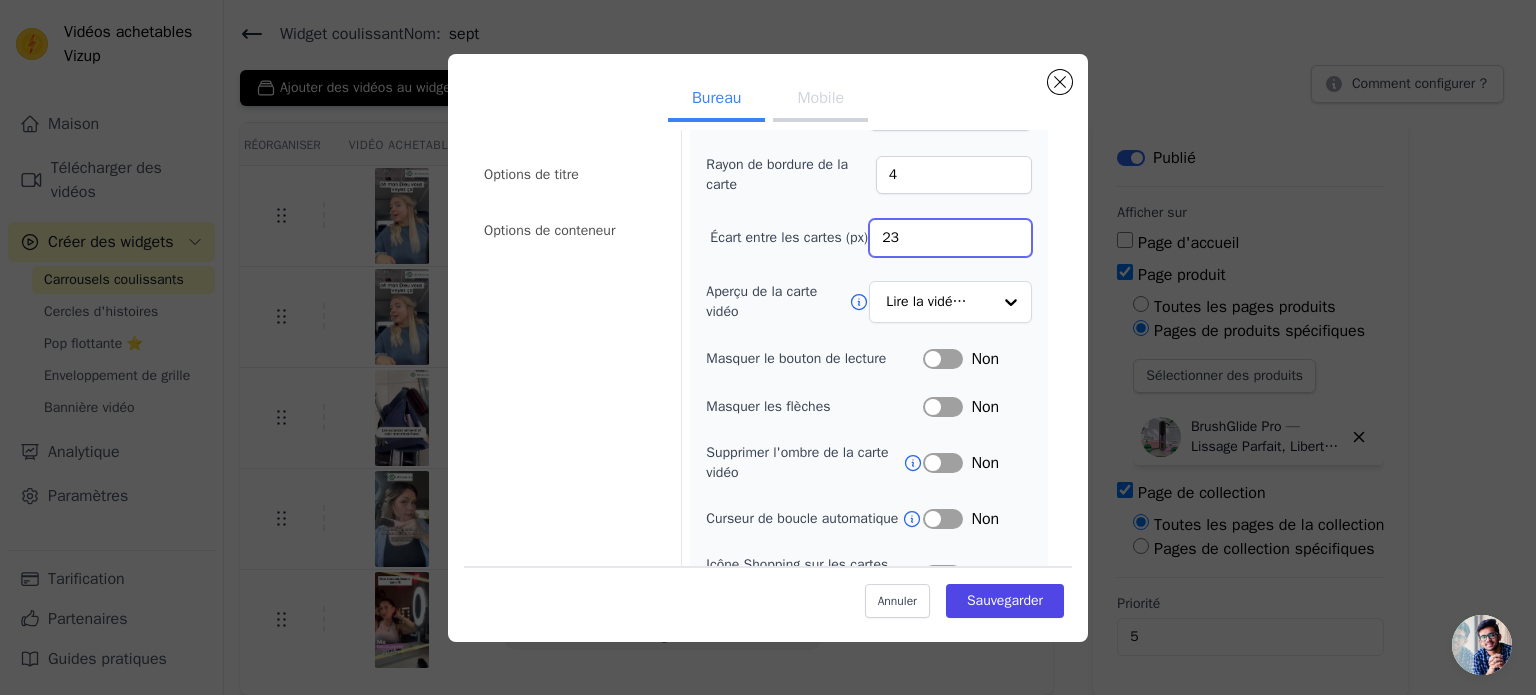 click on "23" at bounding box center [950, 238] 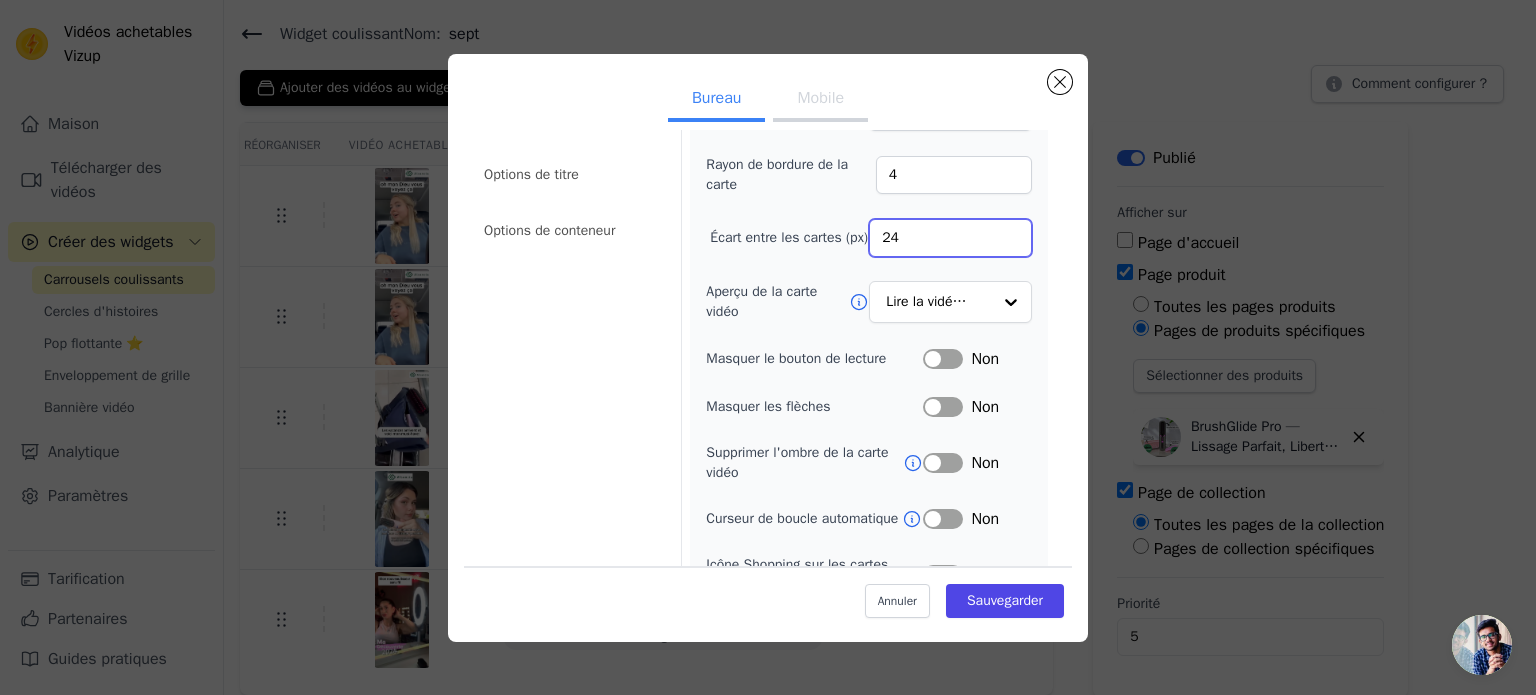 click on "24" at bounding box center [950, 238] 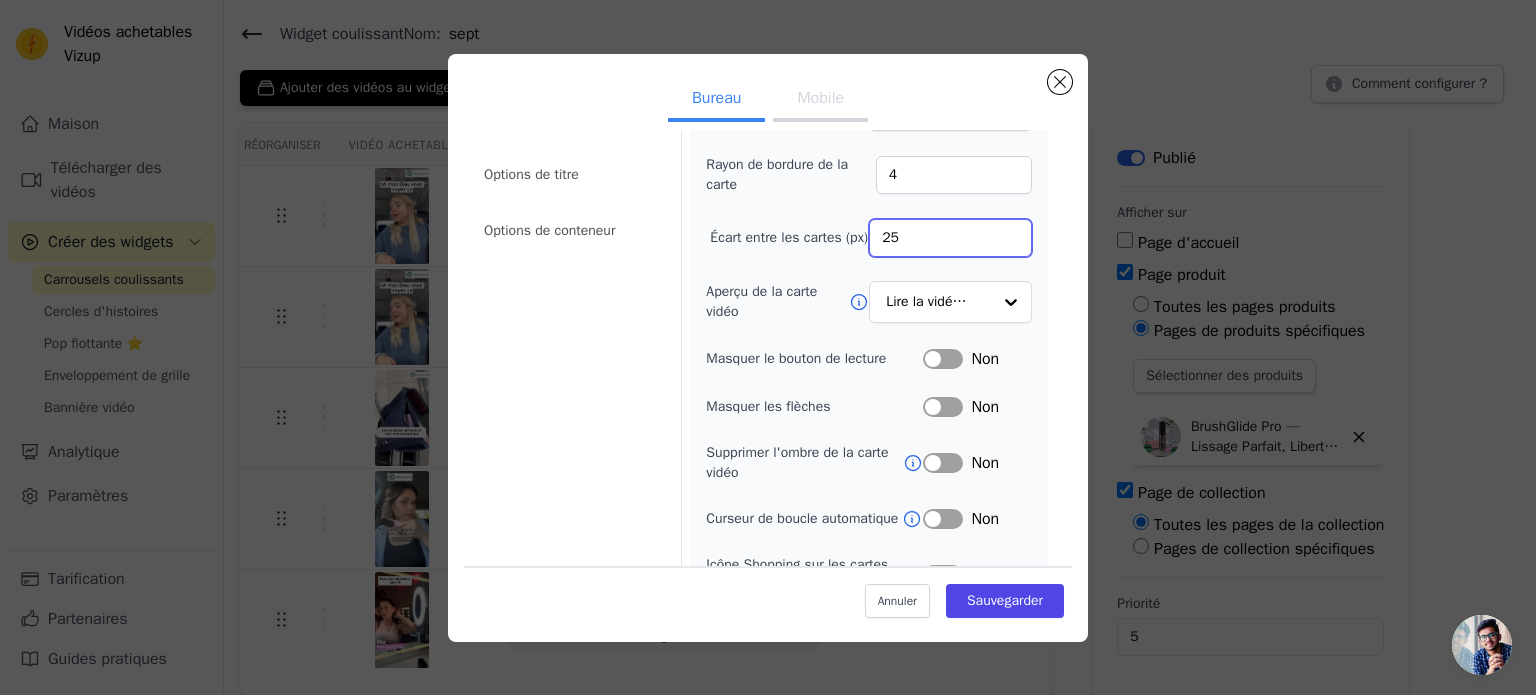 click on "25" at bounding box center [950, 238] 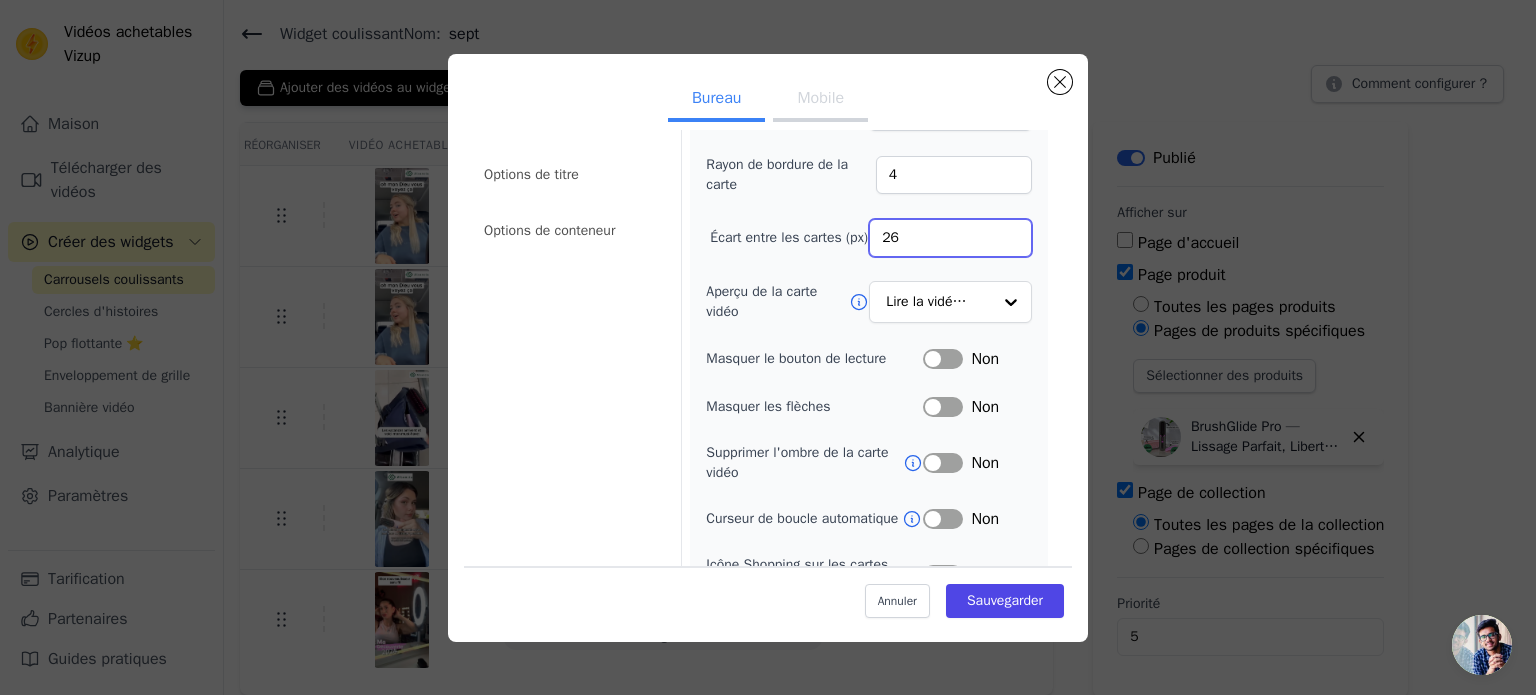 click on "26" at bounding box center (950, 238) 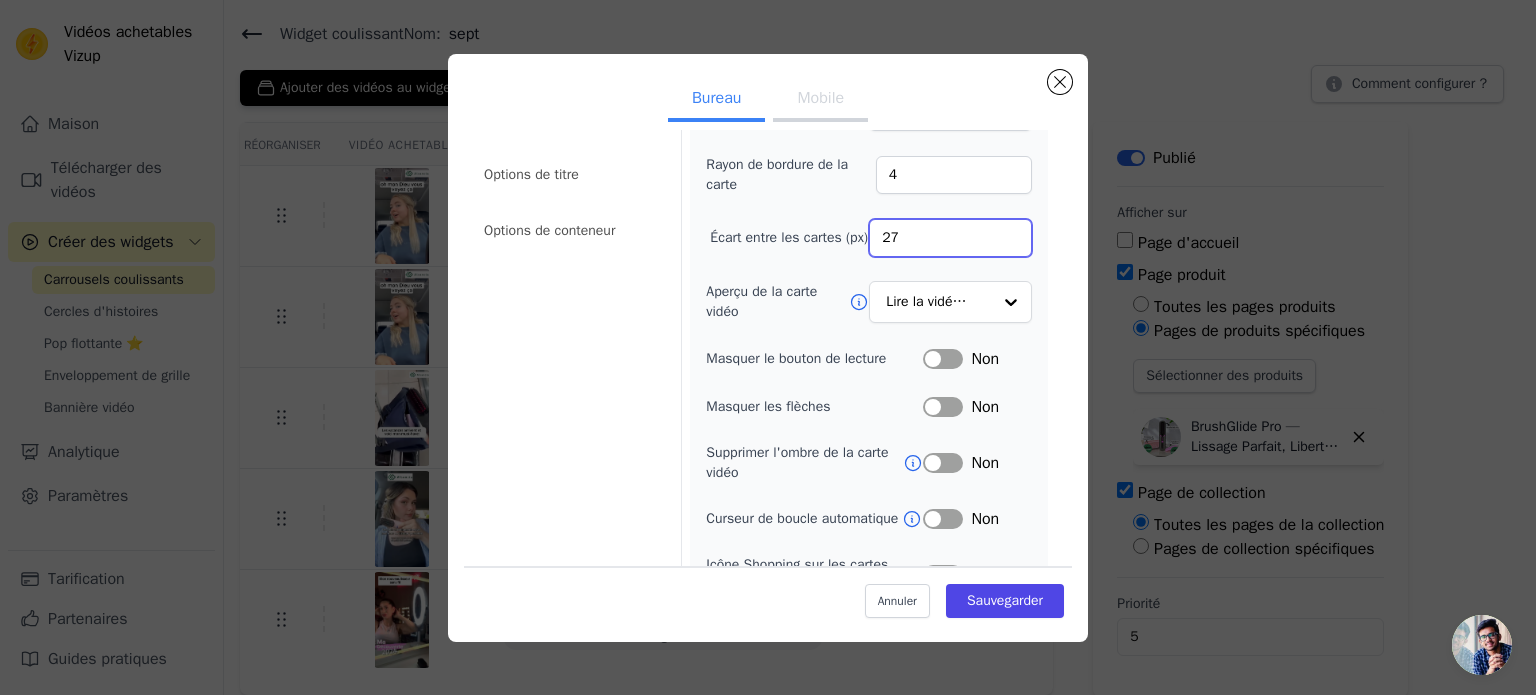 click on "27" at bounding box center [950, 238] 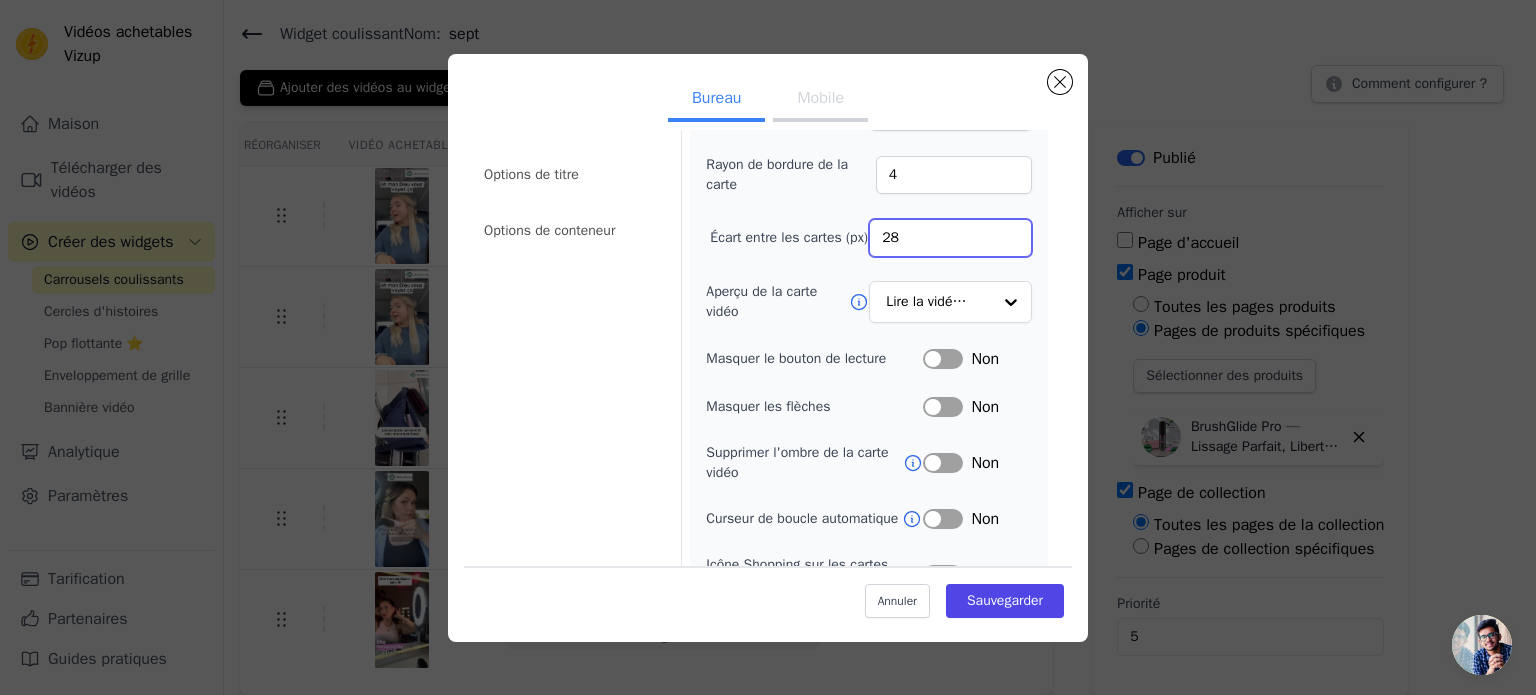 click on "28" at bounding box center (950, 238) 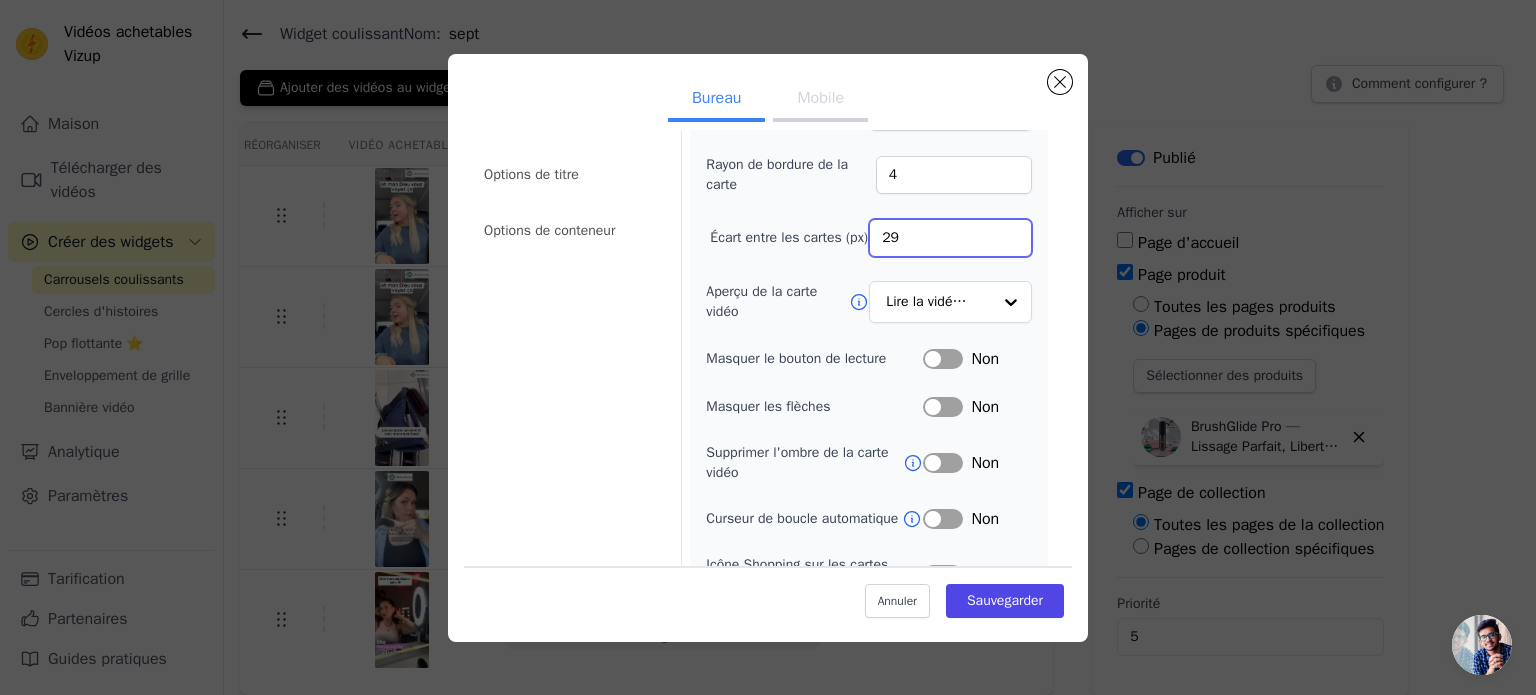 type on "29" 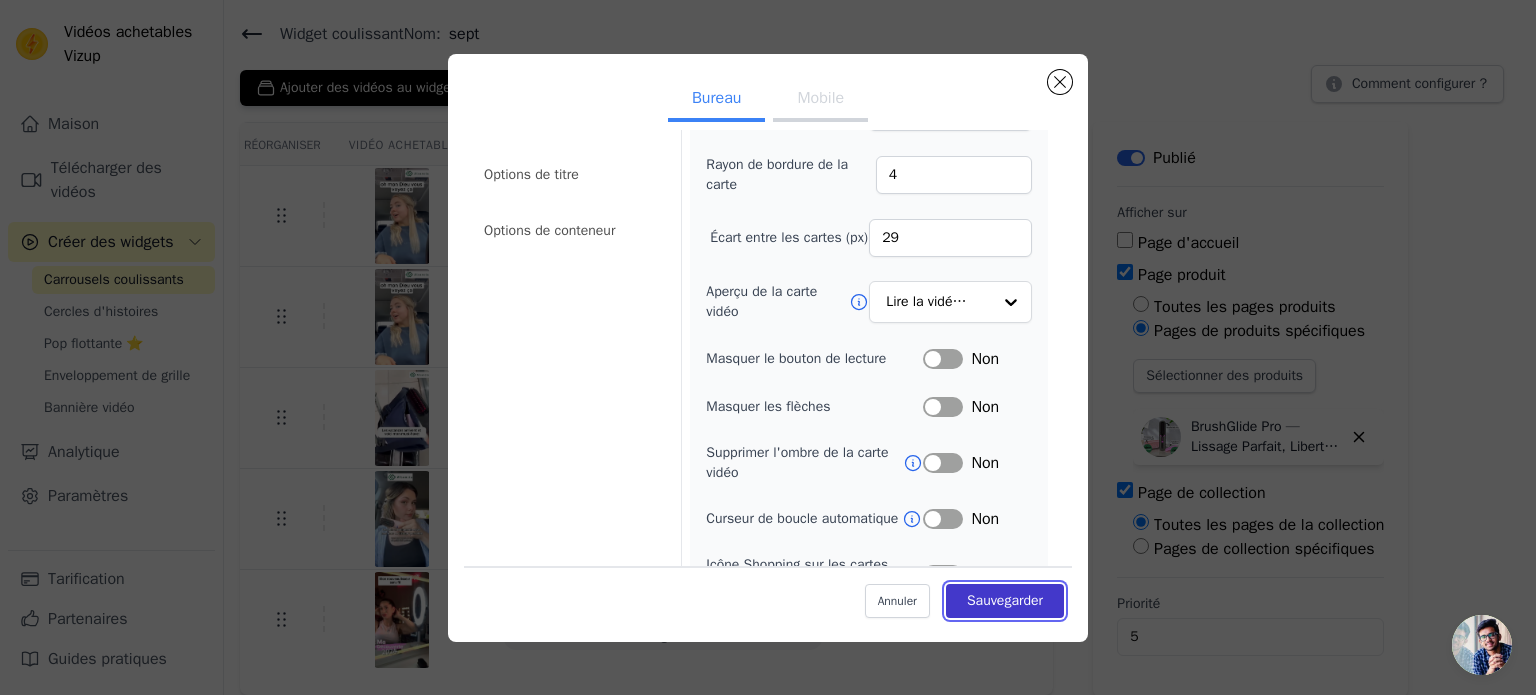 click on "Sauvegarder" at bounding box center (1005, 600) 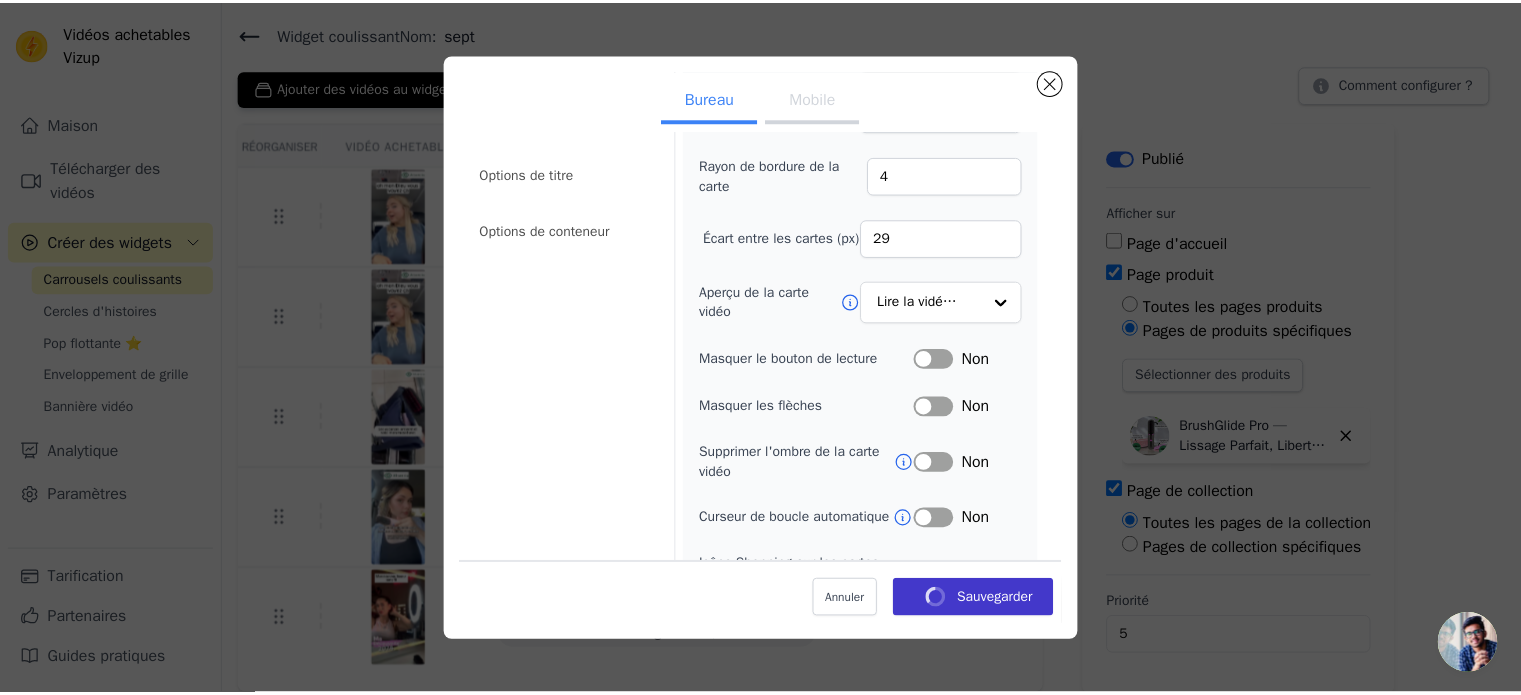 scroll, scrollTop: 57, scrollLeft: 0, axis: vertical 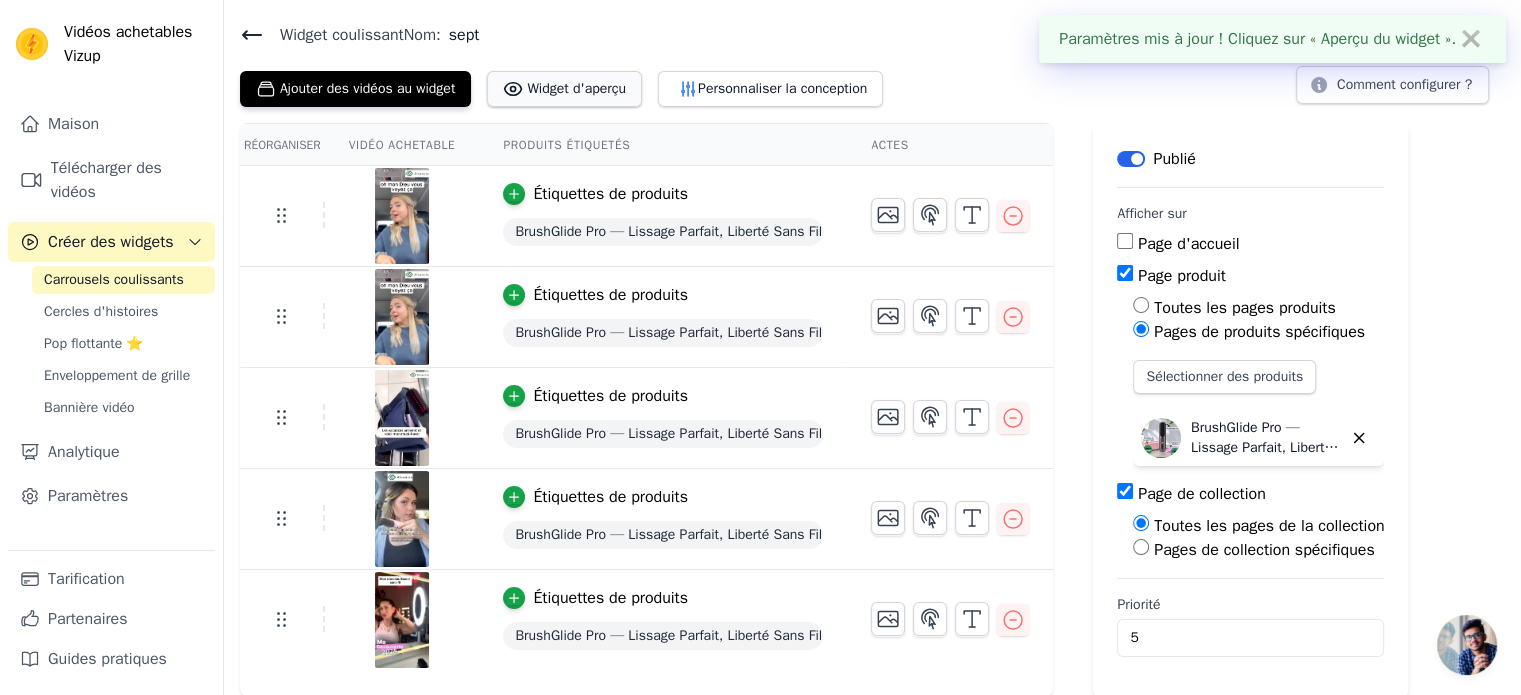 click on "Widget d'aperçu" at bounding box center [576, 88] 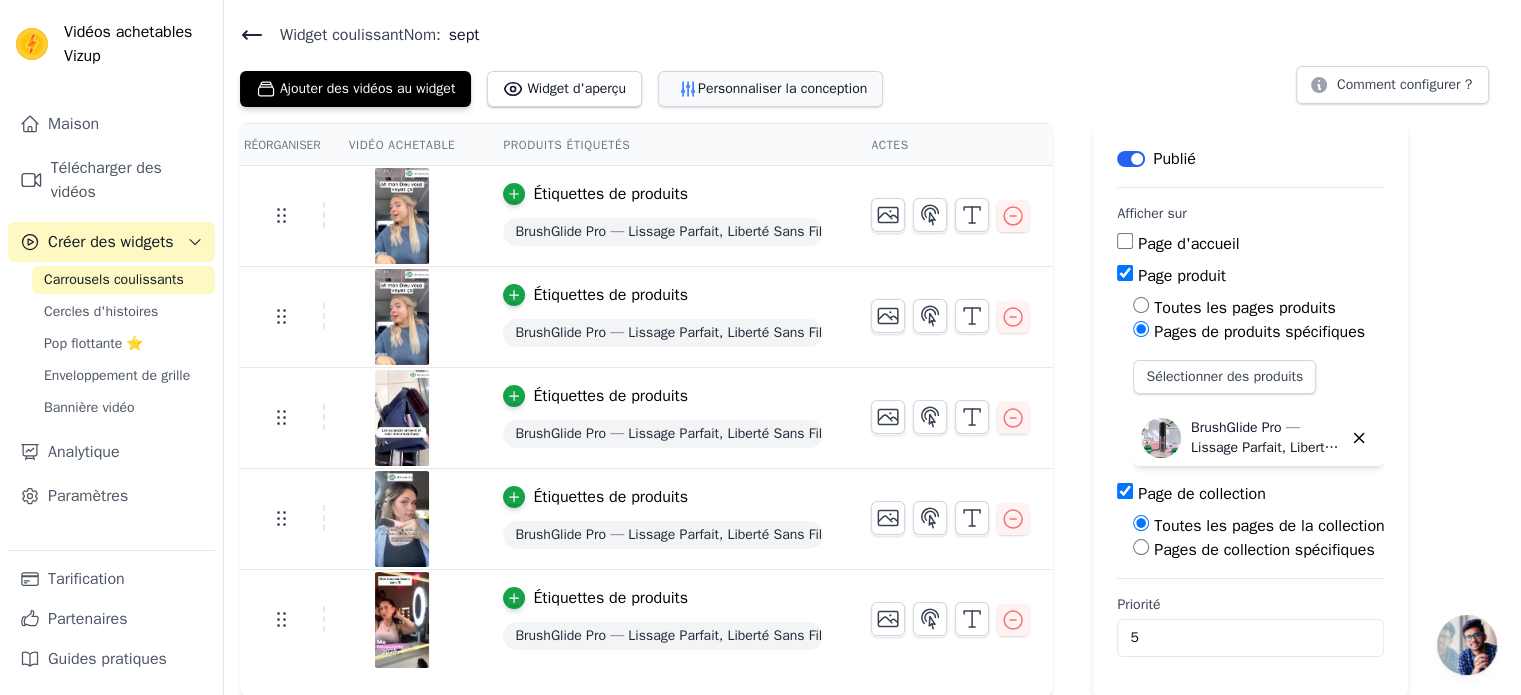 click on "Personnaliser la conception" at bounding box center (782, 88) 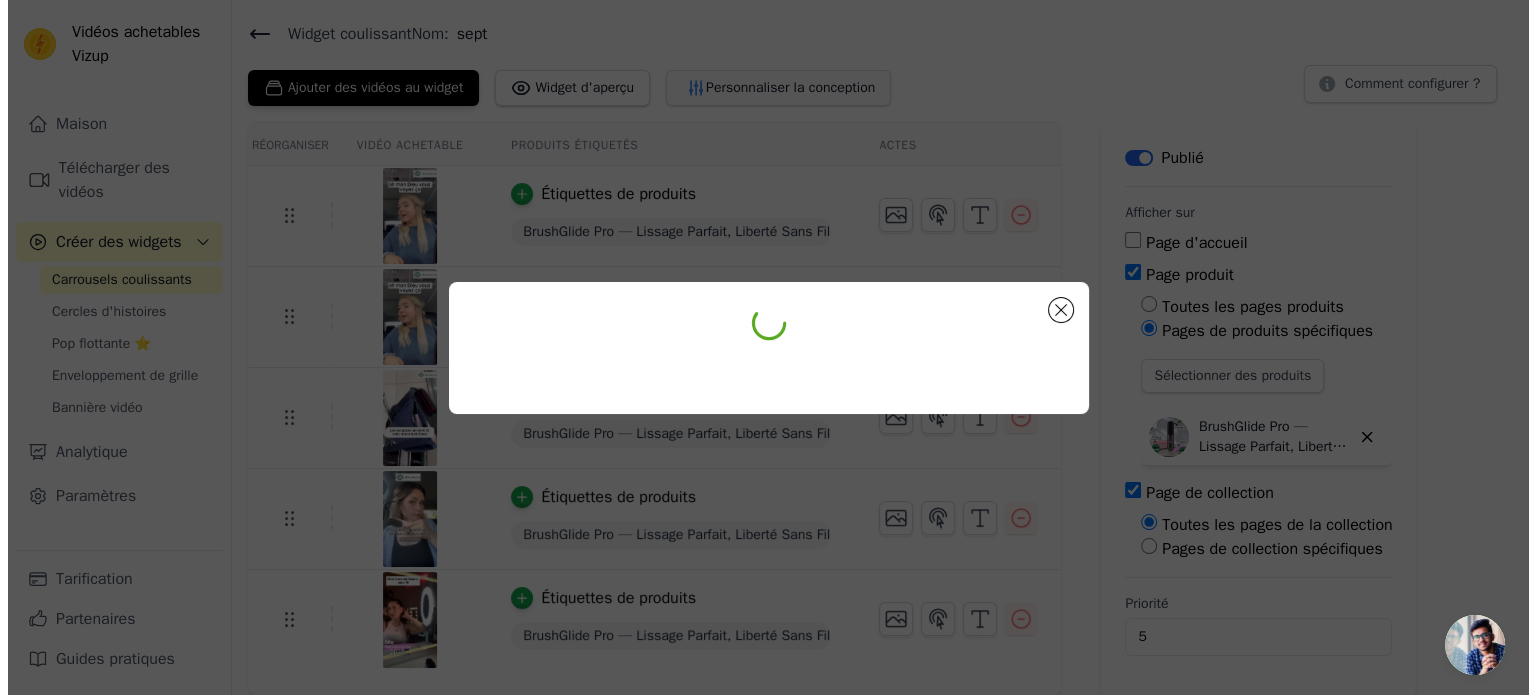 scroll, scrollTop: 0, scrollLeft: 0, axis: both 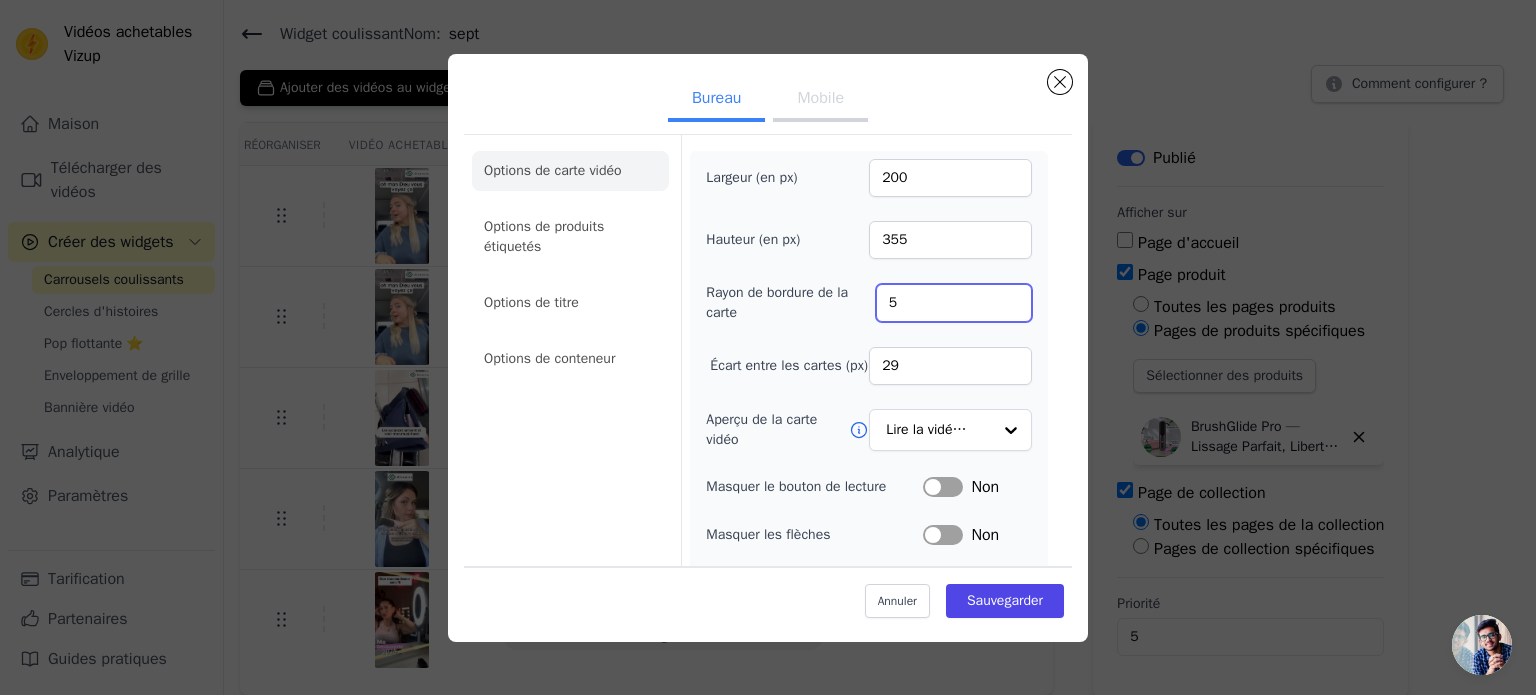 click on "5" at bounding box center (954, 303) 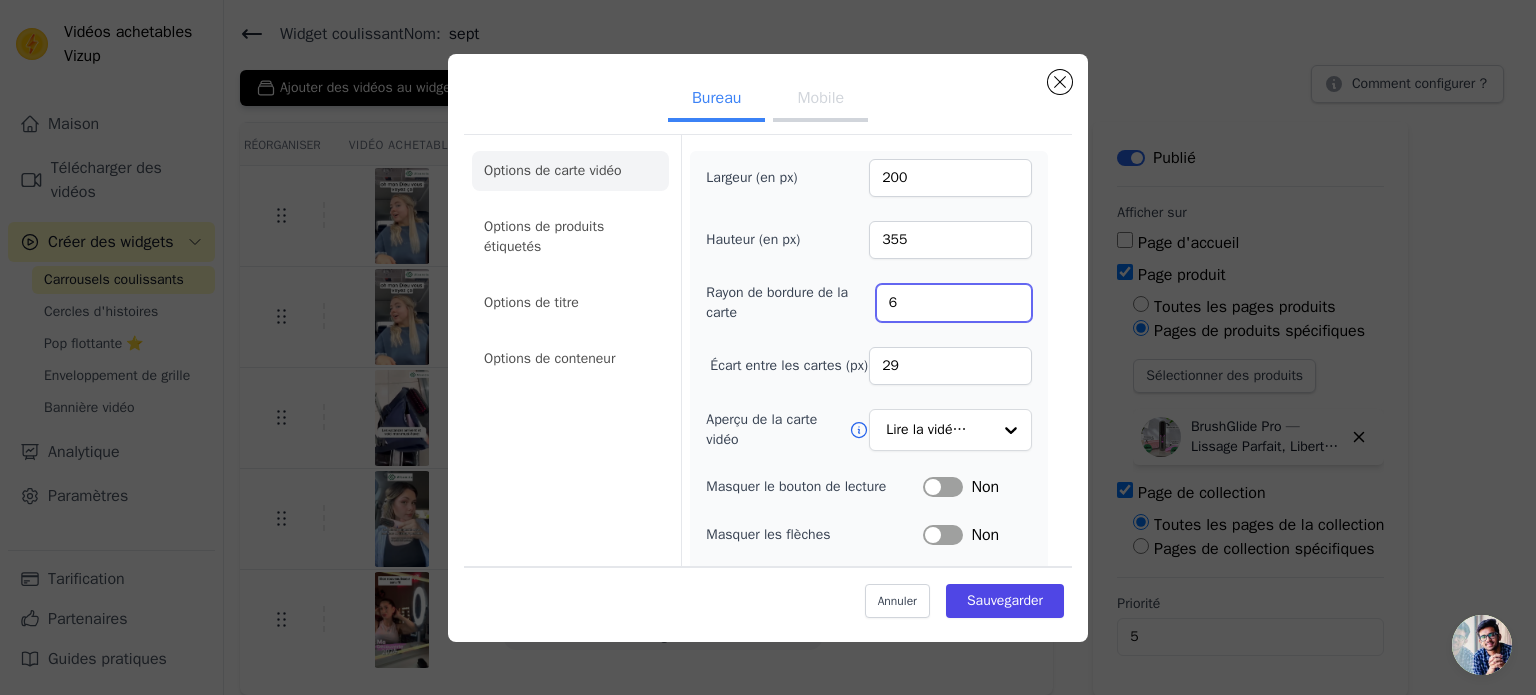 click on "6" at bounding box center (954, 303) 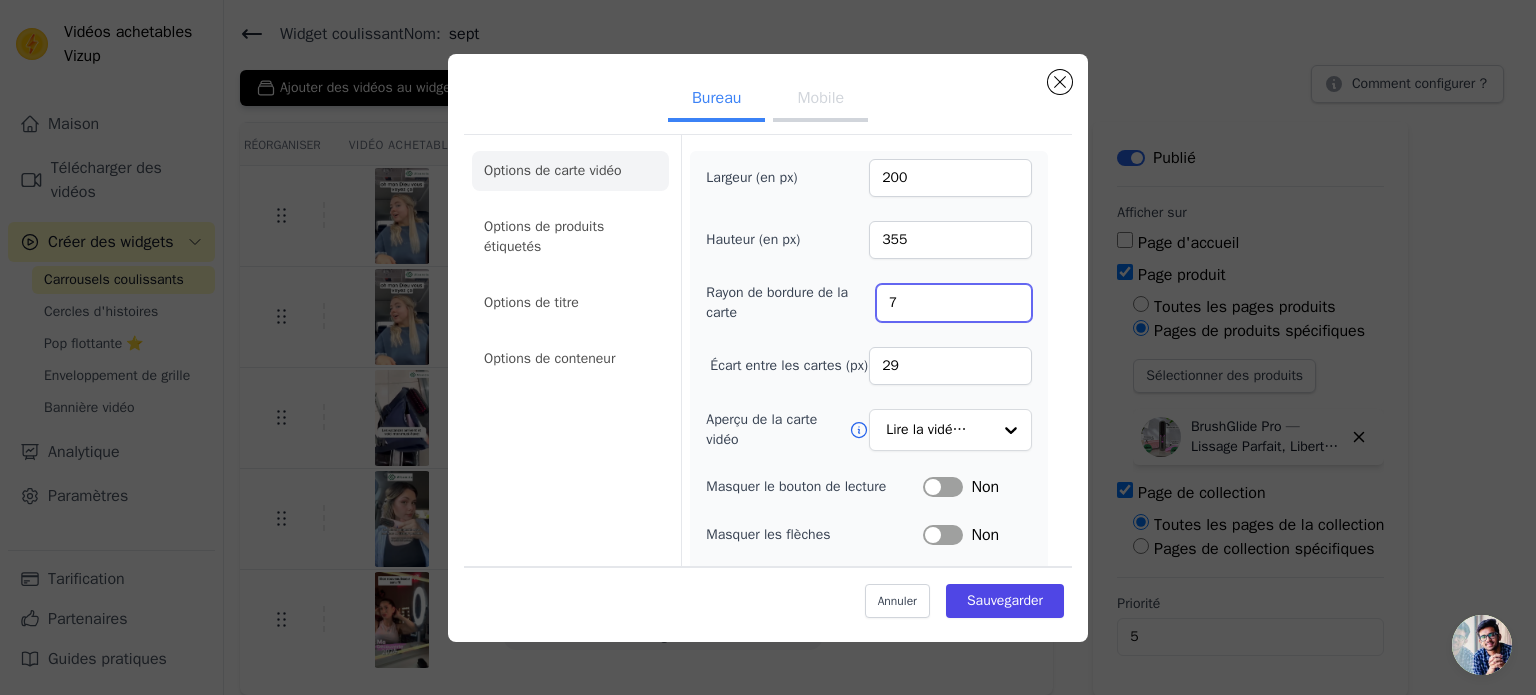 click on "7" at bounding box center (954, 303) 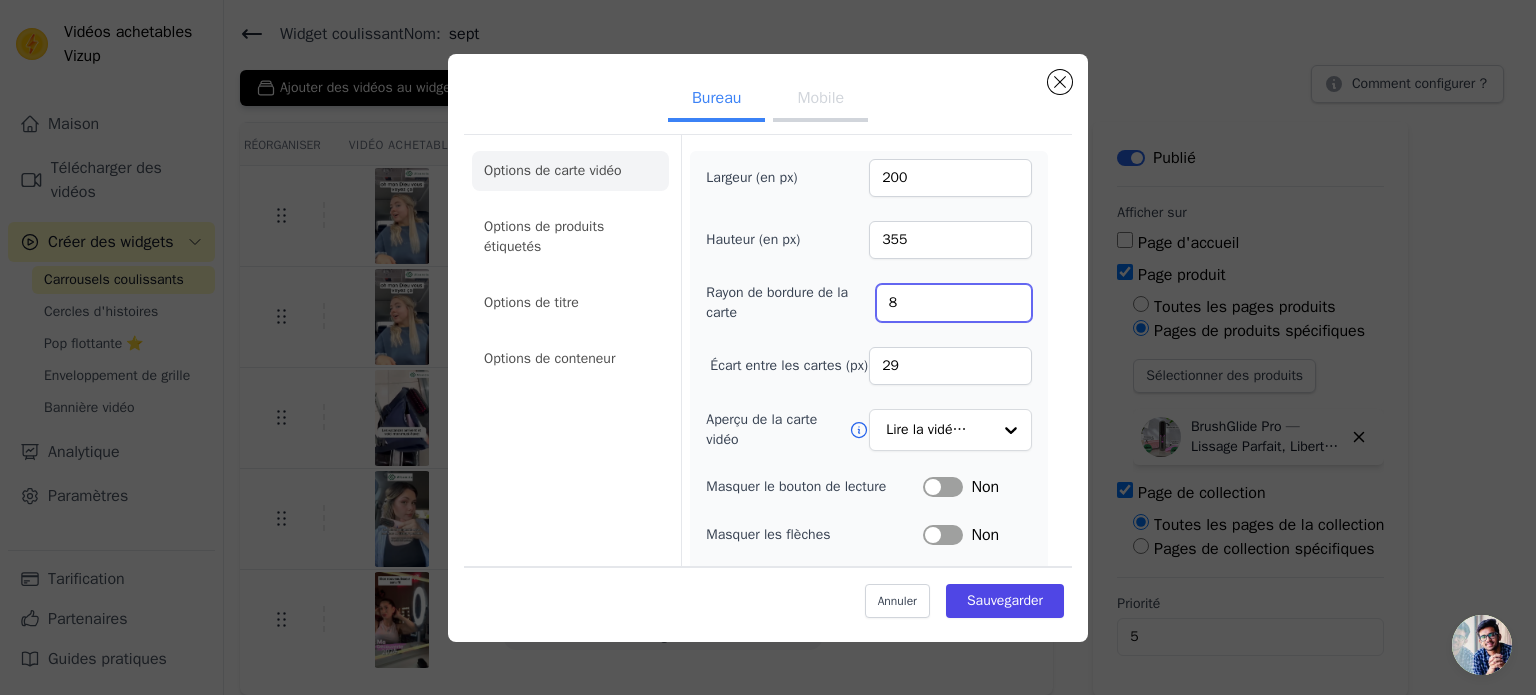 type on "8" 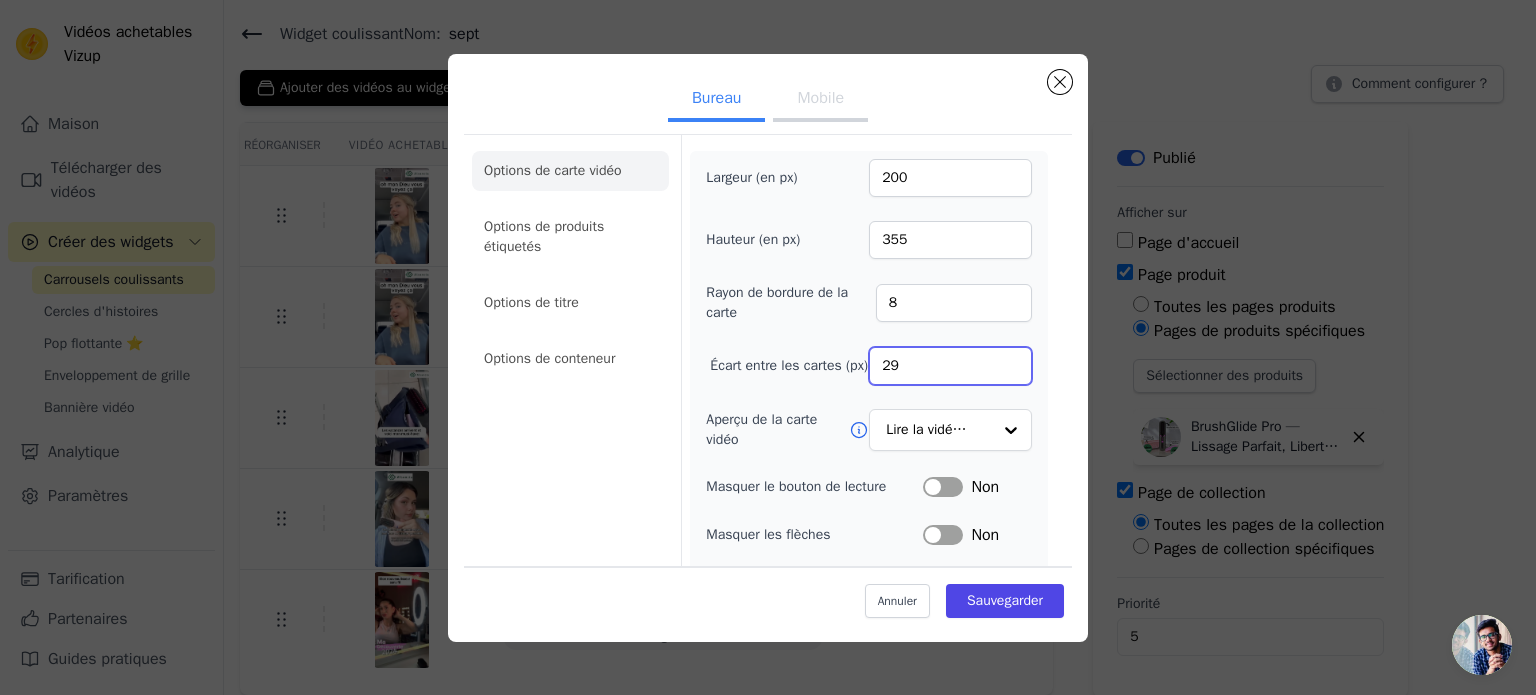 drag, startPoint x: 932, startPoint y: 371, endPoint x: 820, endPoint y: 337, distance: 117.047 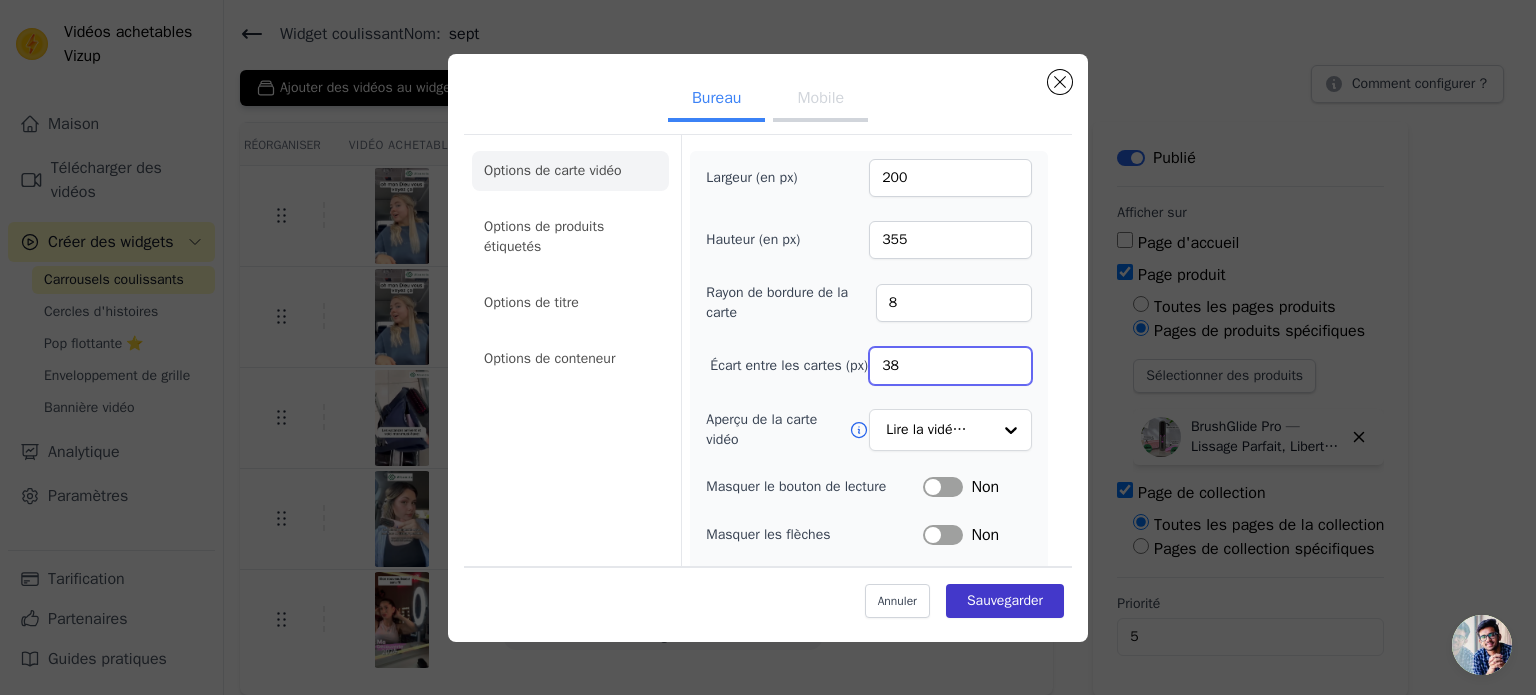 type on "38" 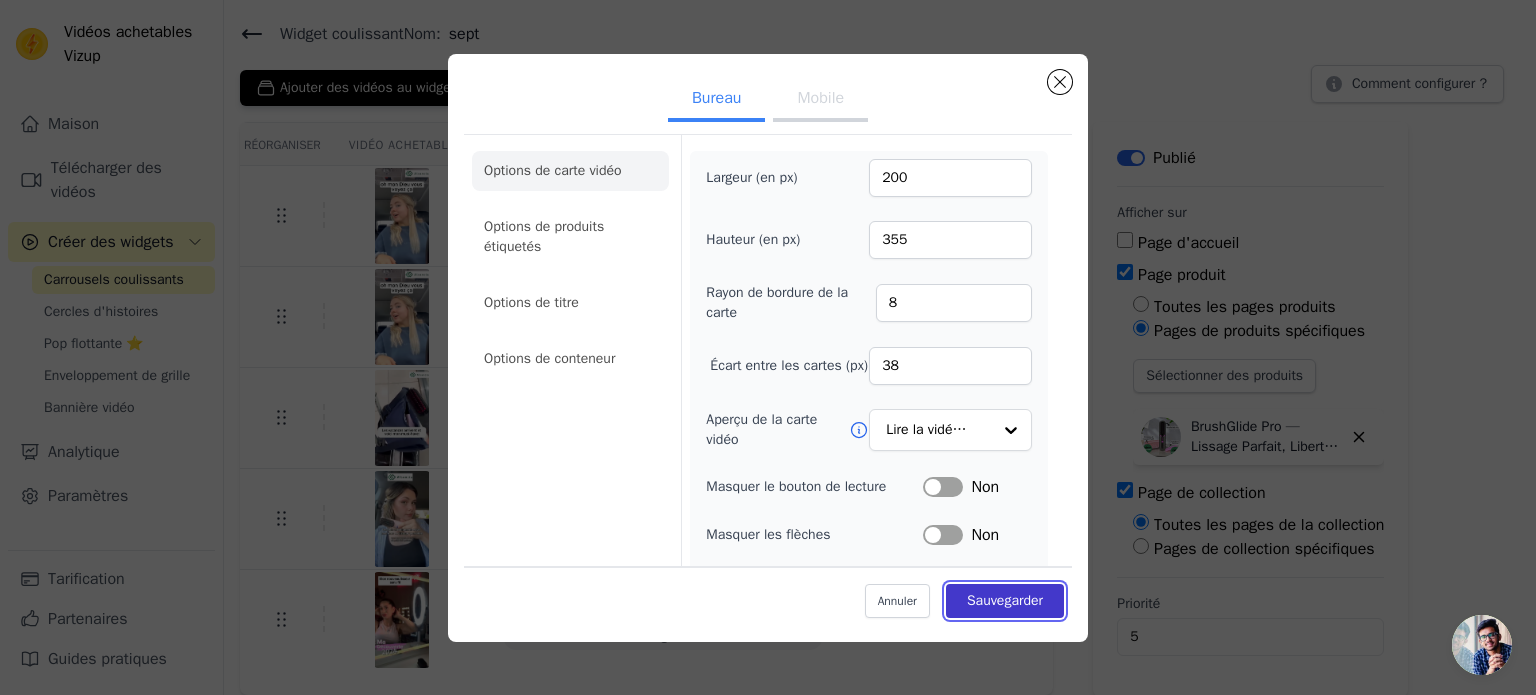 click on "Sauvegarder" at bounding box center (1005, 600) 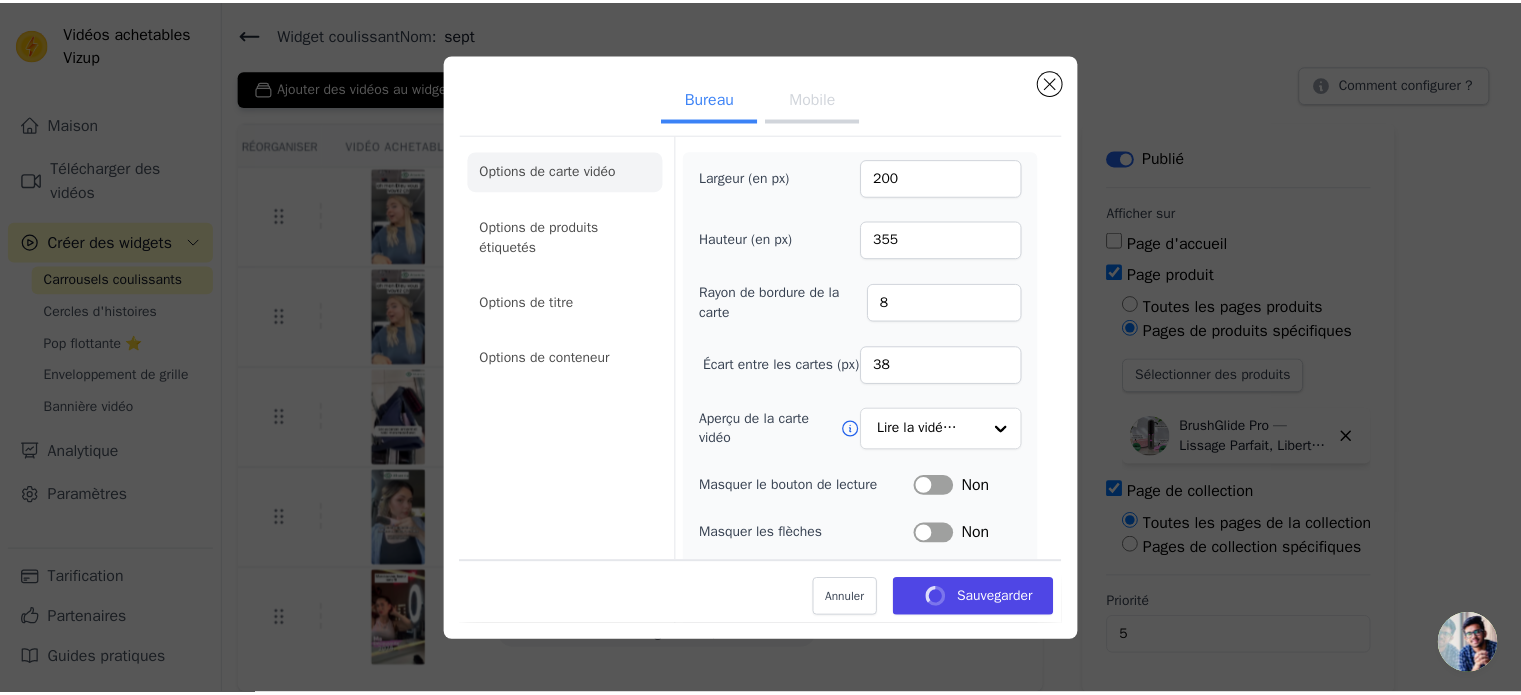 scroll, scrollTop: 57, scrollLeft: 0, axis: vertical 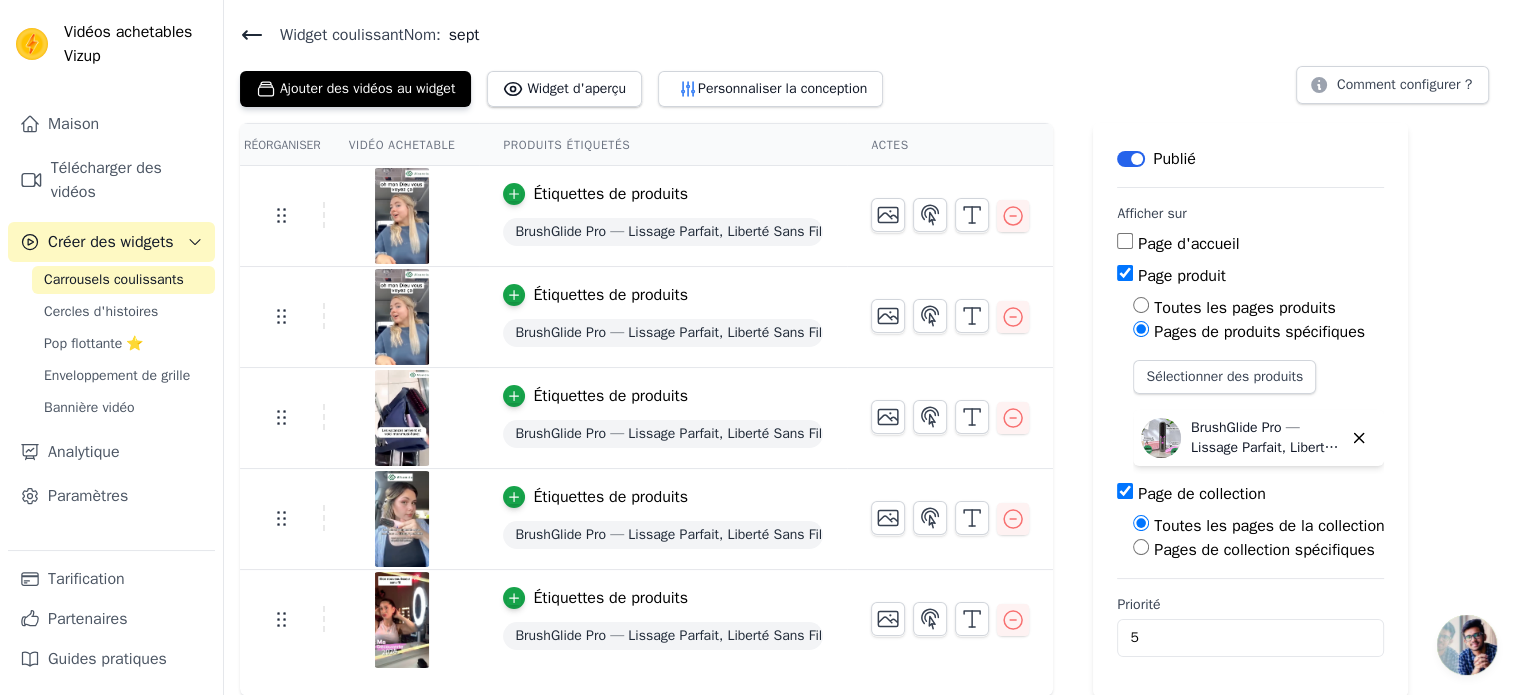 click on "Widget coulissant Nom:   sept
Ajouter des vidéos au widget
Widget d'aperçu       Personnaliser la conception
Comment configurer ?         Réorganiser   Vidéo achetable   Produits étiquetés   Actes             Étiquettes de produits   BrushGlide Pro — Lissage Parfait, Liberté Sans Fil                             Étiquettes de produits   BrushGlide Pro — Lissage Parfait, Liberté Sans Fil                             Étiquettes de produits   BrushGlide Pro — Lissage Parfait, Liberté Sans Fil                             Étiquettes de produits   BrushGlide Pro — Lissage Parfait, Liberté Sans Fil                             Étiquettes de produits   BrushGlide Pro — Lissage Parfait, Liberté Sans Fil                       Enregistrer les vidéos dans ce nouvel ordre   Sauvegarder   Rejeter     Étiquette     Publié     Afficher sur     Page d'accueil     Page produit     Toutes les pages produits     Pages de produits spécifiques     Sélectionner des produits" at bounding box center (872, 360) 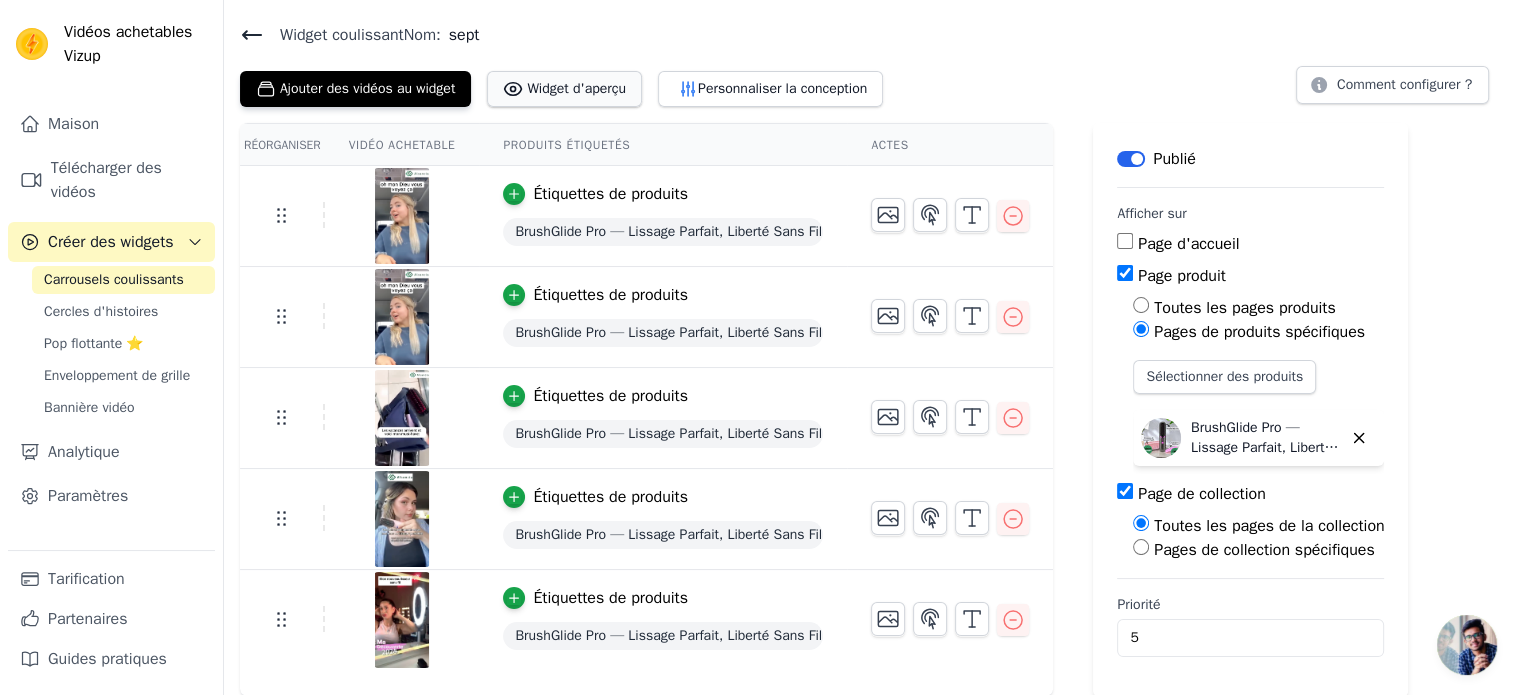 click on "Widget d'aperçu" at bounding box center (576, 89) 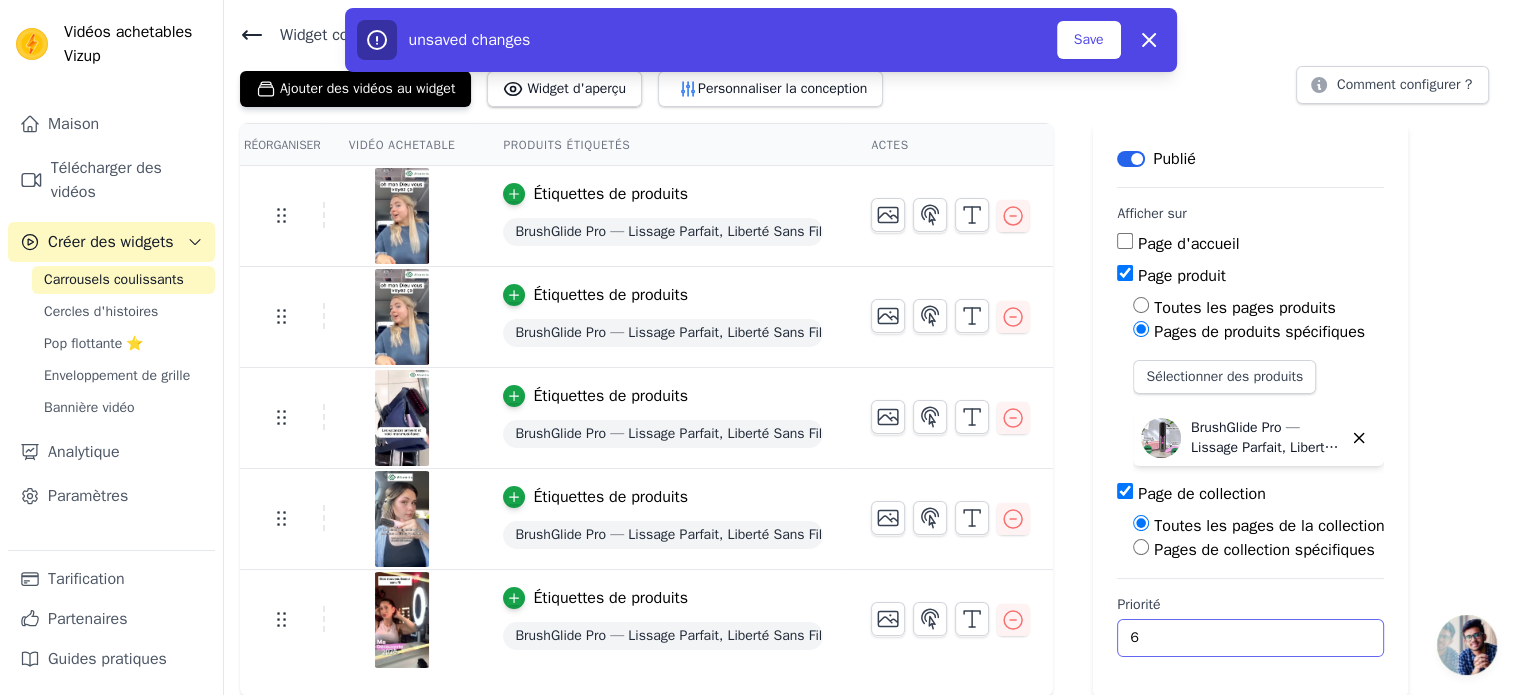 click on "6" at bounding box center [1250, 638] 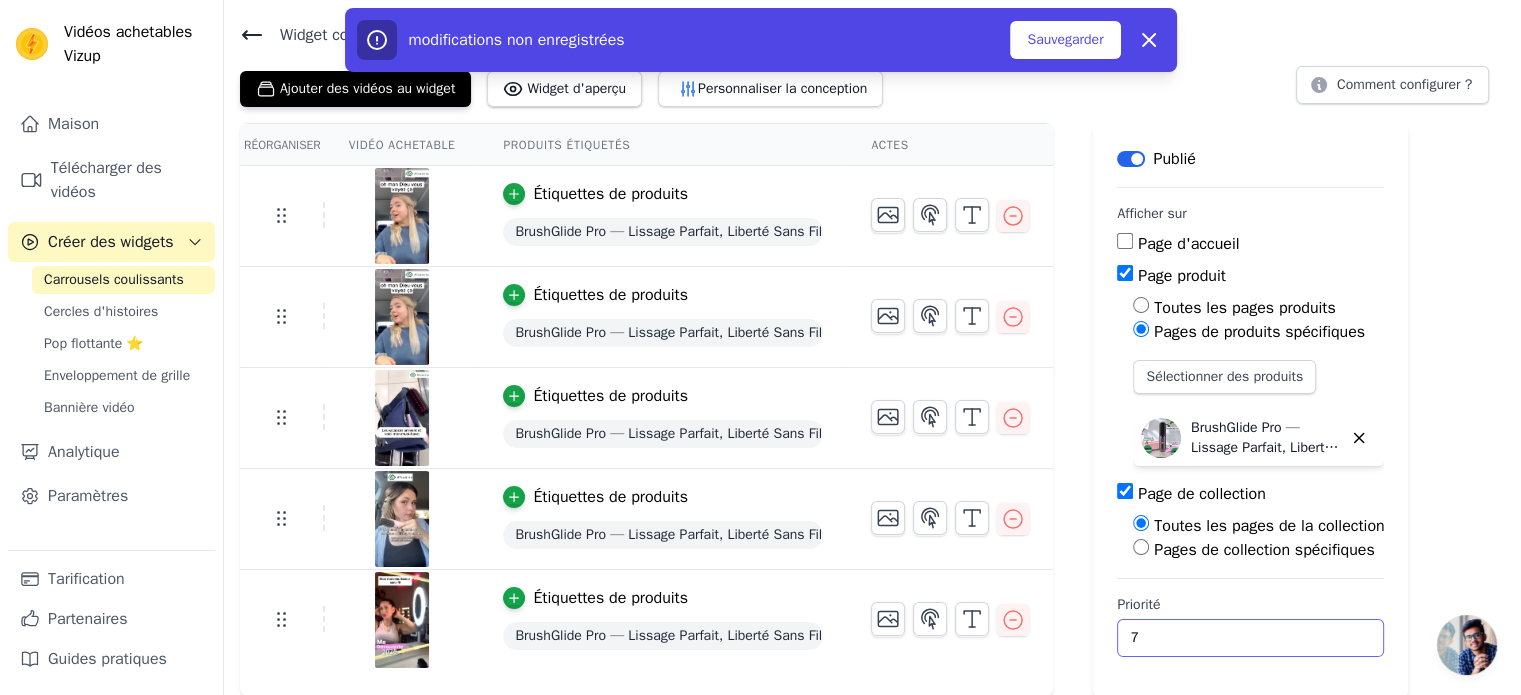 click on "7" at bounding box center (1250, 638) 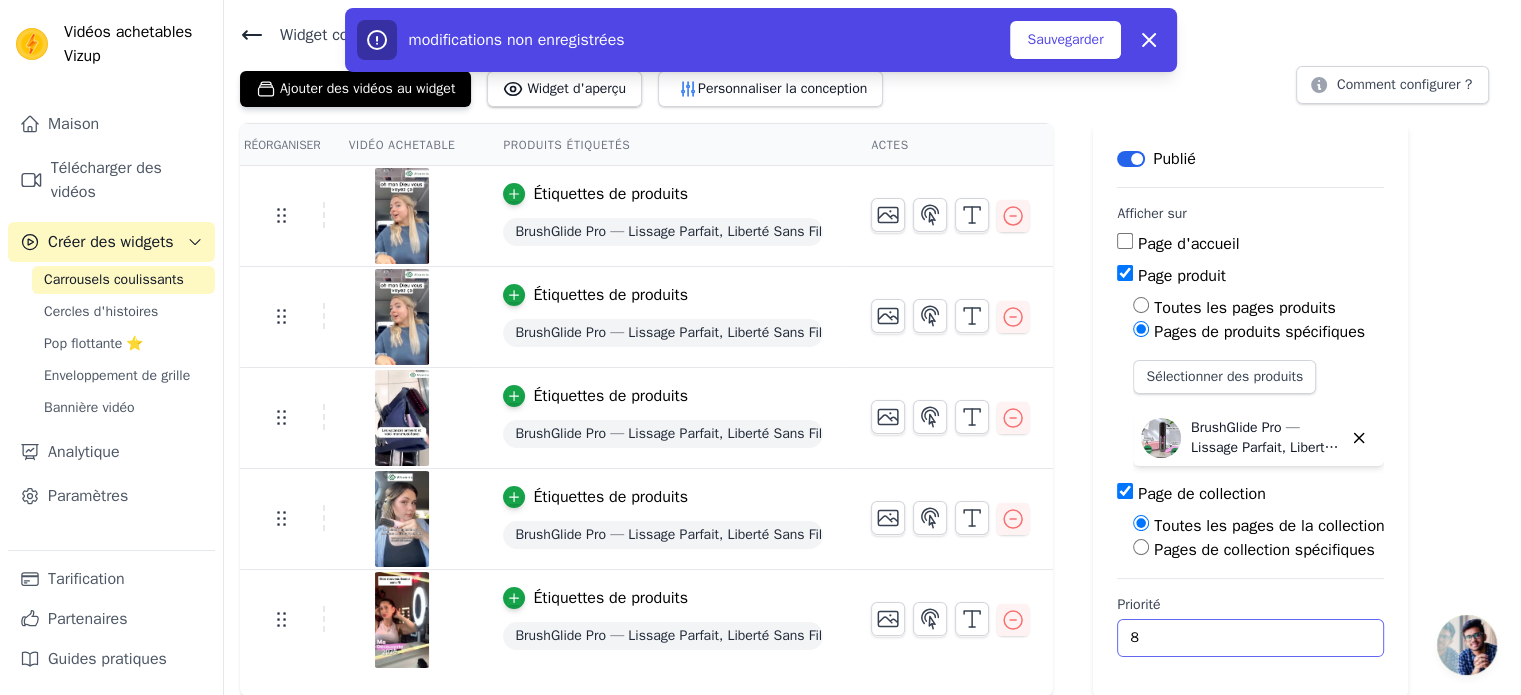 click on "8" at bounding box center (1250, 638) 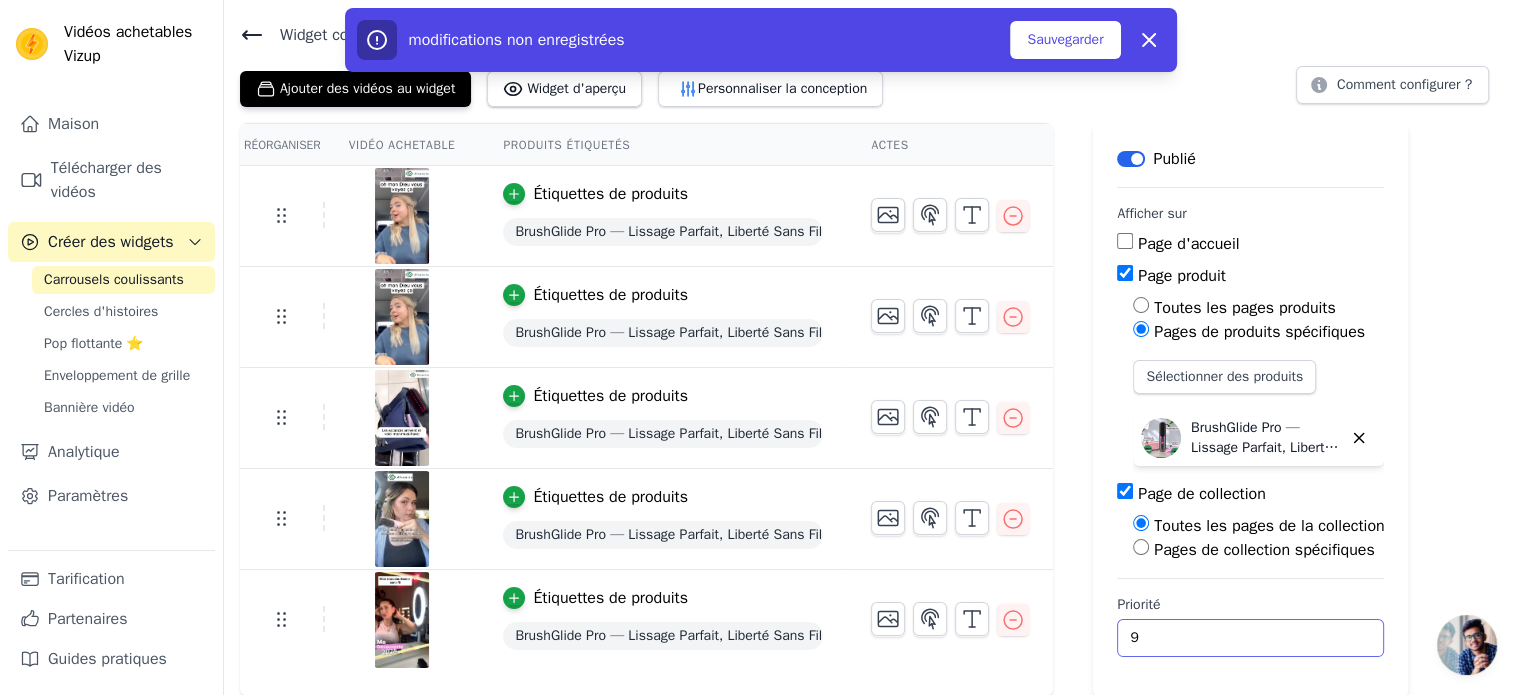 click on "9" at bounding box center (1250, 638) 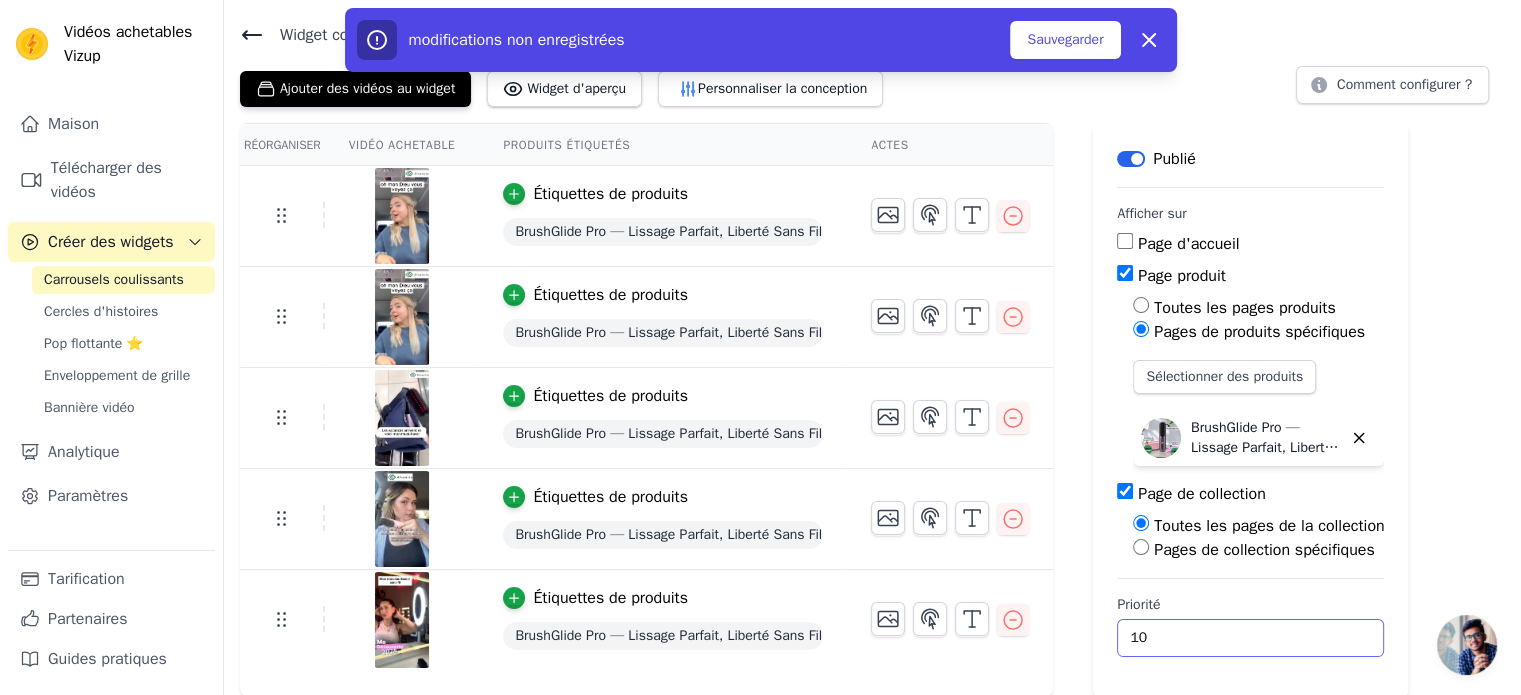 click on "10" at bounding box center (1250, 638) 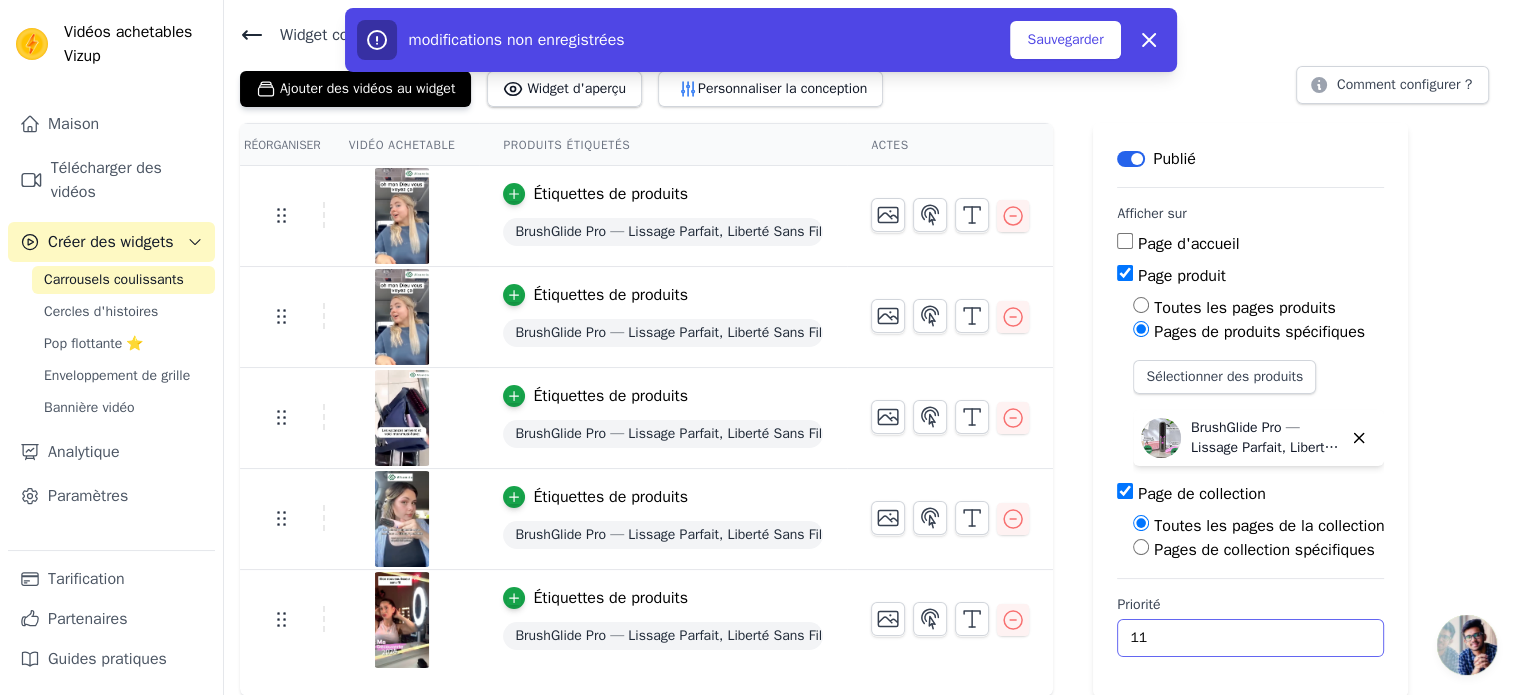 click on "11" at bounding box center (1250, 638) 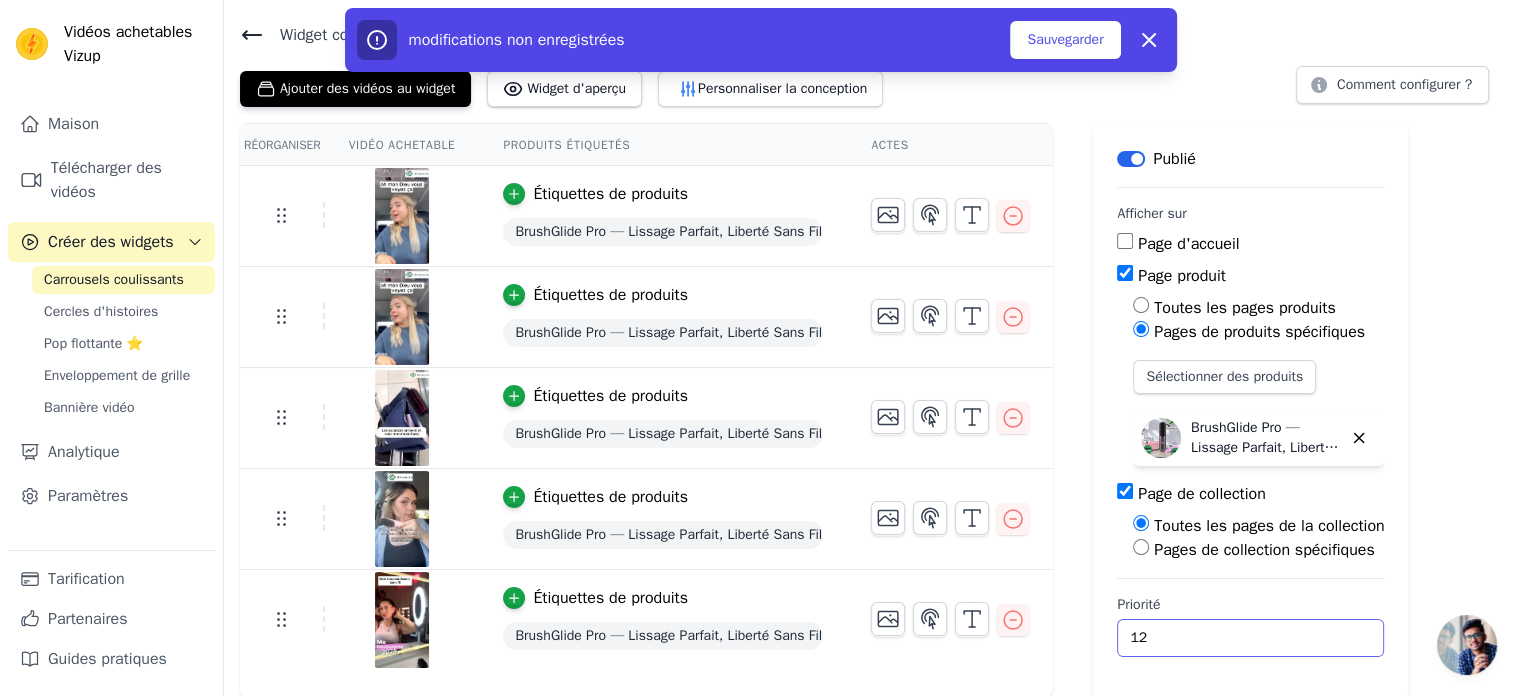 click on "12" at bounding box center [1250, 638] 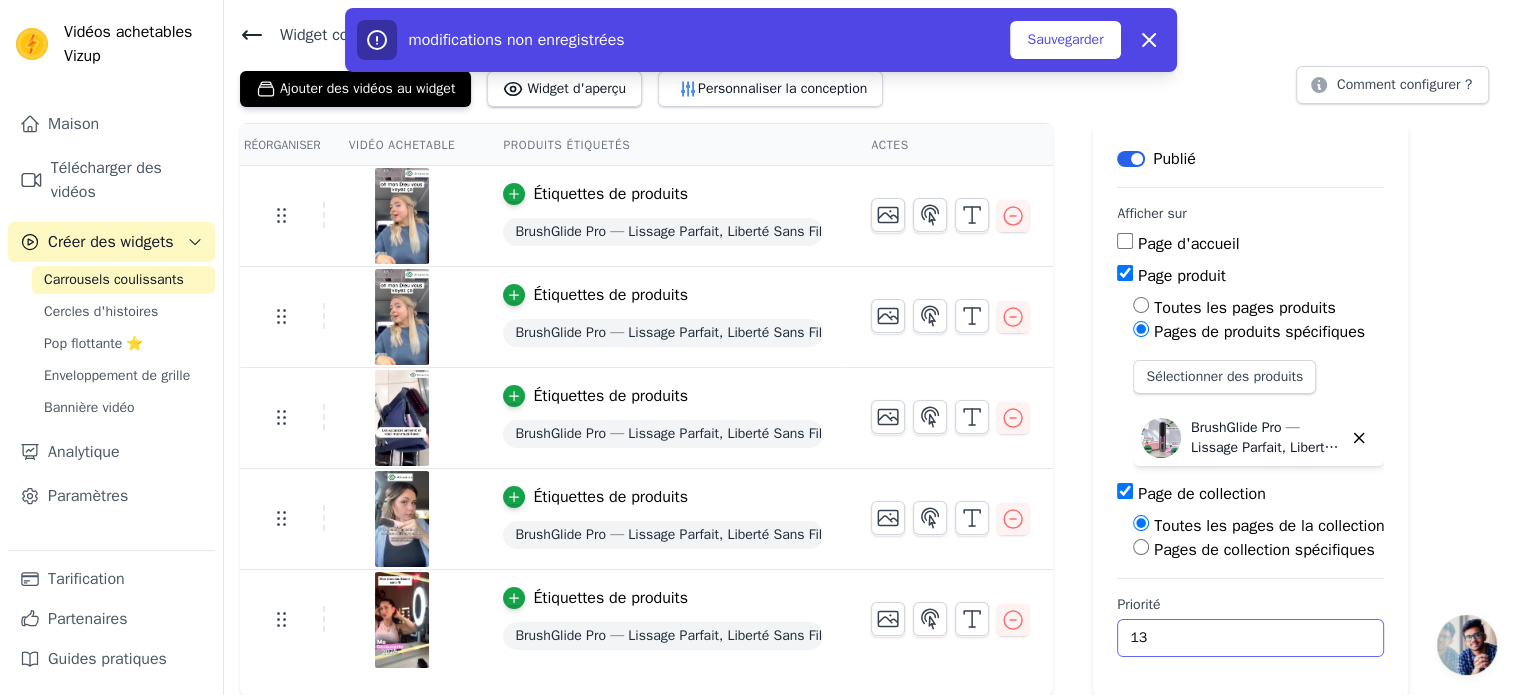 click on "13" at bounding box center (1250, 638) 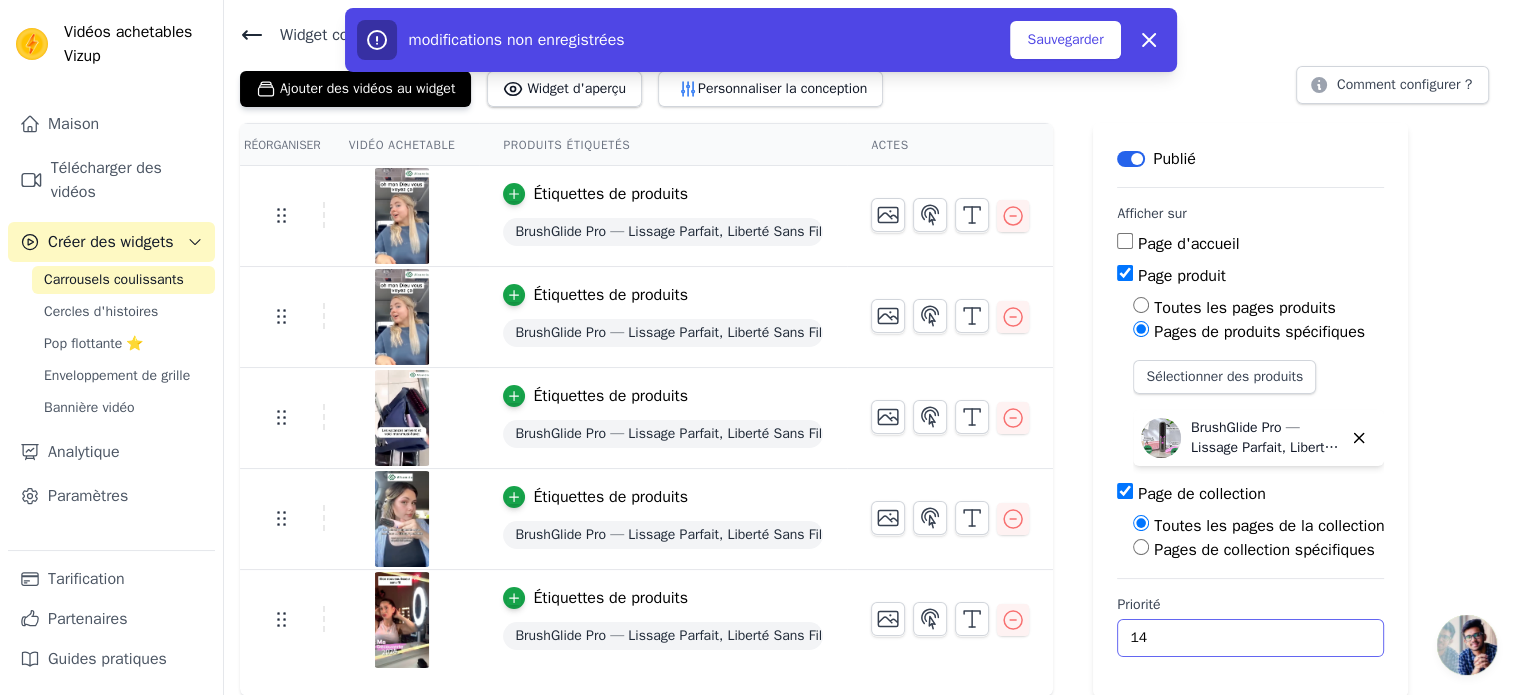 click on "14" at bounding box center [1250, 638] 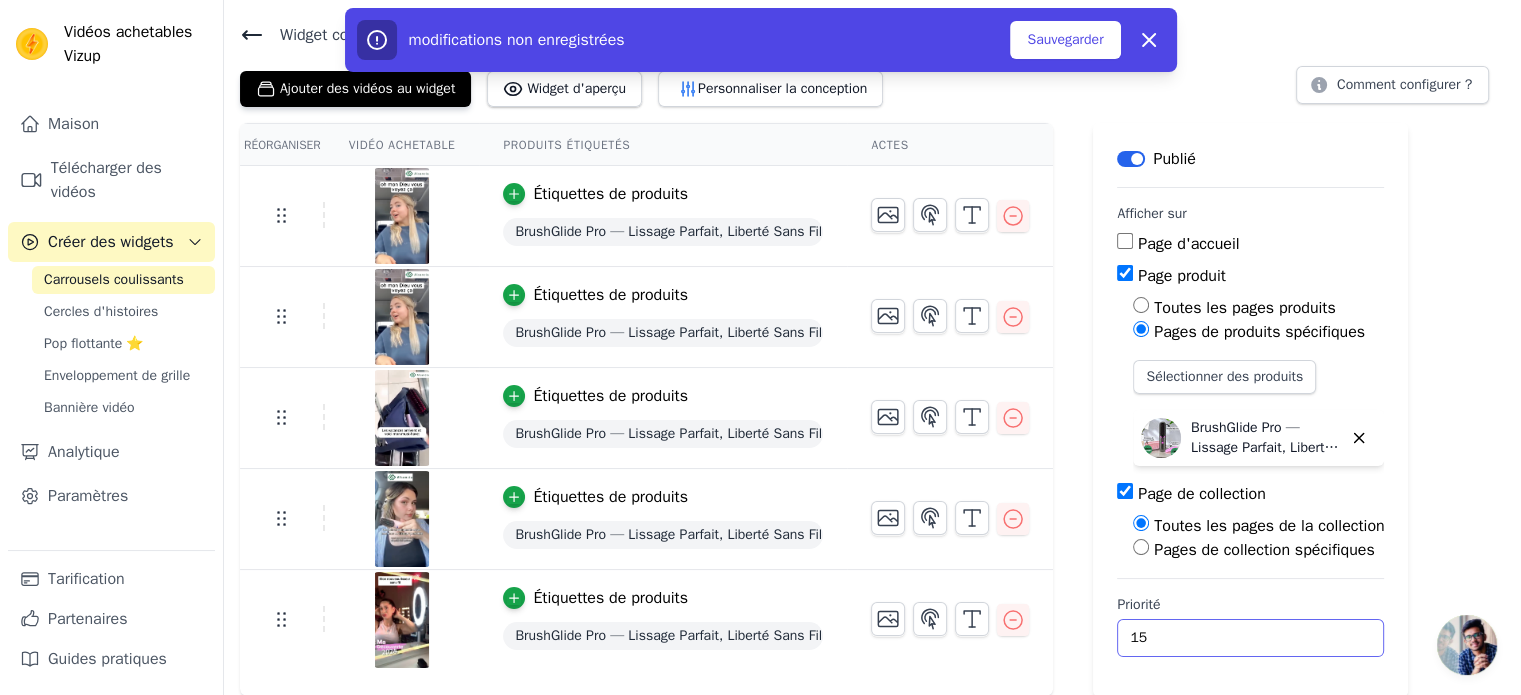 click on "15" at bounding box center [1250, 638] 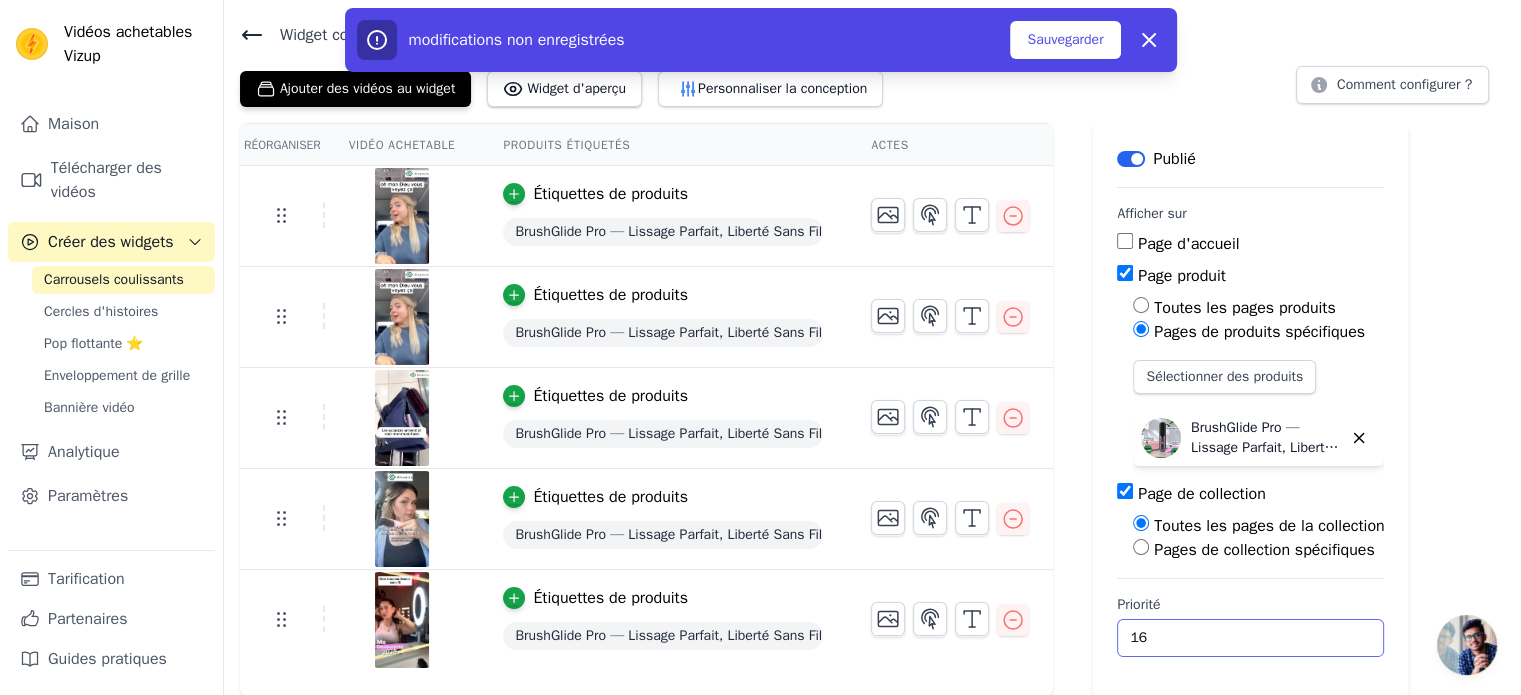 click on "16" at bounding box center [1250, 638] 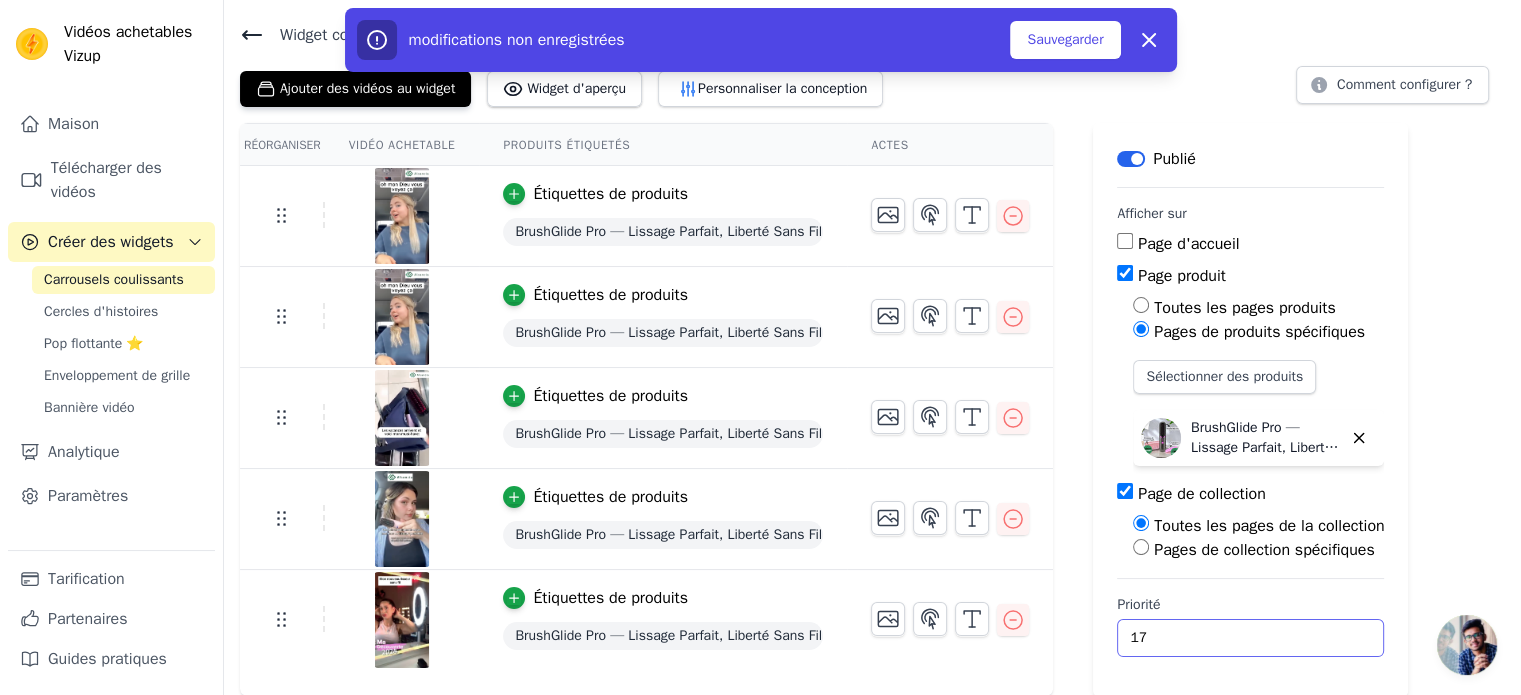 type on "17" 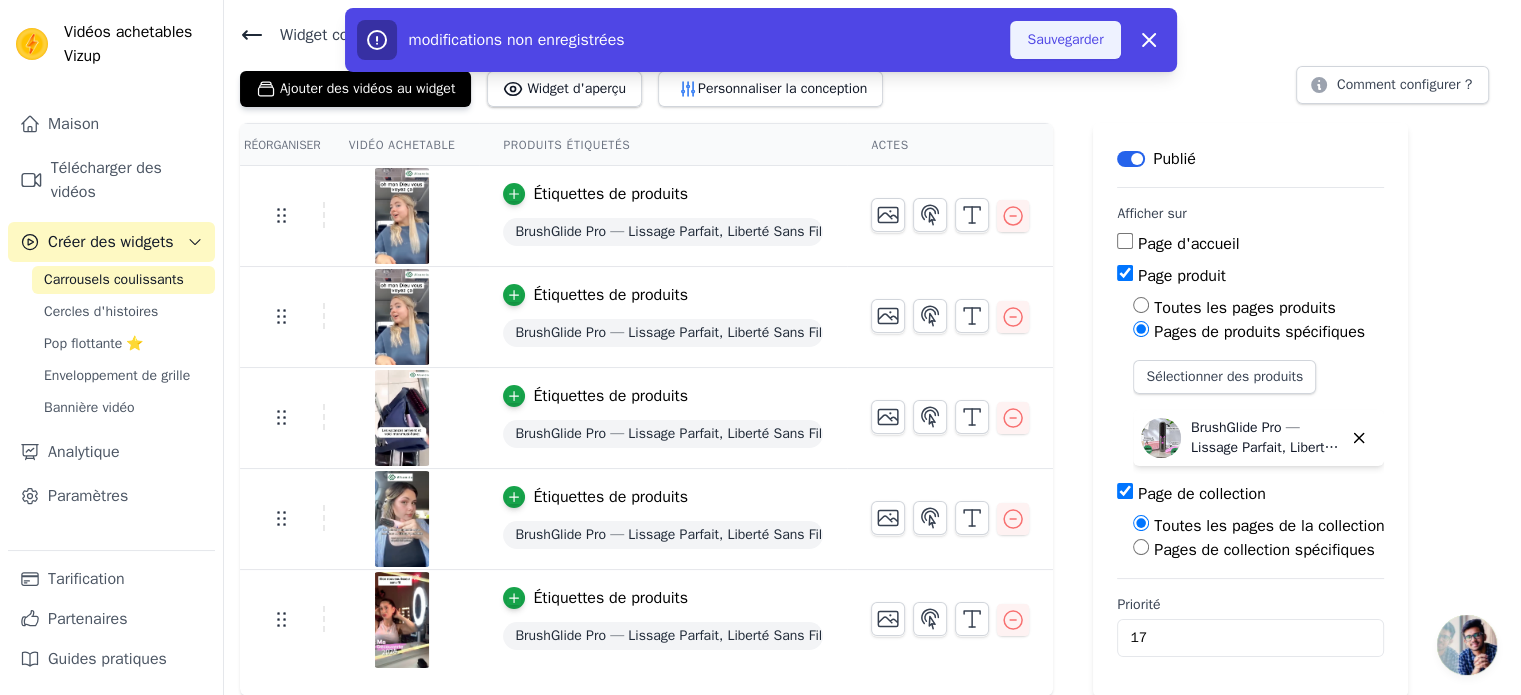 click on "Sauvegarder" at bounding box center (1065, 39) 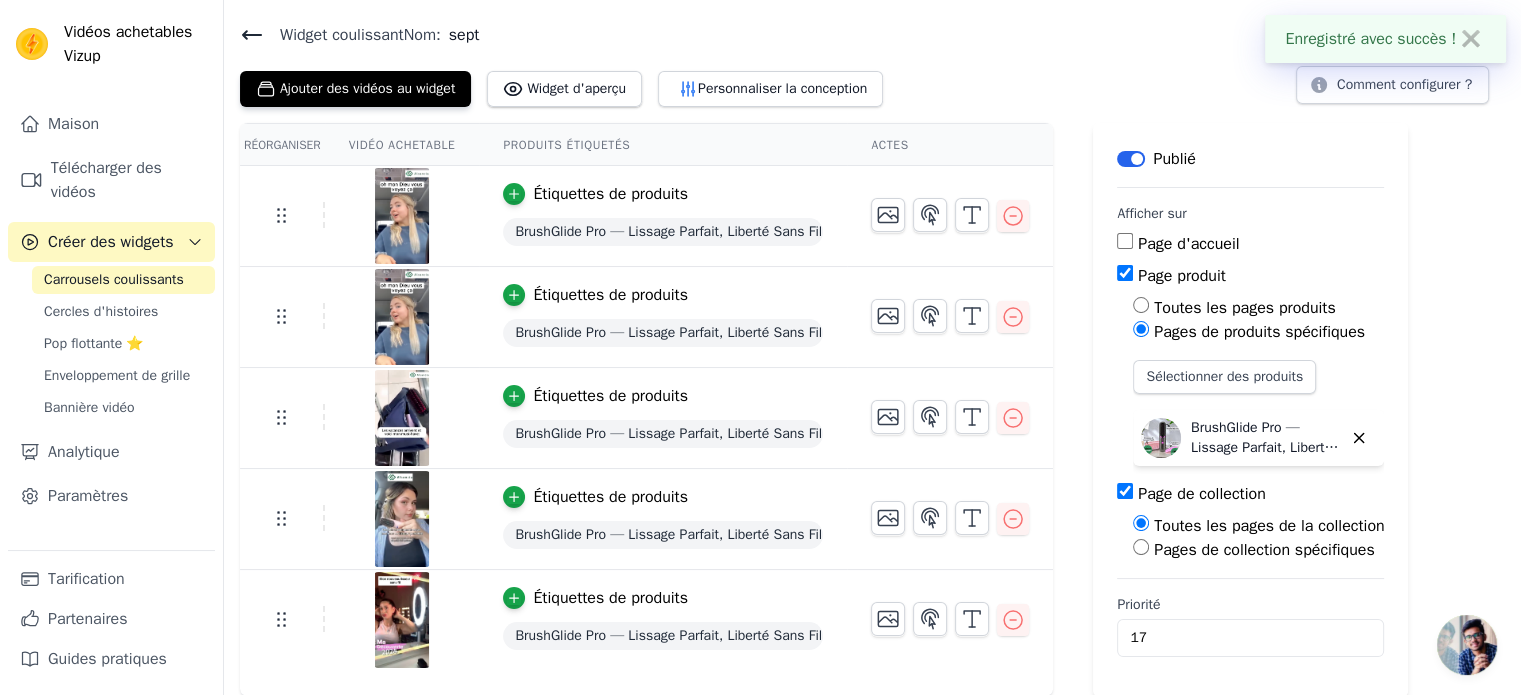 click on "Widget coulissant Nom:   sept" at bounding box center [872, 35] 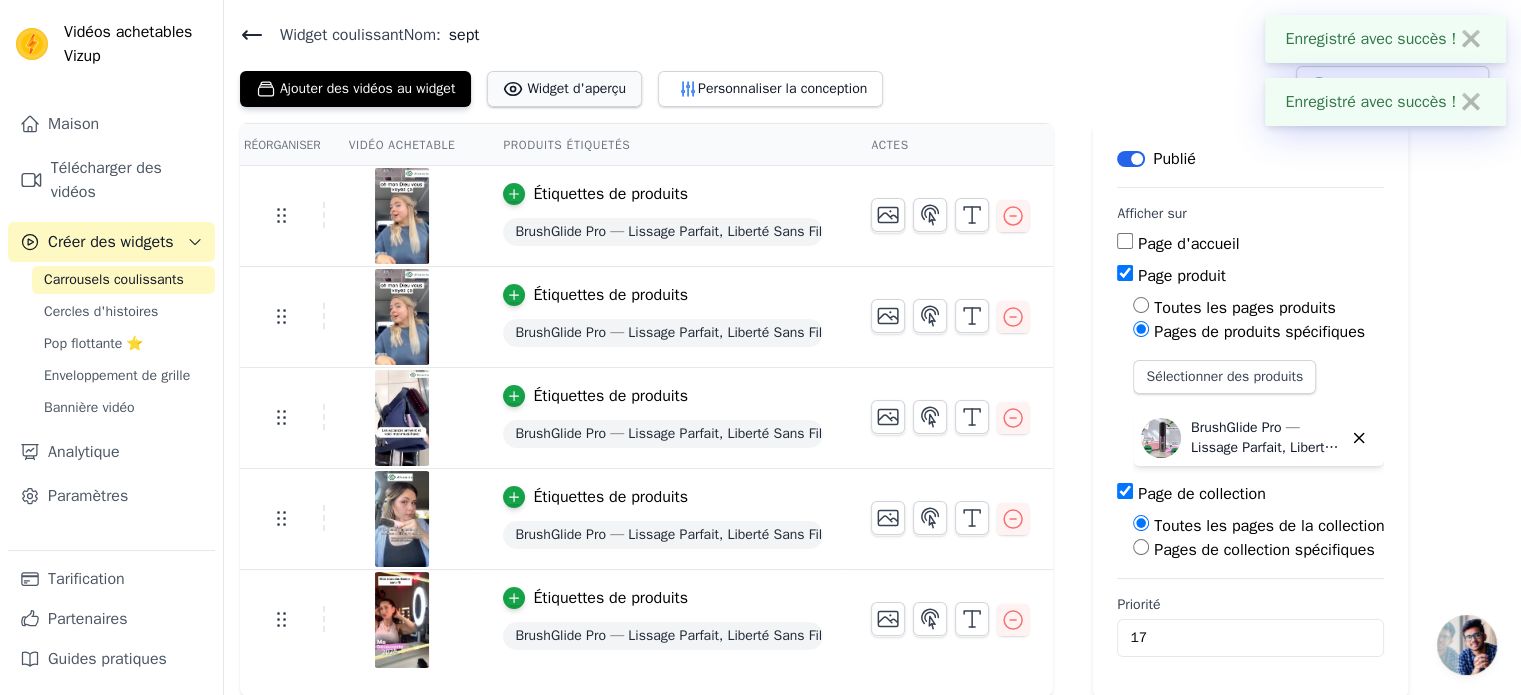click on "Widget d'aperçu" at bounding box center (576, 88) 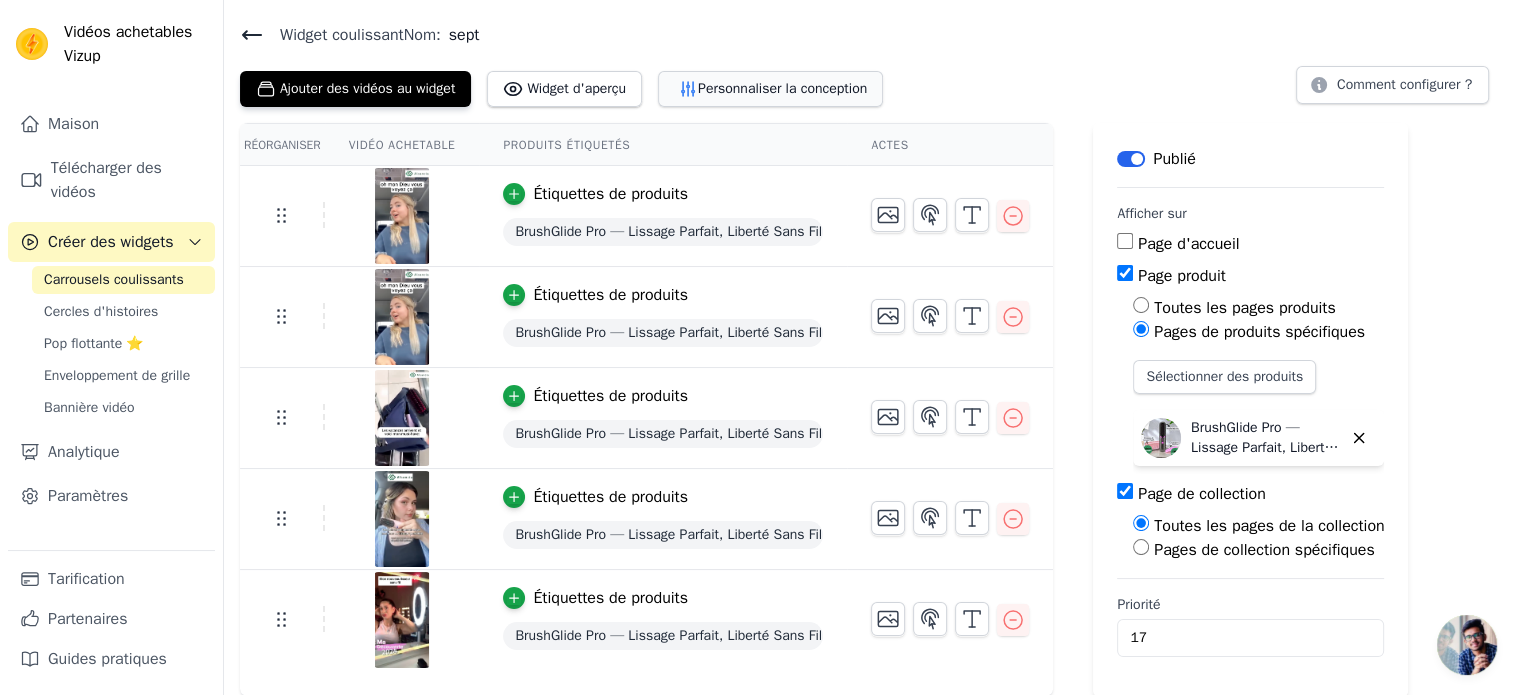 click on "Personnaliser la conception" at bounding box center [782, 88] 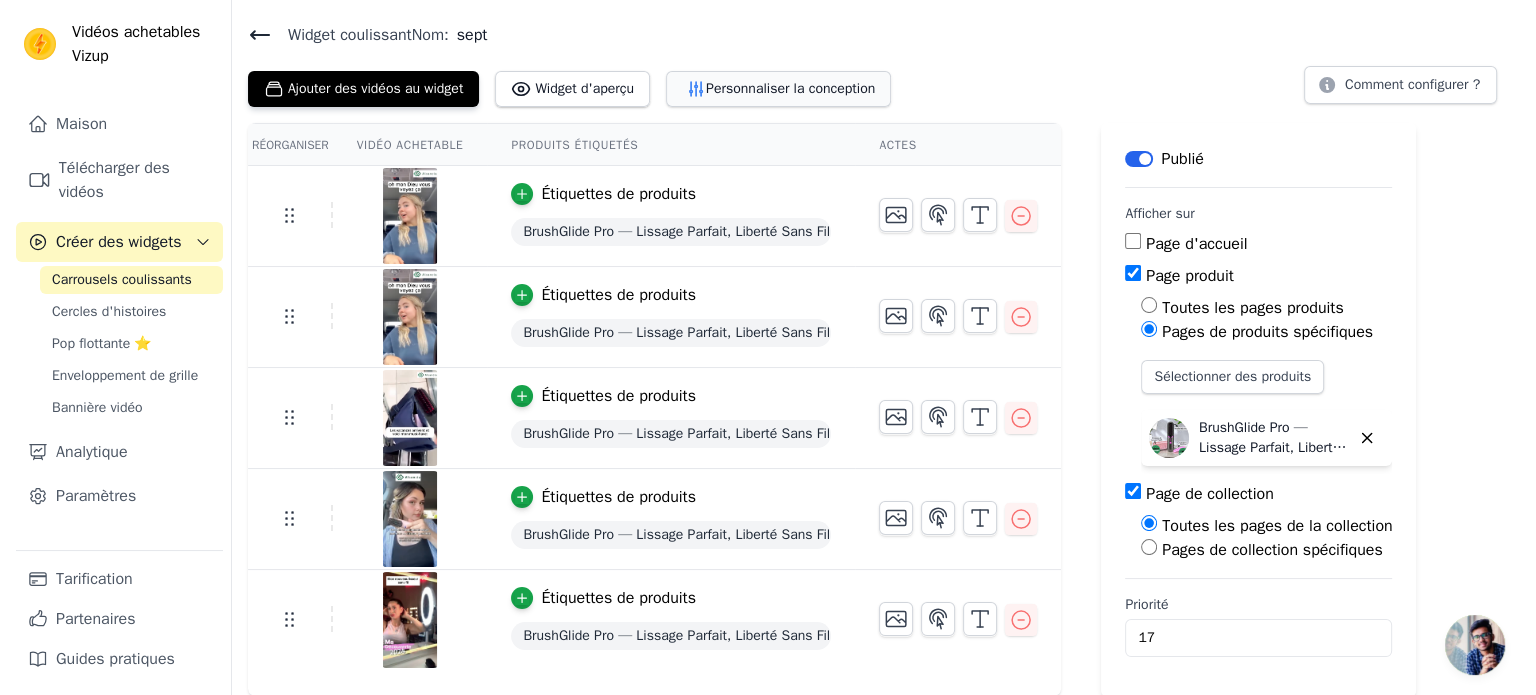scroll, scrollTop: 0, scrollLeft: 0, axis: both 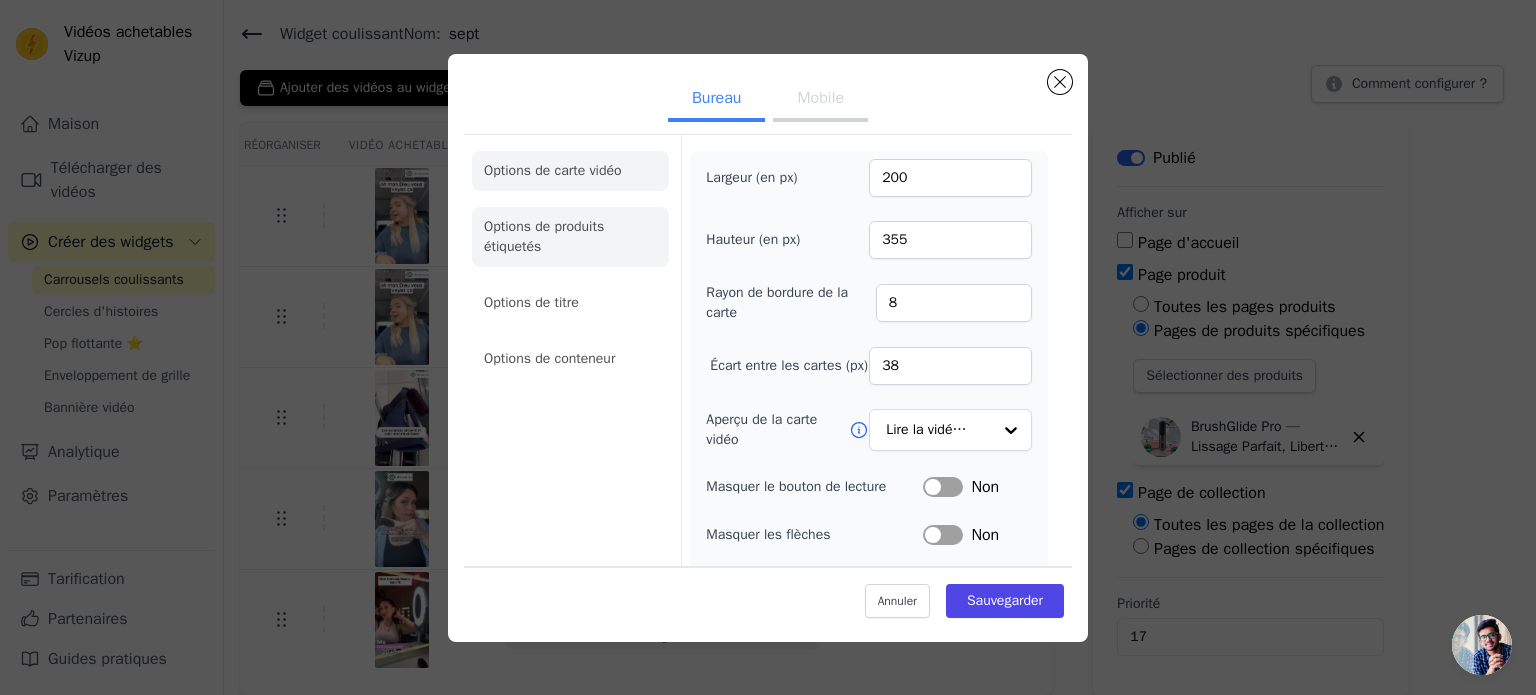 click on "Options de produits étiquetés" at bounding box center [544, 236] 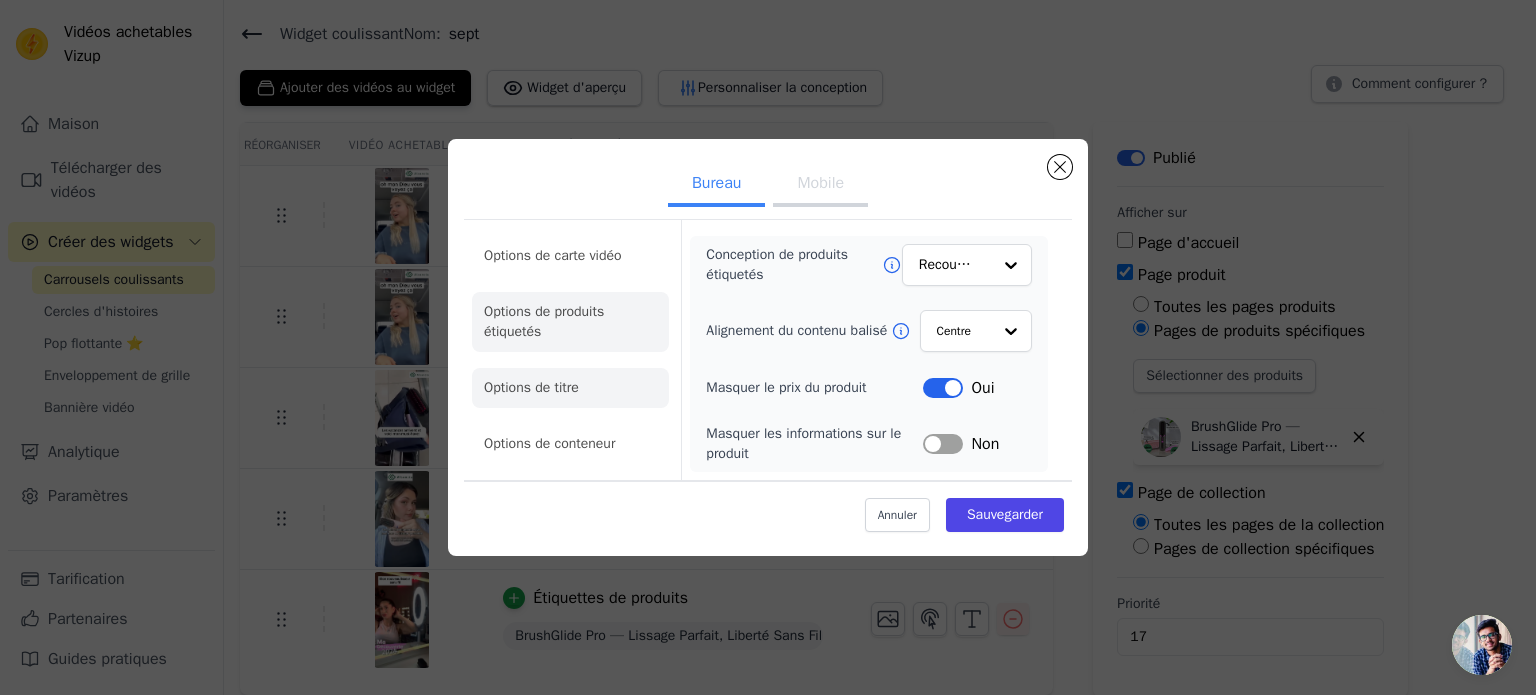 click on "Options de titre" 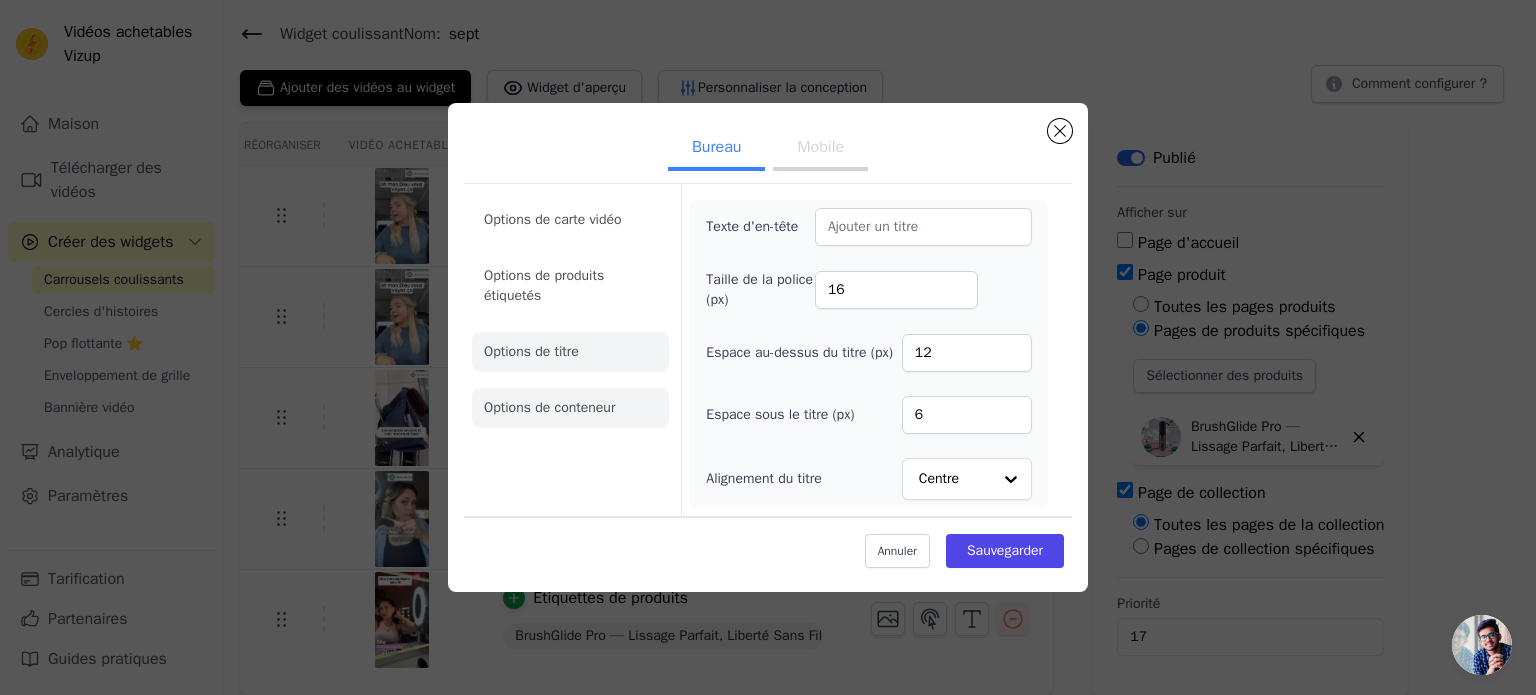 click on "Options de conteneur" 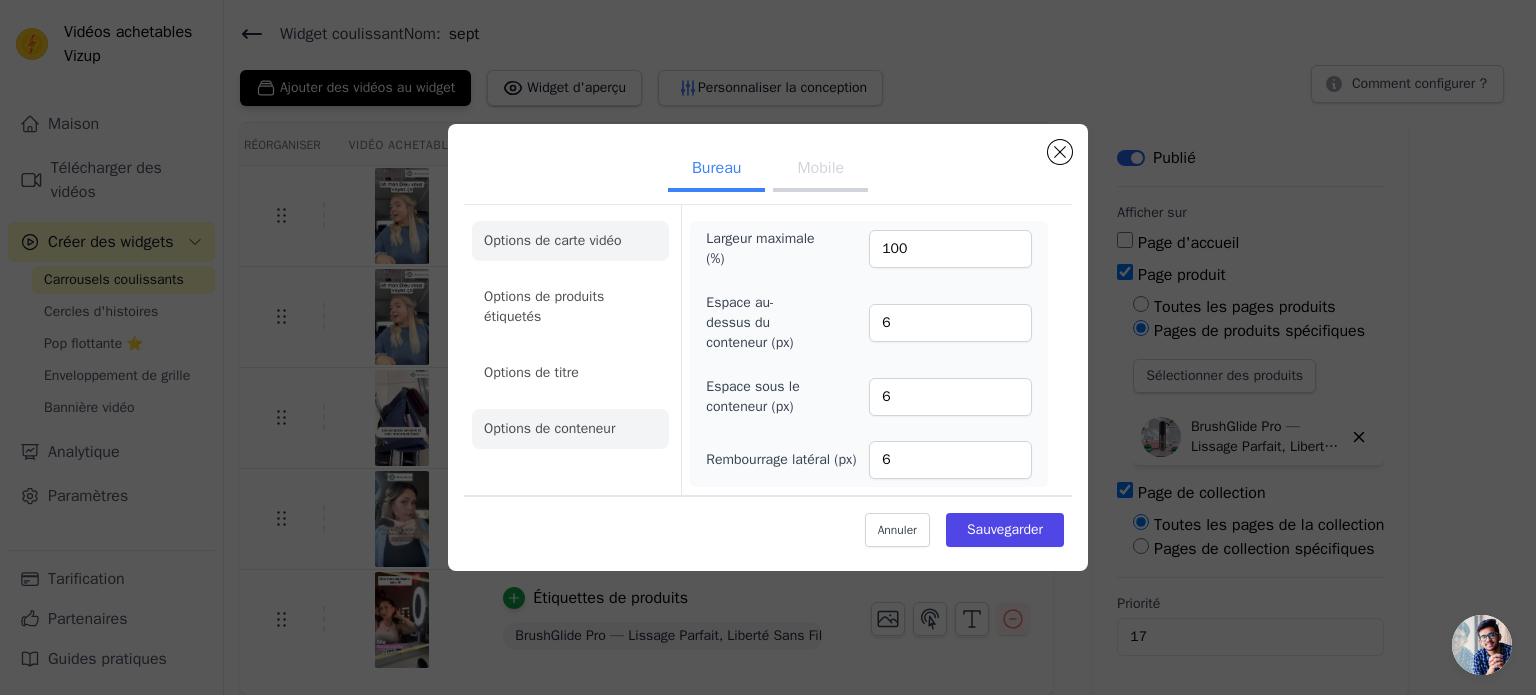 click on "Options de carte vidéo" at bounding box center (553, 240) 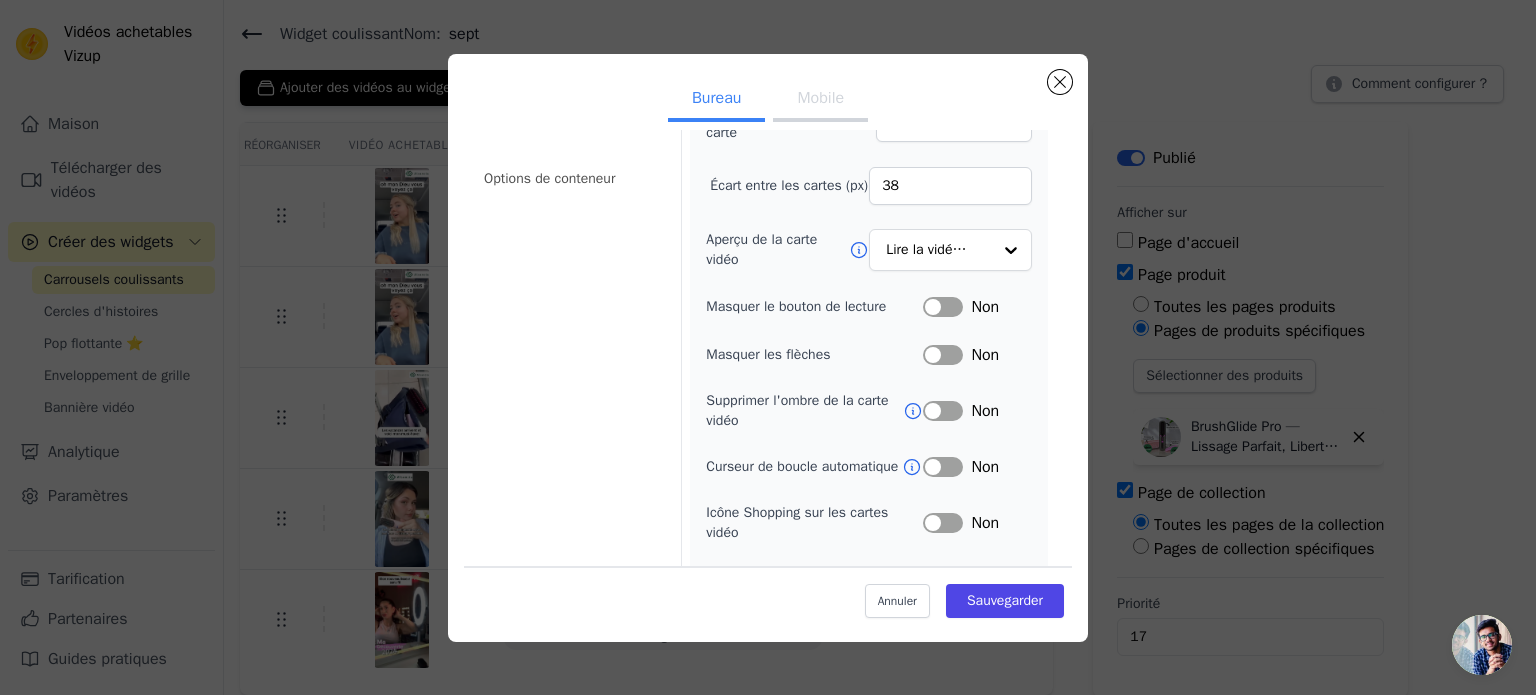 scroll, scrollTop: 0, scrollLeft: 0, axis: both 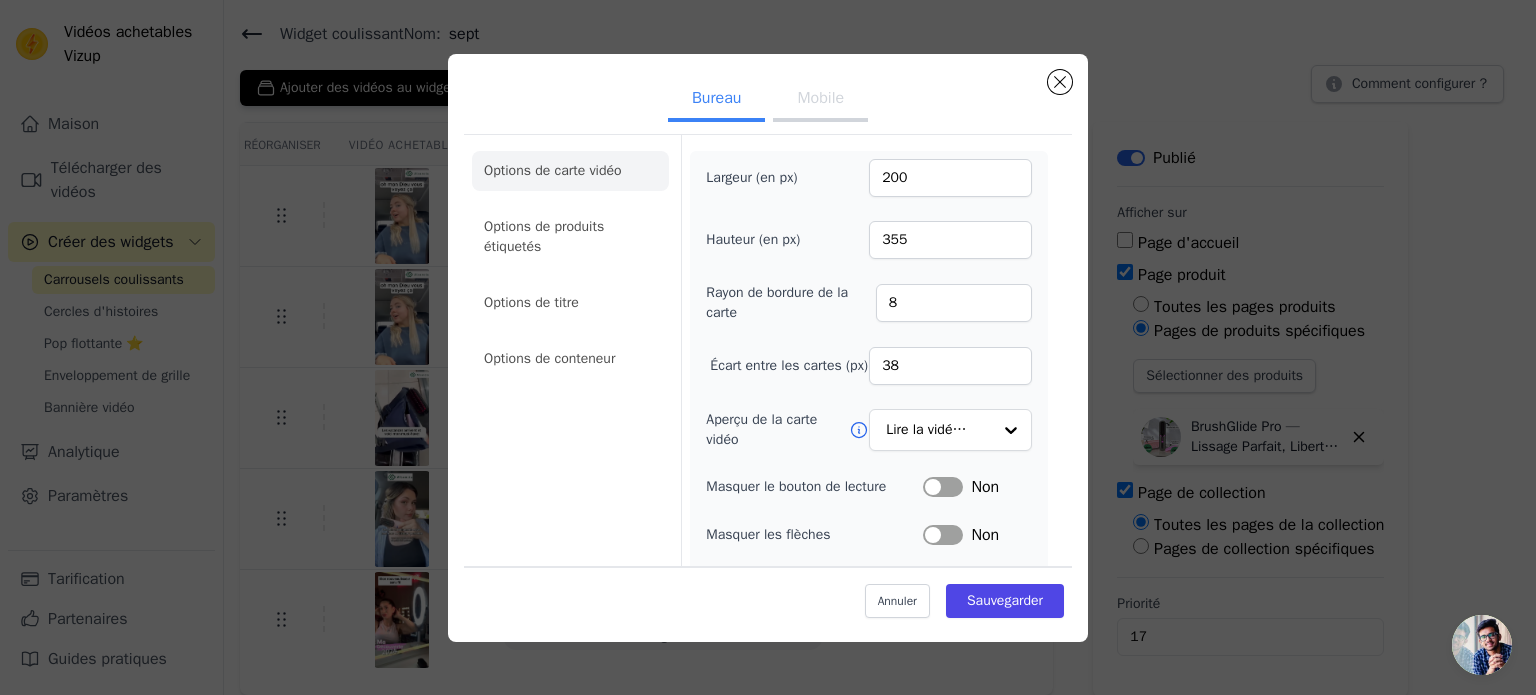 click on "Mobile" at bounding box center [820, 98] 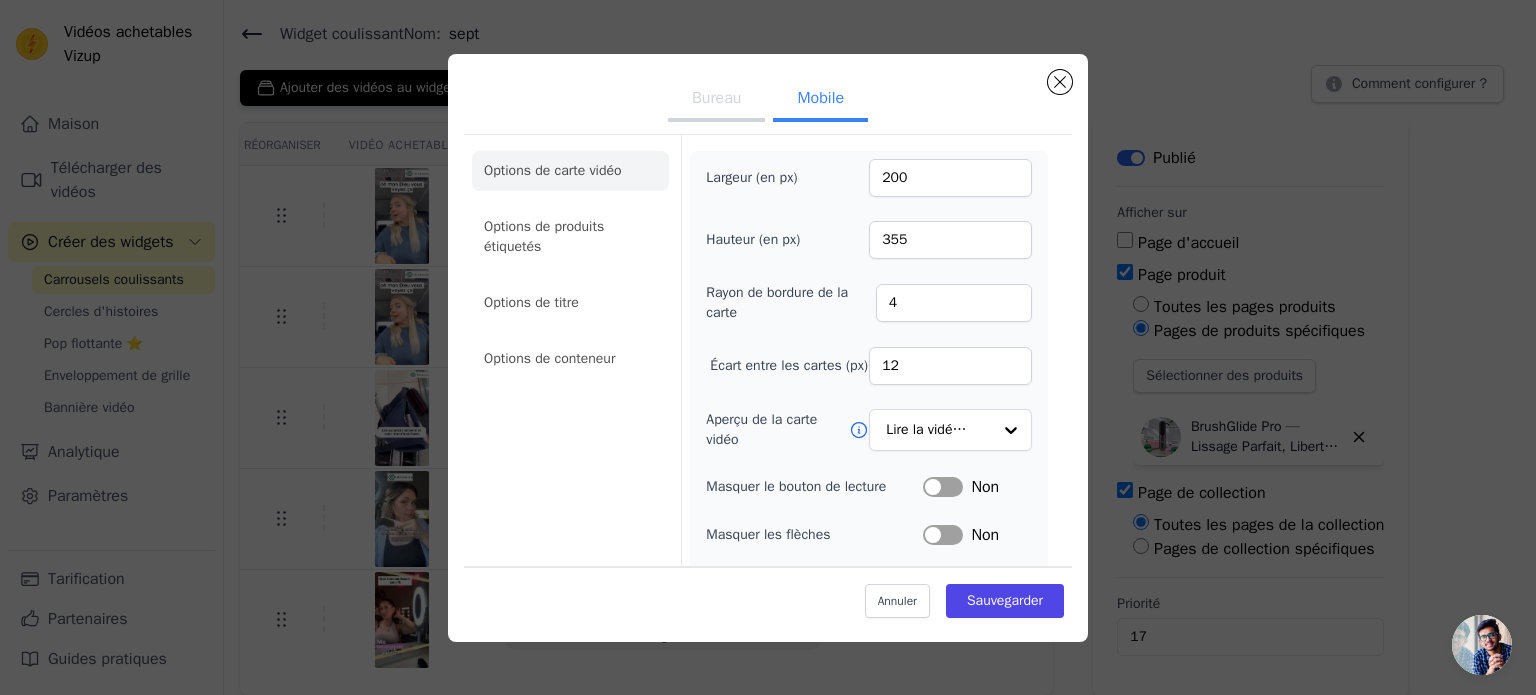click on "Bureau" at bounding box center [717, 100] 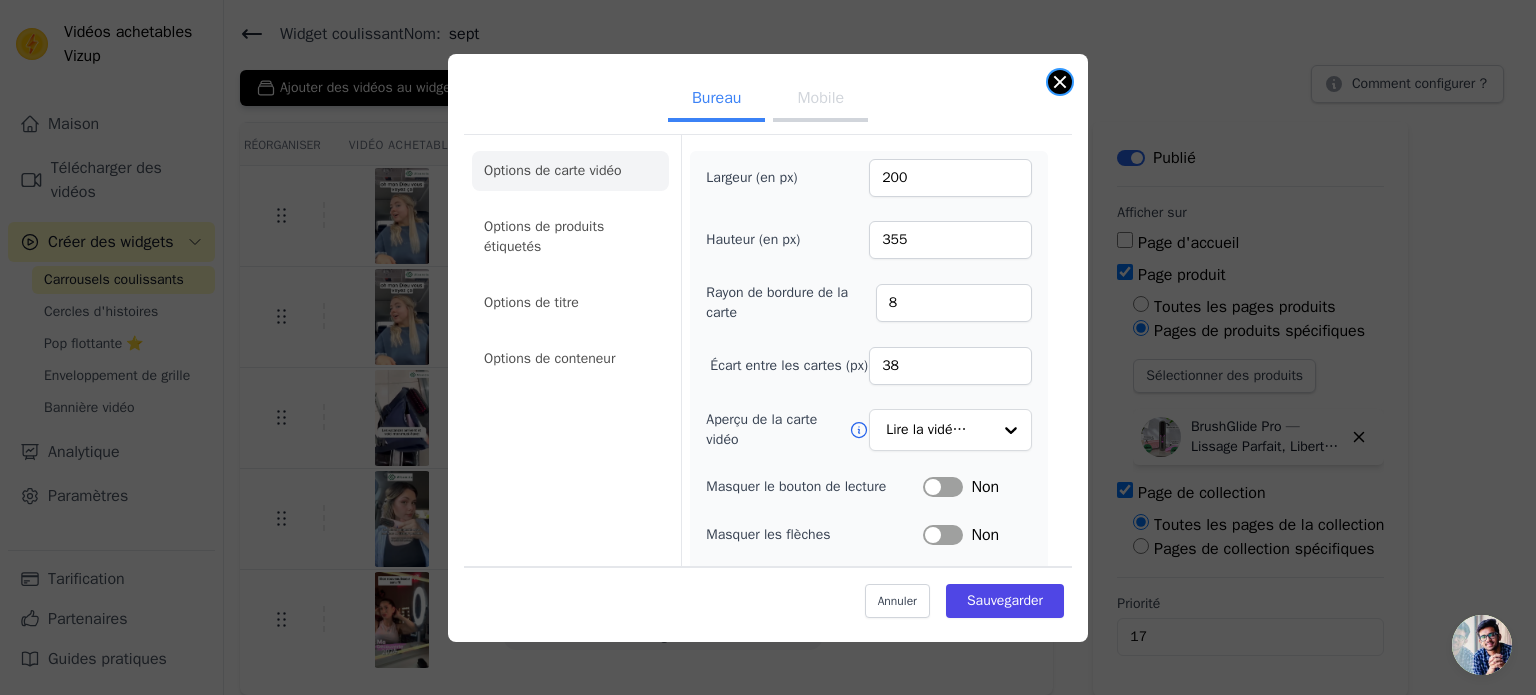 click at bounding box center (1060, 82) 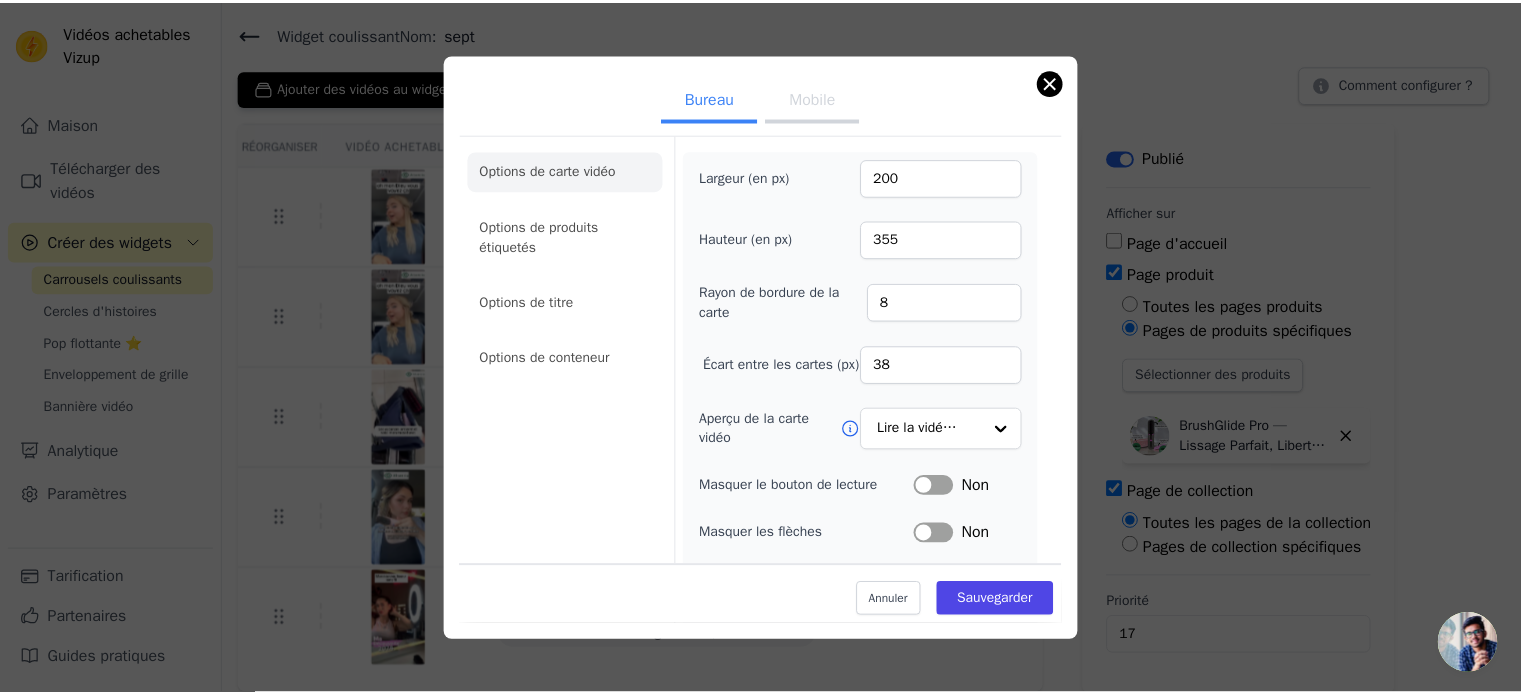 scroll, scrollTop: 57, scrollLeft: 0, axis: vertical 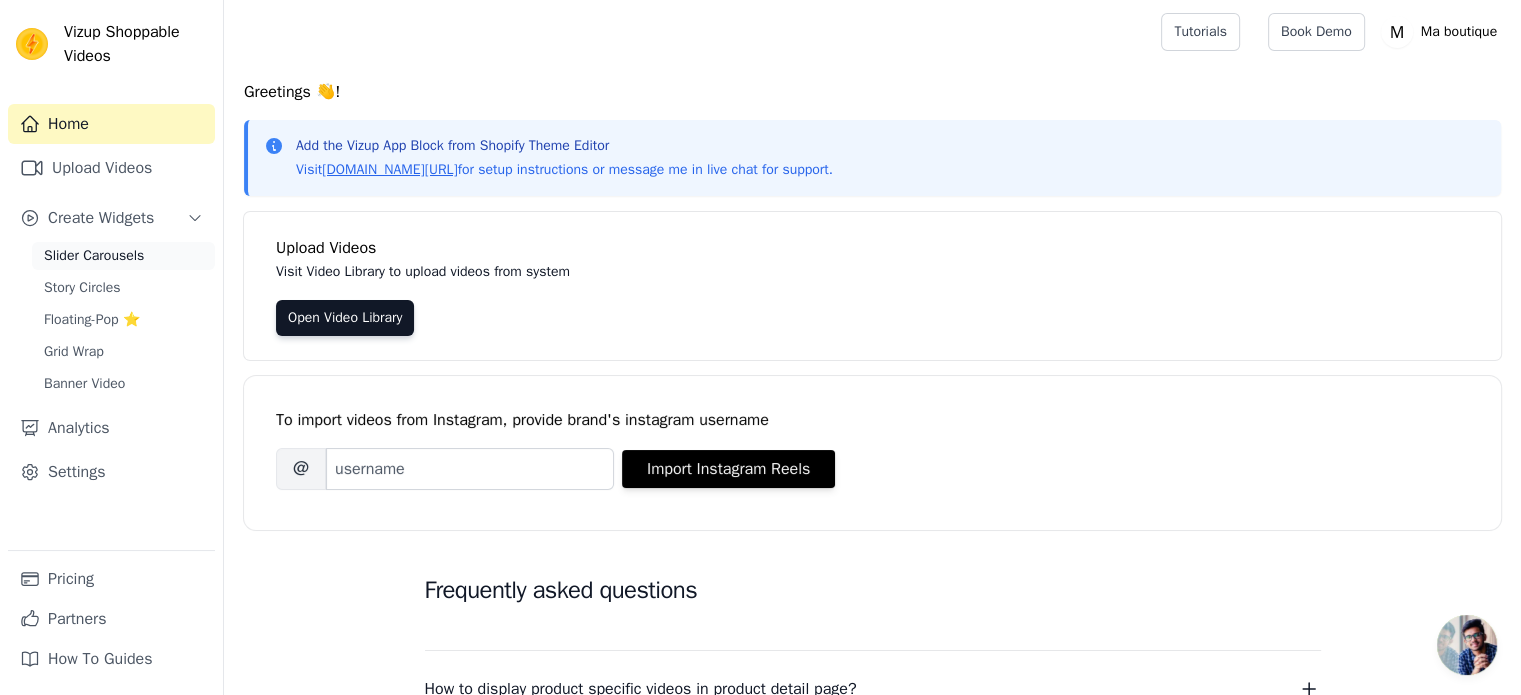 click on "Slider Carousels" at bounding box center [123, 256] 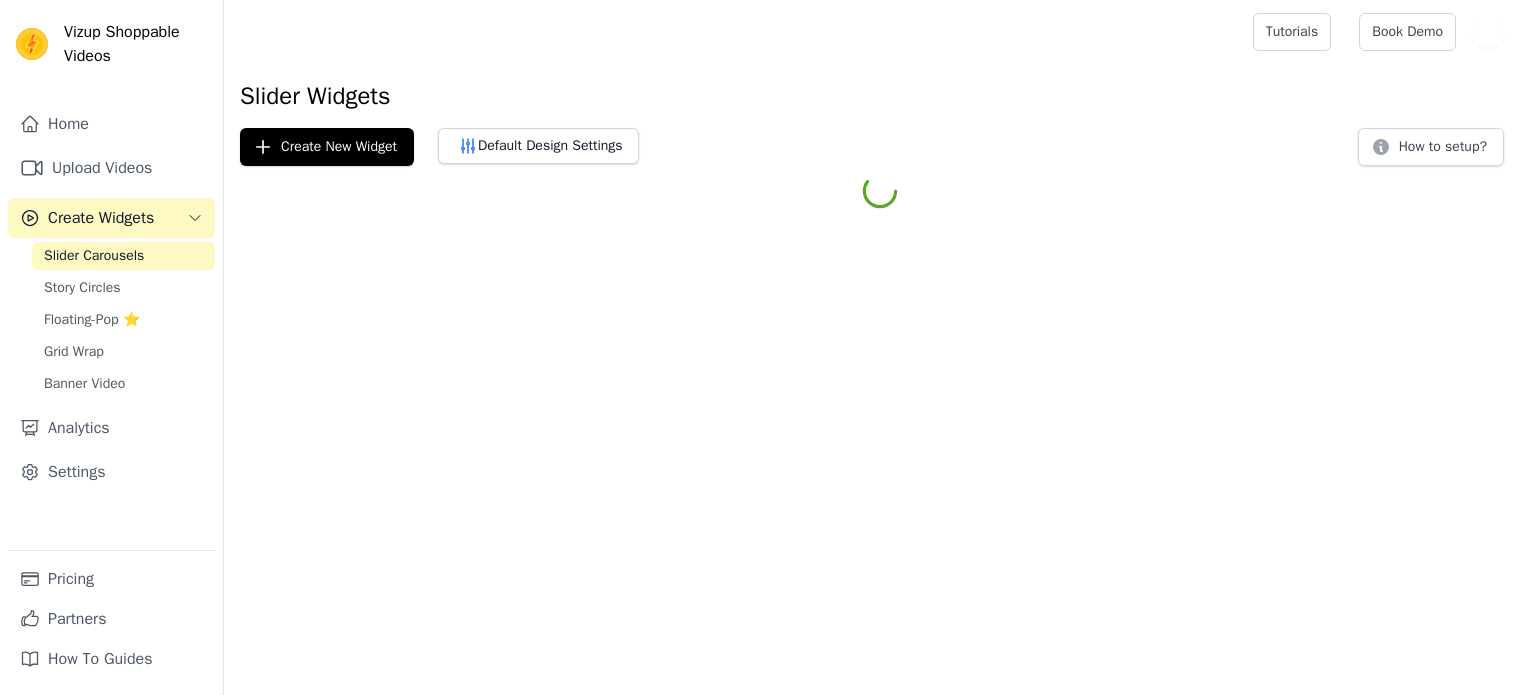 scroll, scrollTop: 0, scrollLeft: 0, axis: both 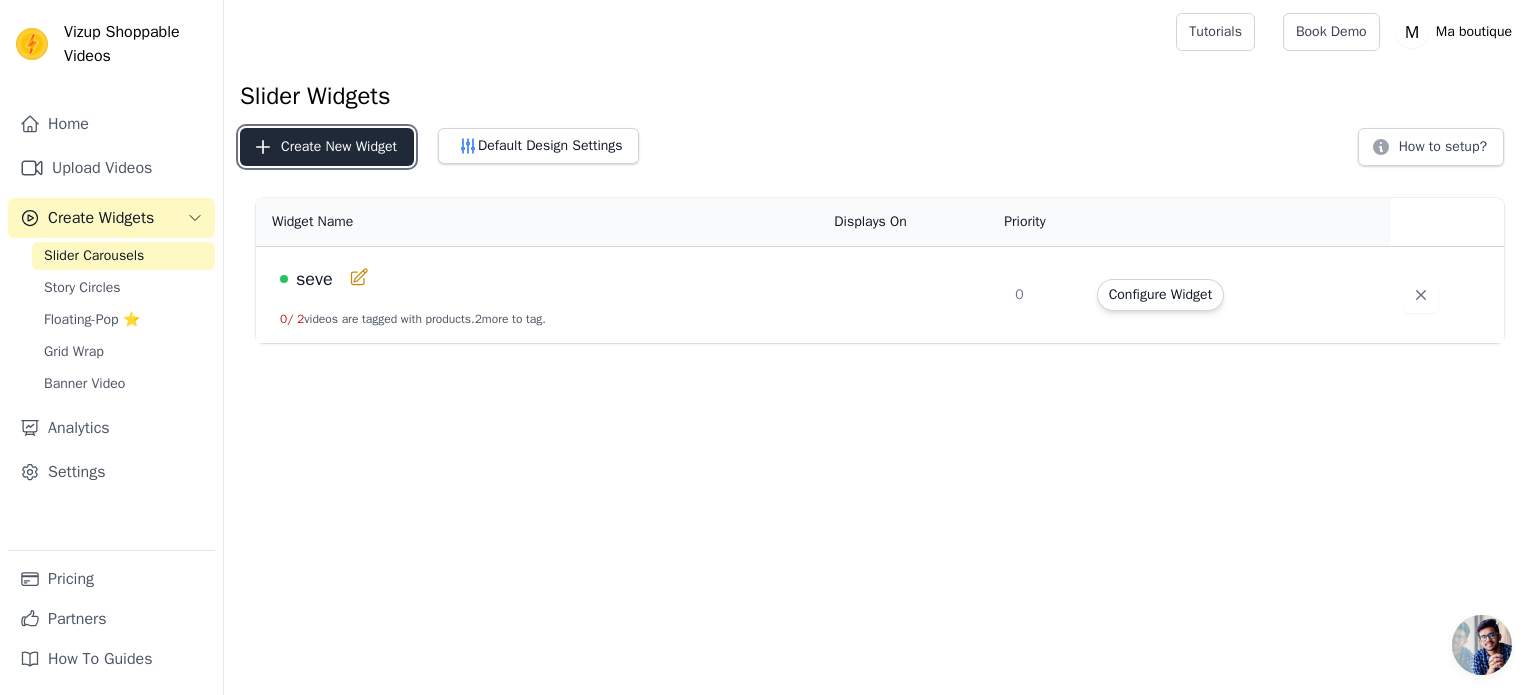 click on "Create New Widget" at bounding box center (327, 147) 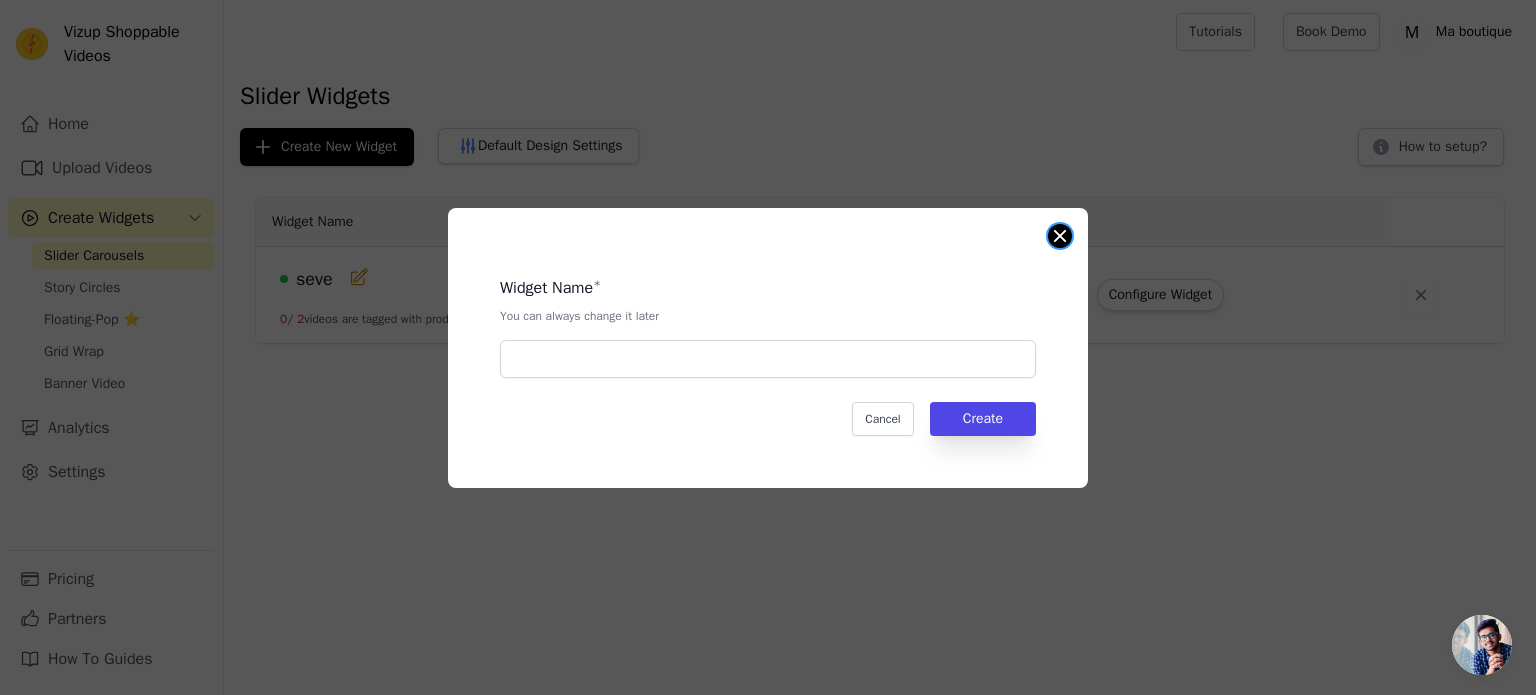click at bounding box center (1060, 236) 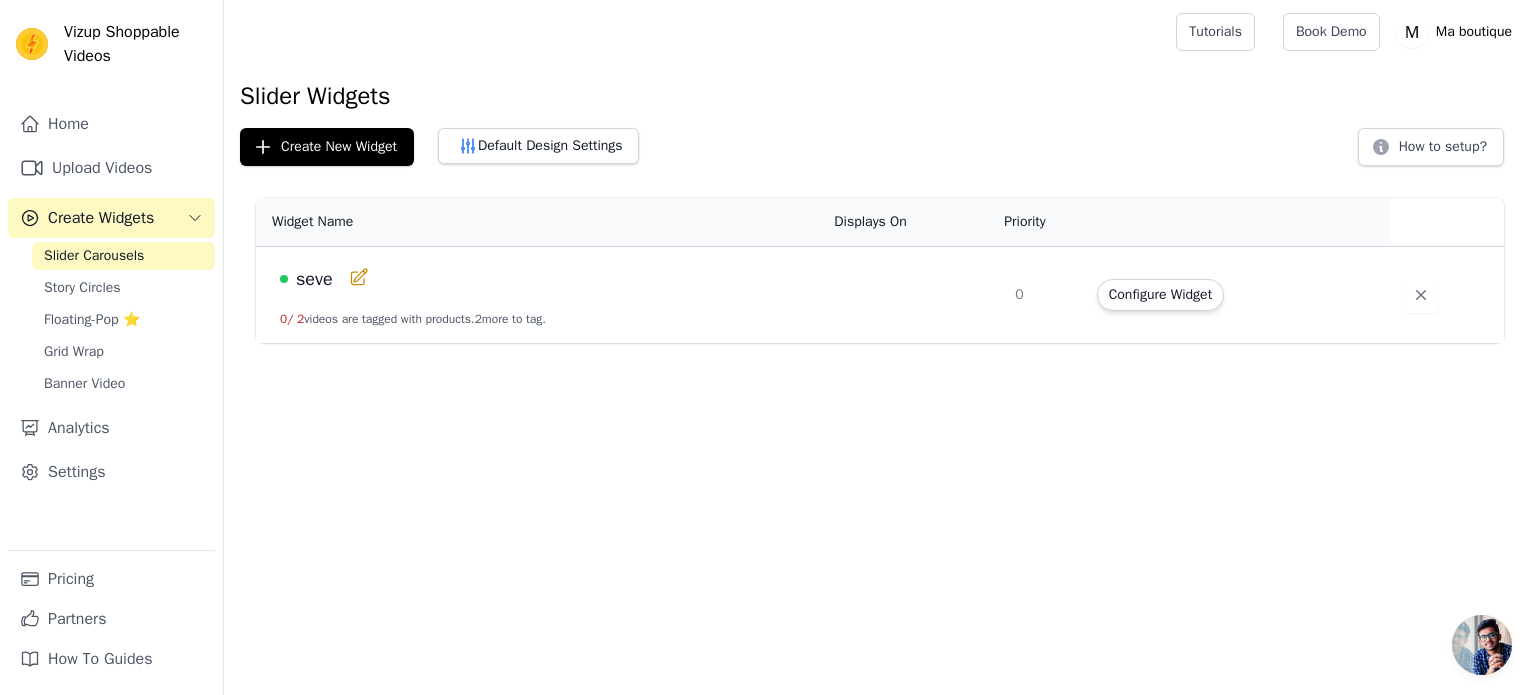 click 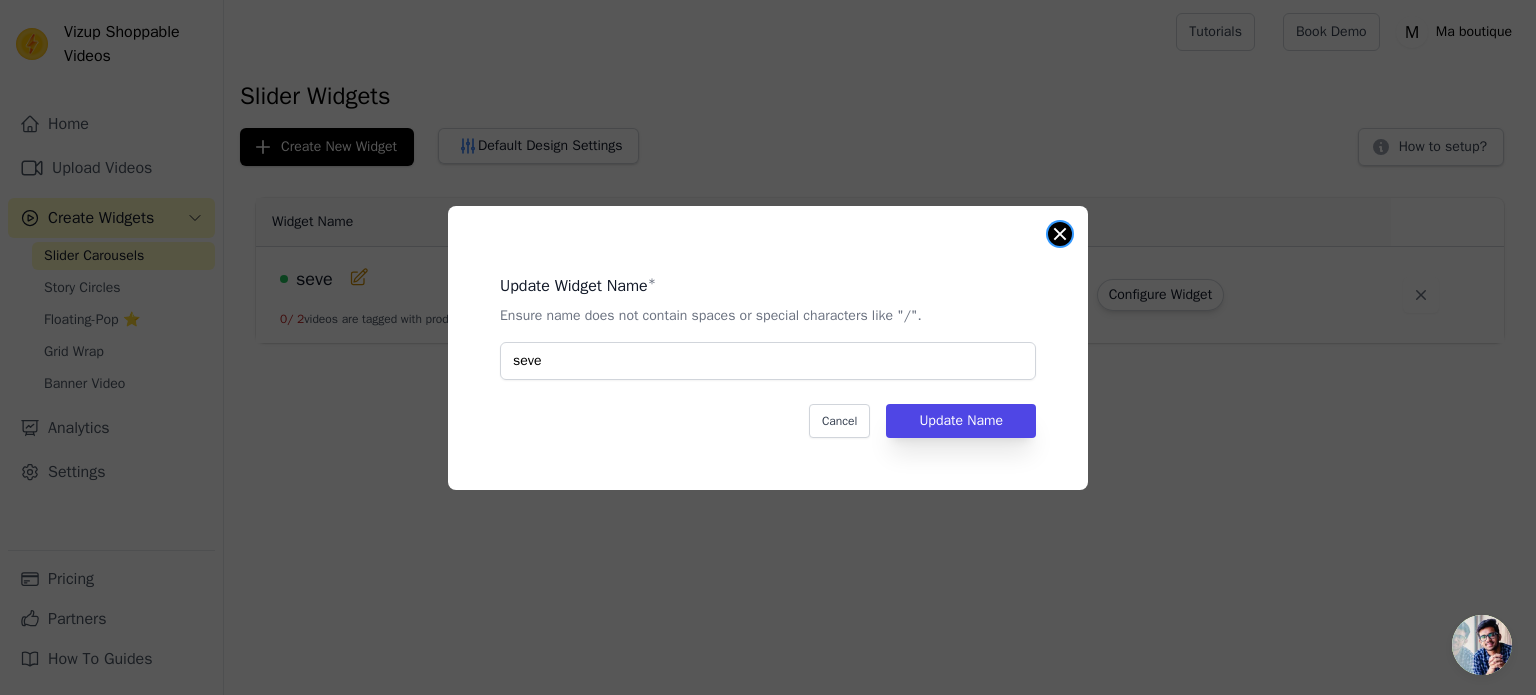 click at bounding box center [1060, 234] 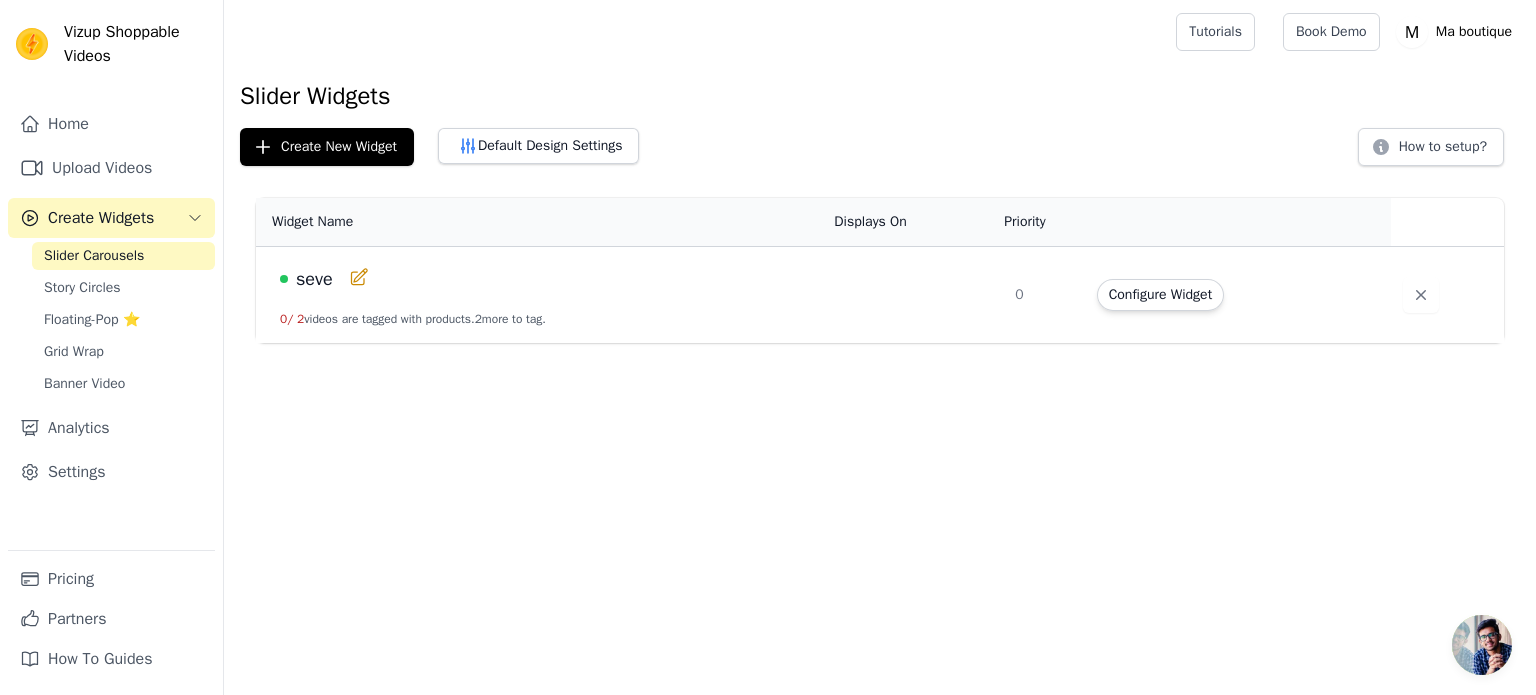 click 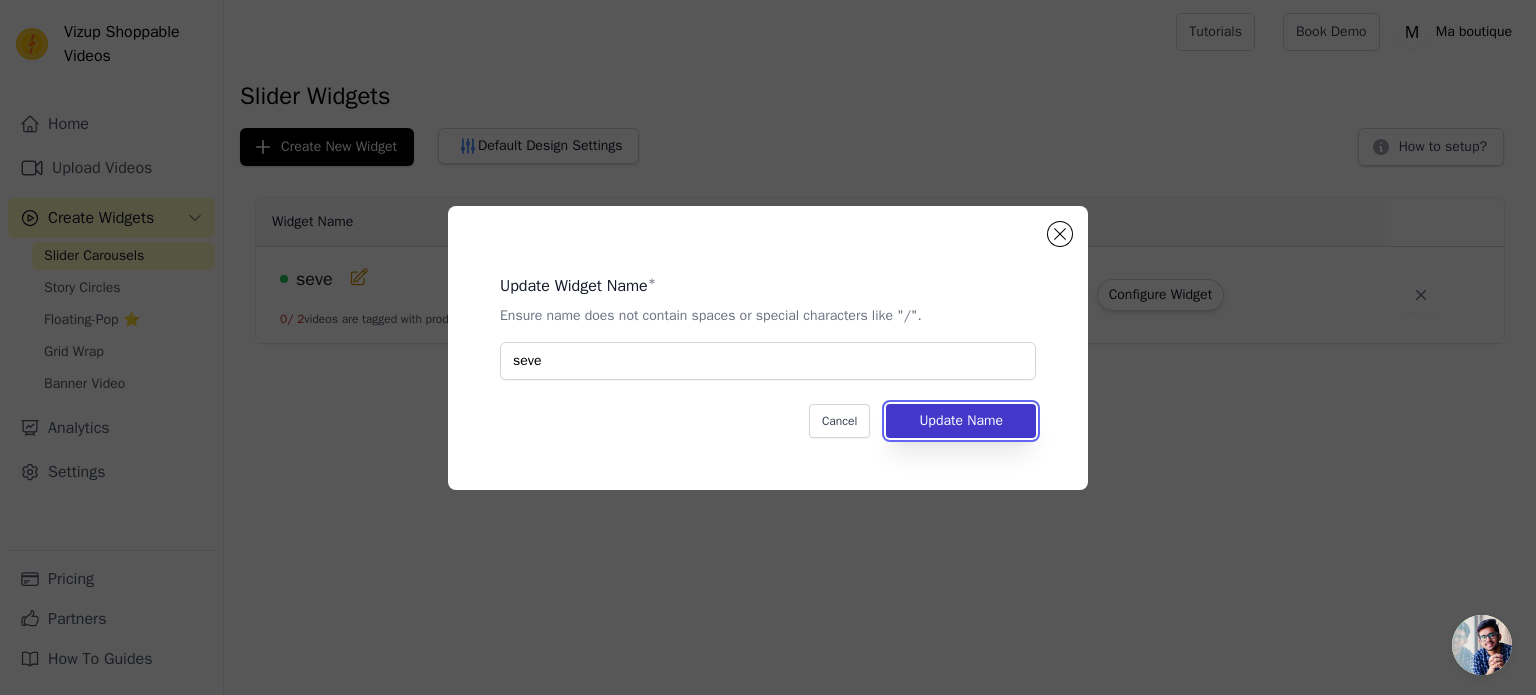 click on "Update Name" at bounding box center (961, 421) 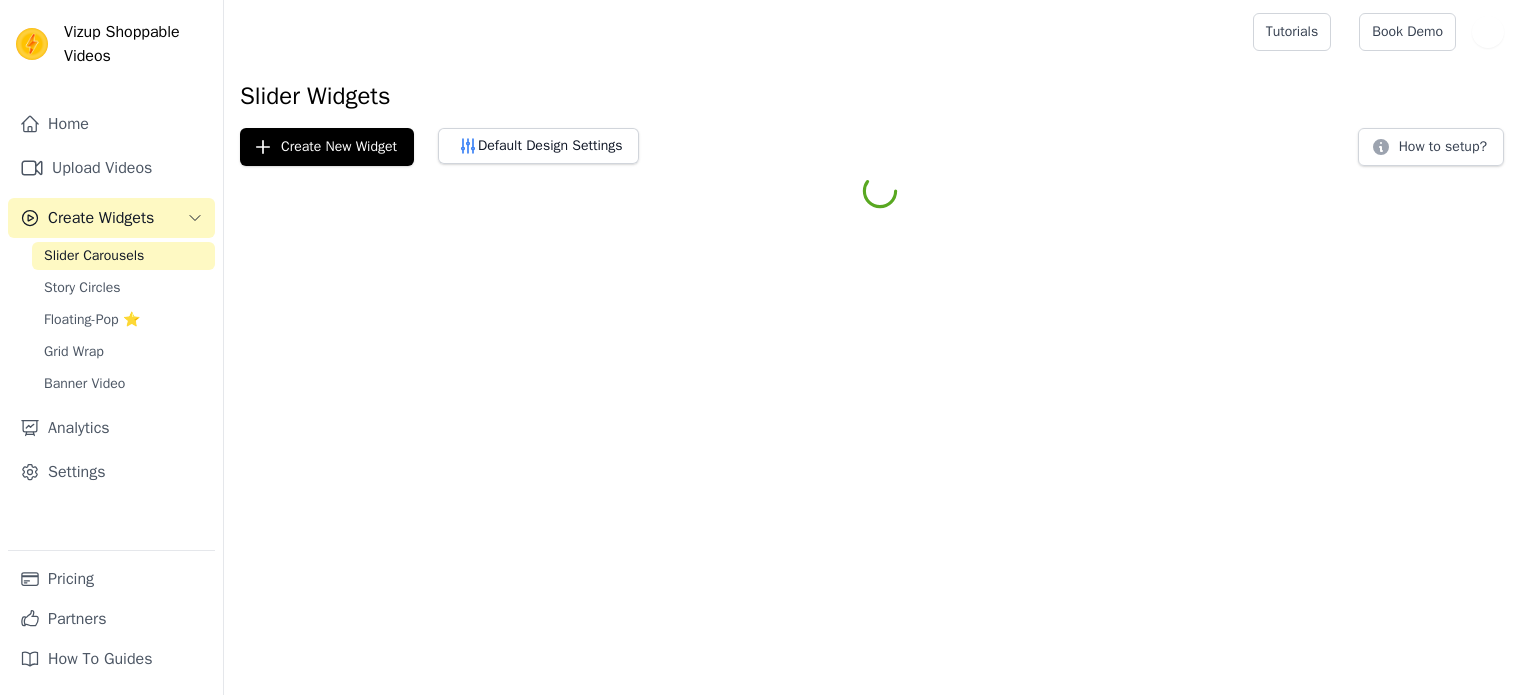 scroll, scrollTop: 0, scrollLeft: 0, axis: both 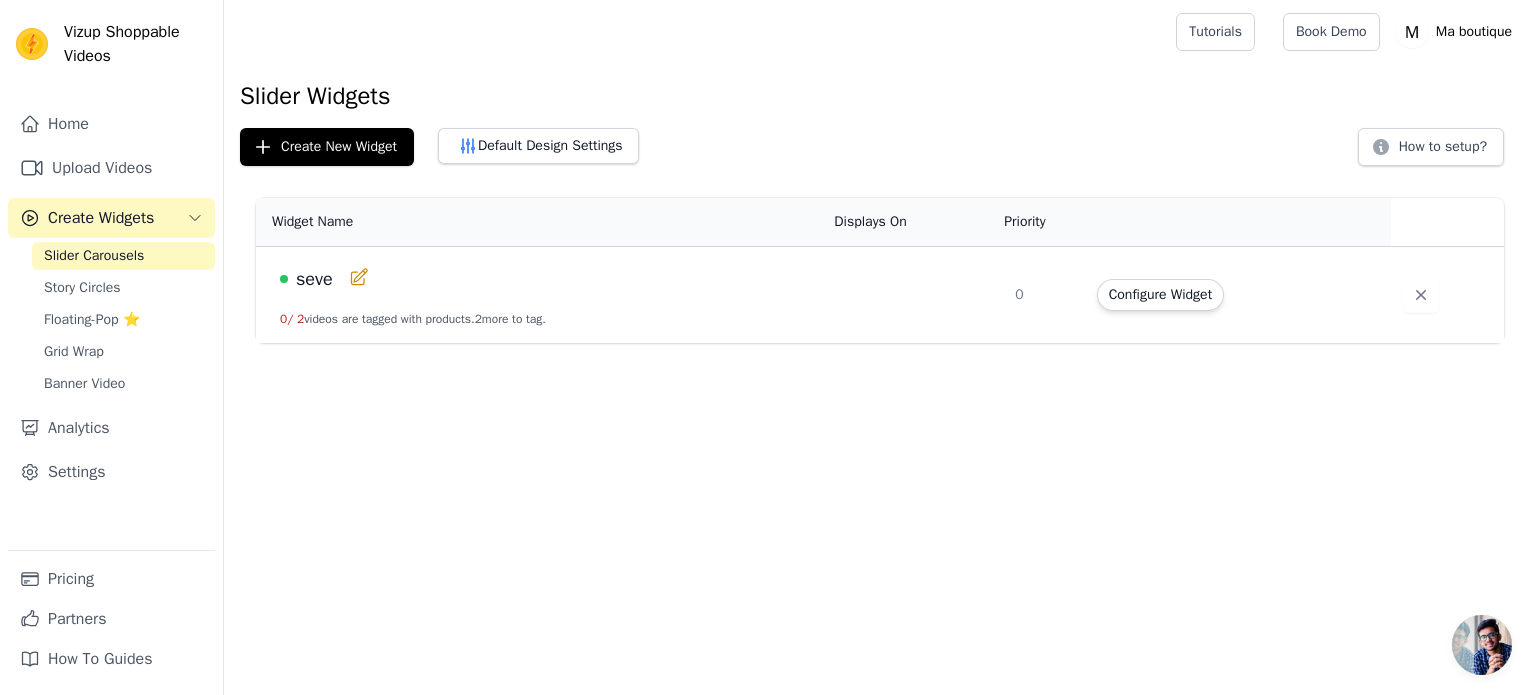 click 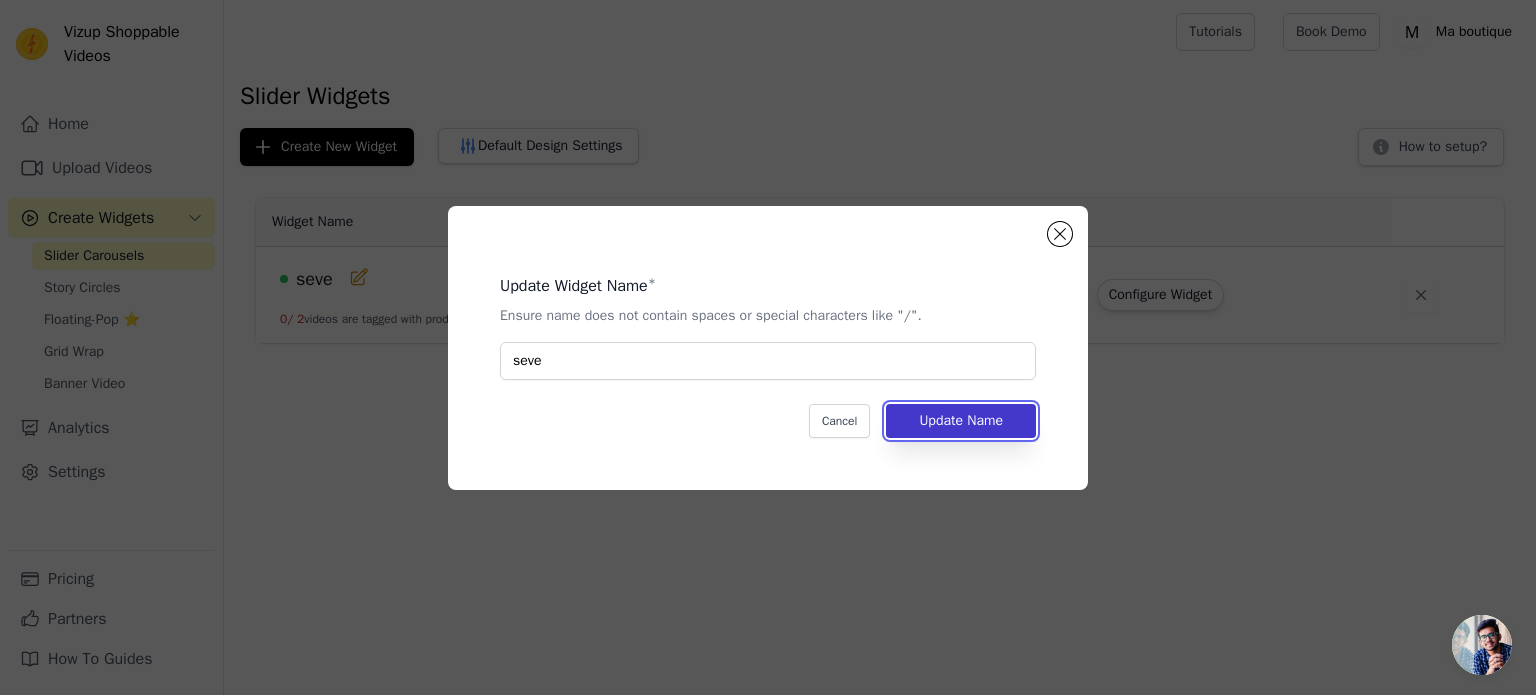 click on "Update Name" at bounding box center (961, 421) 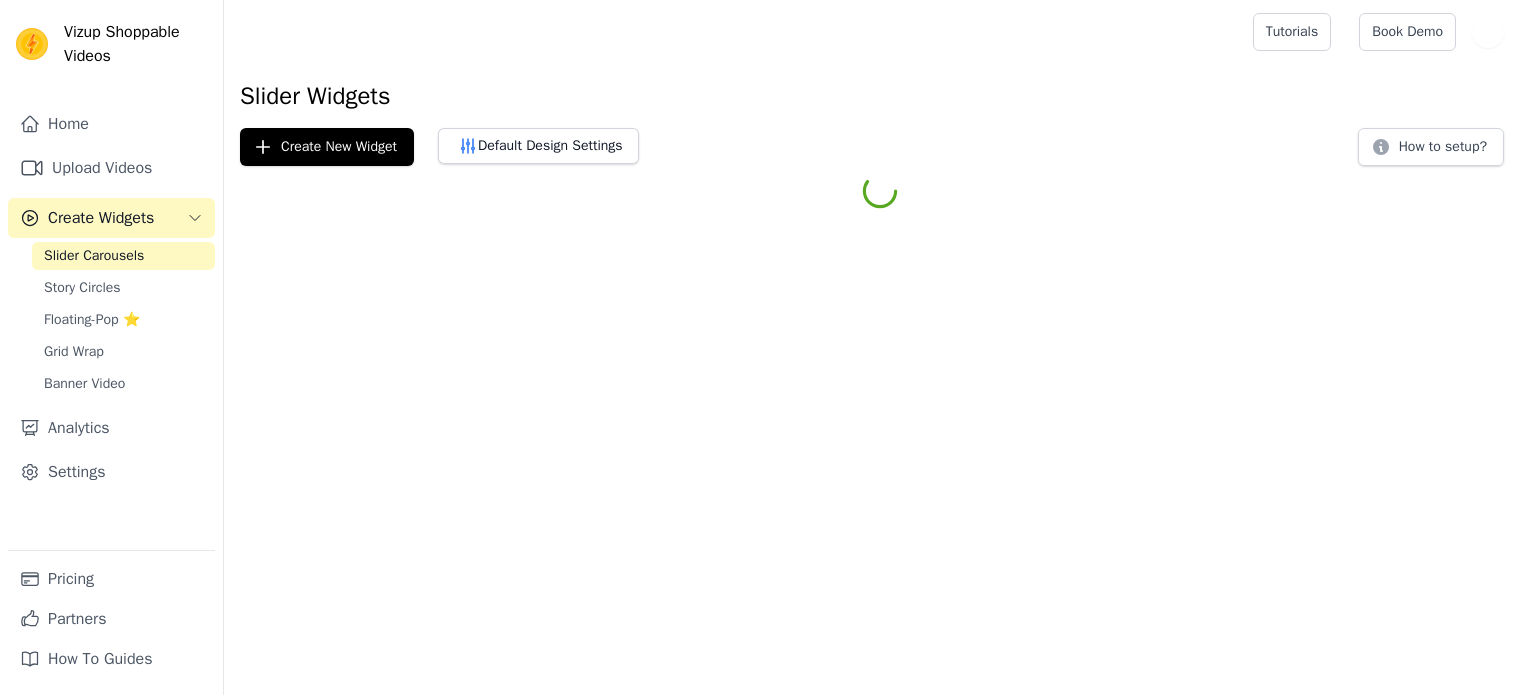 scroll, scrollTop: 0, scrollLeft: 0, axis: both 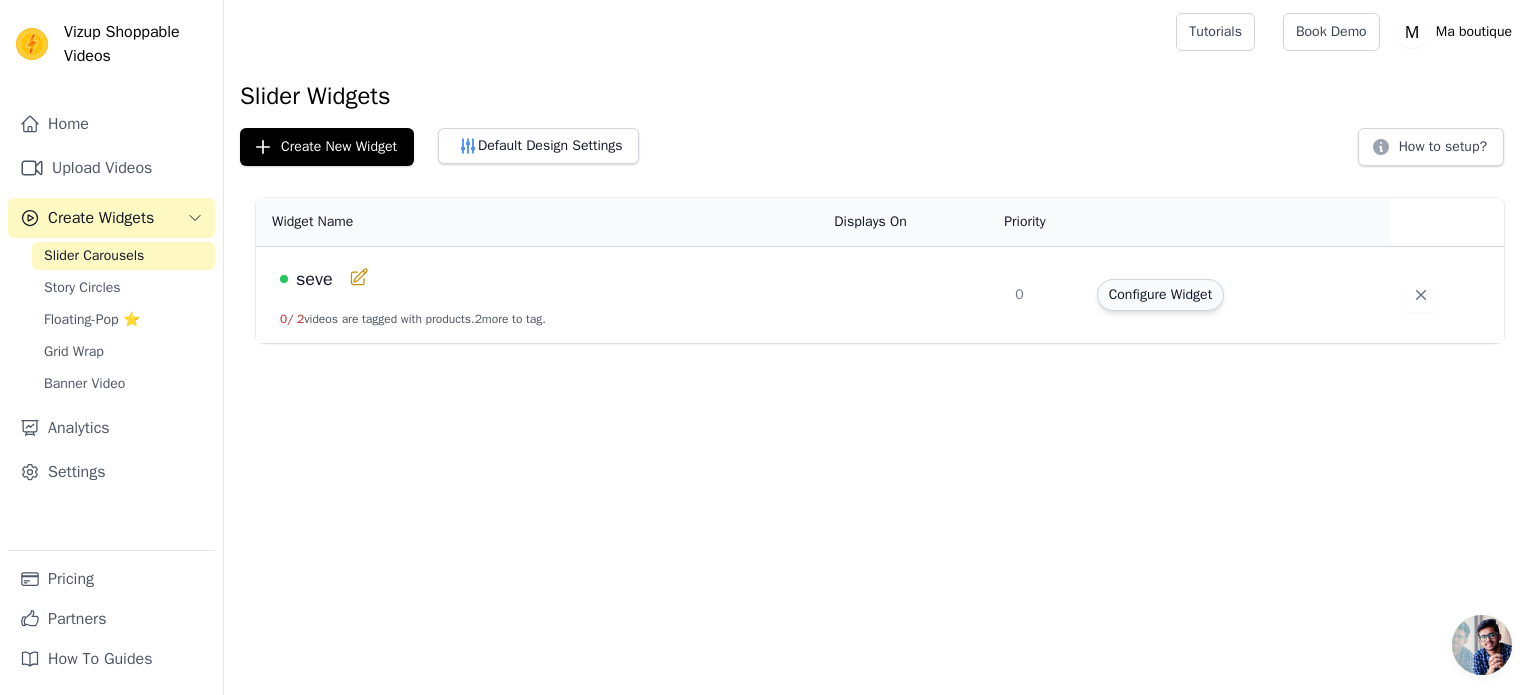 click on "Configure Widget" at bounding box center [1160, 295] 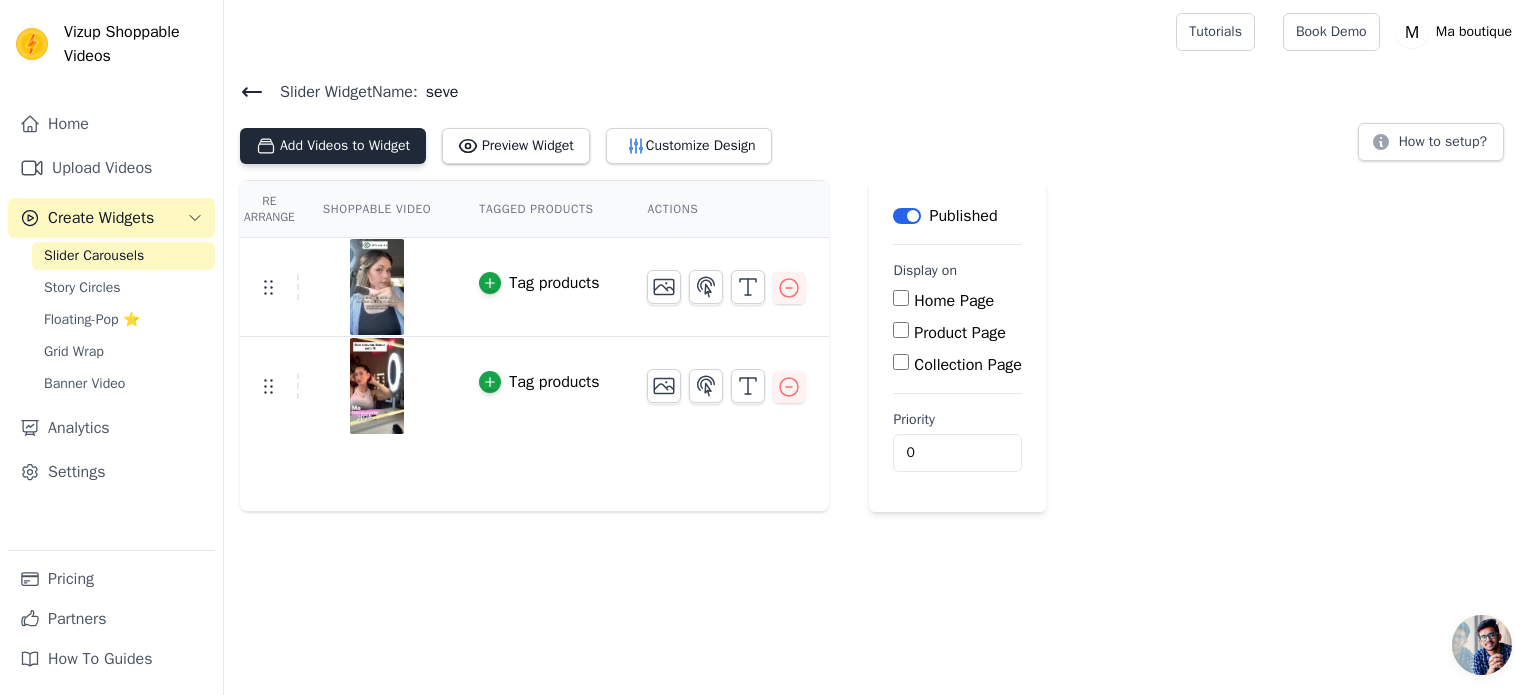 click on "Add Videos to Widget" at bounding box center (333, 146) 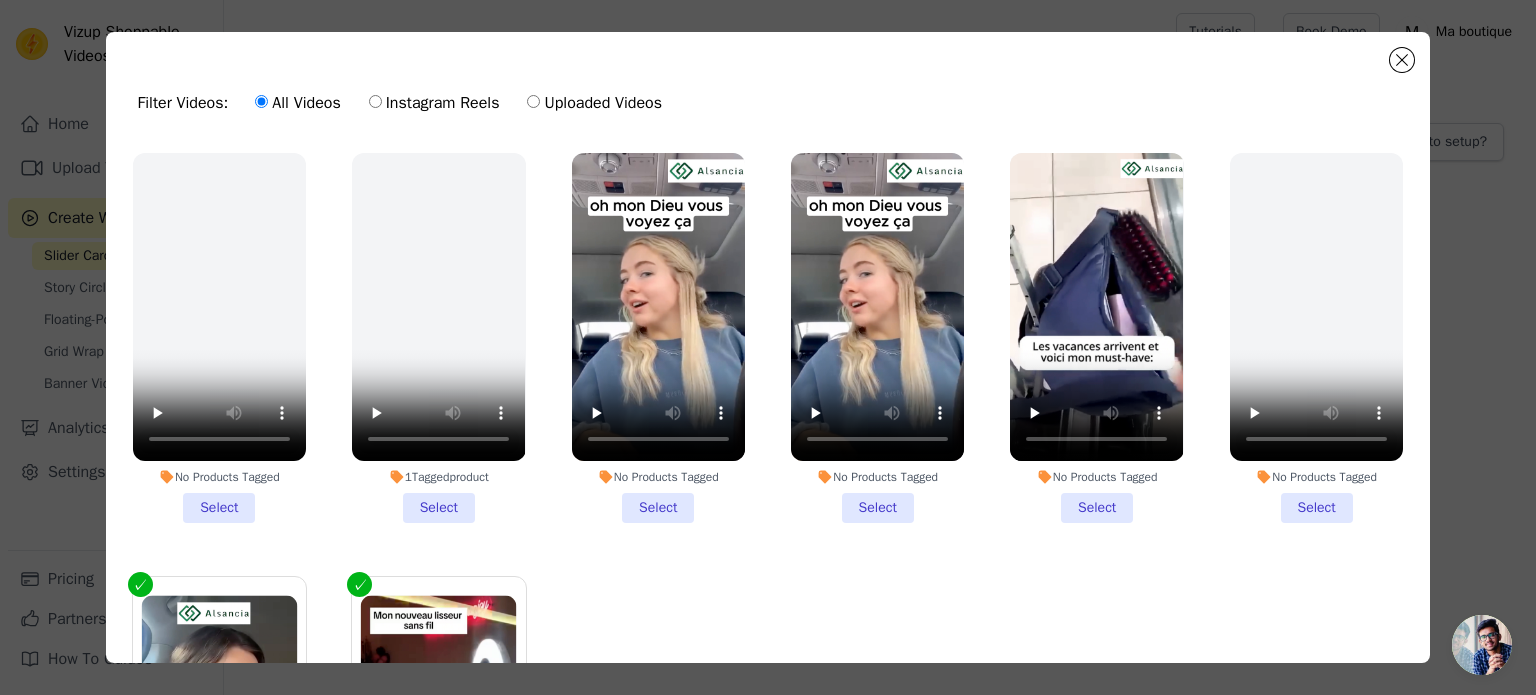 click on "No Products Tagged     Select" at bounding box center [658, 338] 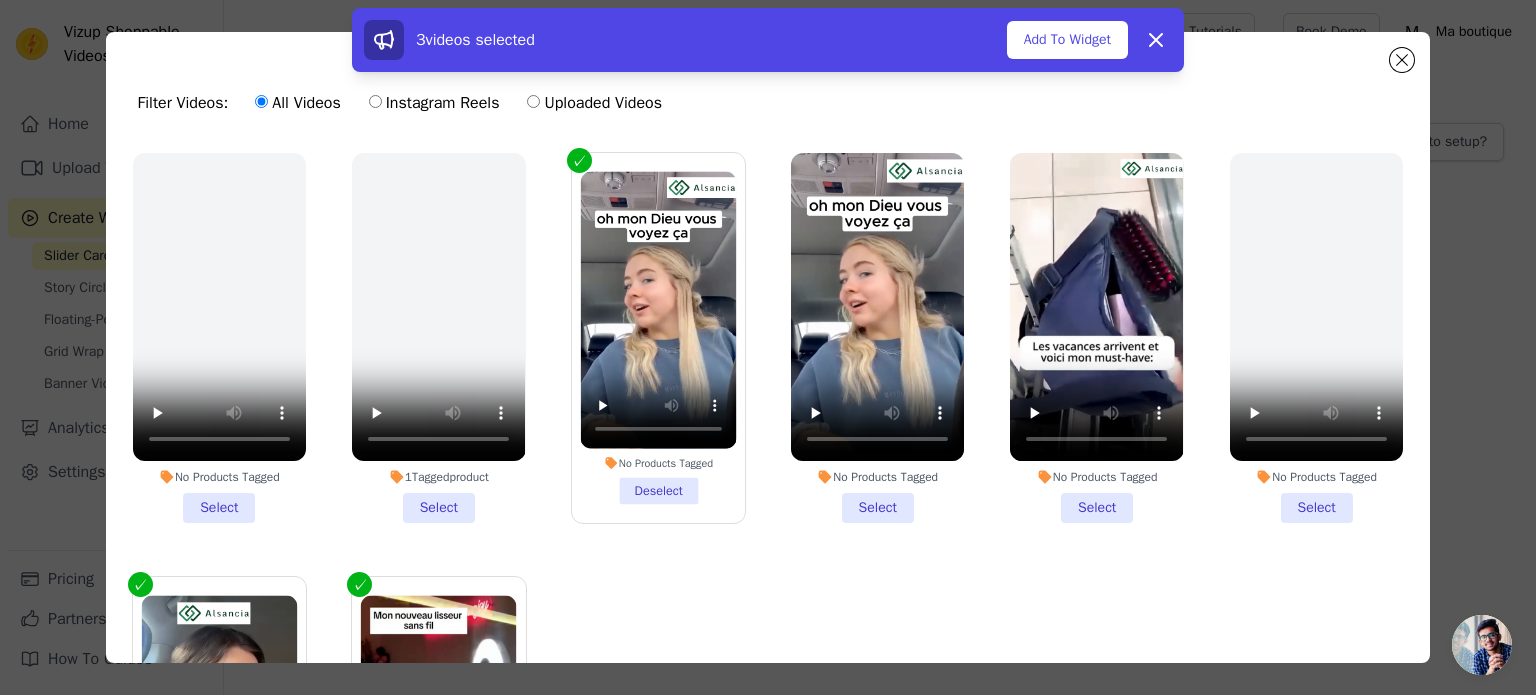 click on "No Products Tagged     Select" at bounding box center [877, 338] 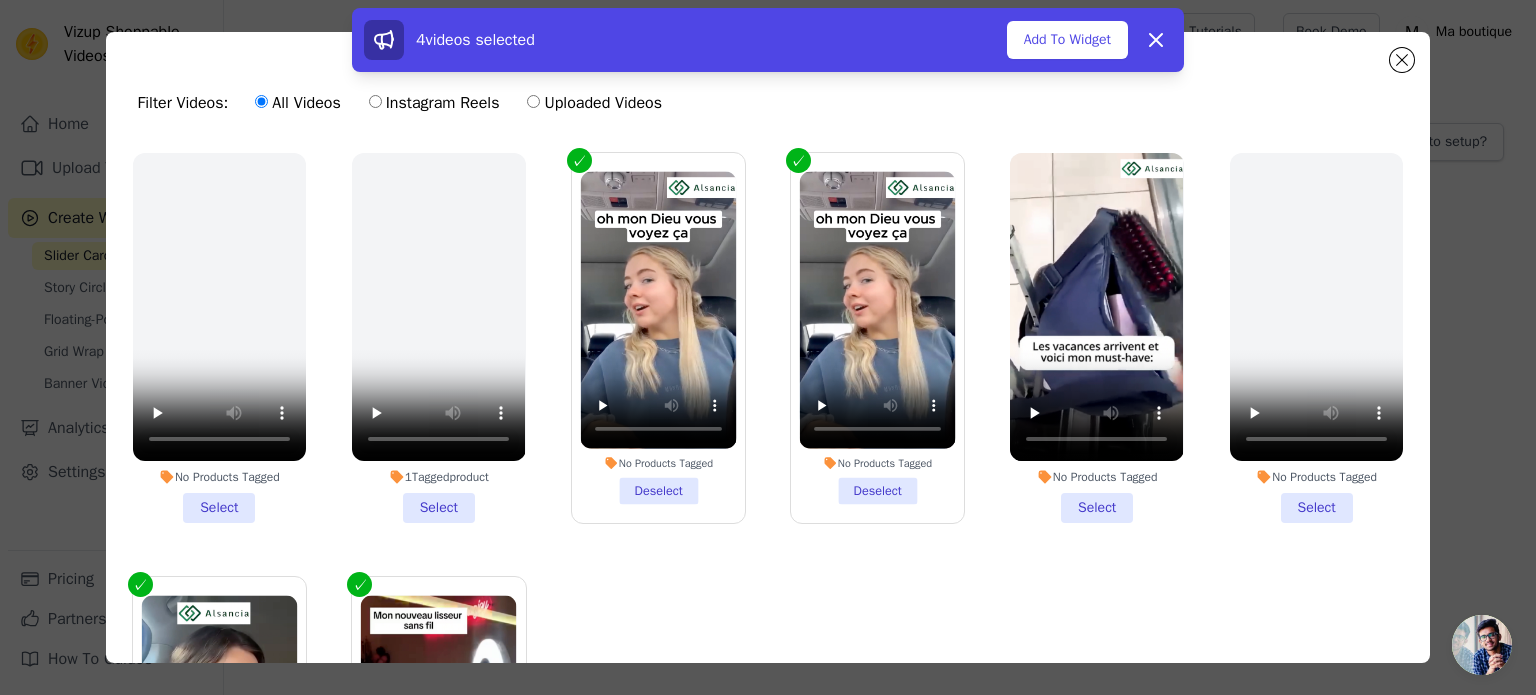 click on "No Products Tagged     Select" at bounding box center [1096, 338] 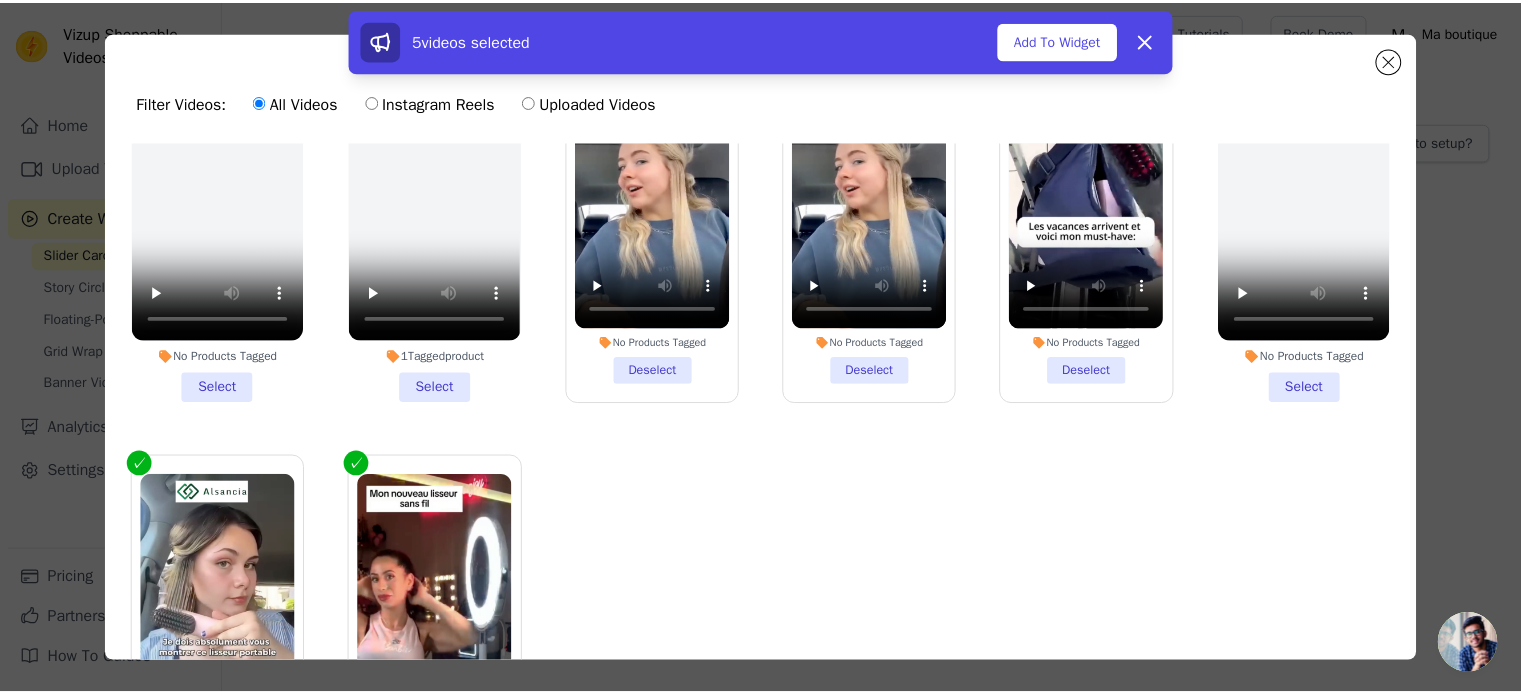 scroll, scrollTop: 212, scrollLeft: 0, axis: vertical 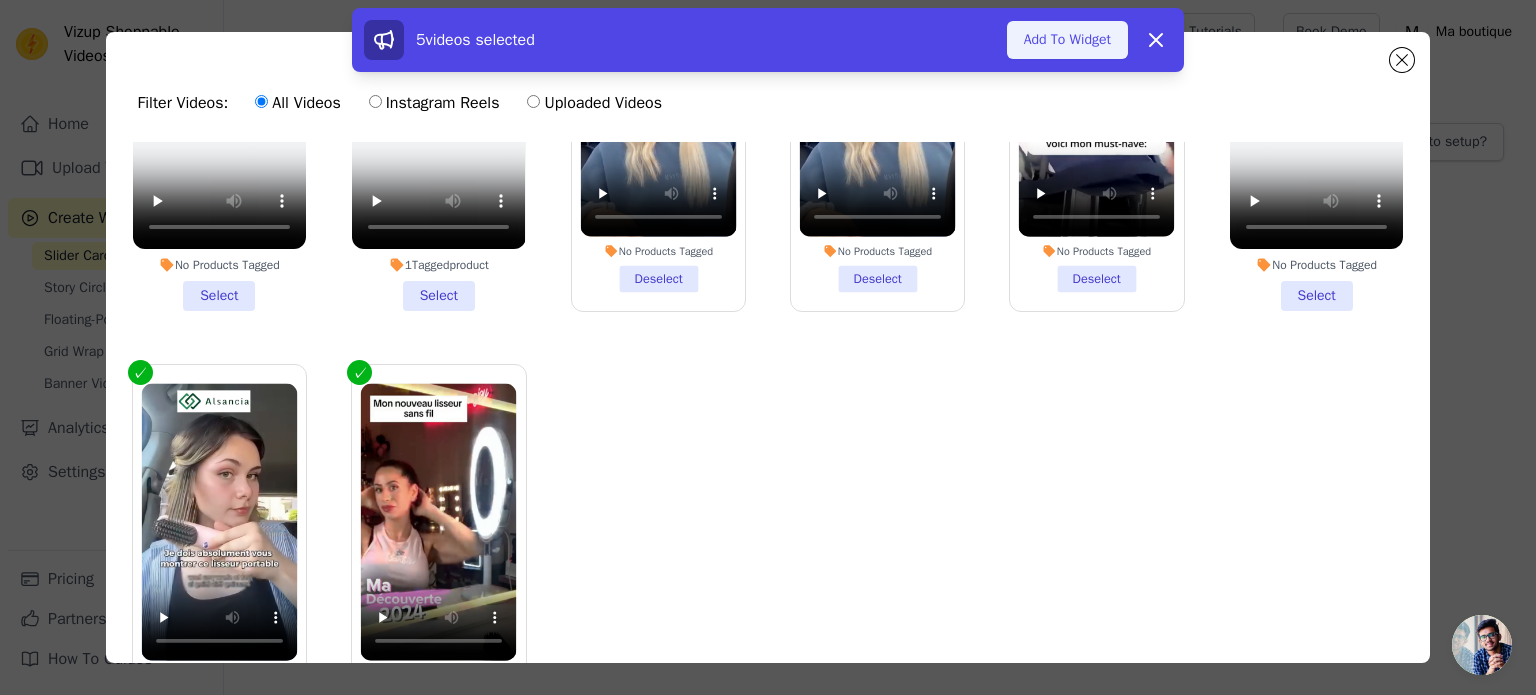 click on "Add To Widget" at bounding box center [1067, 40] 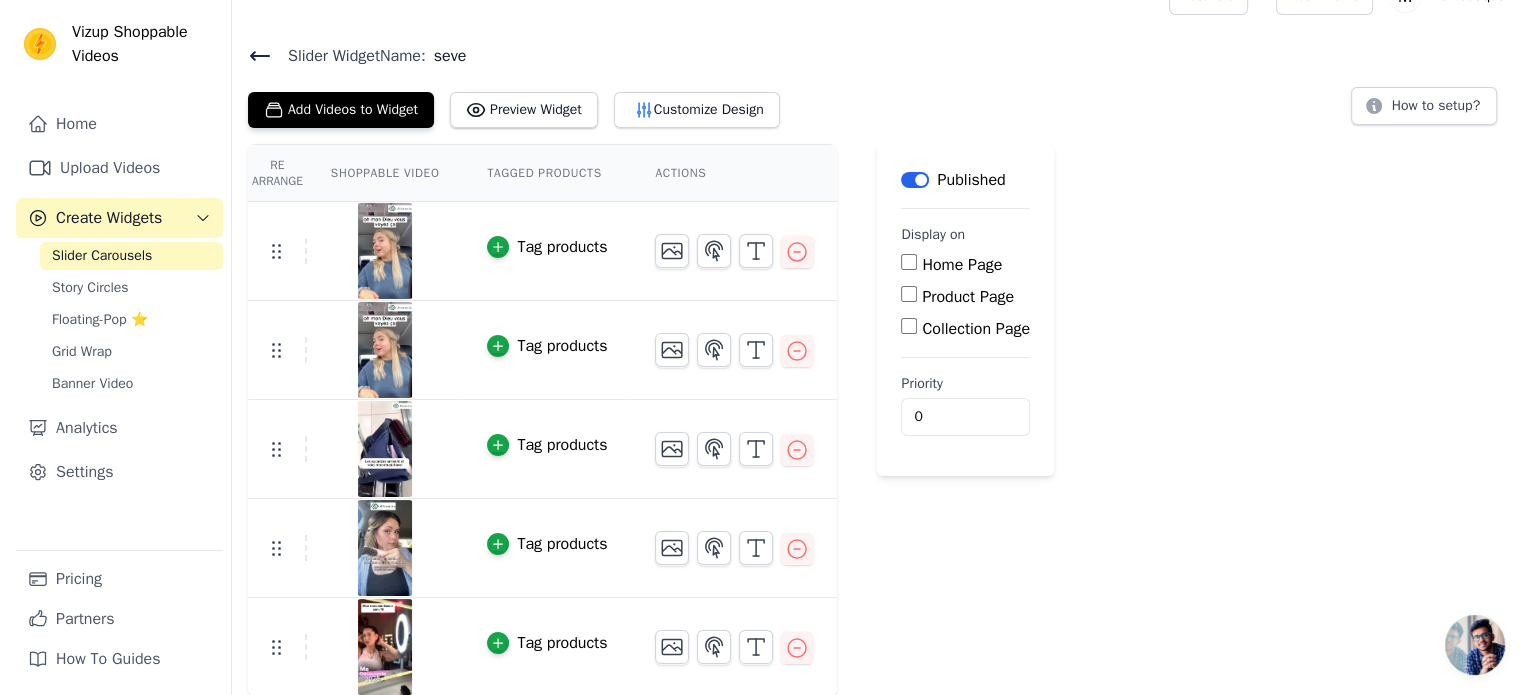 scroll, scrollTop: 0, scrollLeft: 0, axis: both 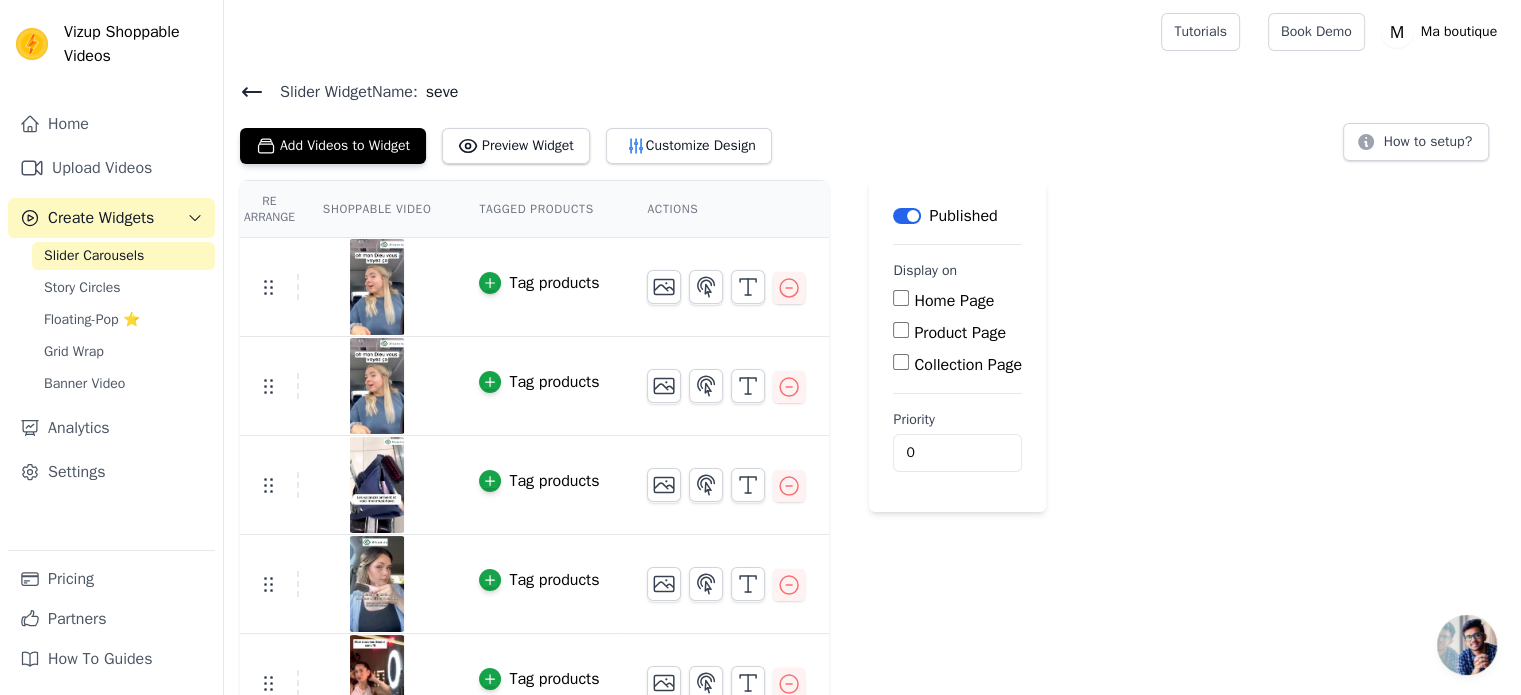 click 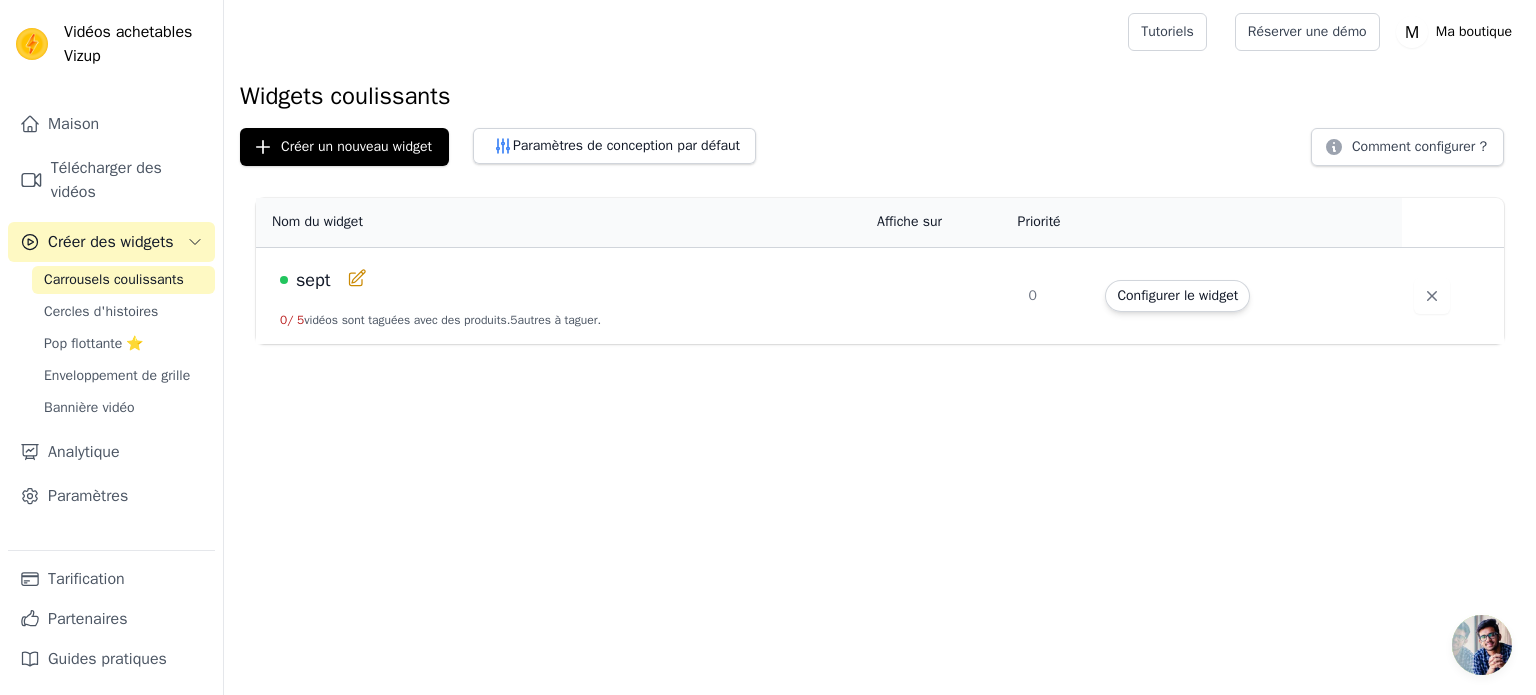 click 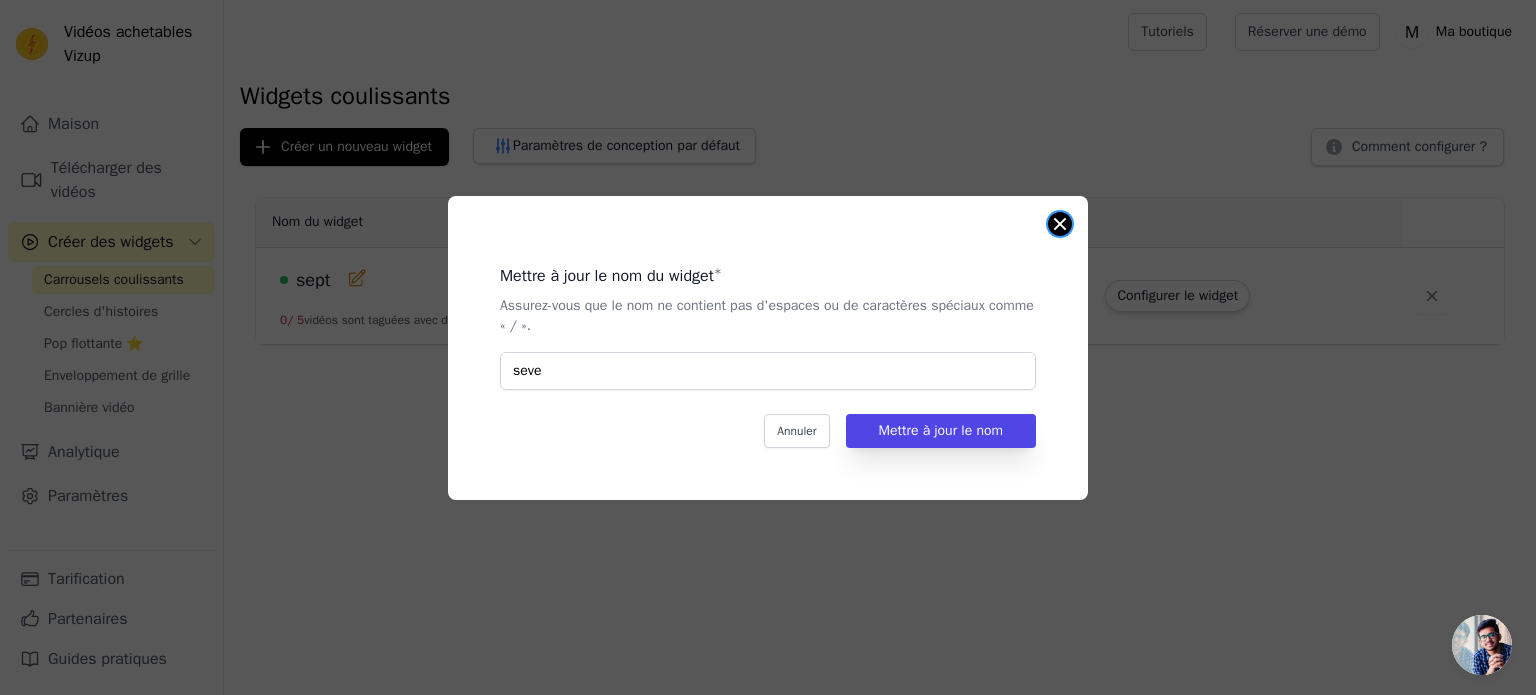 click at bounding box center (1060, 224) 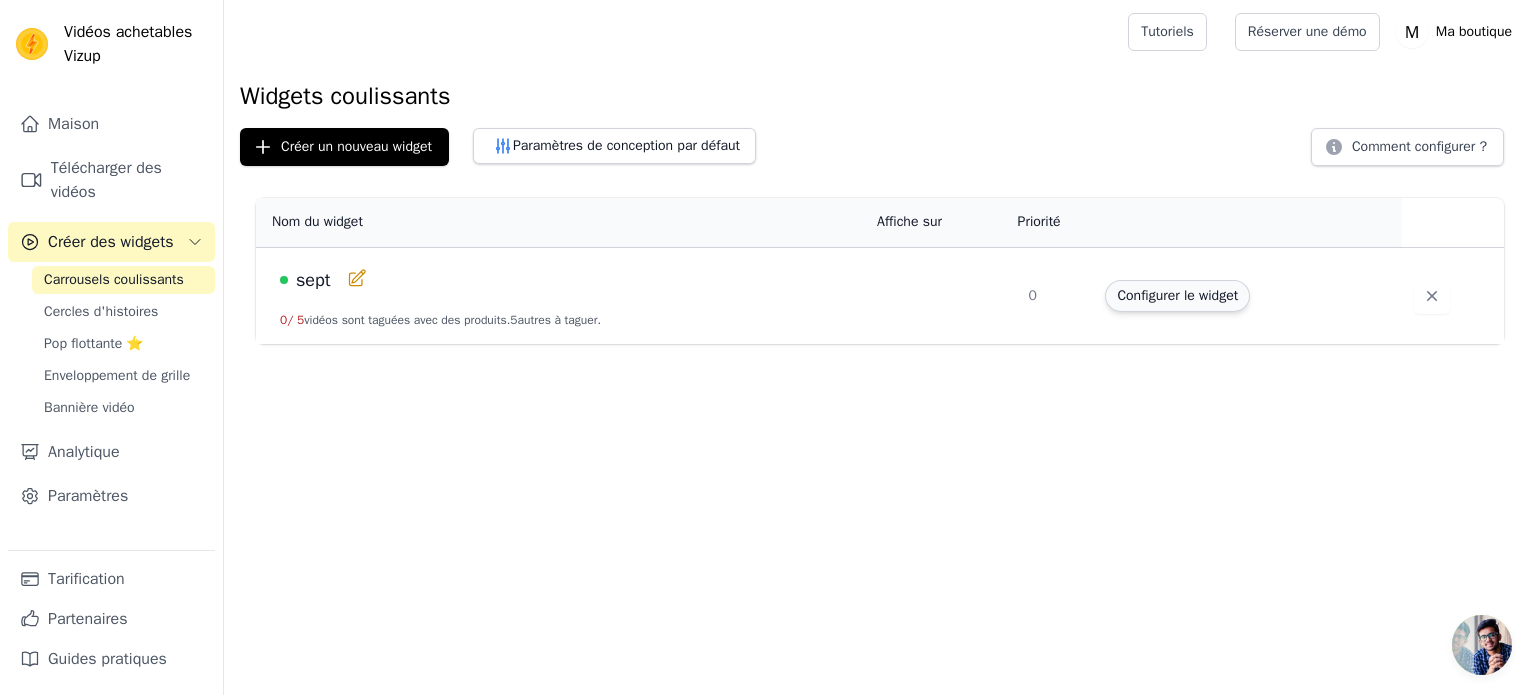 click on "Configurer le widget" at bounding box center [1177, 296] 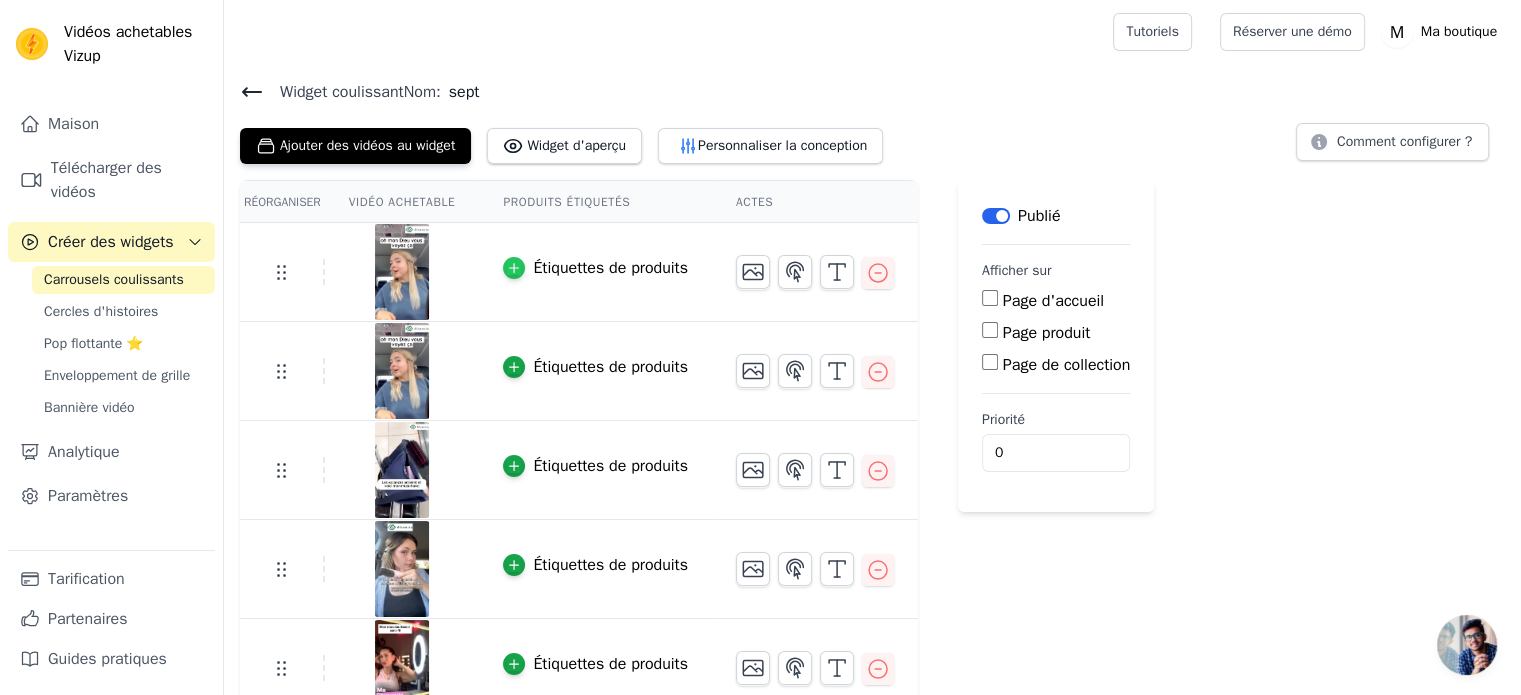 click 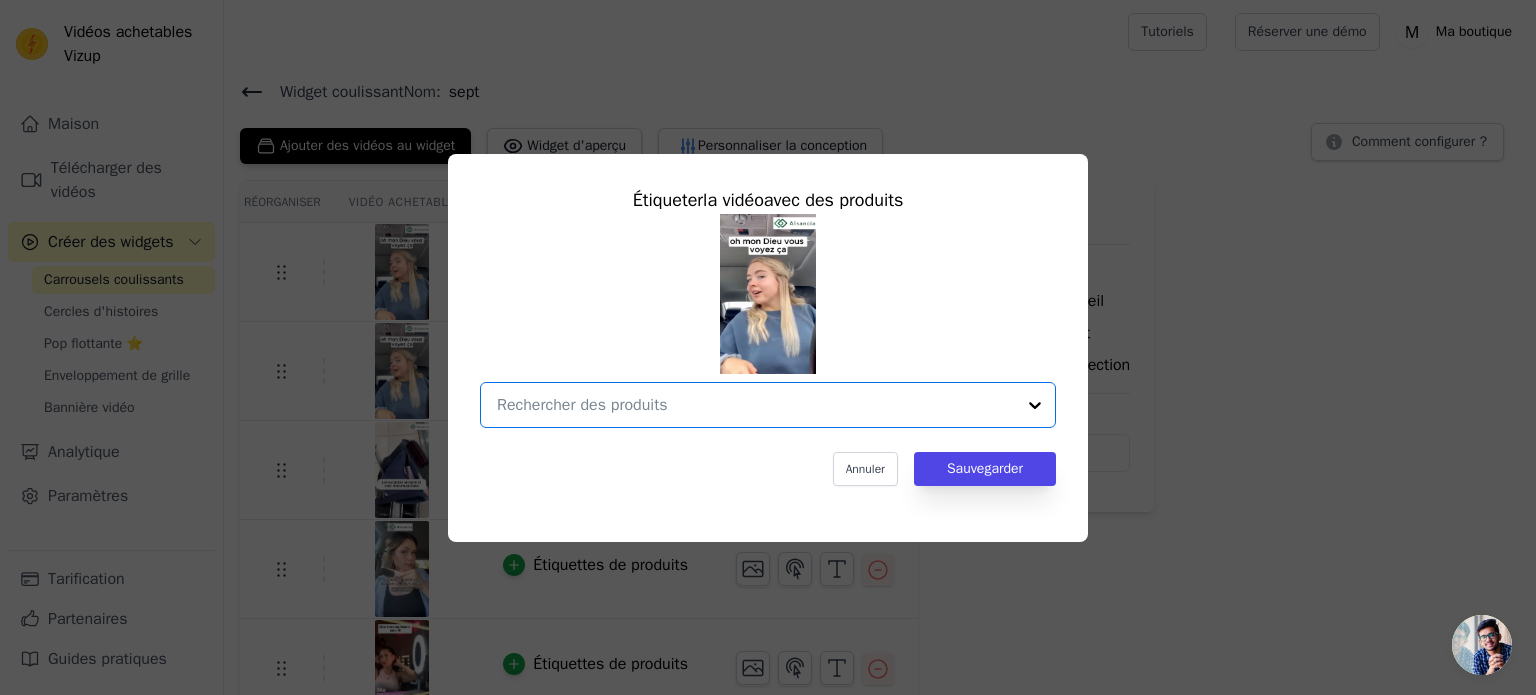 click at bounding box center (756, 405) 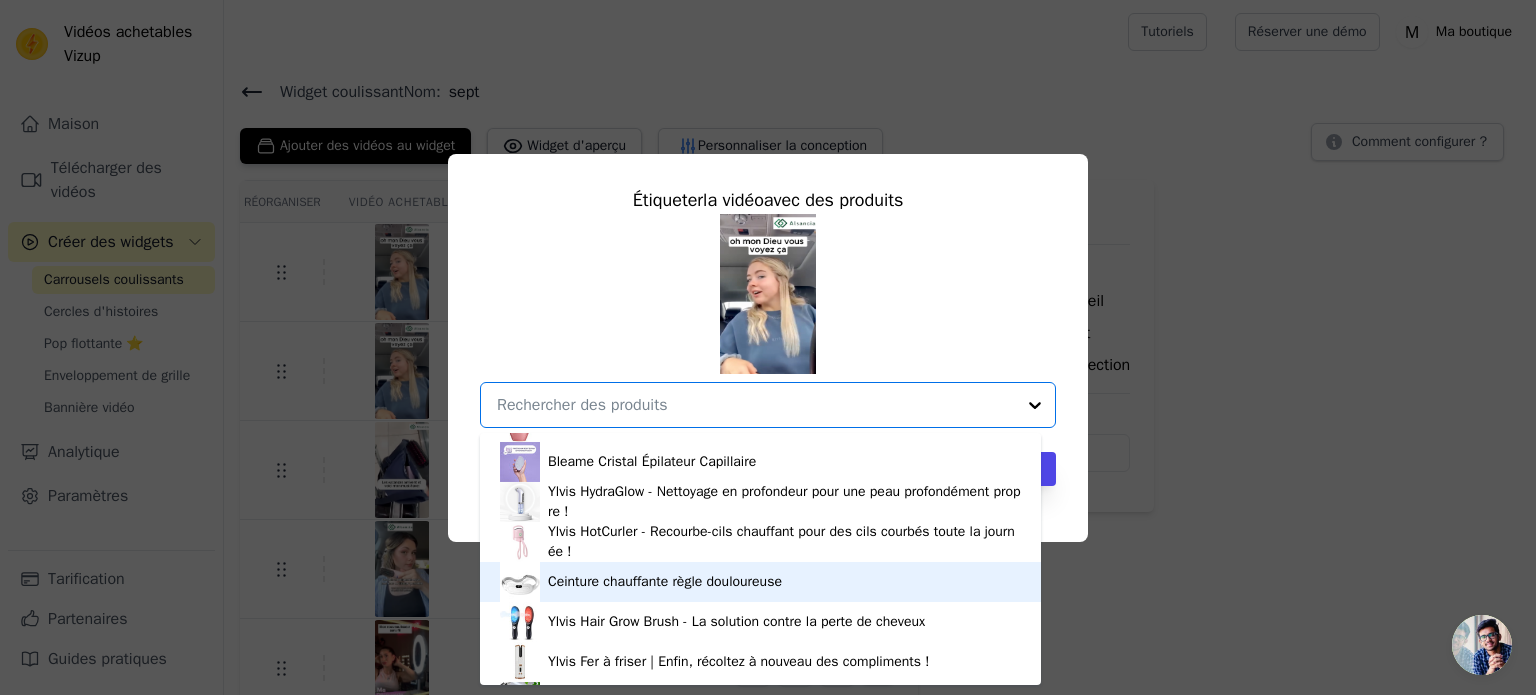 scroll, scrollTop: 473, scrollLeft: 0, axis: vertical 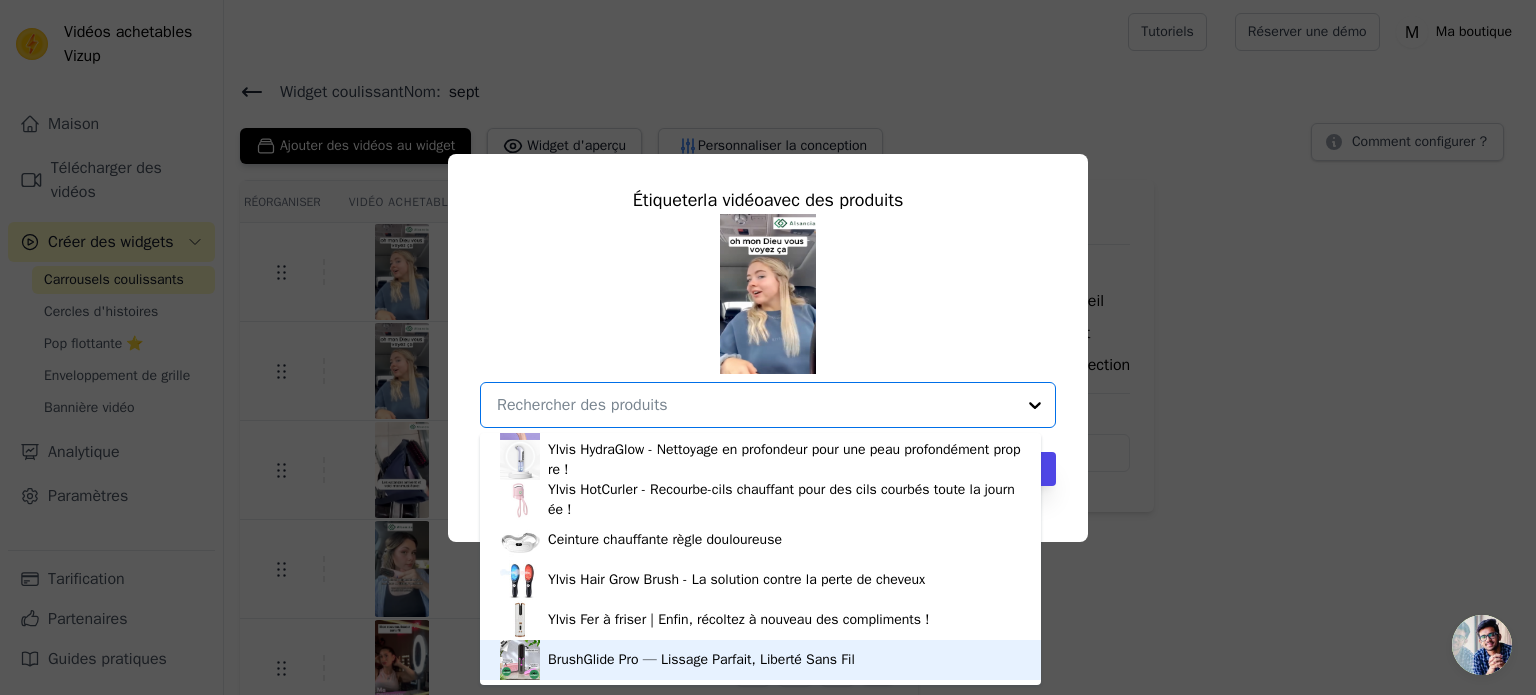 click on "BrushGlide Pro — Lissage Parfait, Liberté Sans Fil" at bounding box center [760, 660] 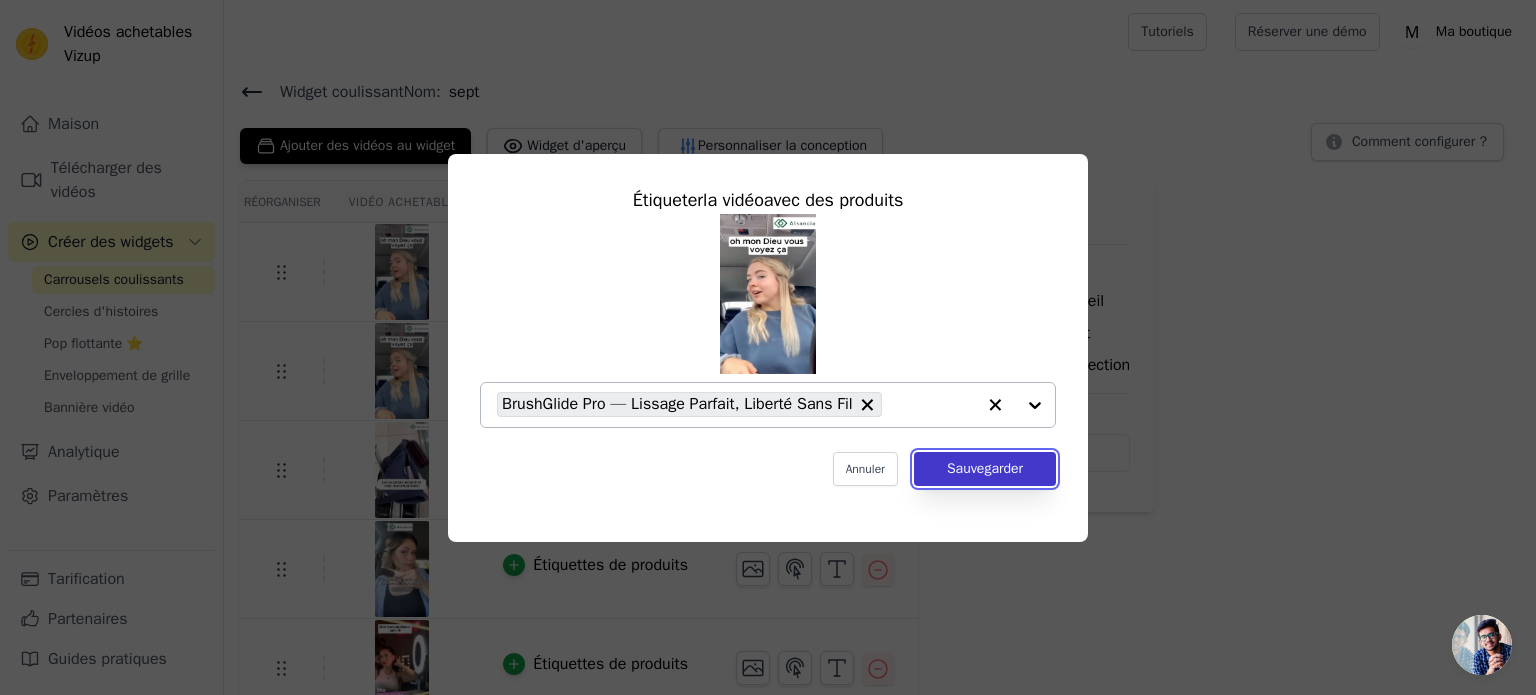 click on "Sauvegarder" at bounding box center [985, 468] 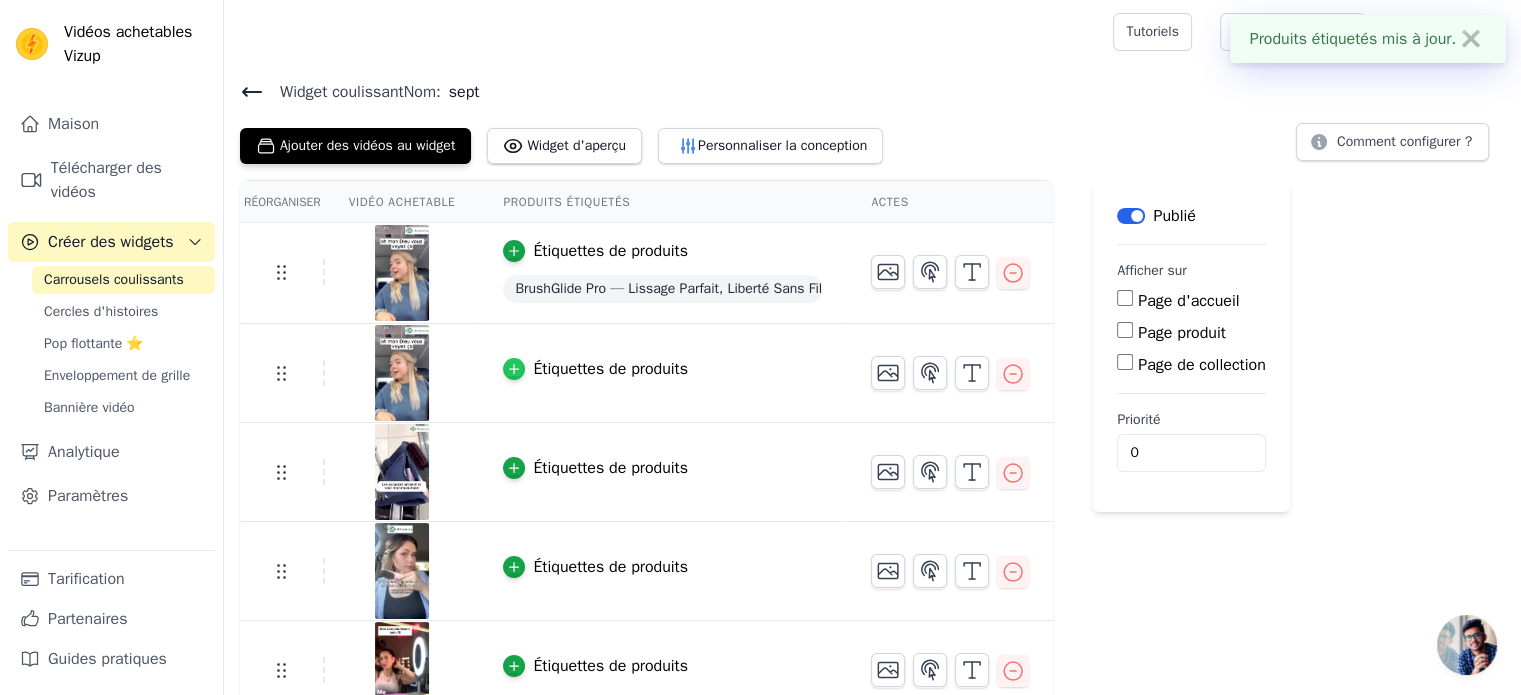 click 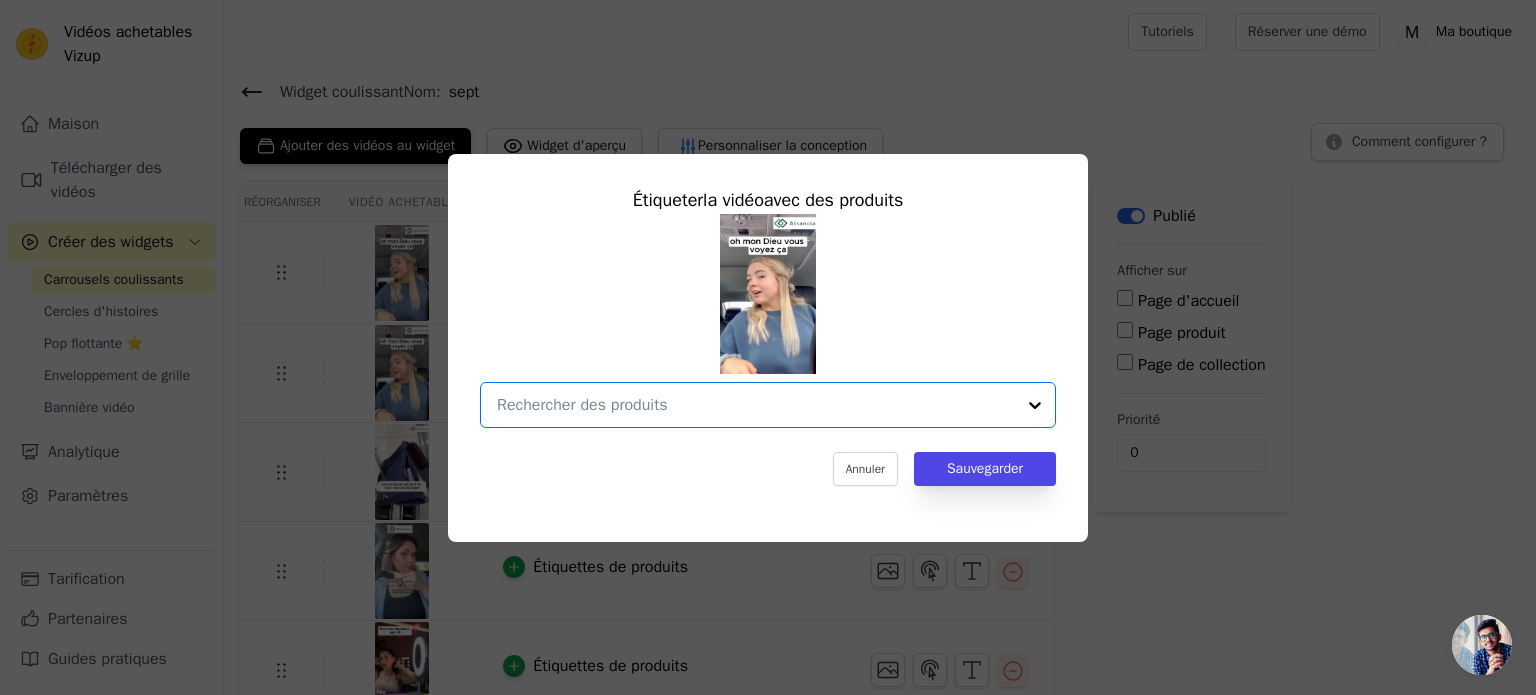 click at bounding box center [756, 405] 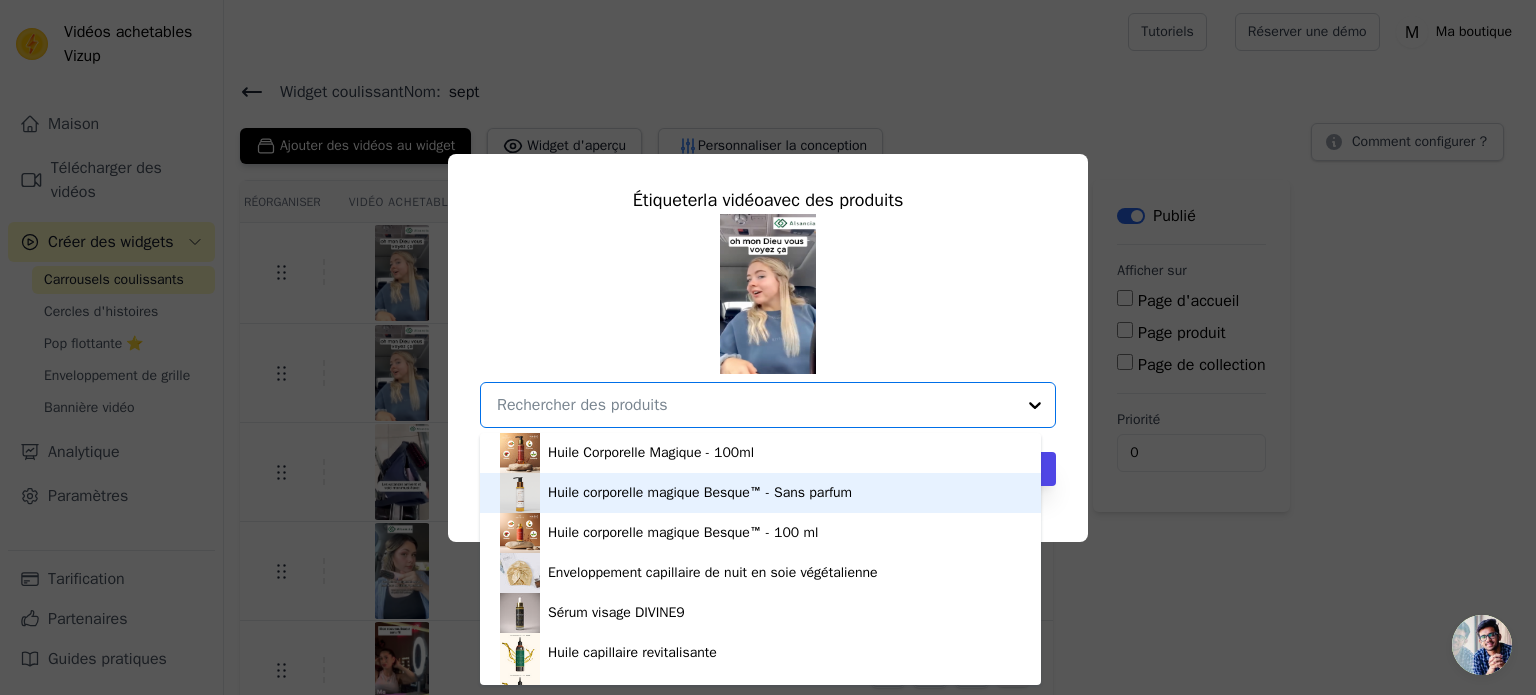 scroll, scrollTop: 473, scrollLeft: 0, axis: vertical 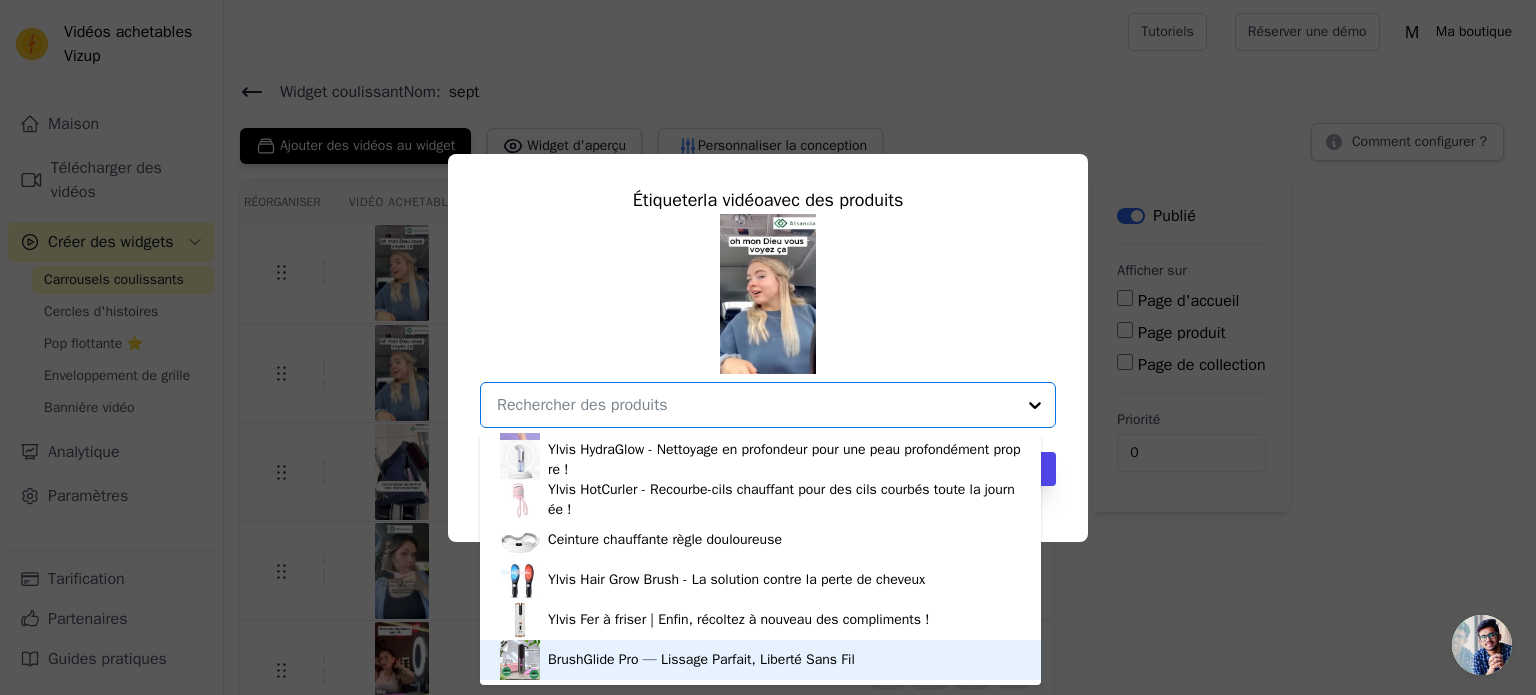 click on "BrushGlide Pro — Lissage Parfait, Liberté Sans Fil" at bounding box center (701, 659) 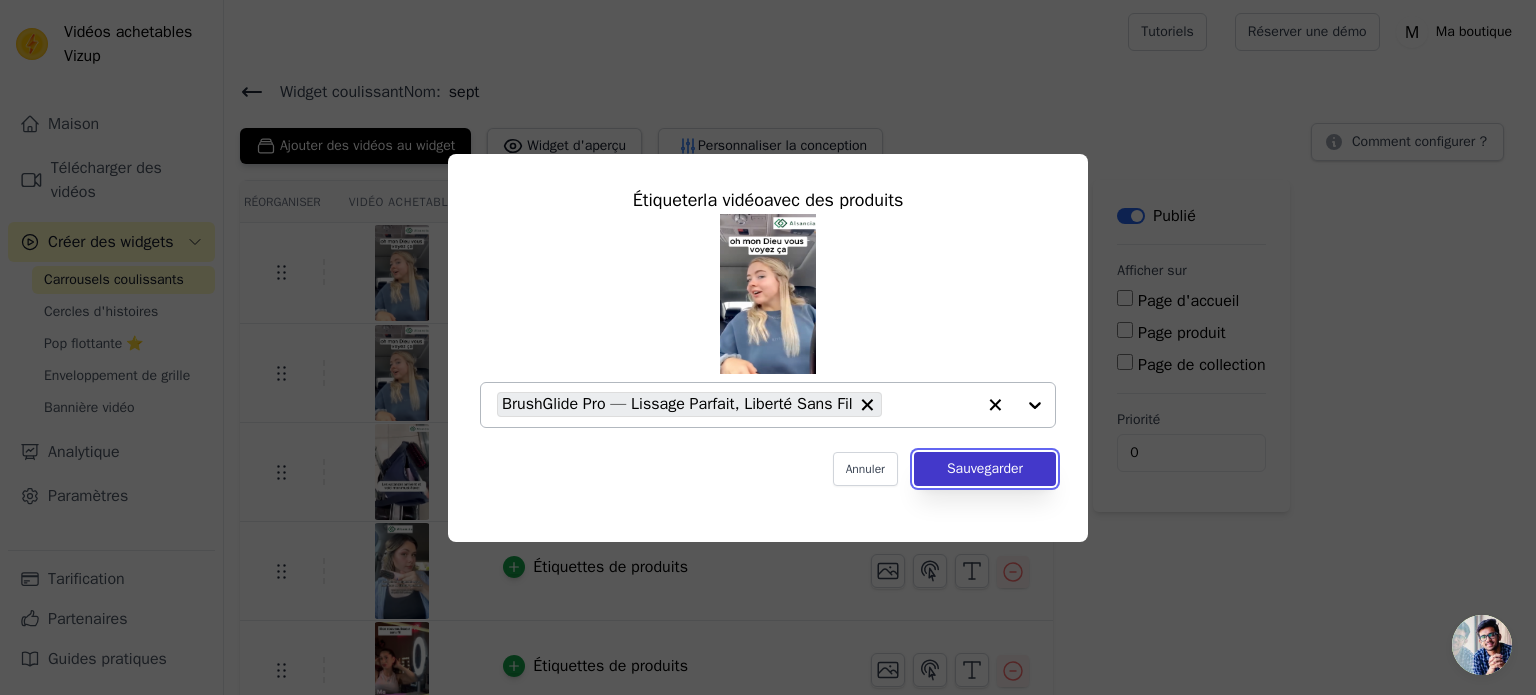click on "Sauvegarder" at bounding box center [985, 469] 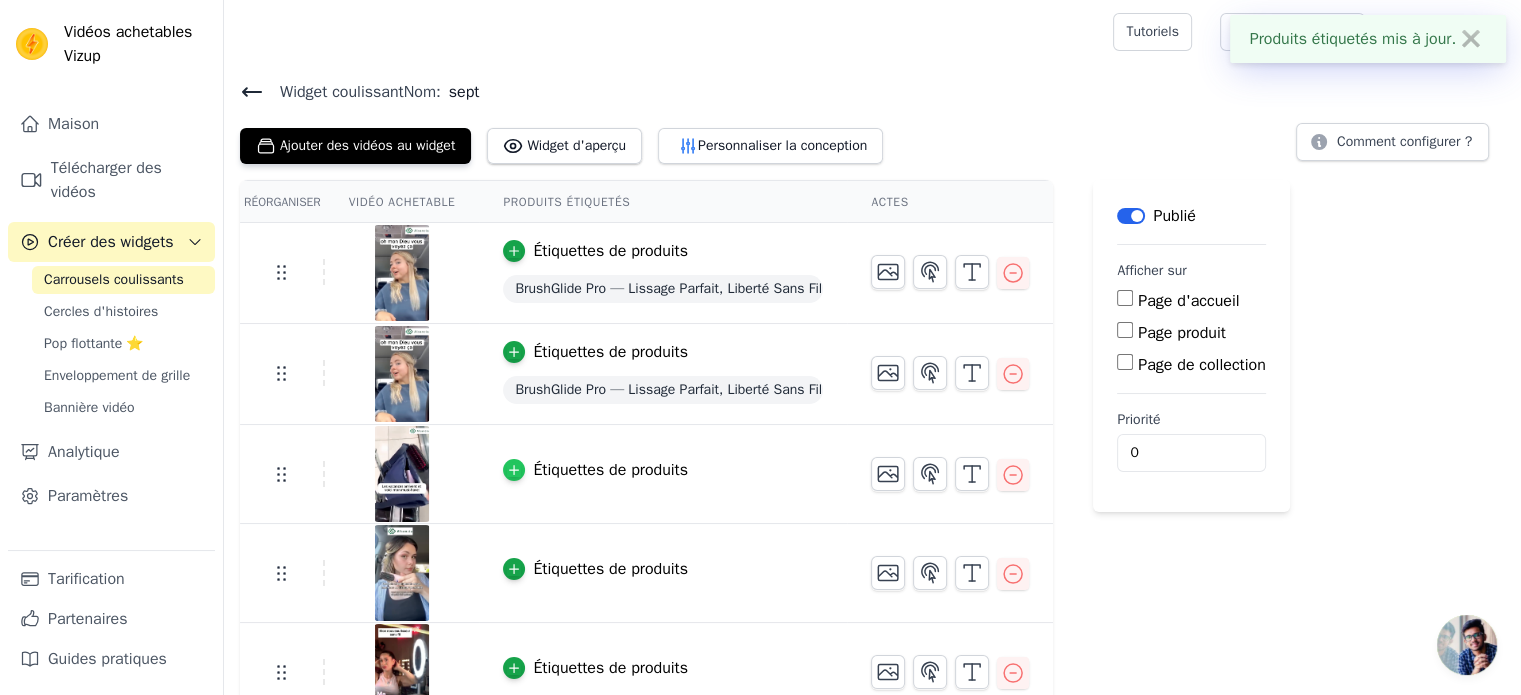 click 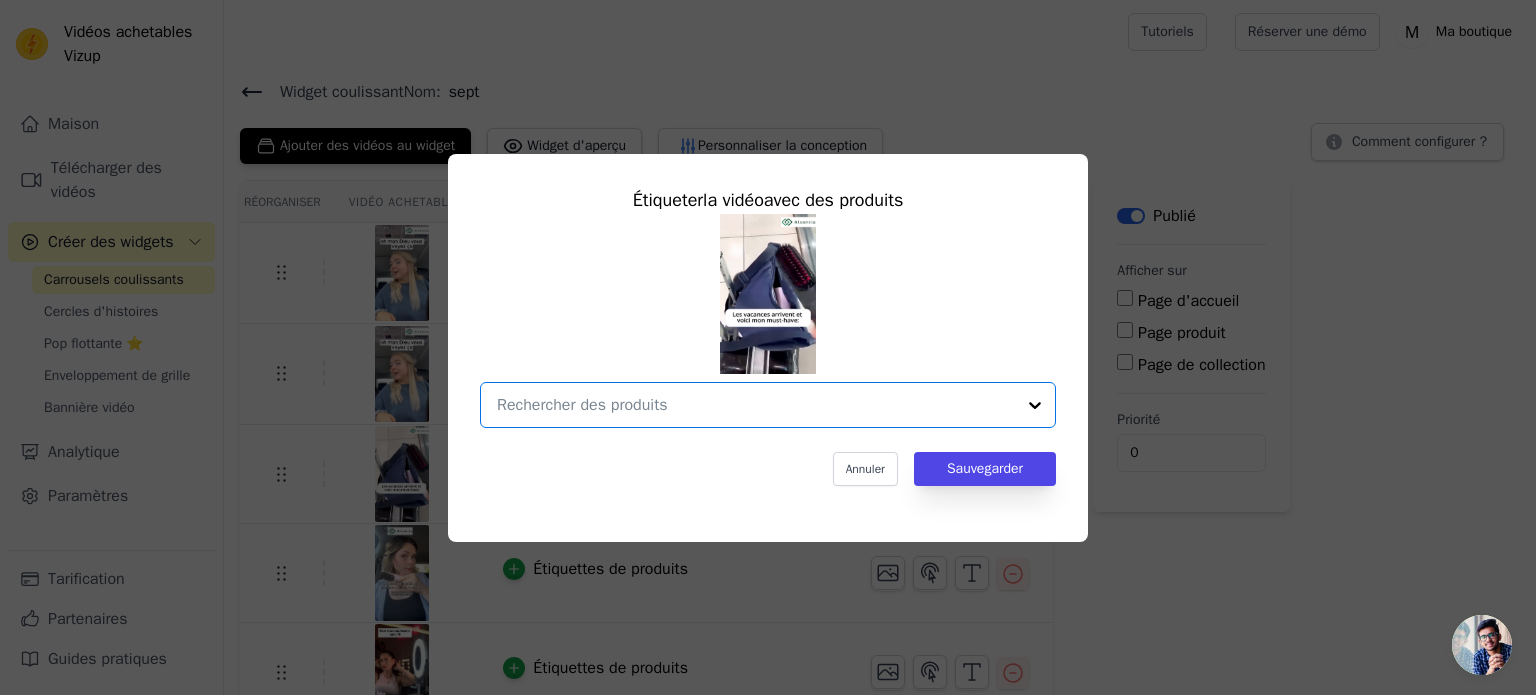 click at bounding box center (756, 405) 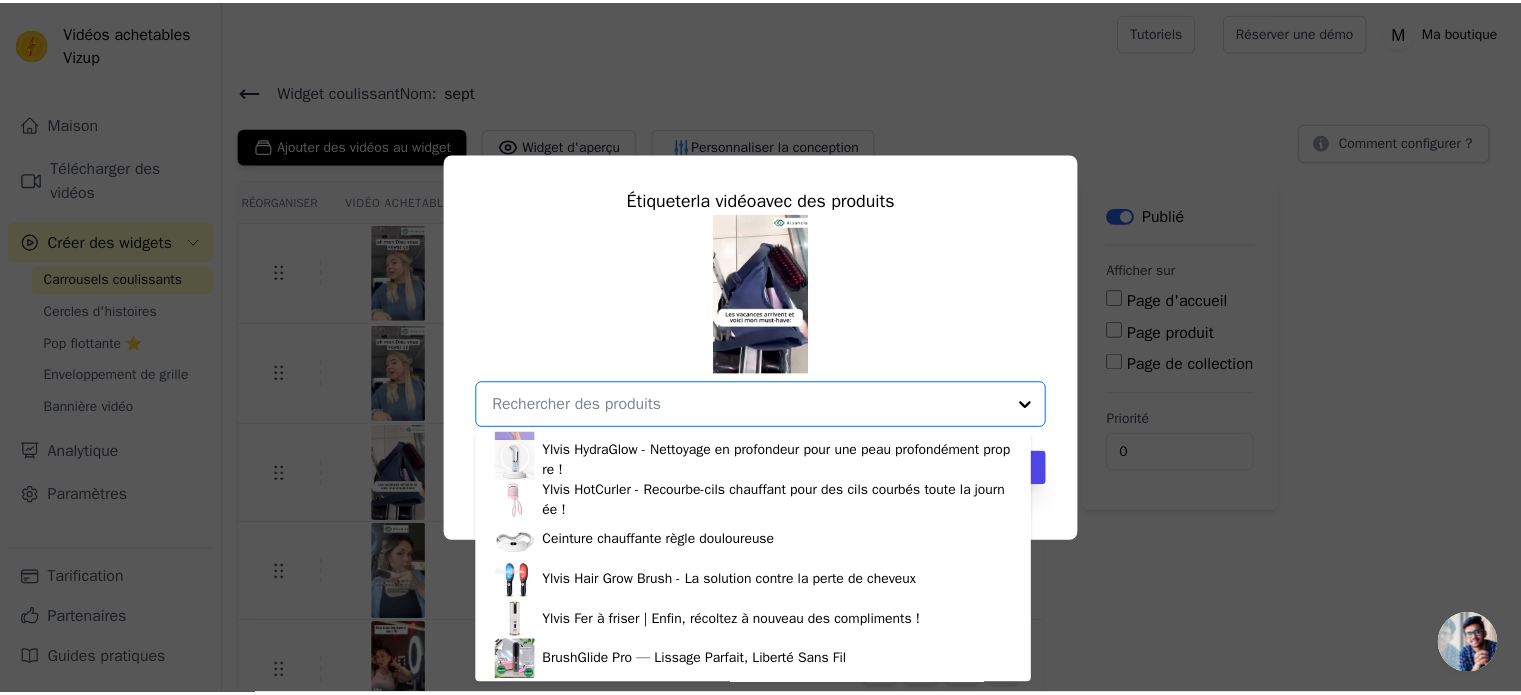 scroll, scrollTop: 473, scrollLeft: 0, axis: vertical 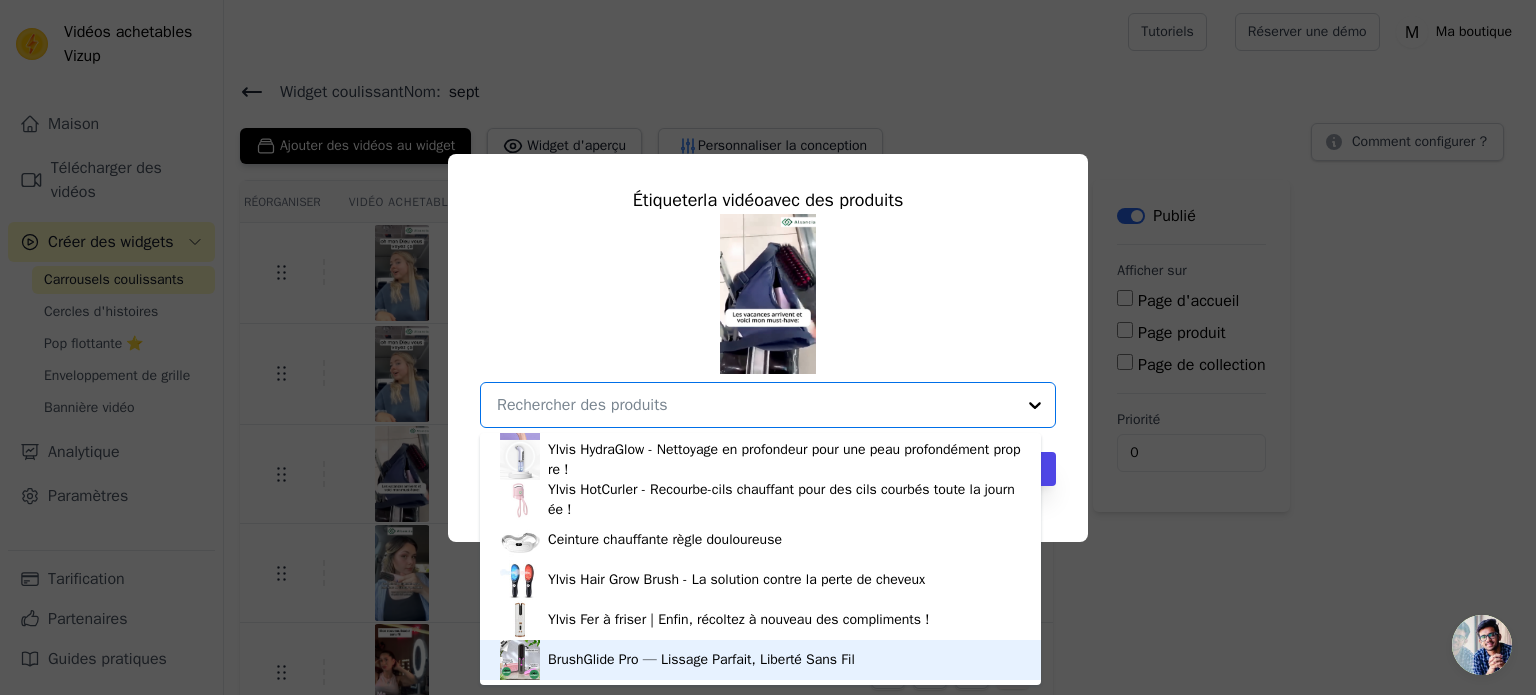 click on "BrushGlide Pro — Lissage Parfait, Liberté Sans Fil" at bounding box center [701, 659] 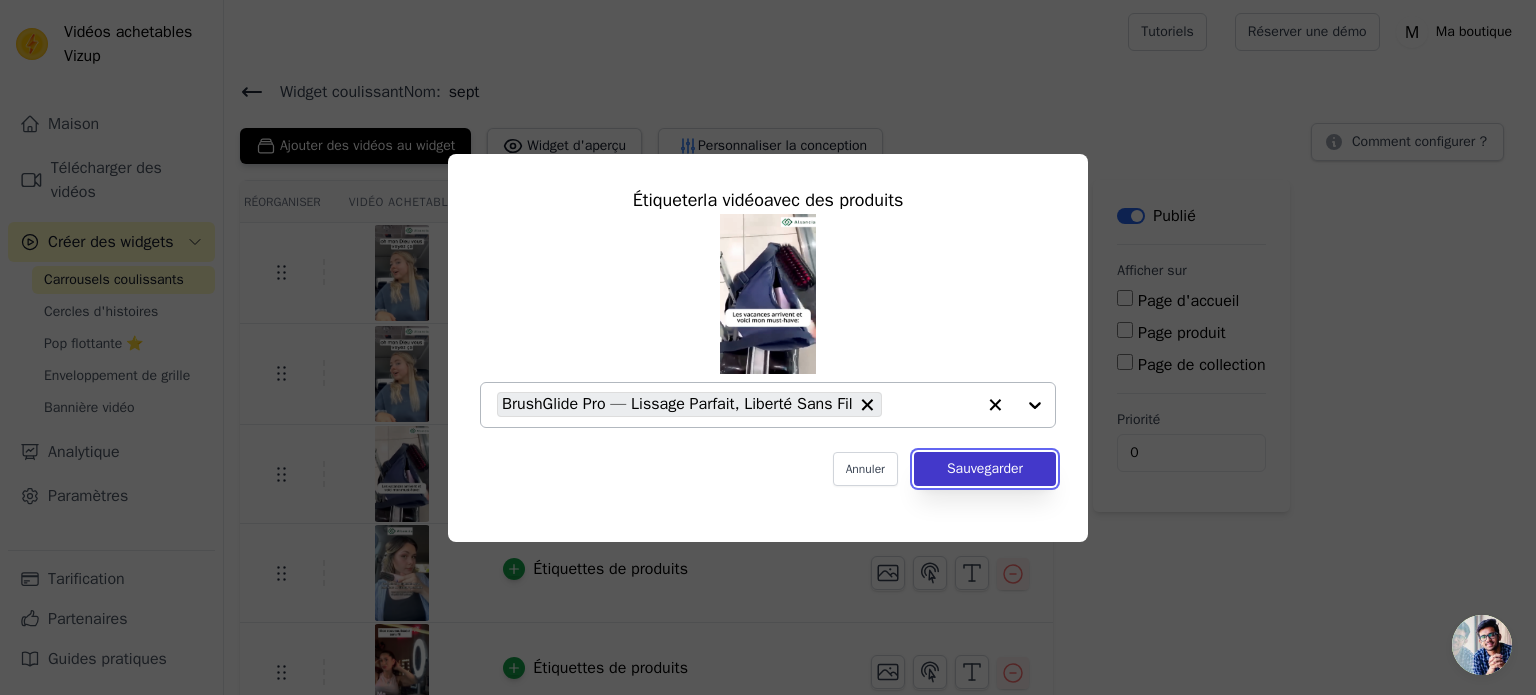 click on "Sauvegarder" at bounding box center [985, 468] 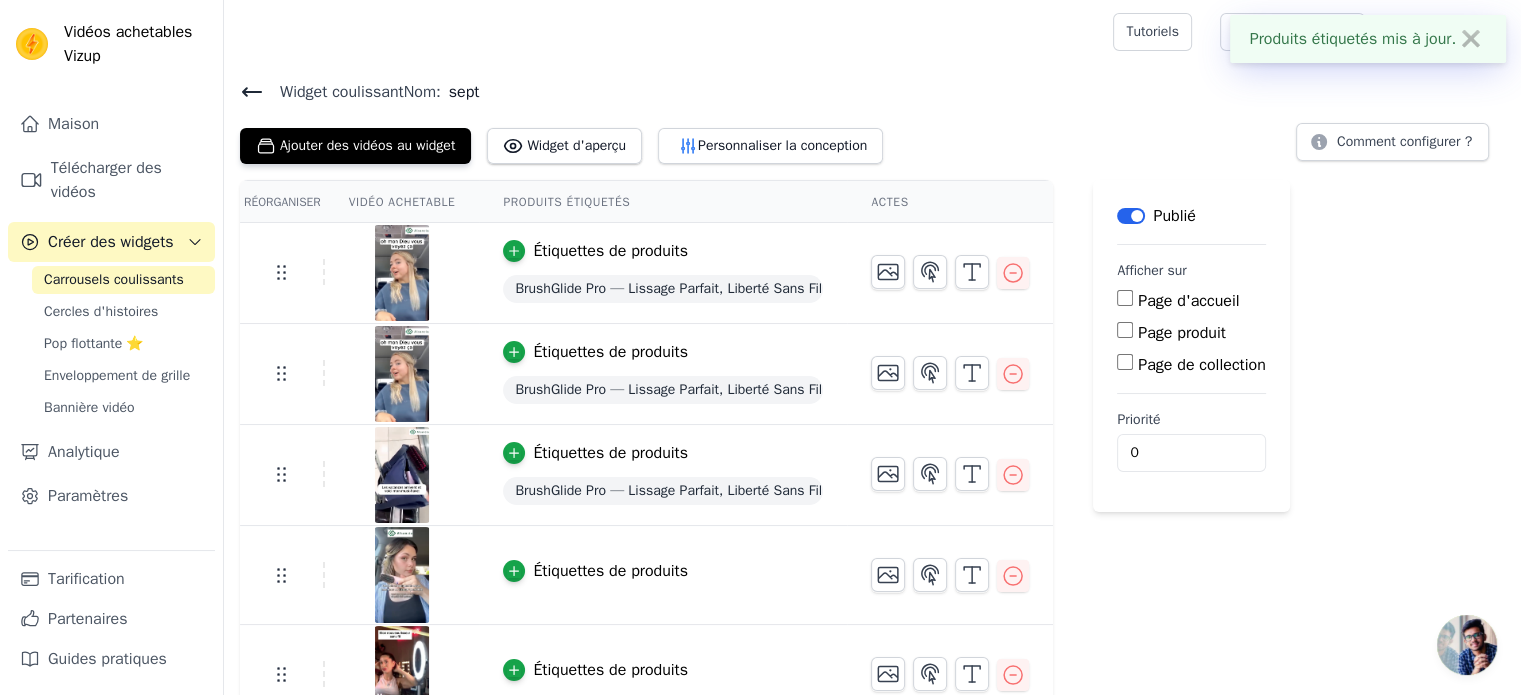 scroll, scrollTop: 28, scrollLeft: 0, axis: vertical 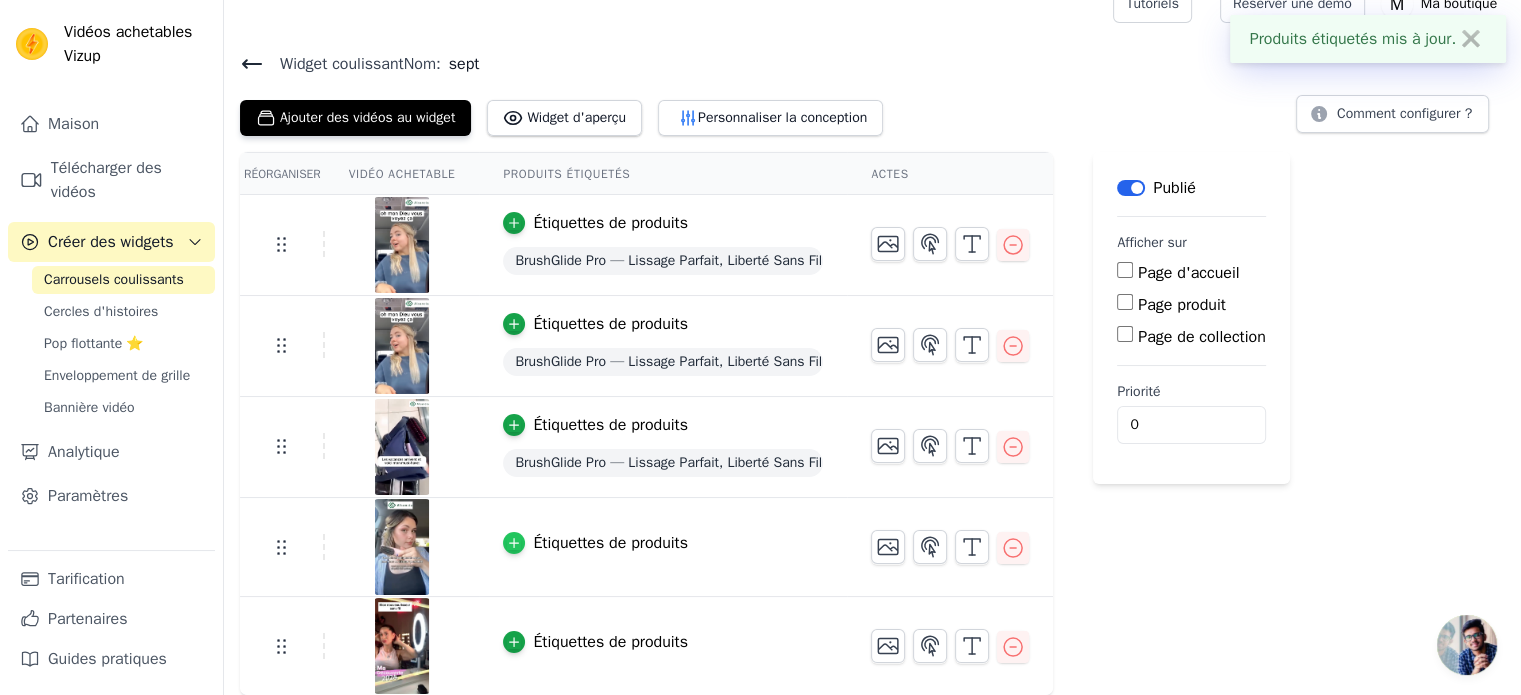 click 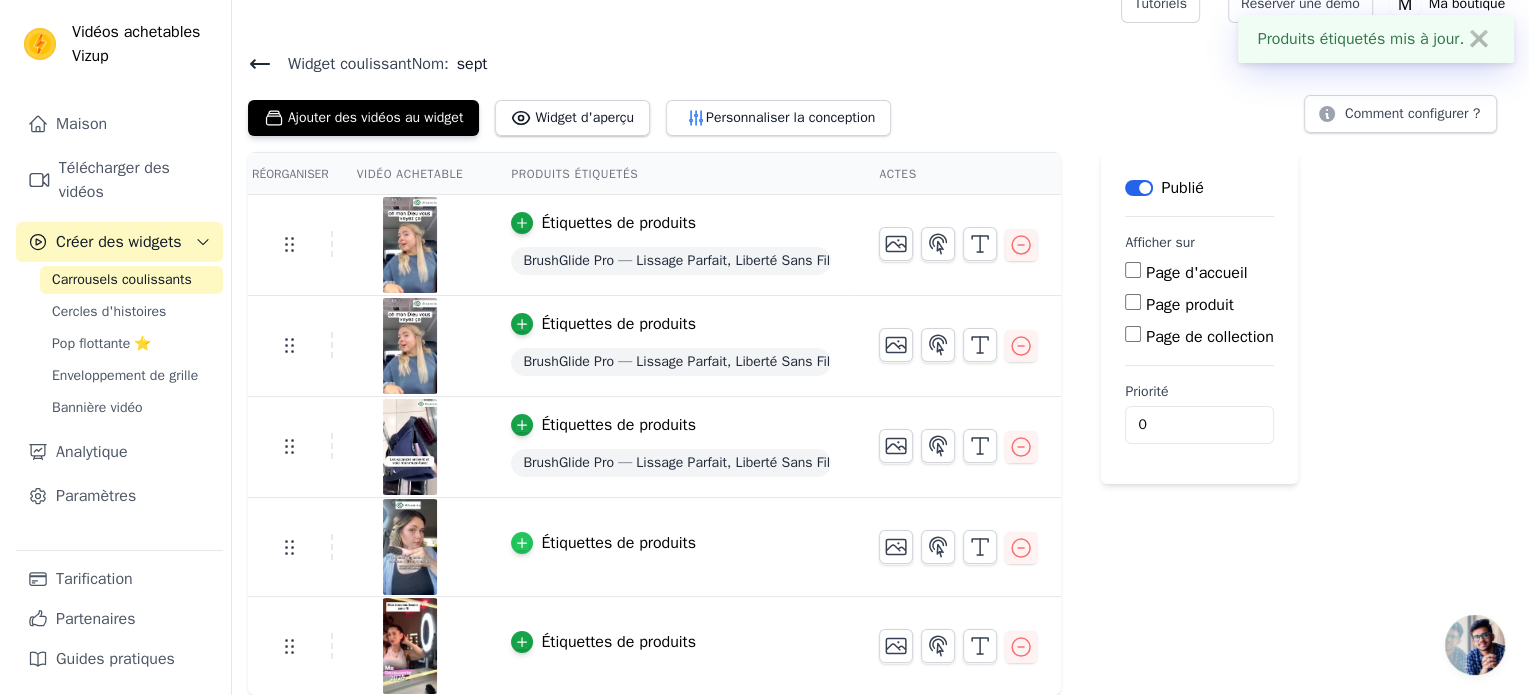 scroll, scrollTop: 0, scrollLeft: 0, axis: both 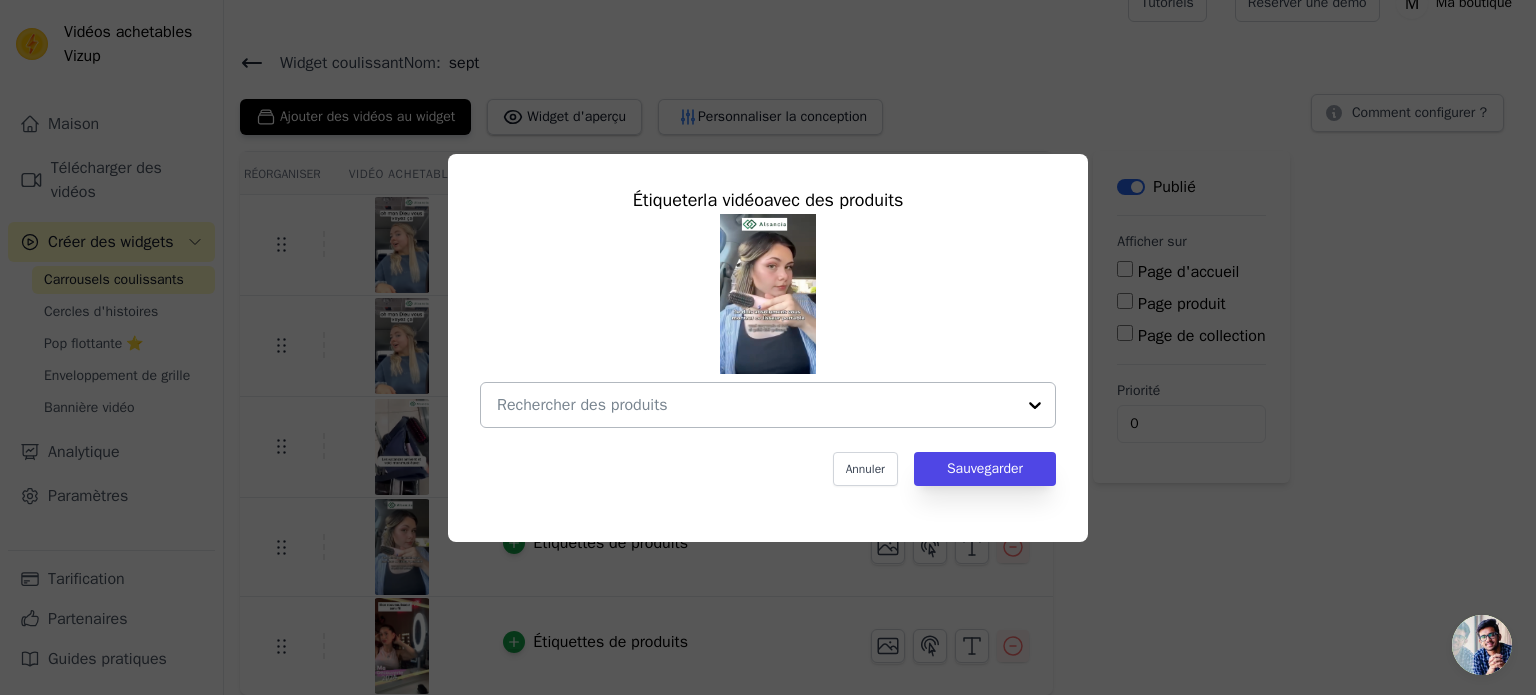 click at bounding box center (756, 405) 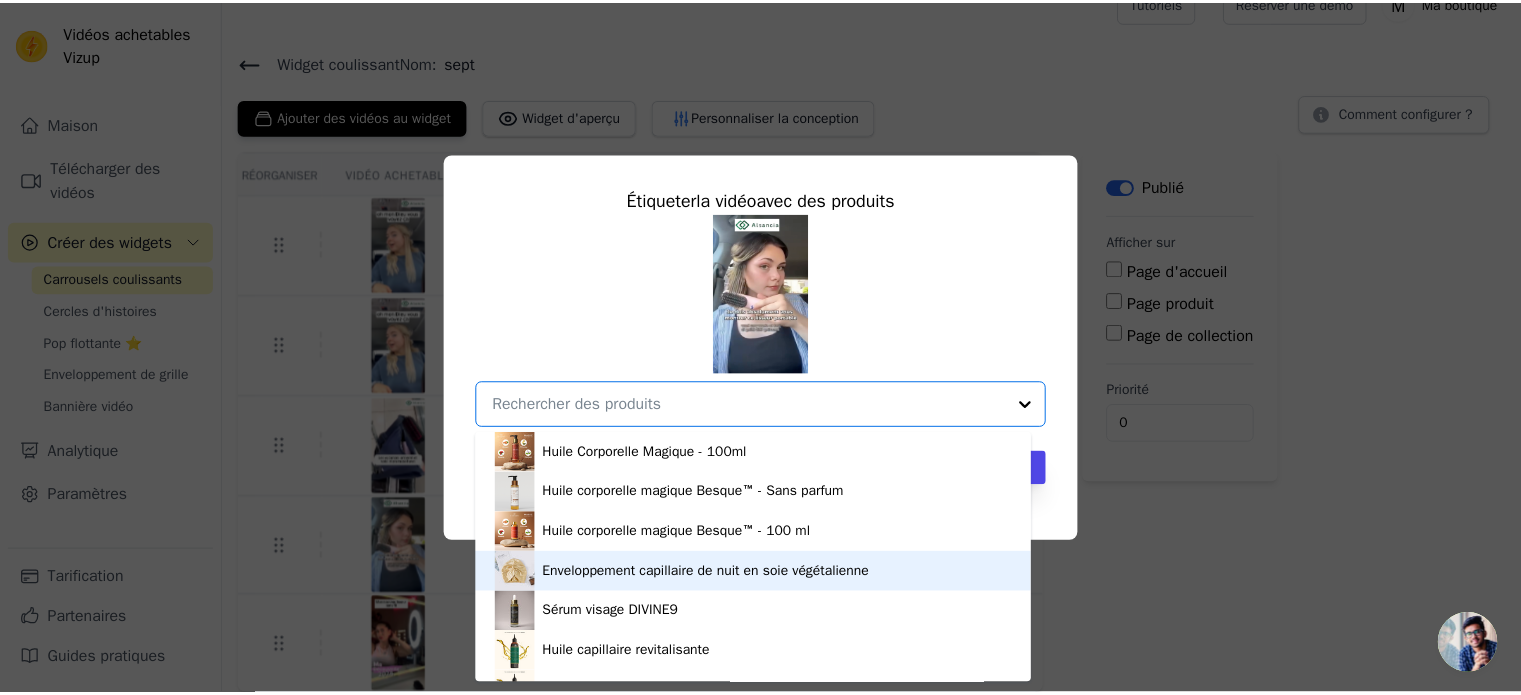 scroll, scrollTop: 473, scrollLeft: 0, axis: vertical 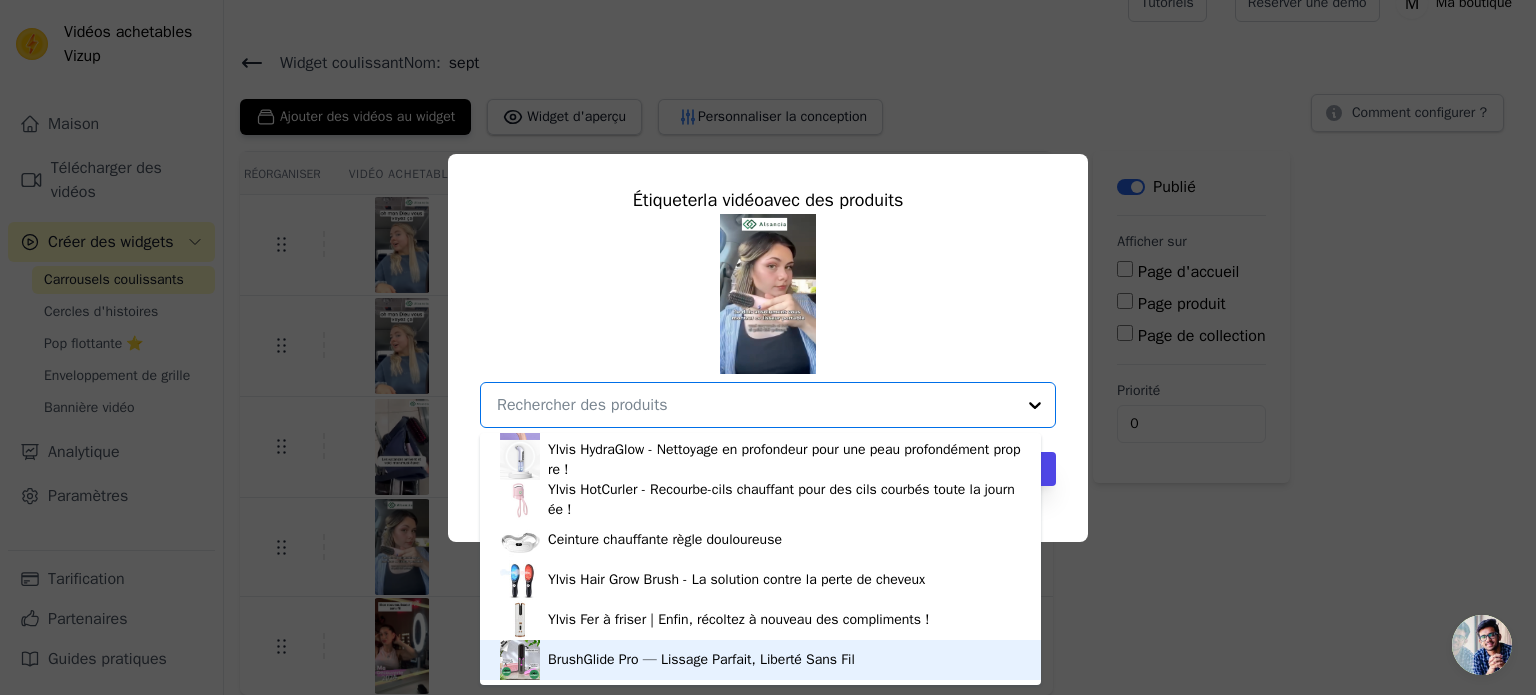 click on "BrushGlide Pro — Lissage Parfait, Liberté Sans Fil" at bounding box center [701, 659] 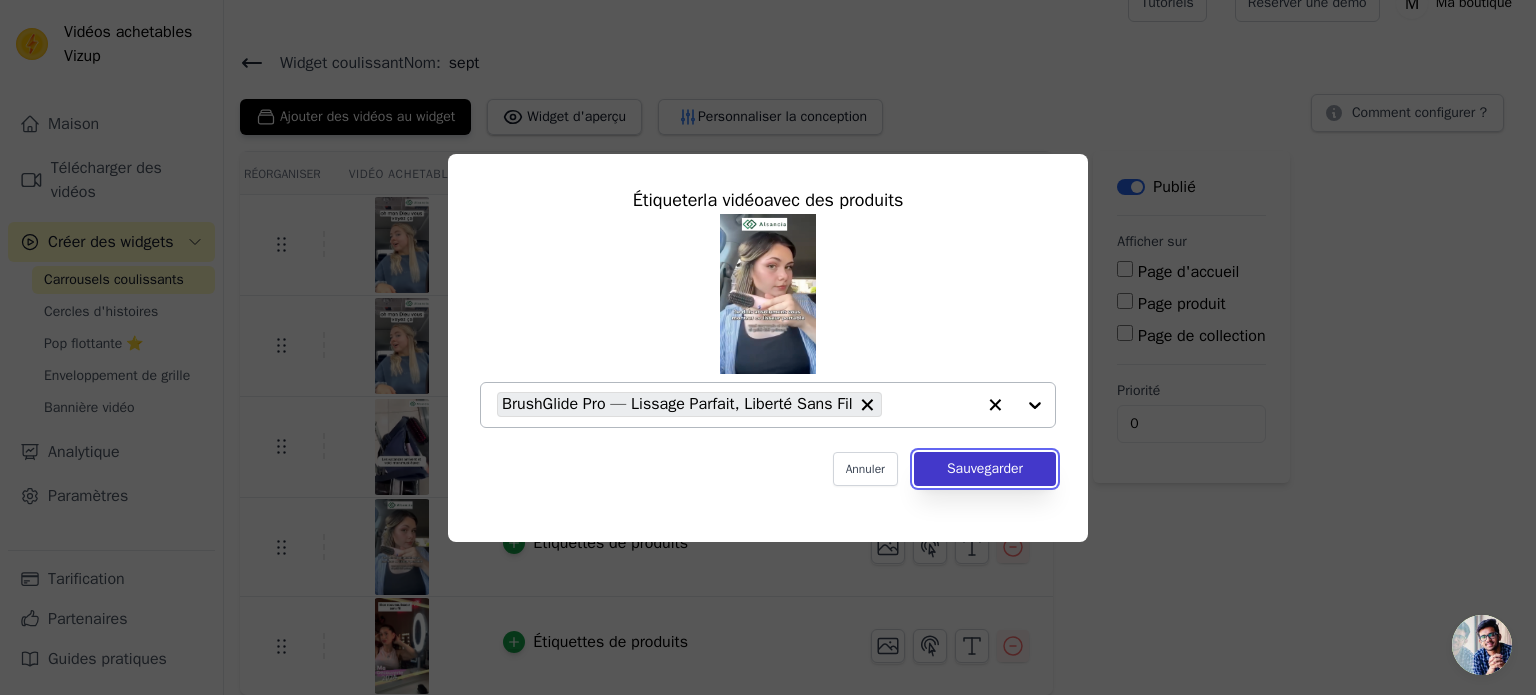 click on "Sauvegarder" at bounding box center (985, 468) 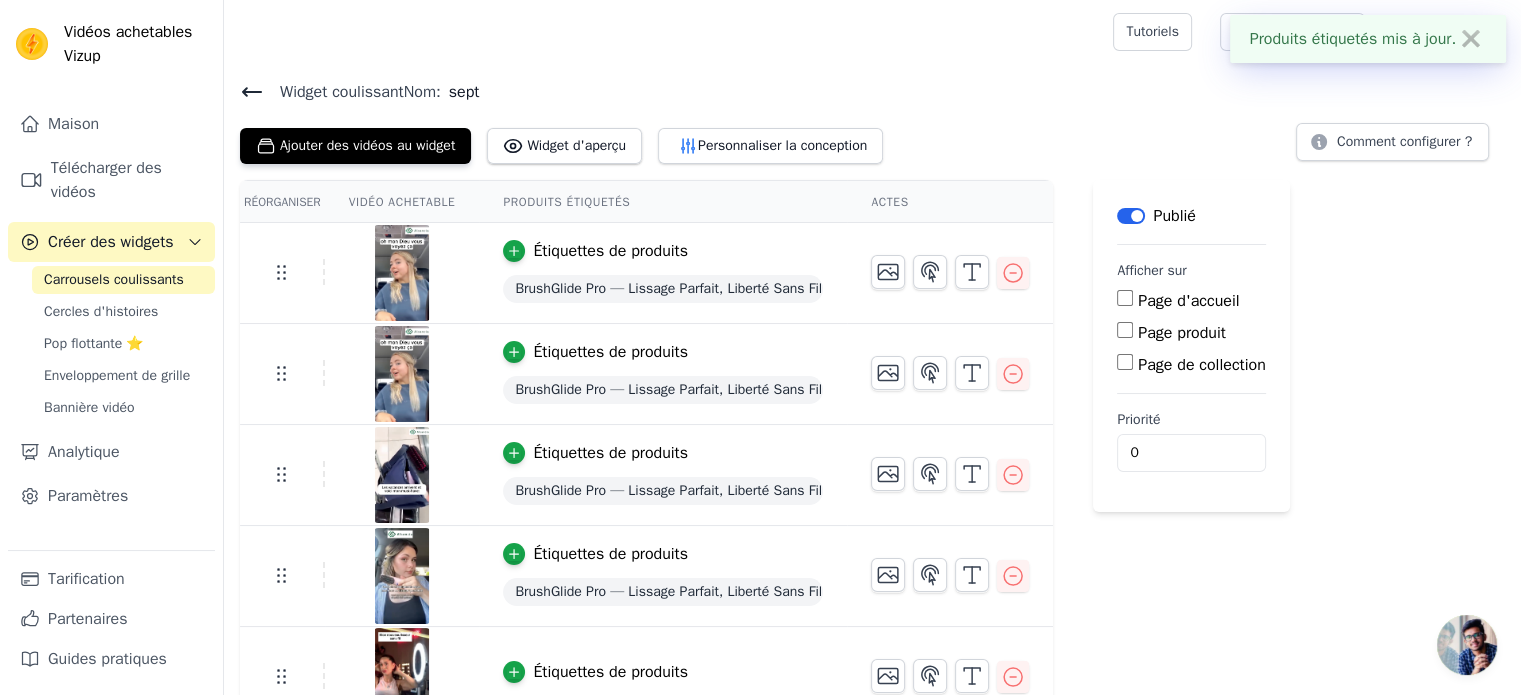 scroll, scrollTop: 31, scrollLeft: 0, axis: vertical 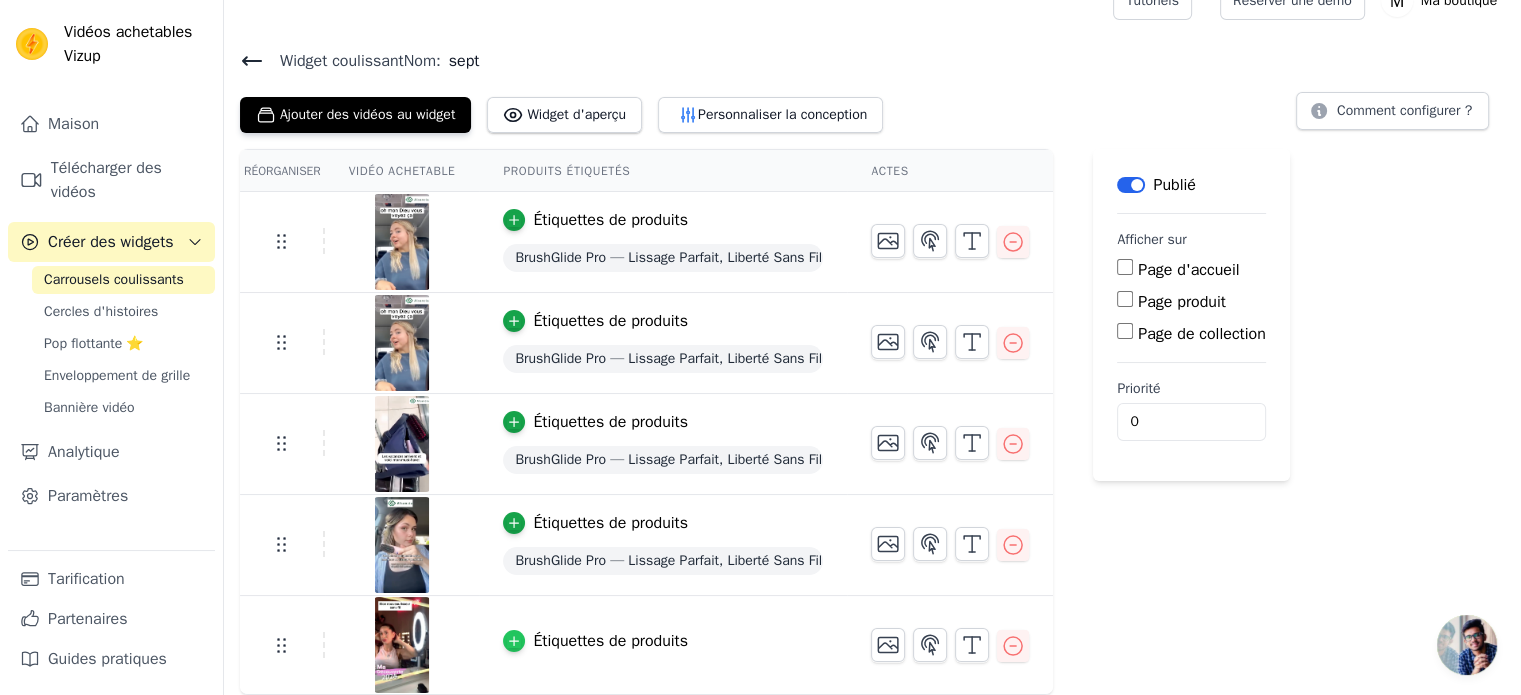 click at bounding box center [514, 641] 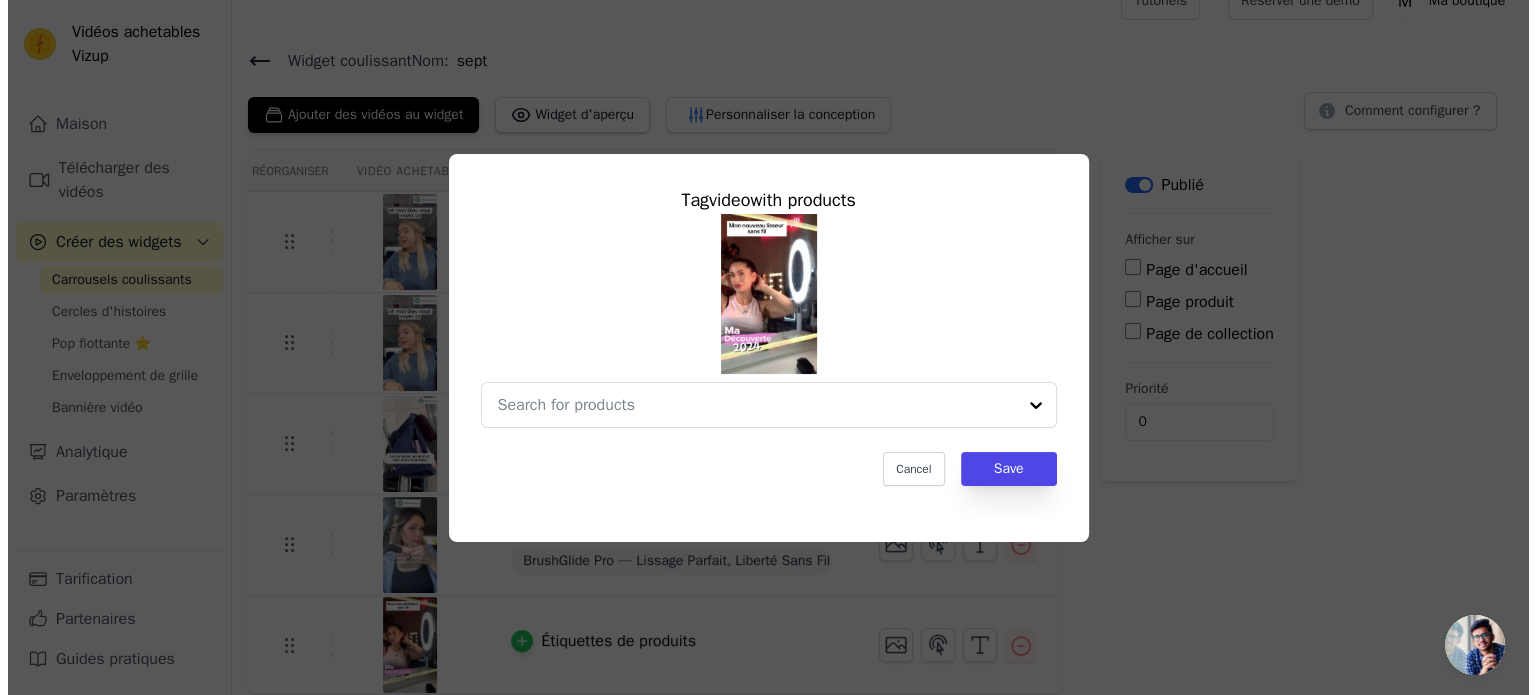 scroll, scrollTop: 0, scrollLeft: 0, axis: both 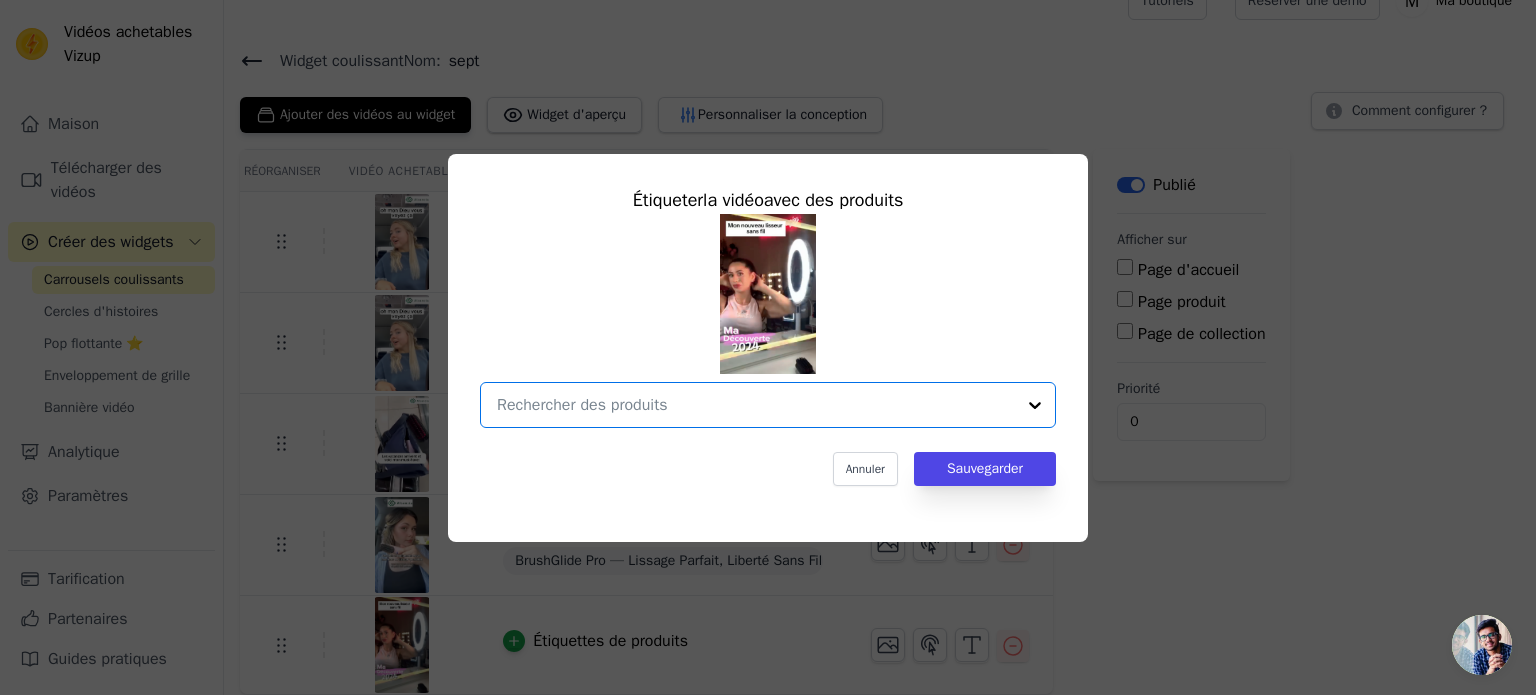 click at bounding box center [756, 405] 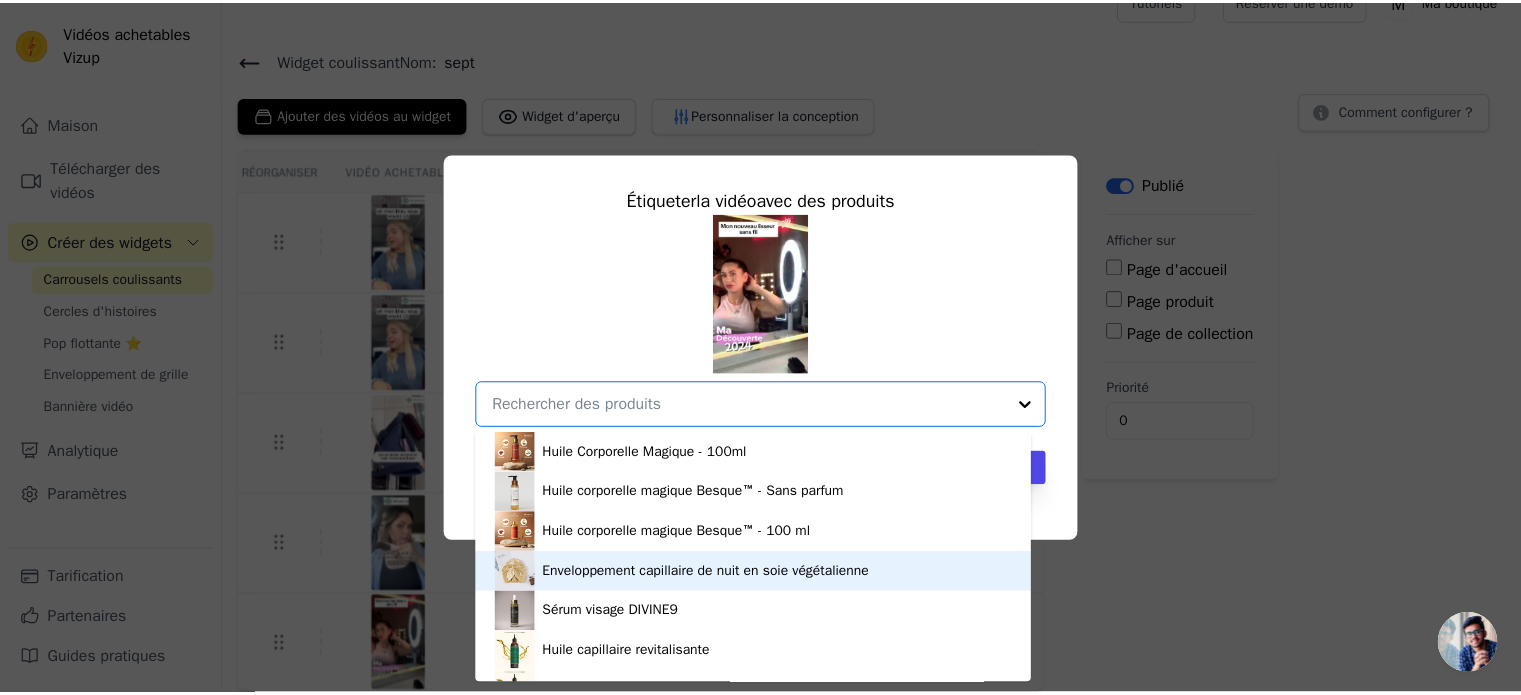 scroll, scrollTop: 473, scrollLeft: 0, axis: vertical 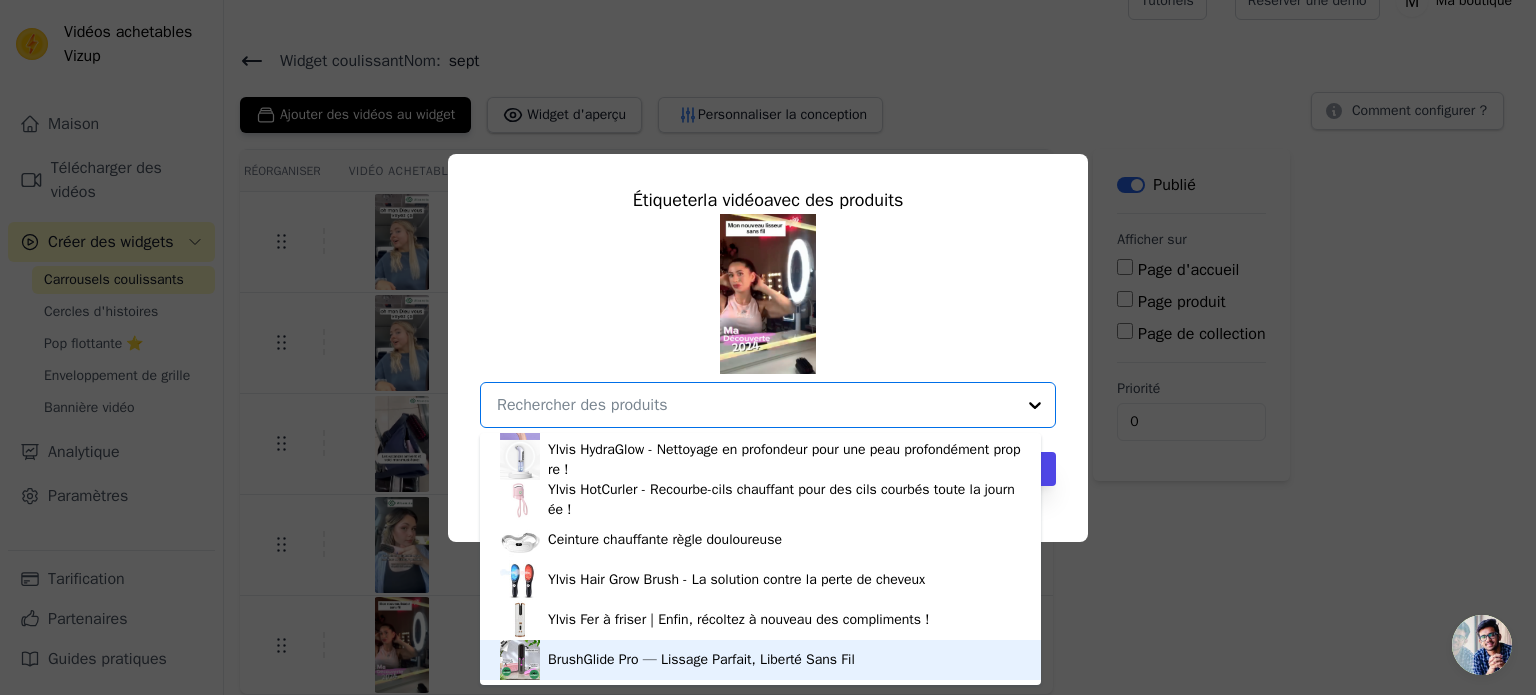 click on "BrushGlide Pro — Lissage Parfait, Liberté Sans Fil" at bounding box center (760, 660) 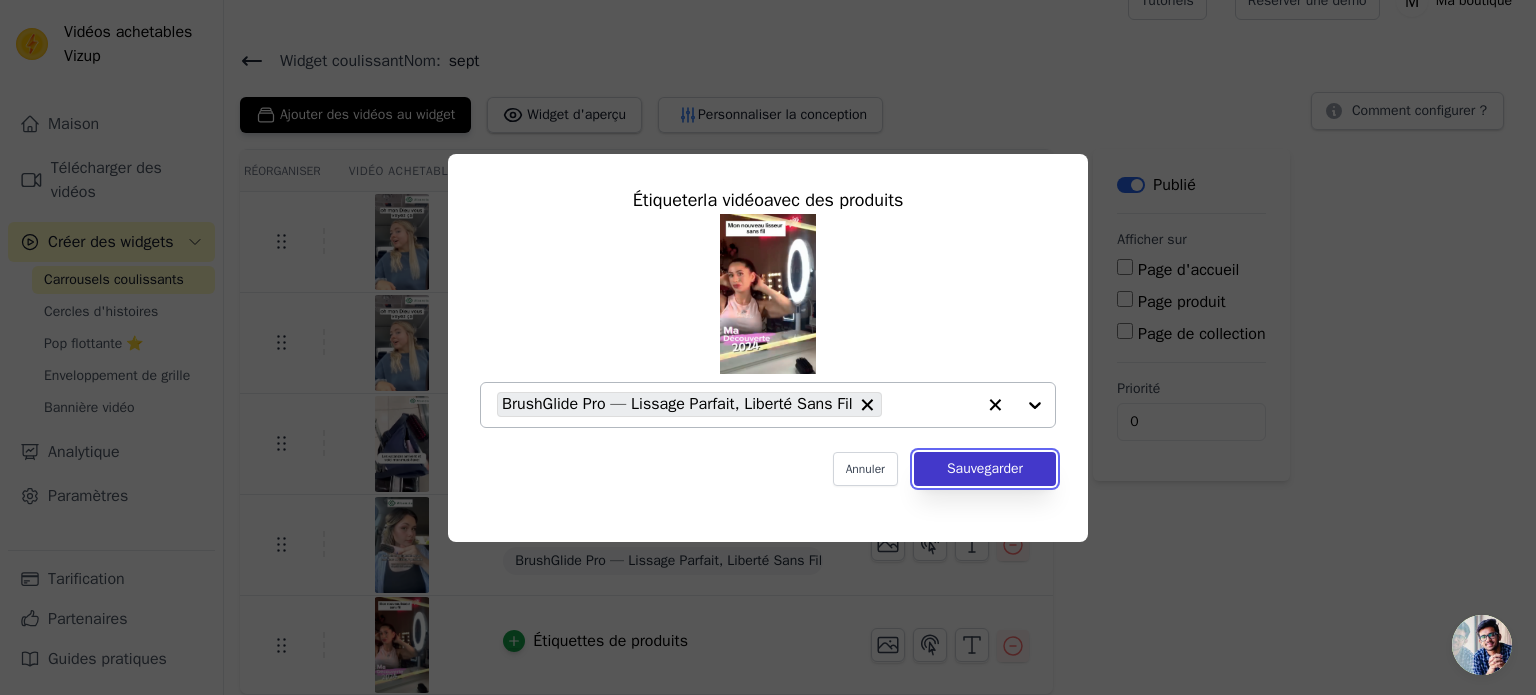 click on "Sauvegarder" at bounding box center [985, 468] 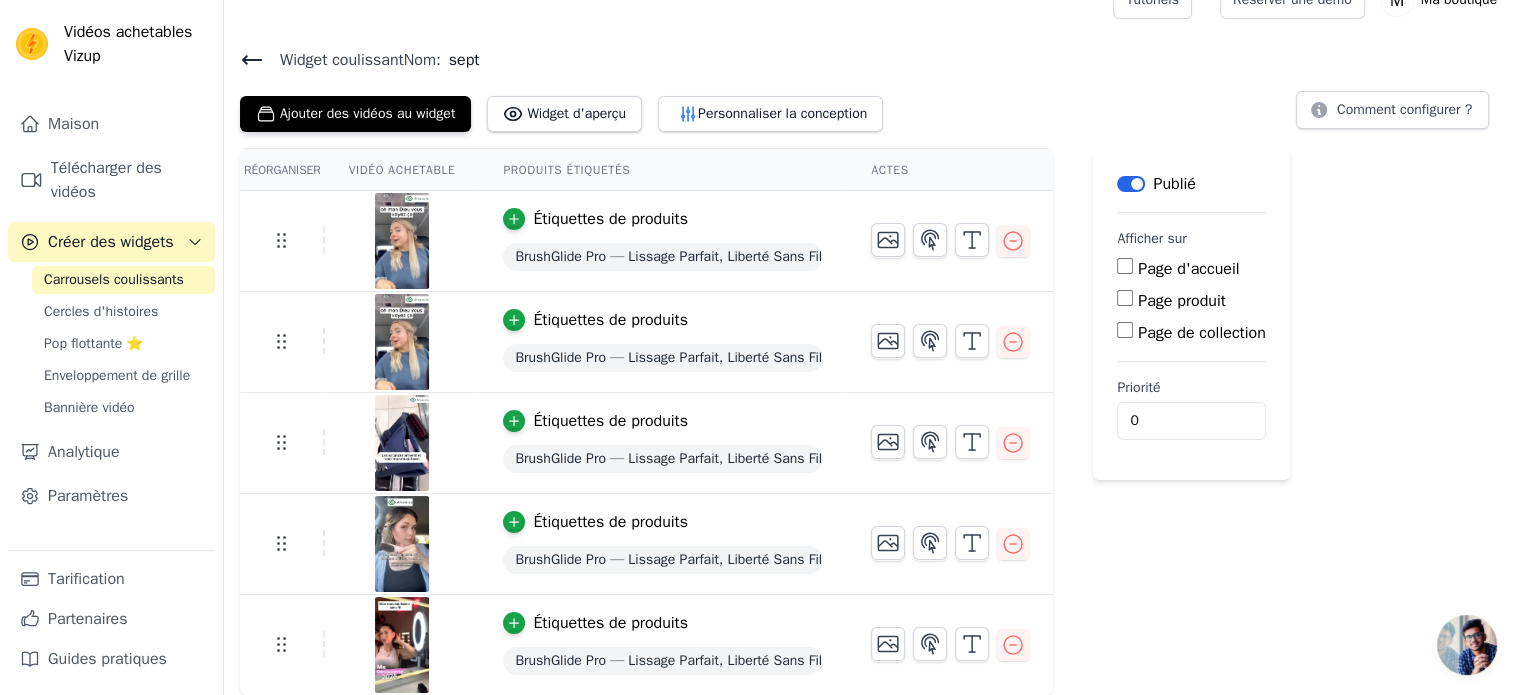 scroll, scrollTop: 0, scrollLeft: 0, axis: both 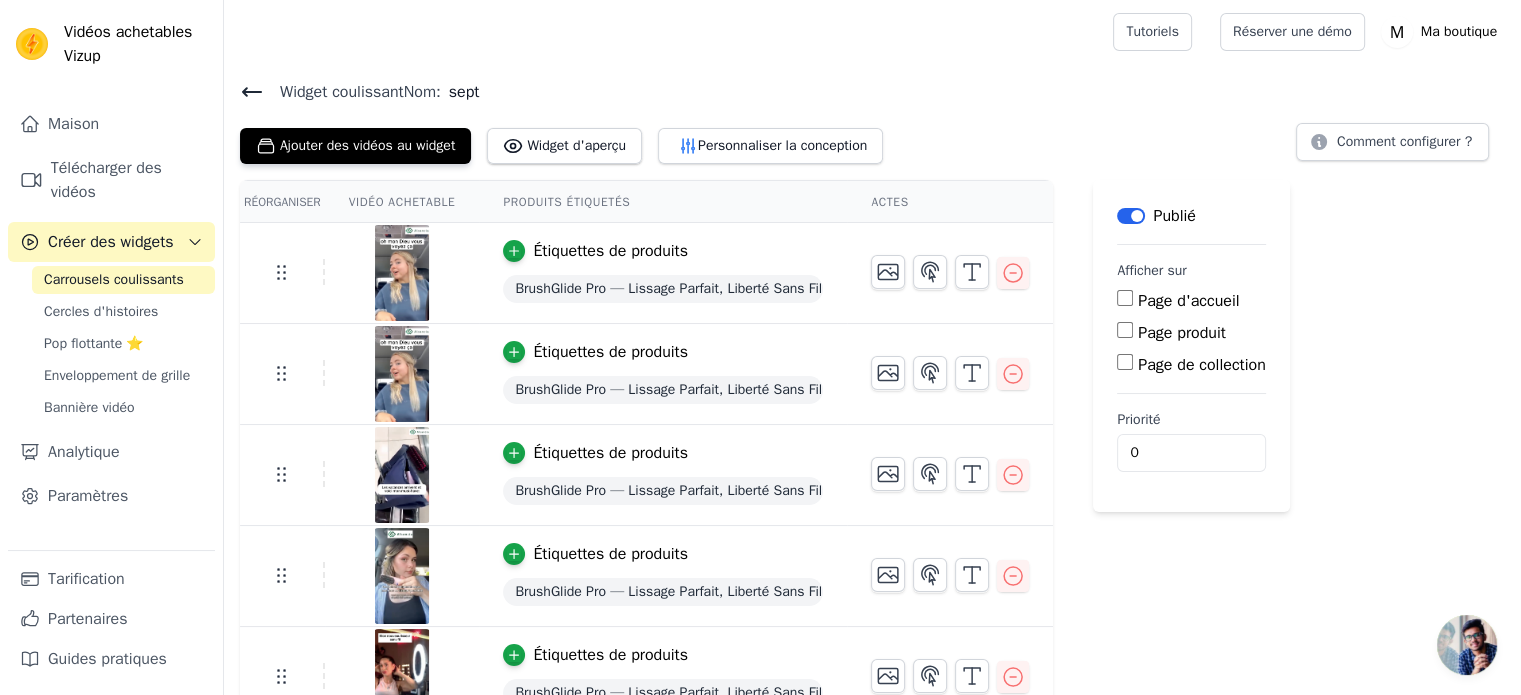 click on "Carrousels coulissants" at bounding box center [114, 279] 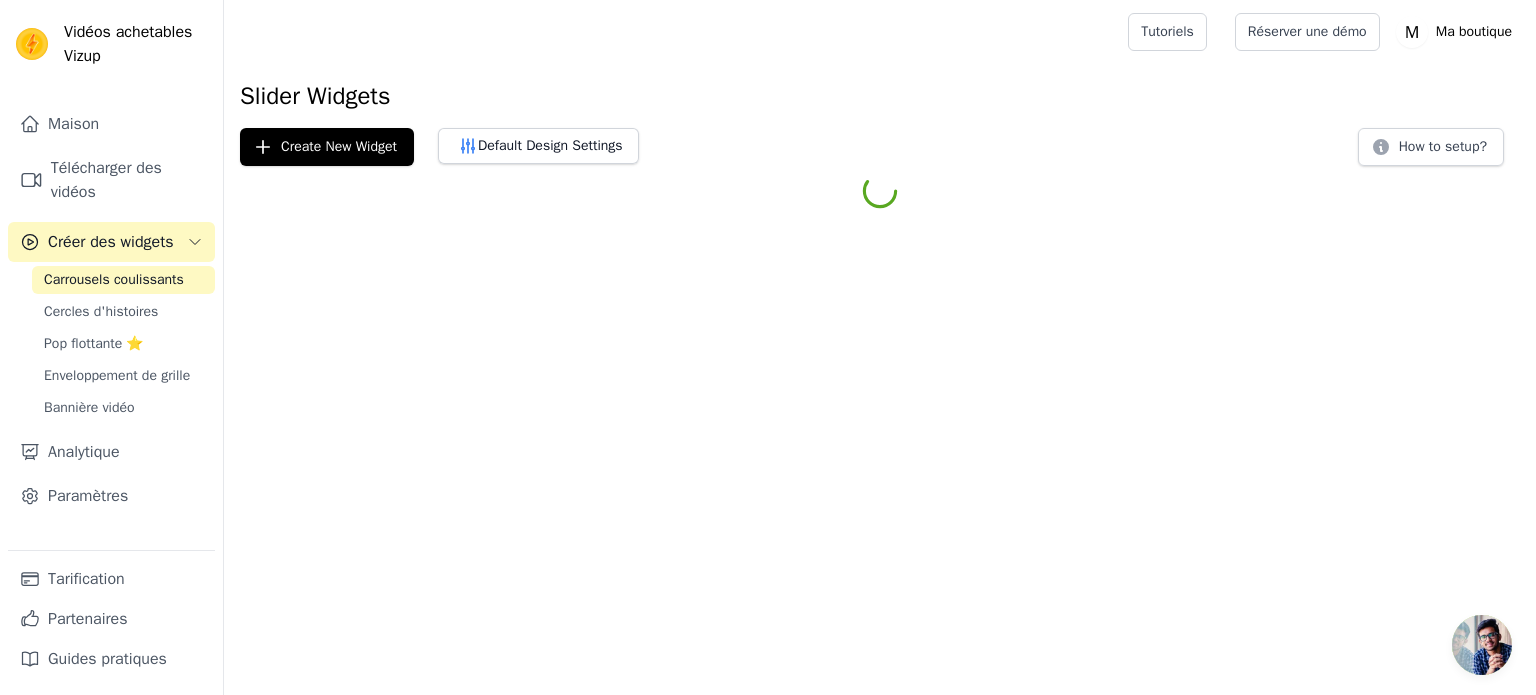 click on "Carrousels coulissants" at bounding box center (114, 279) 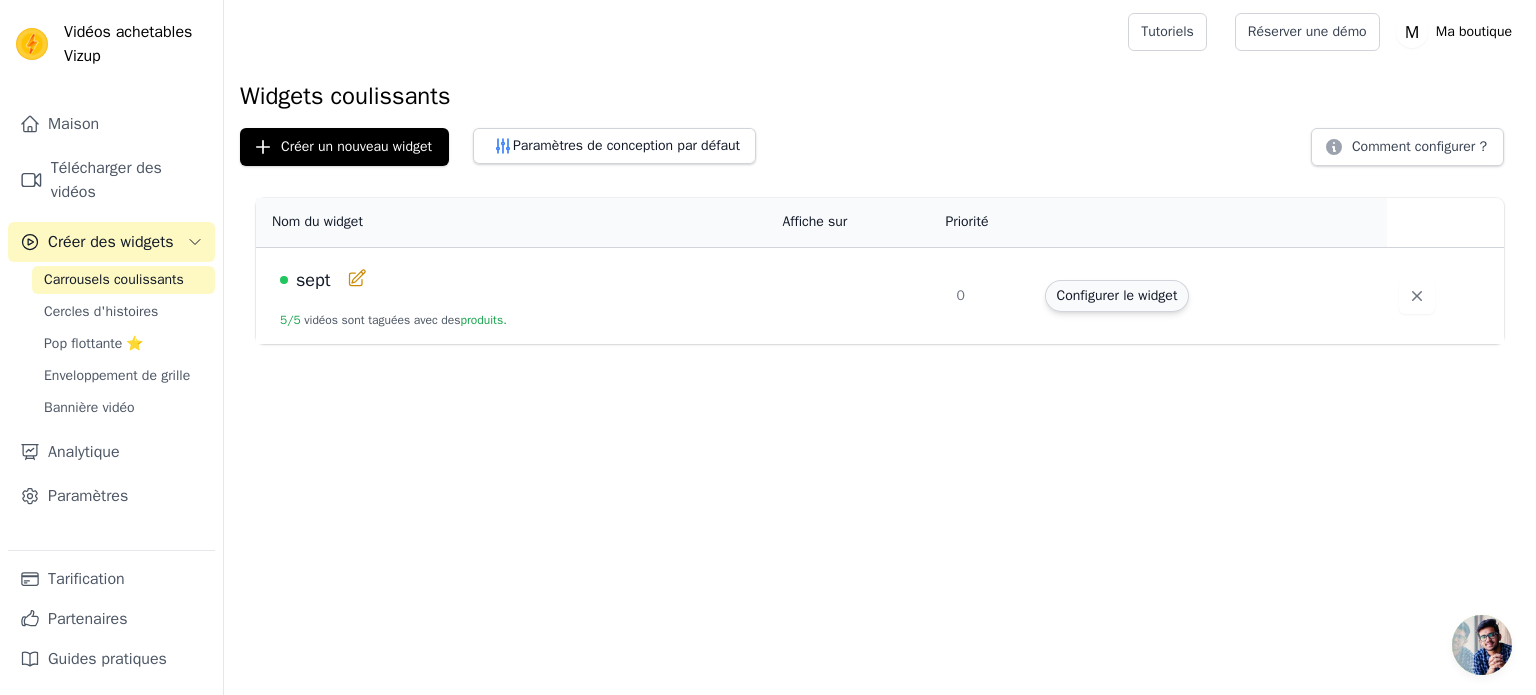 click on "Configurer le widget" at bounding box center [1117, 296] 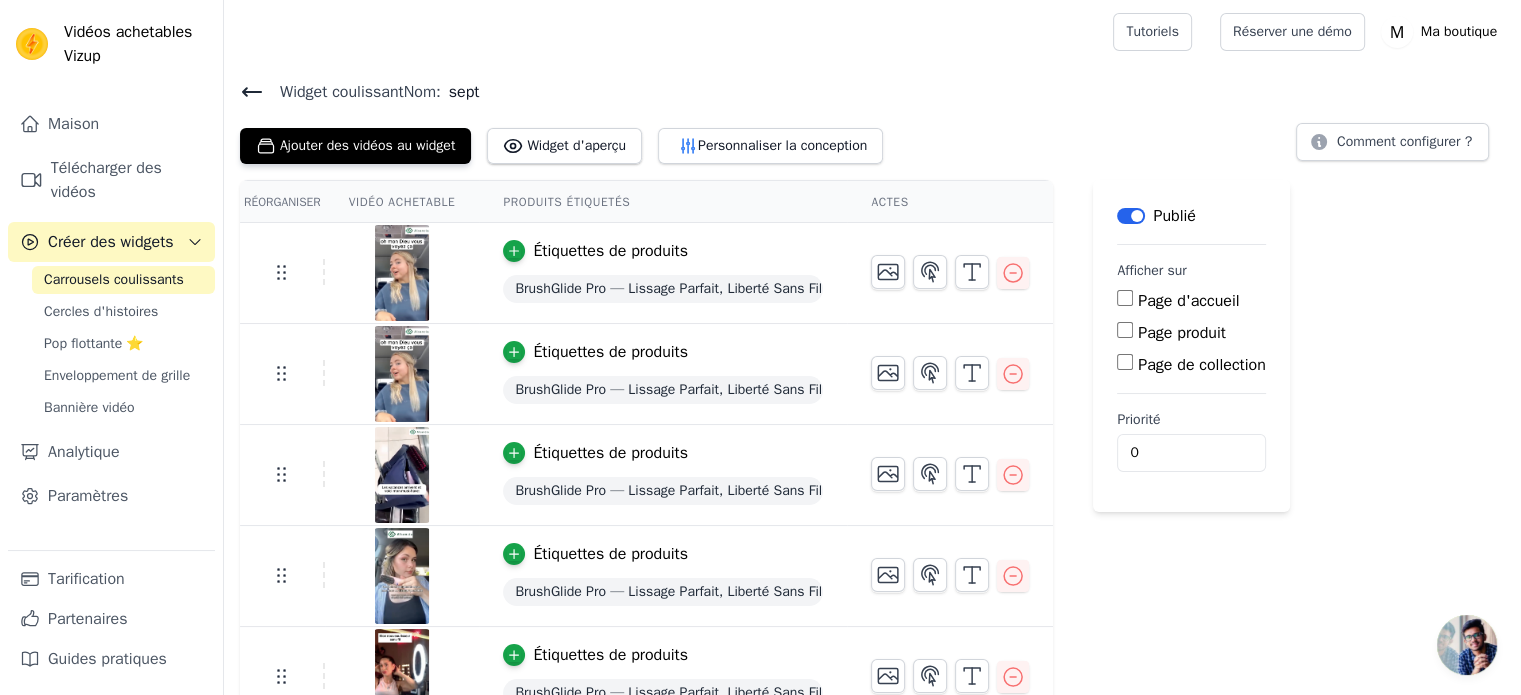 scroll, scrollTop: 32, scrollLeft: 0, axis: vertical 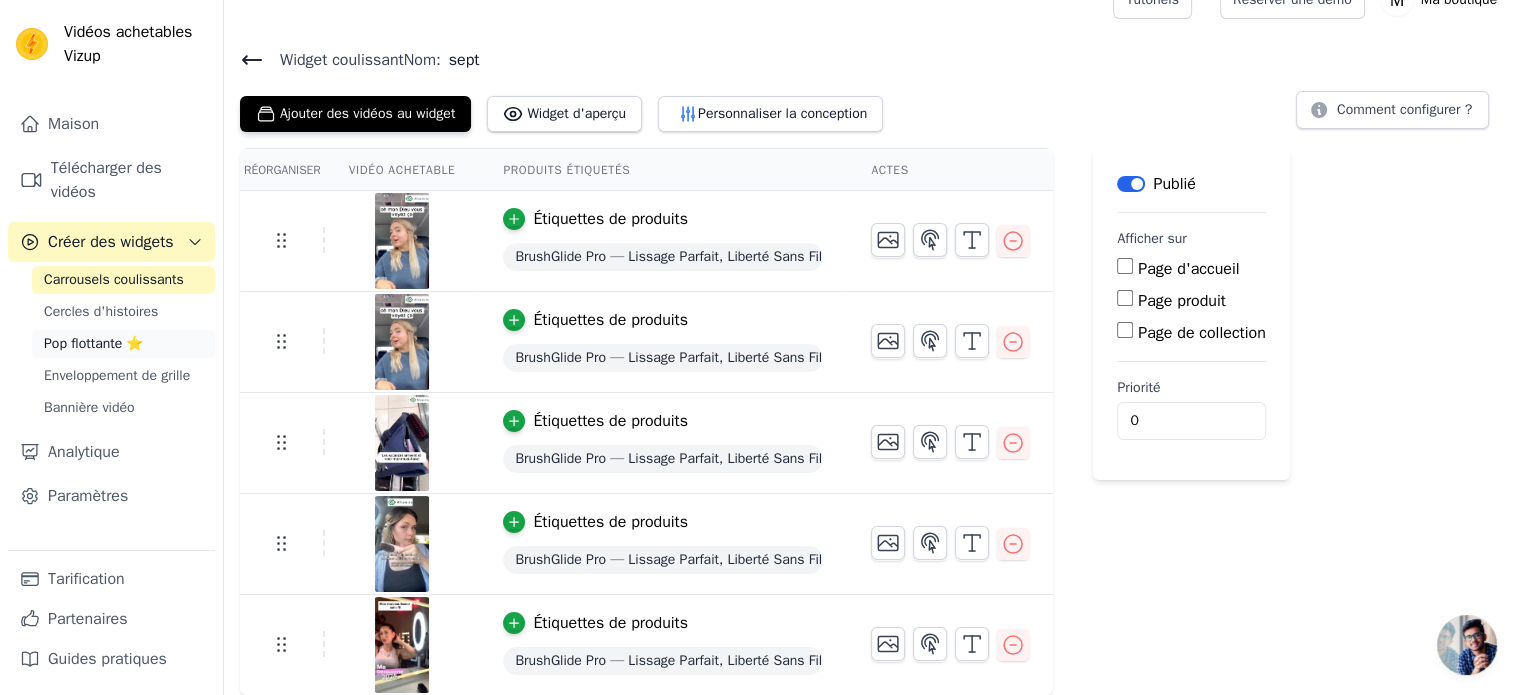 click on "Pop flottante ⭐" at bounding box center (93, 343) 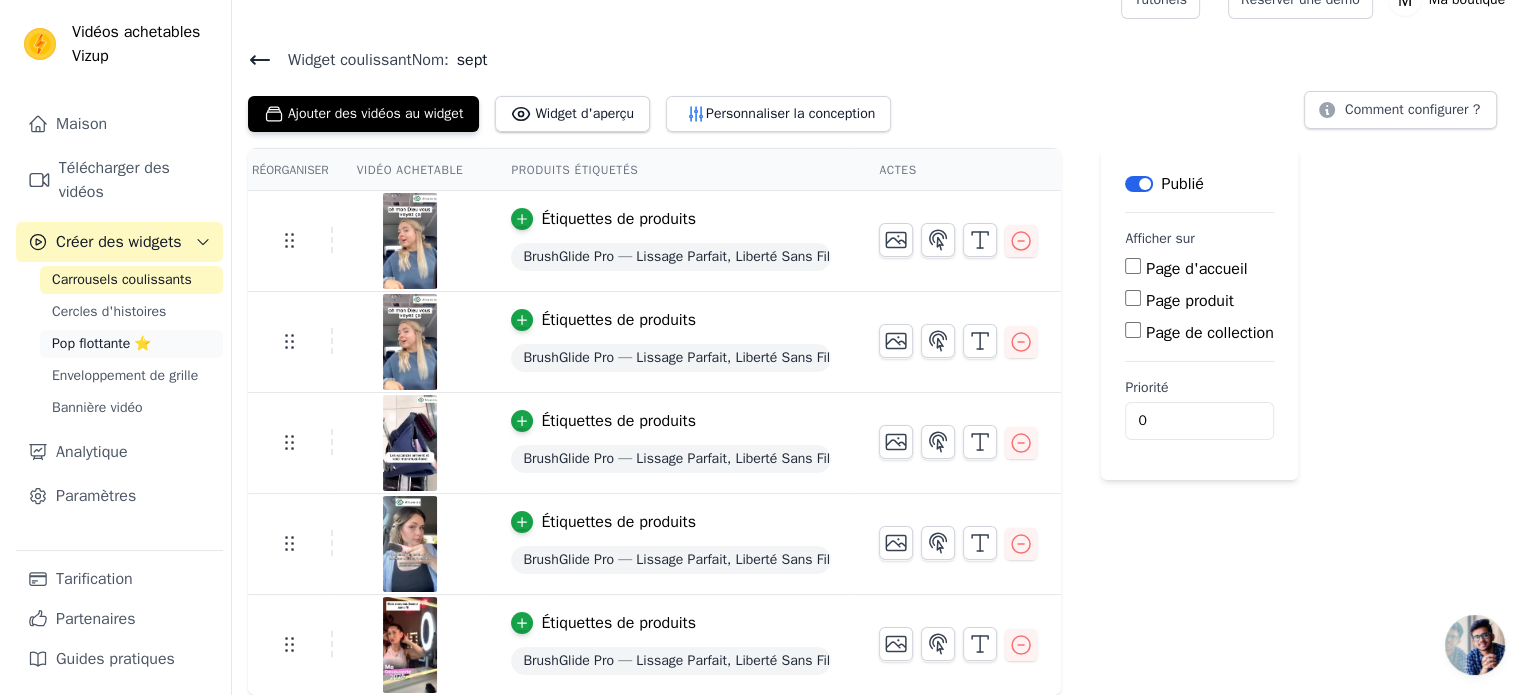scroll, scrollTop: 0, scrollLeft: 0, axis: both 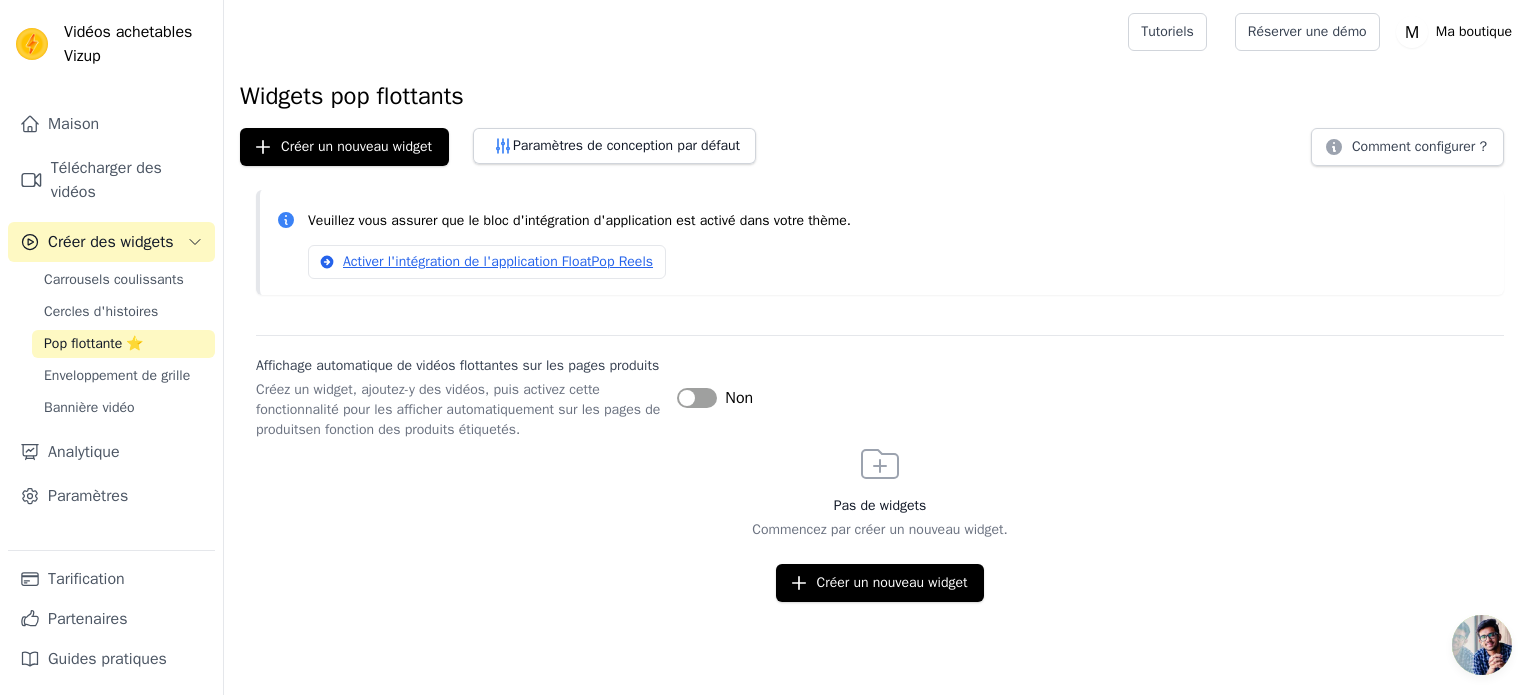 click on "Étiquette" at bounding box center [697, 398] 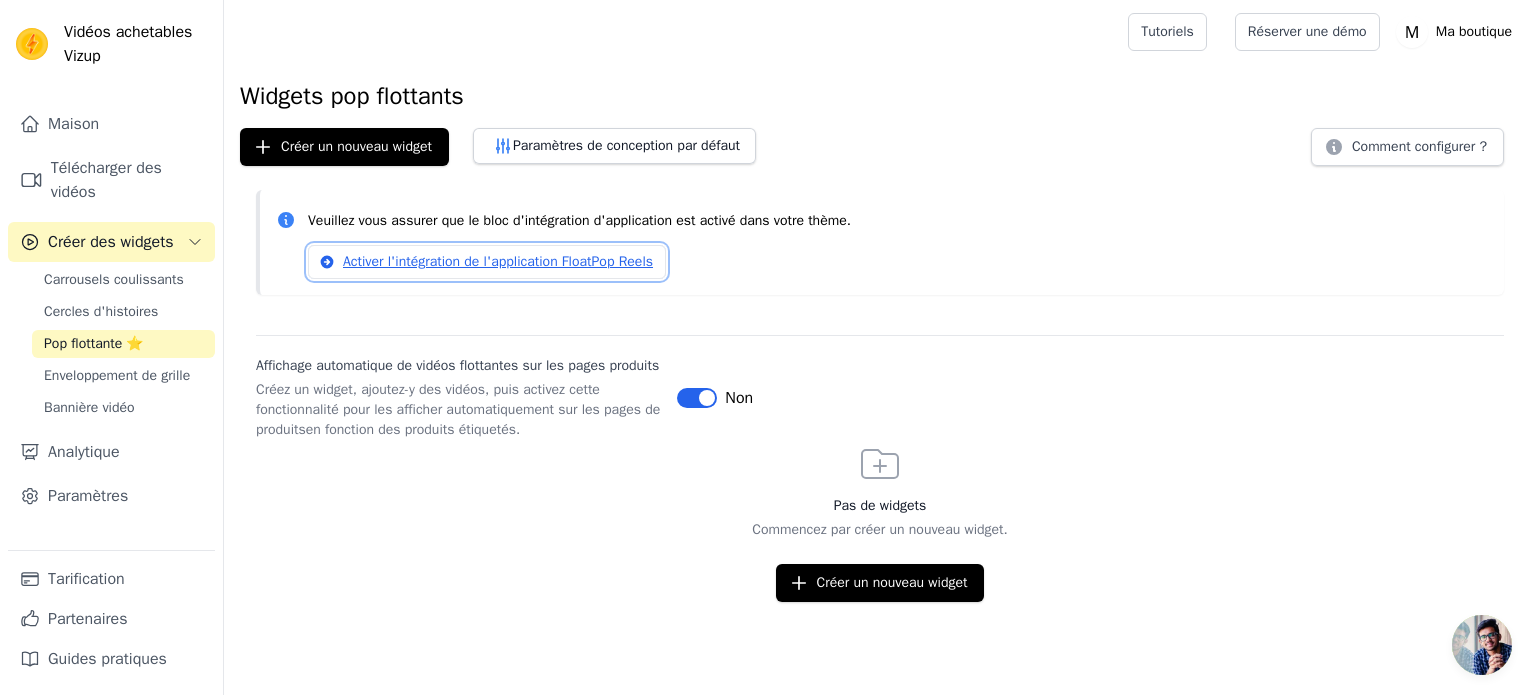 click on "Activer l'intégration de l'application FloatPop Reels" at bounding box center (498, 261) 